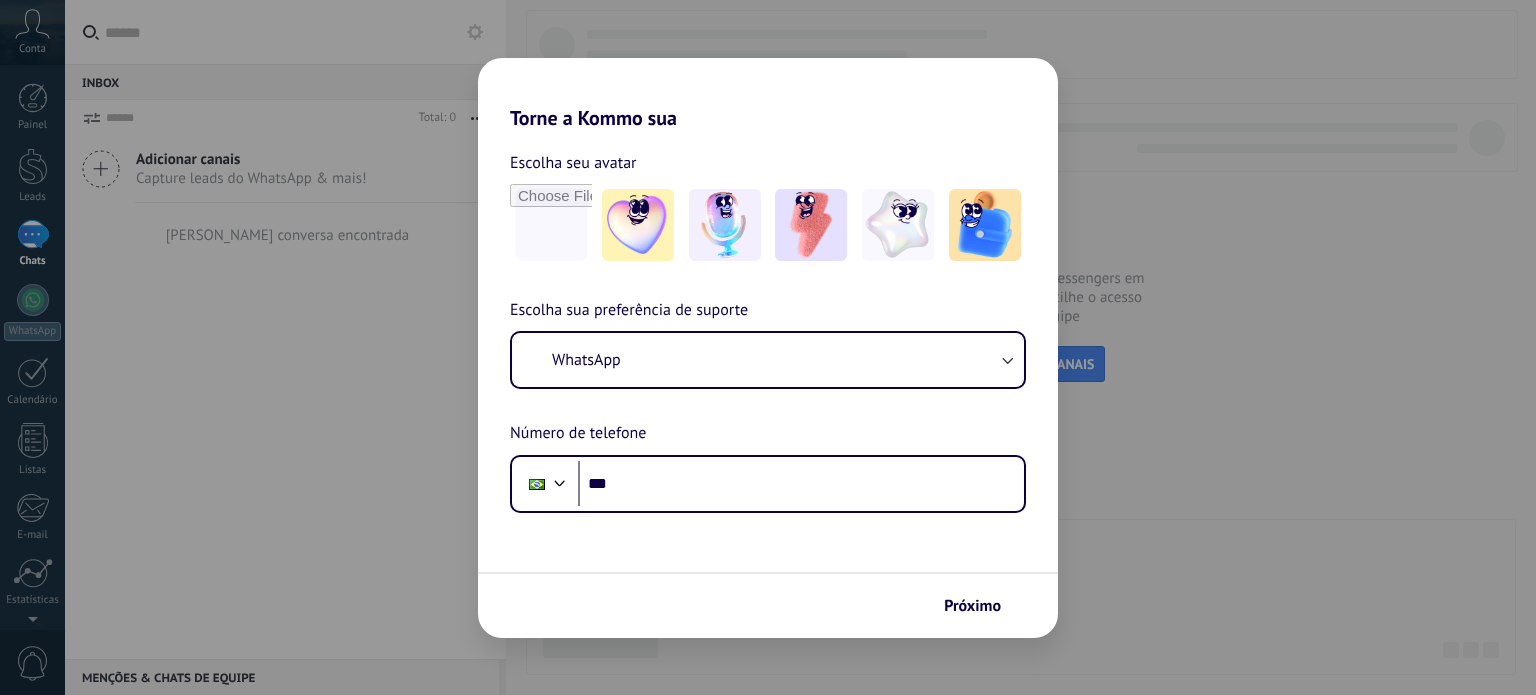 scroll, scrollTop: 0, scrollLeft: 0, axis: both 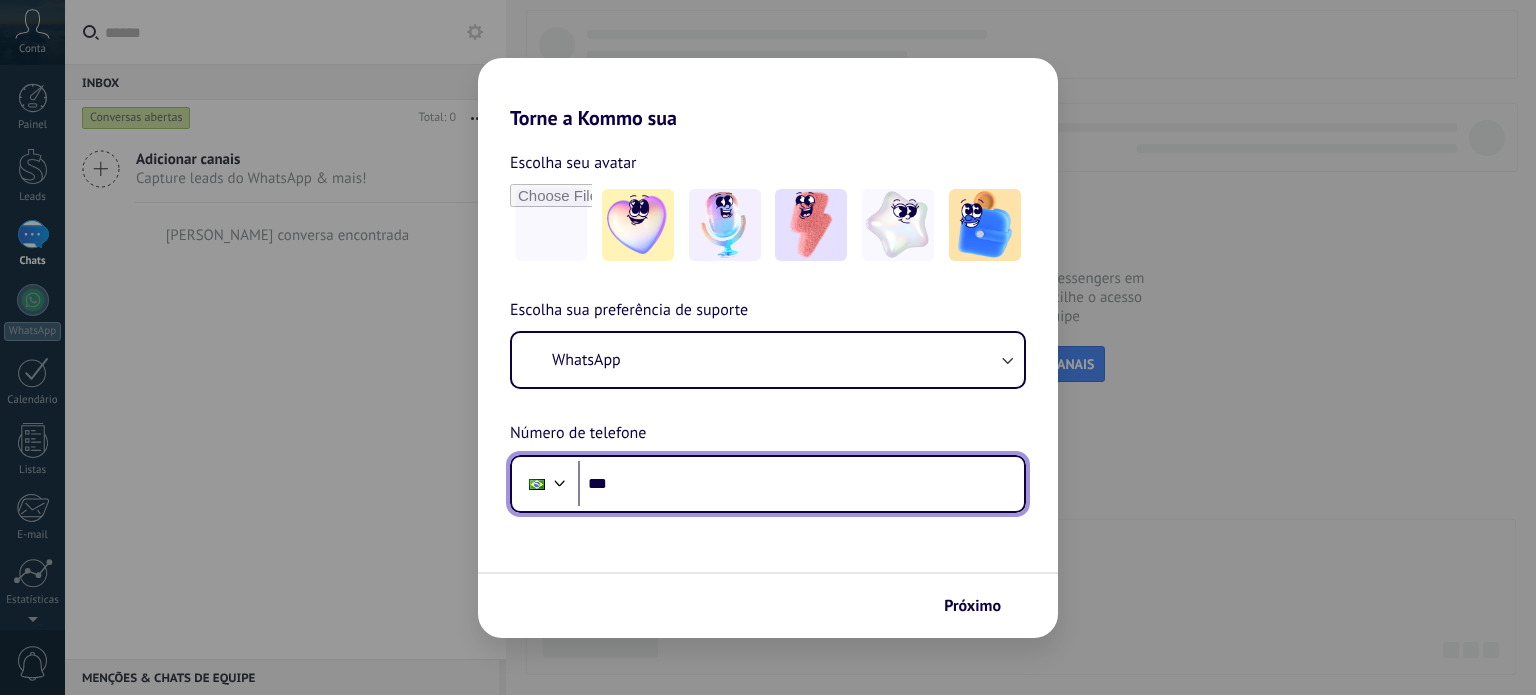 click on "***" at bounding box center [801, 484] 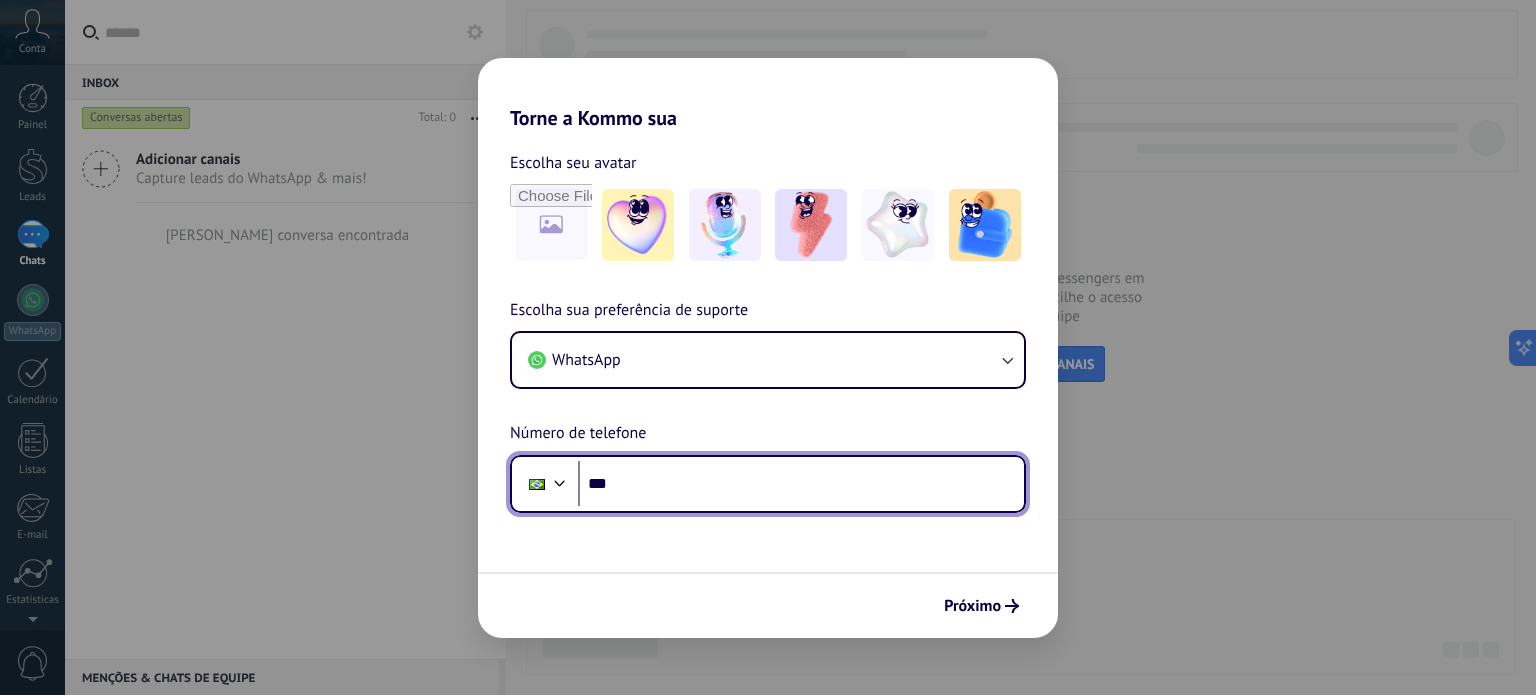click on "***" at bounding box center [801, 484] 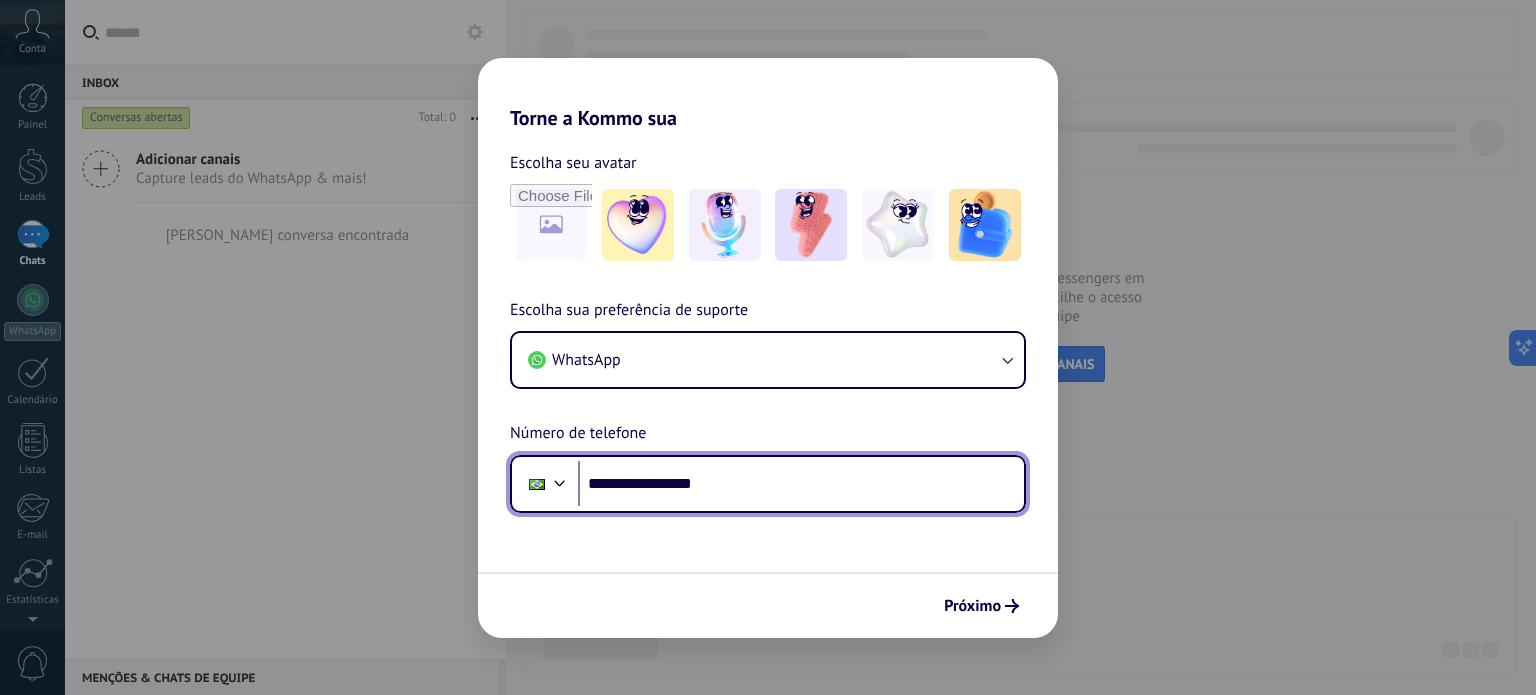 type on "**********" 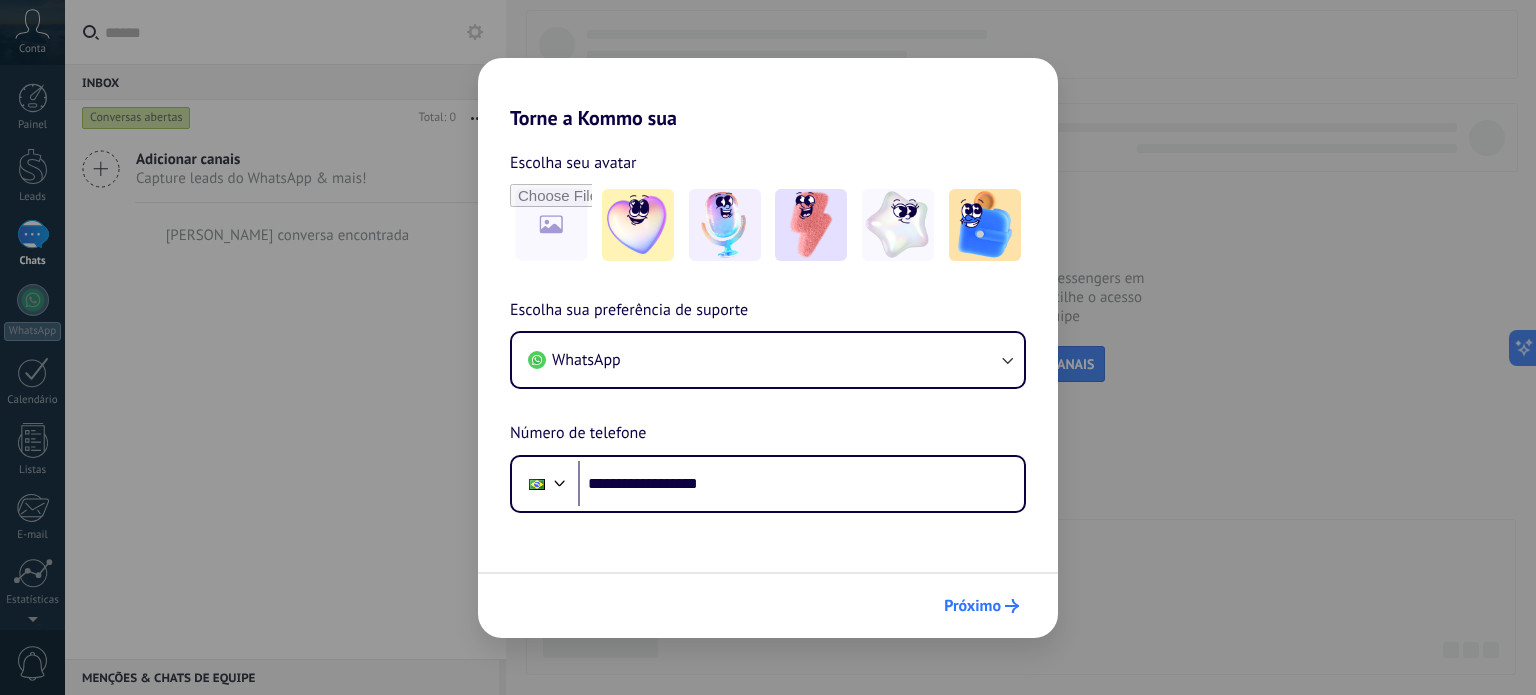 click on "Próximo" at bounding box center [972, 606] 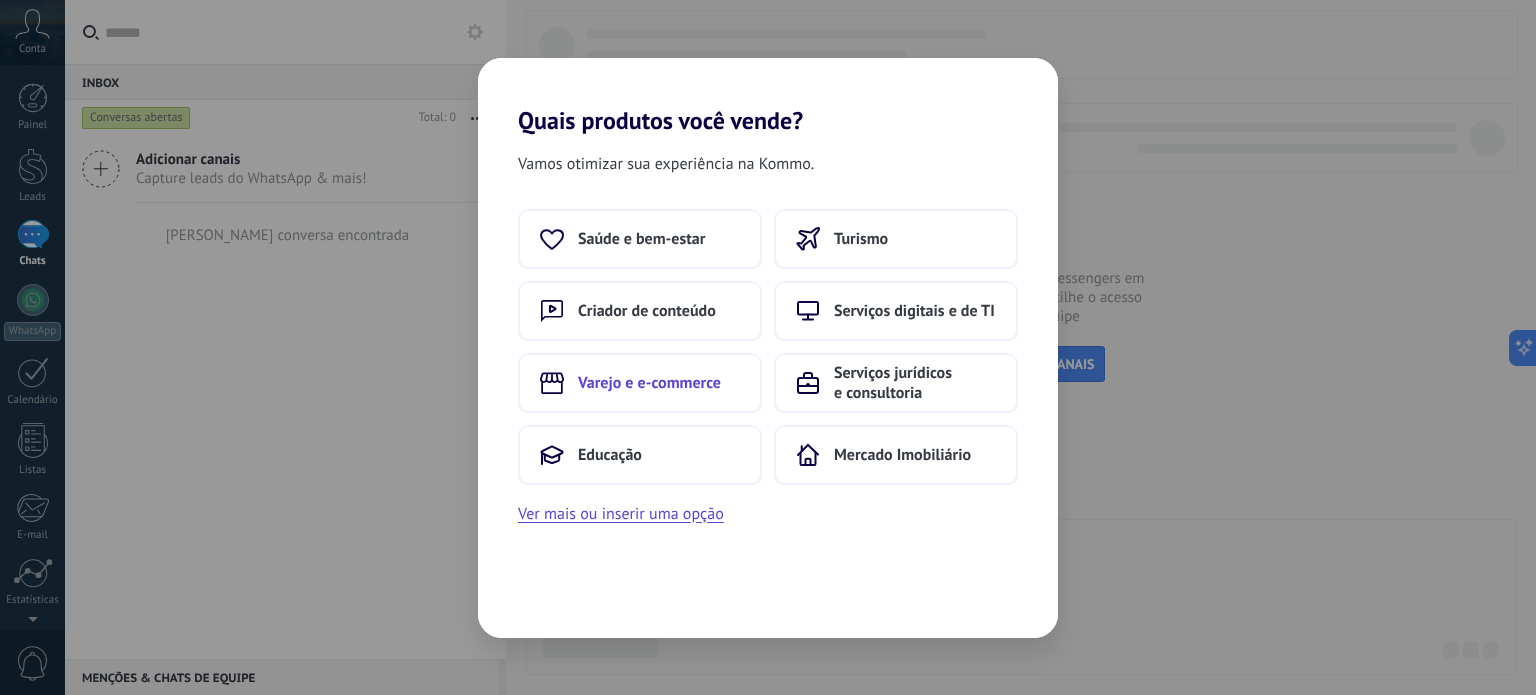 click on "Varejo e e-commerce" at bounding box center (649, 383) 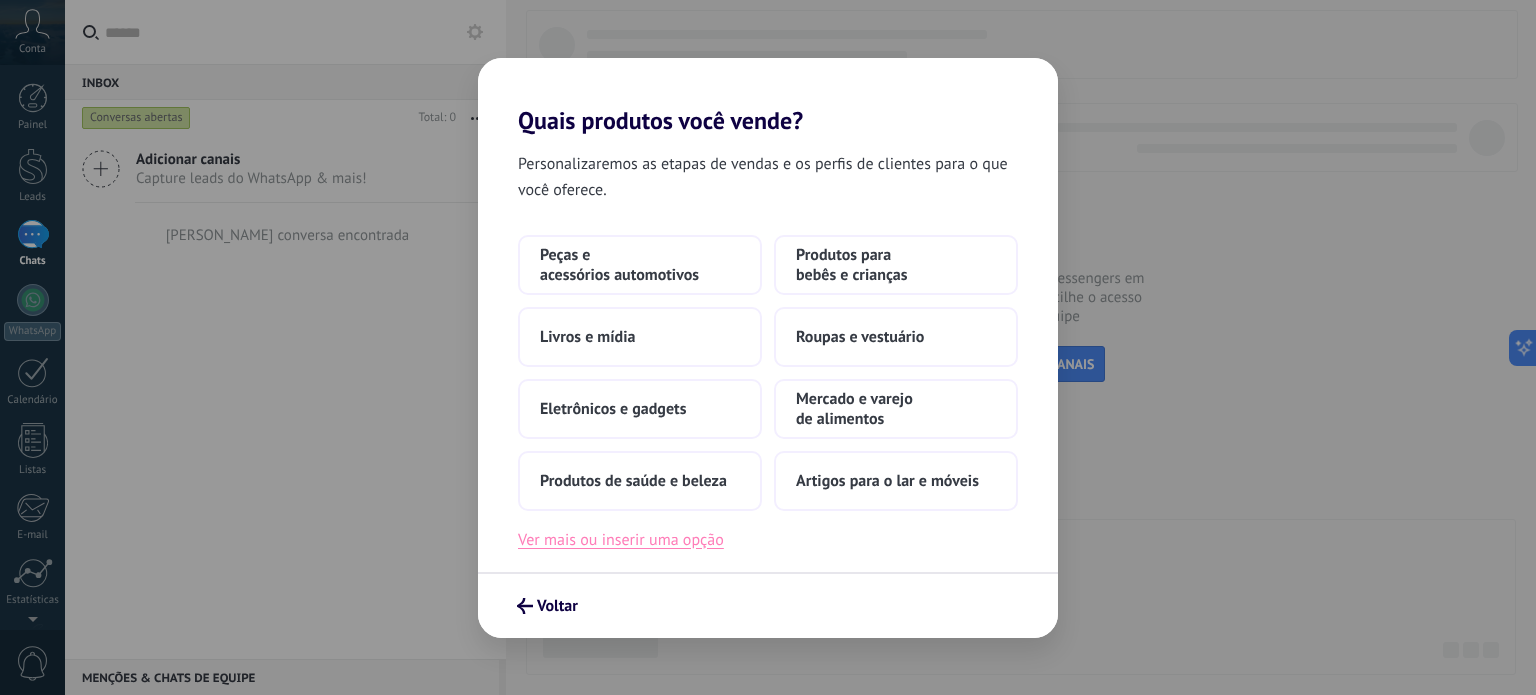 click on "Ver mais ou inserir uma opção" at bounding box center (621, 540) 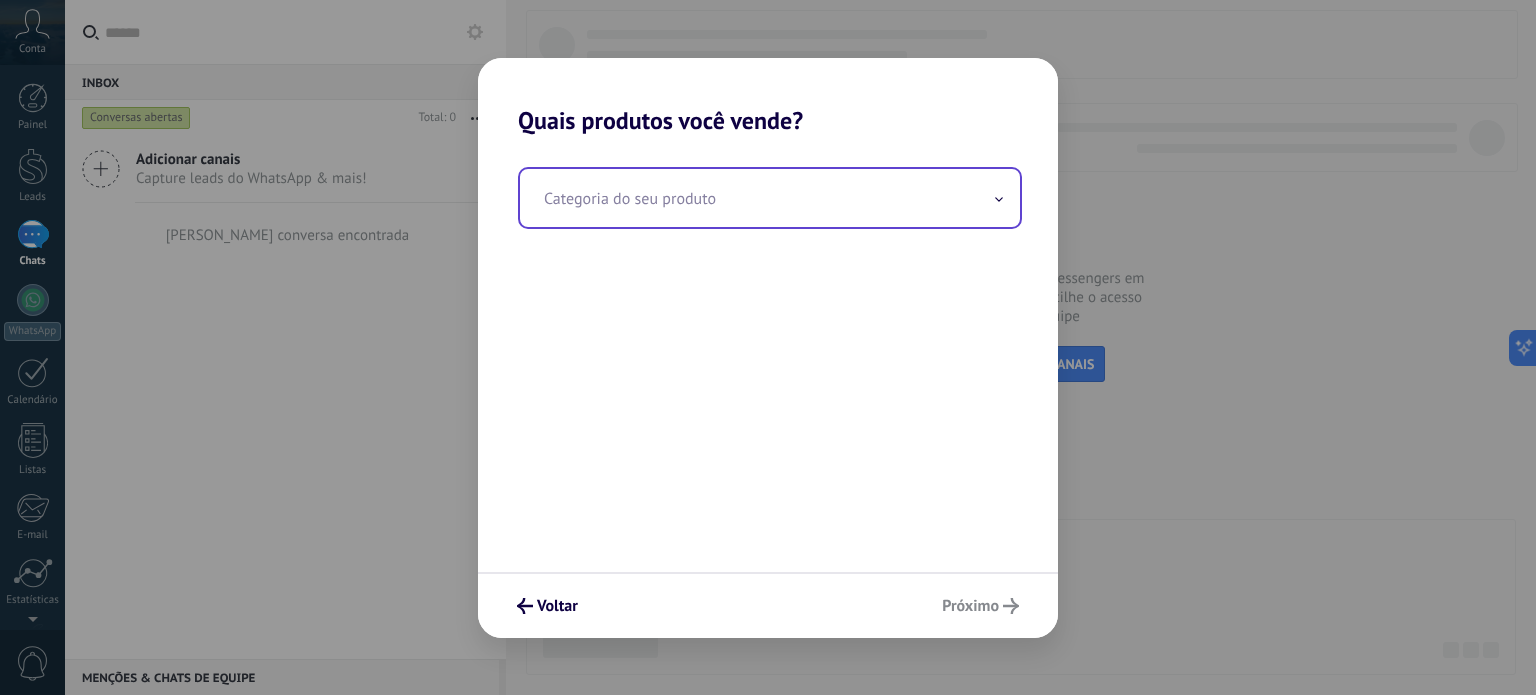 click at bounding box center (770, 198) 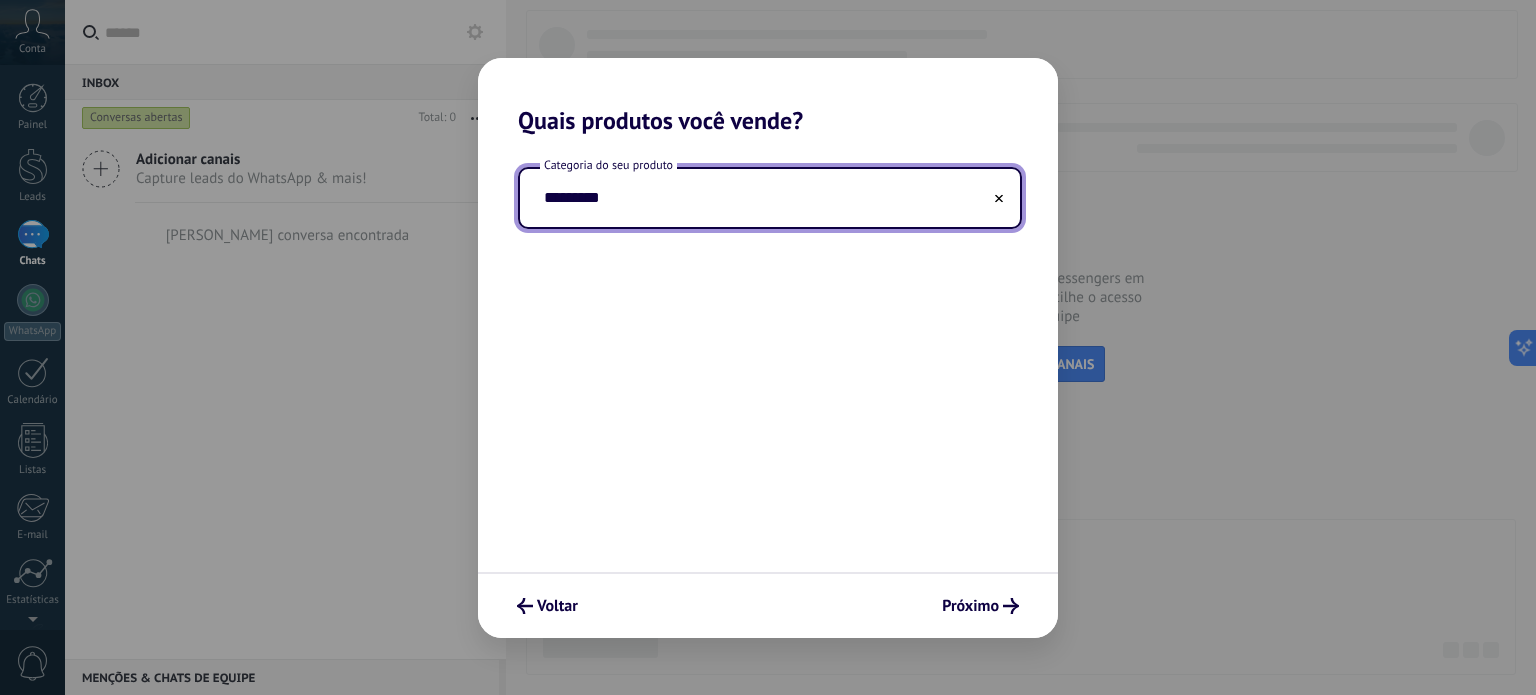 click on "********" at bounding box center [770, 198] 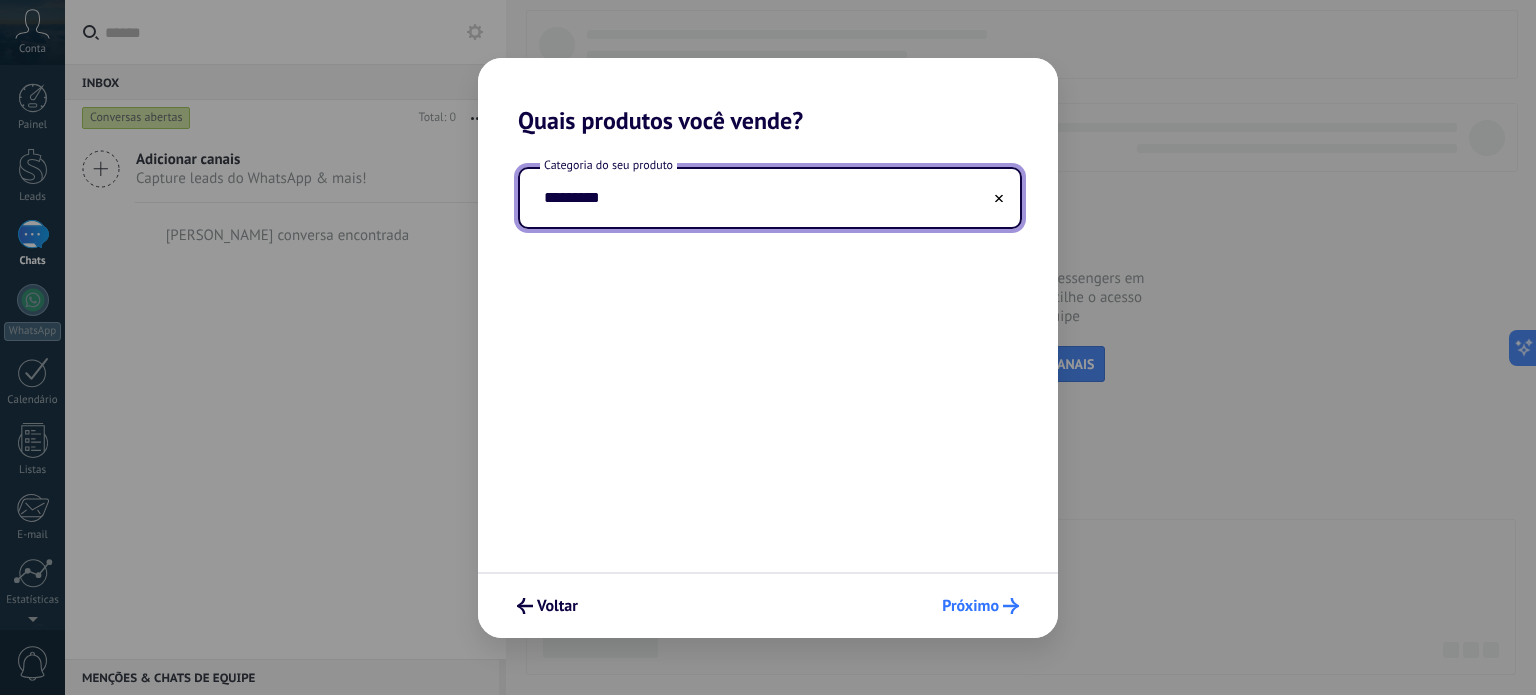 type on "********" 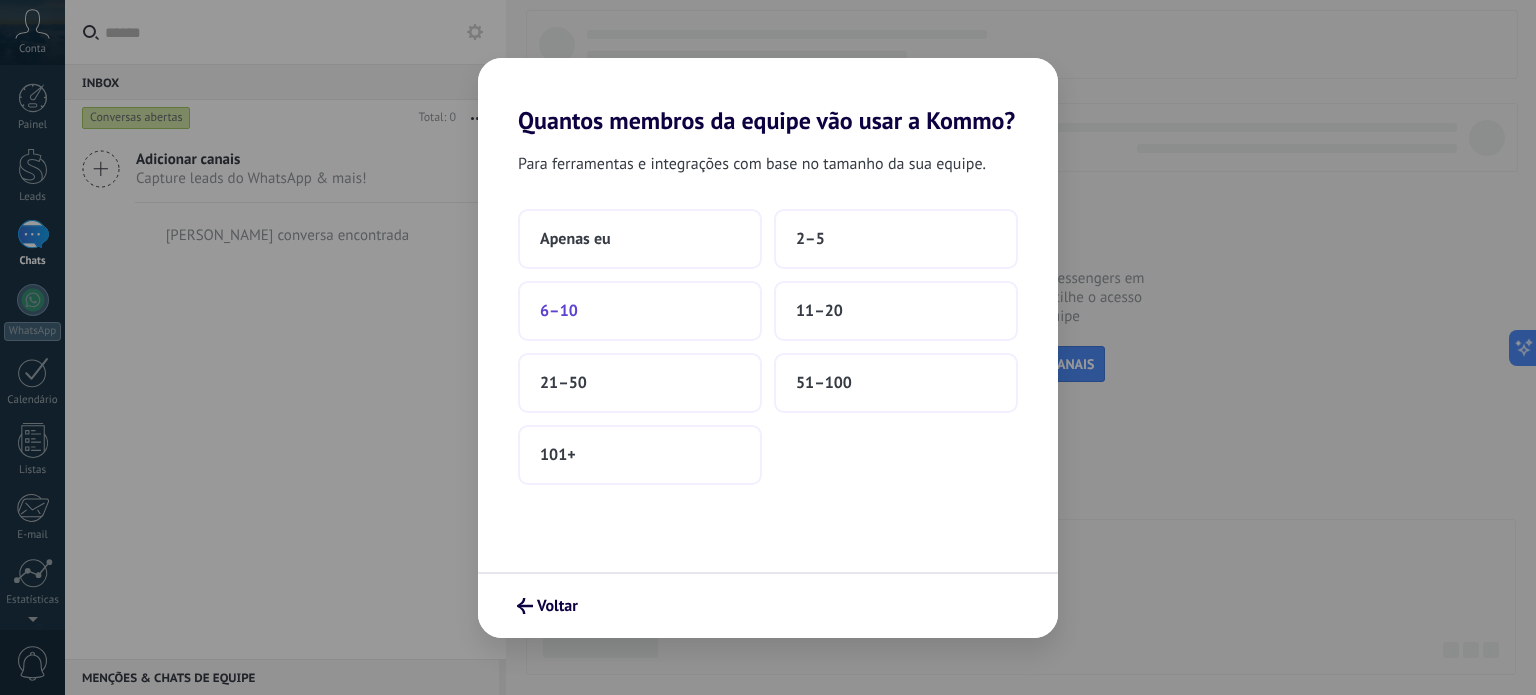 click on "6–10" at bounding box center [640, 311] 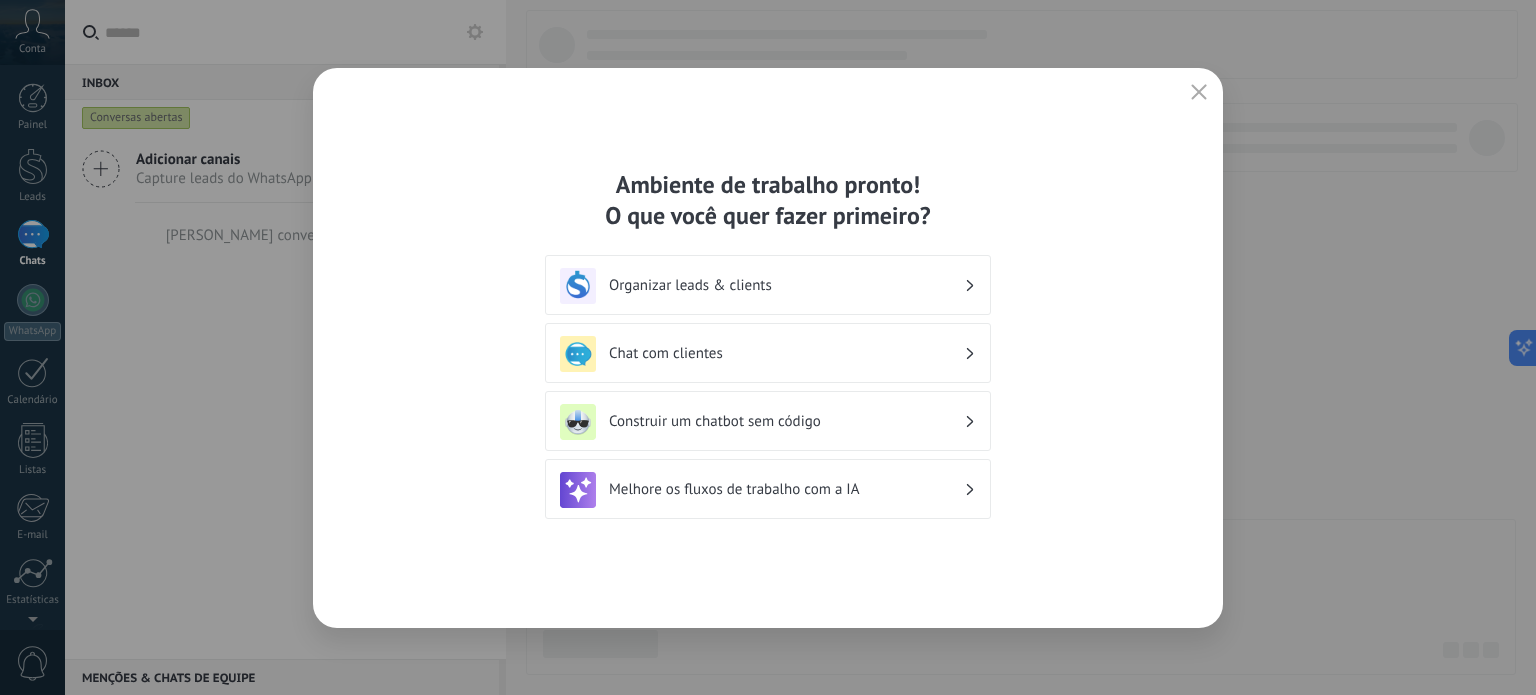 click on "Organizar leads & clients" at bounding box center [786, 285] 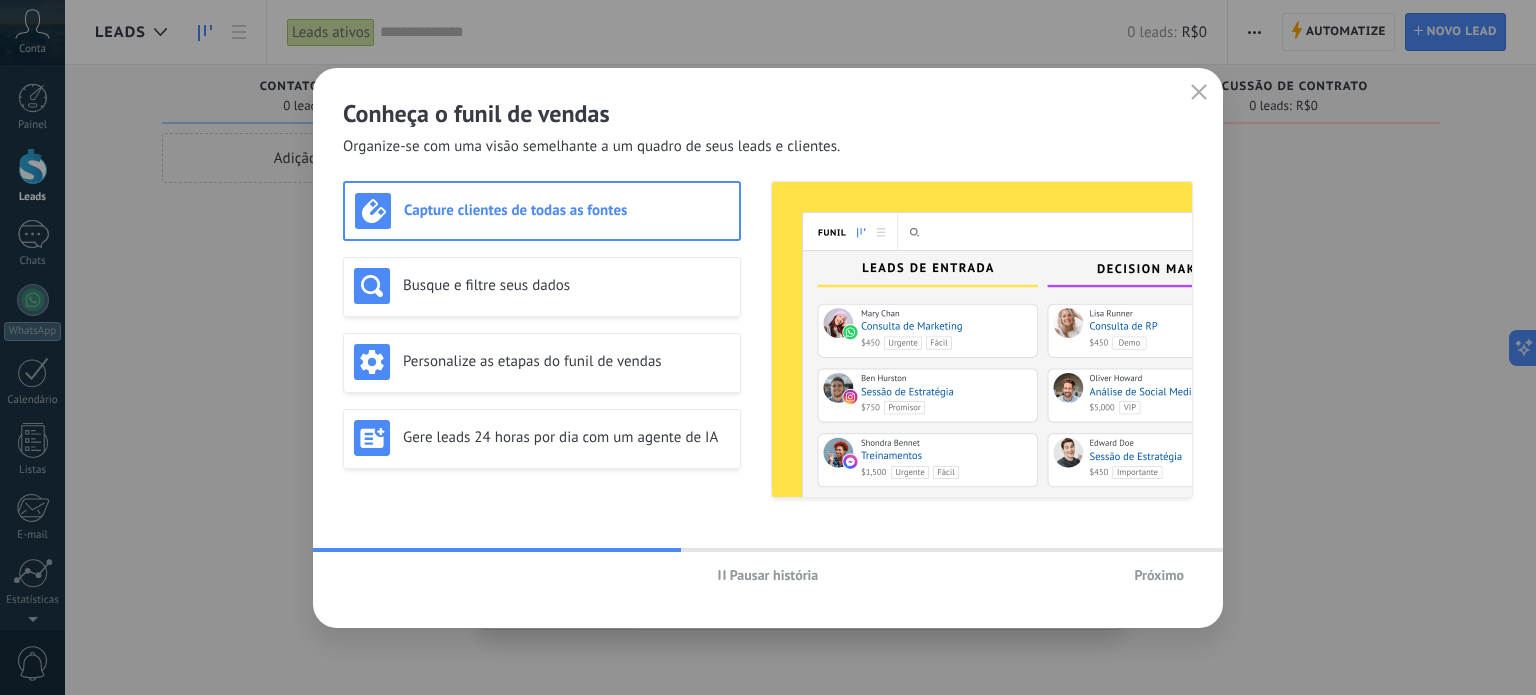 click on "Próximo" at bounding box center [1159, 575] 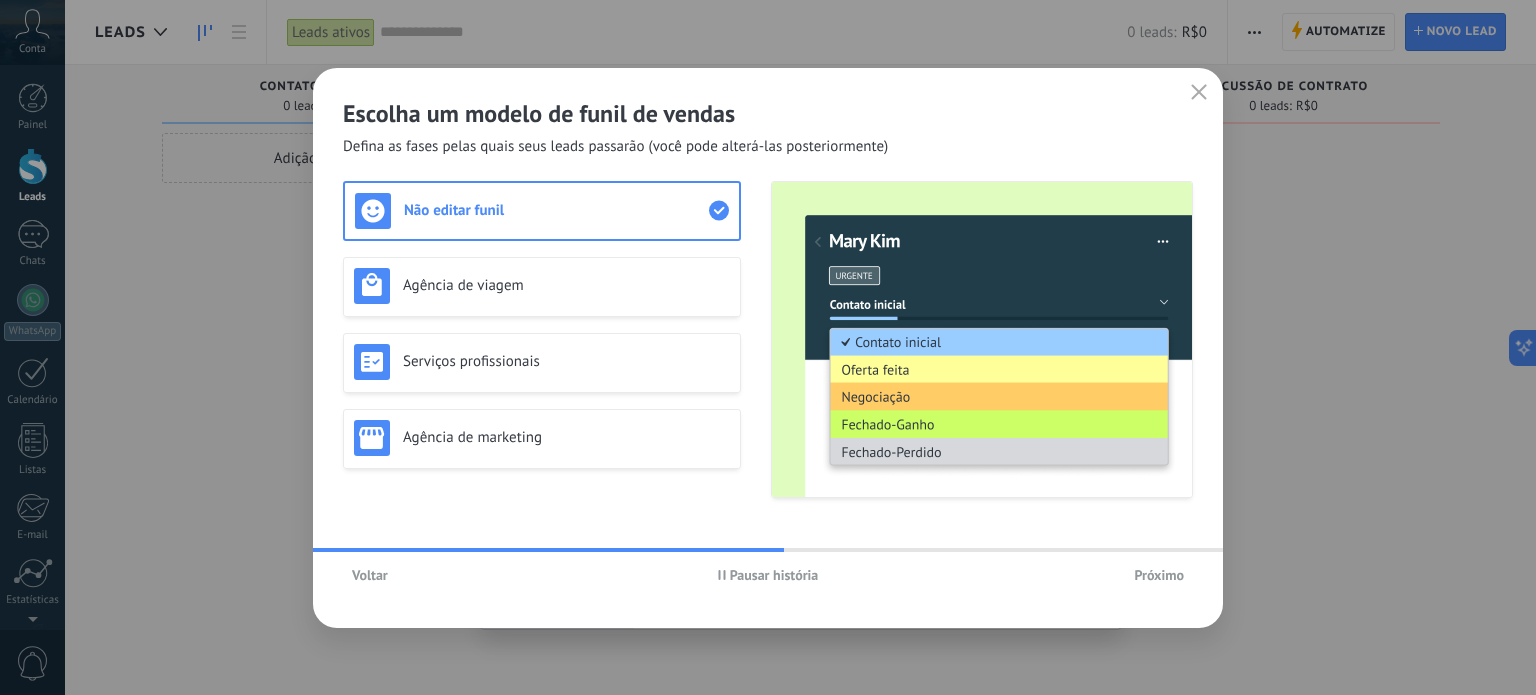 click on "Não editar funil" at bounding box center [542, 211] 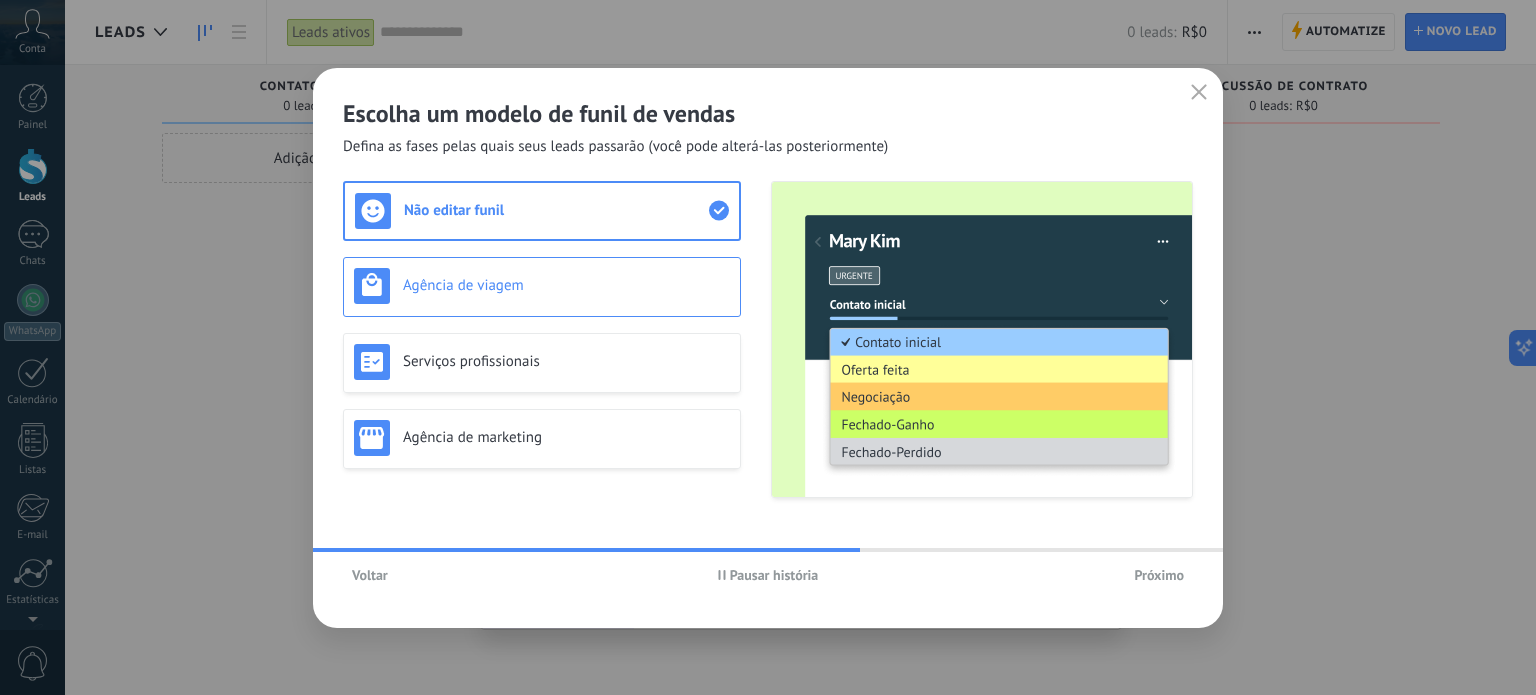 click on "Agência de viagem" at bounding box center (566, 285) 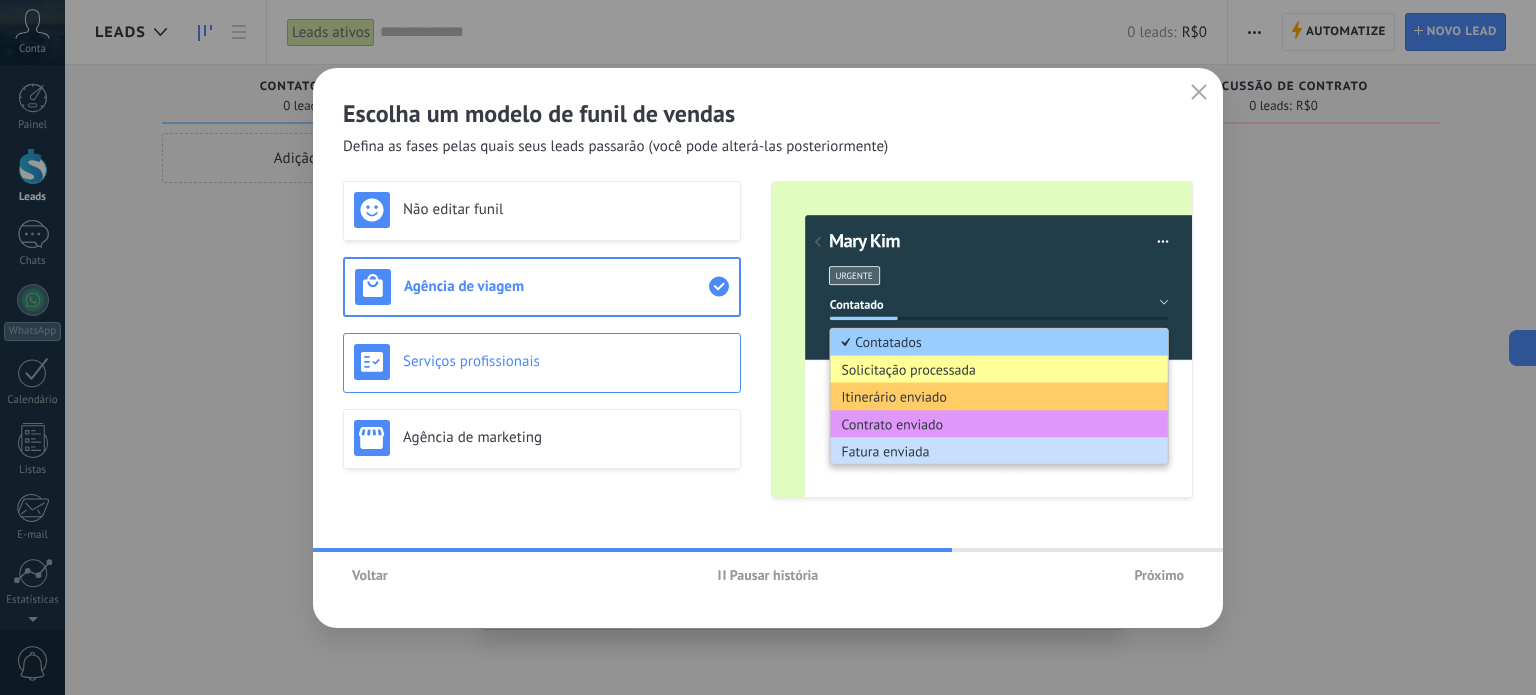 click on "Serviços profissionais" at bounding box center [566, 361] 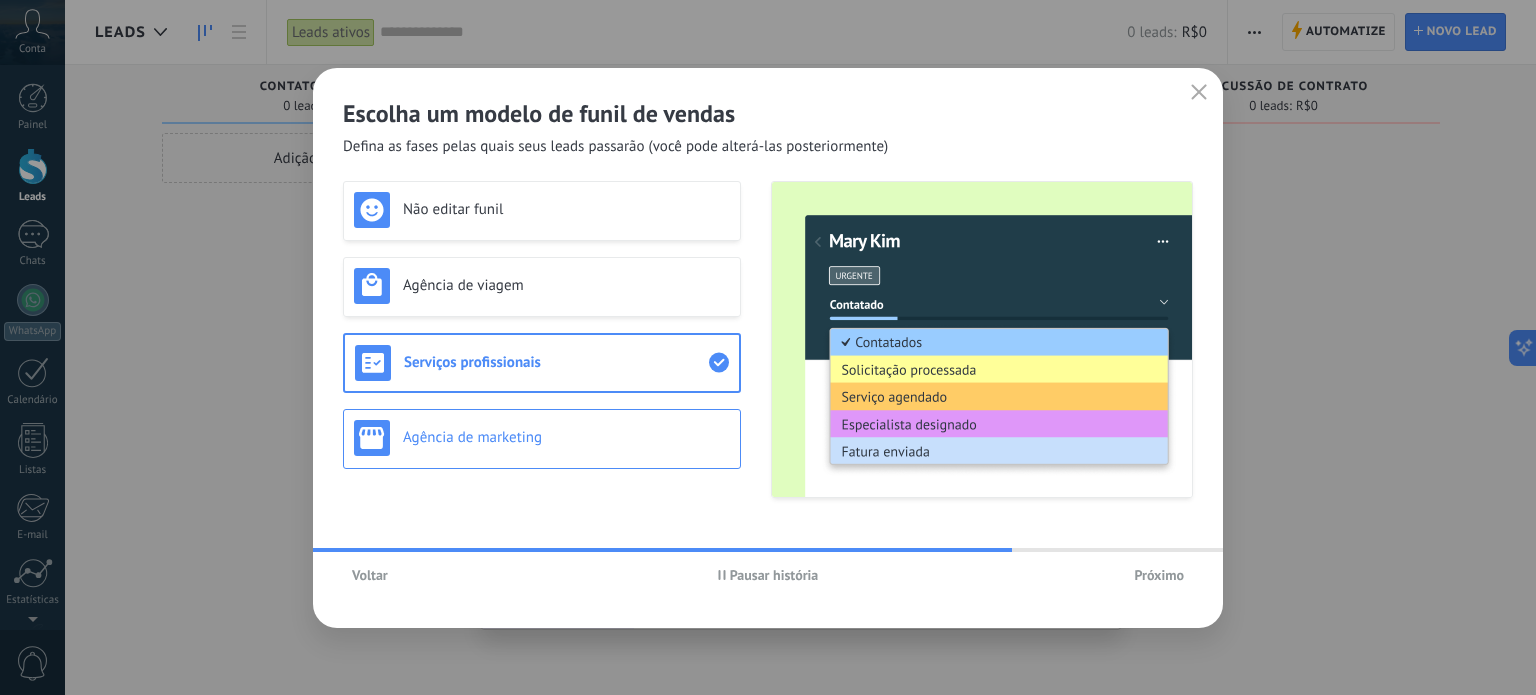 click on "Agência de marketing" at bounding box center [566, 437] 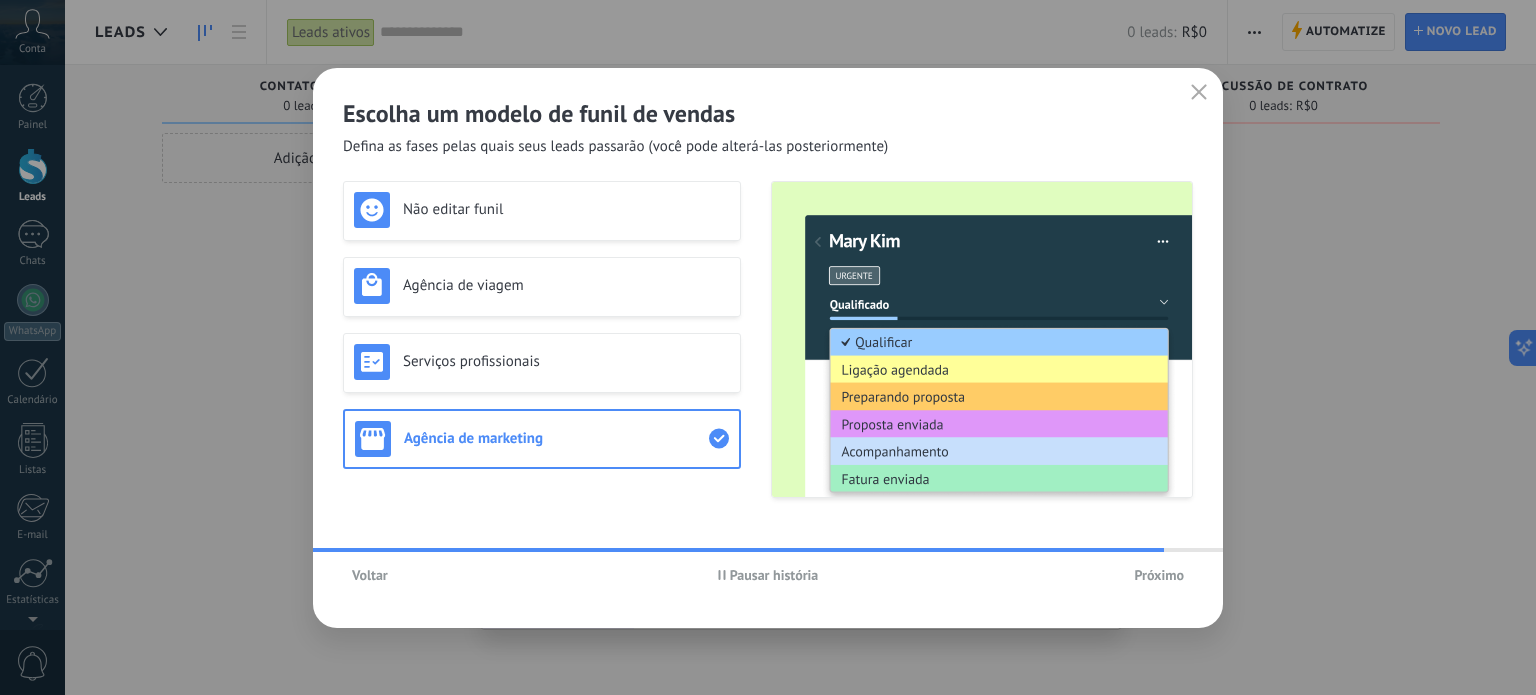click on "Próximo" at bounding box center (1159, 575) 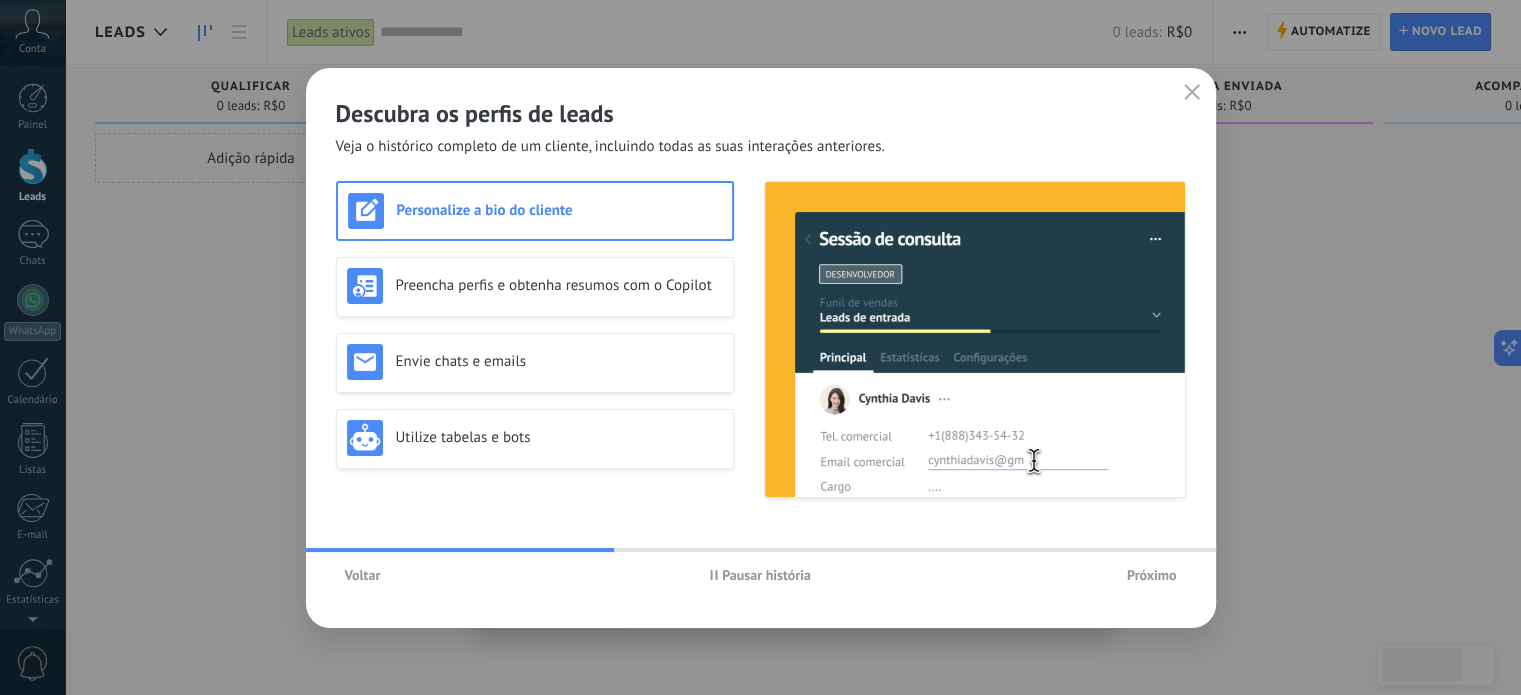 click on "Próximo" at bounding box center (1152, 575) 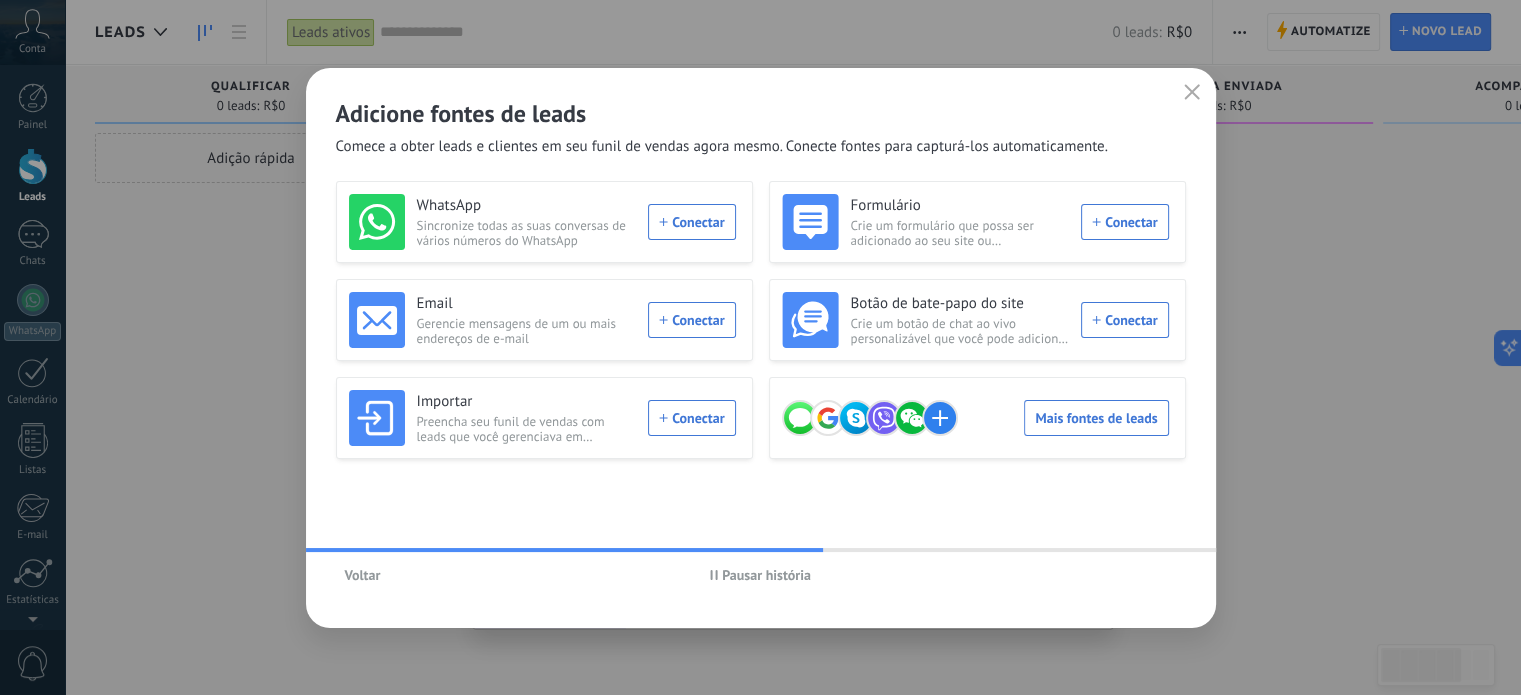 click on "Adicione fontes de leads Comece a obter leads e clientes em seu funil de vendas agora mesmo. Conecte fontes para capturá-los automaticamente. WhatsApp Sincronize todas as suas conversas de vários números do WhatsApp Conectar Formulário Crie um formulário que possa ser adicionado ao seu site ou compartilhado como um link Conectar Email Gerencie mensagens de um ou mais endereços de e-mail Conectar Botão de bate-papo do site Crie um botão de chat ao vivo personalizável que você pode adicionar ao seu site Conectar Importar Preencha seu funil de vendas com leads que você gerenciava em planilhas Conectar Mais fontes de leads Voltar Pausar história" at bounding box center (760, 347) 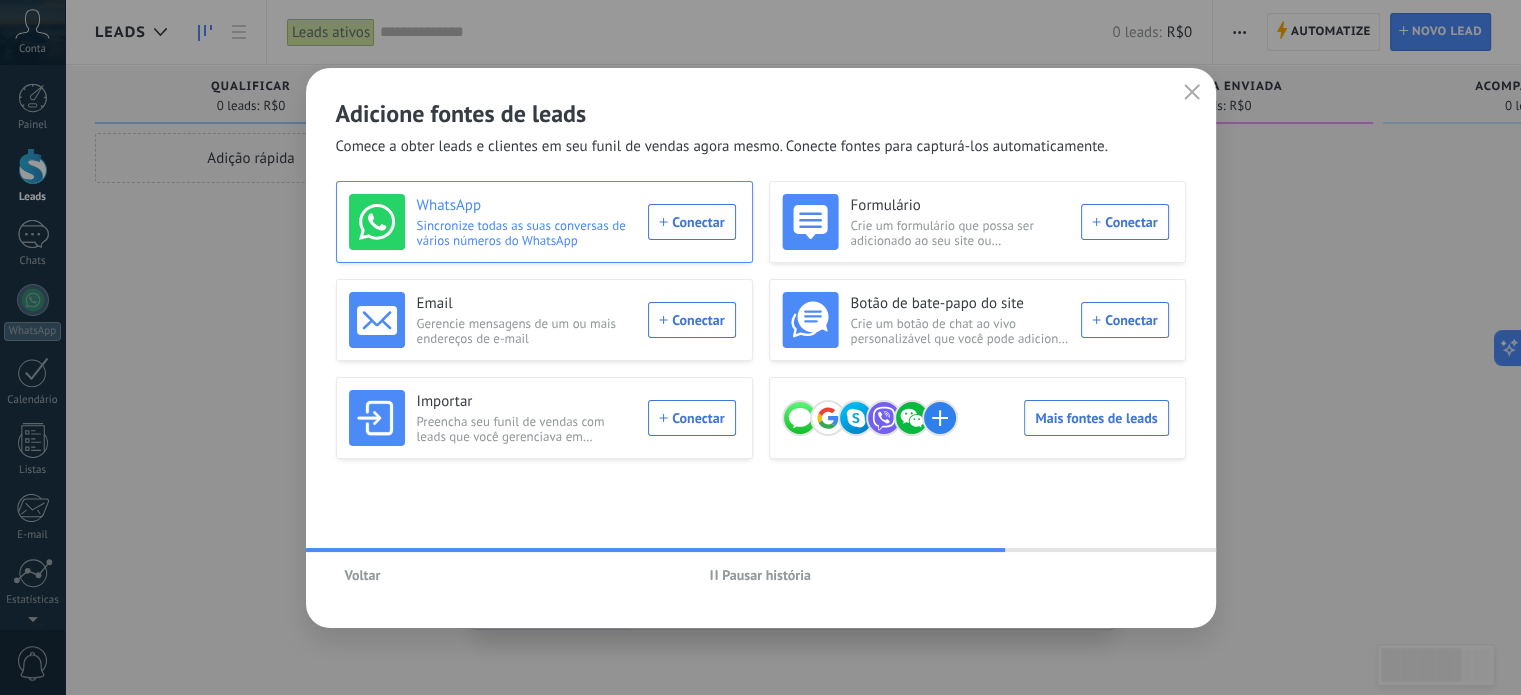 click on "WhatsApp Sincronize todas as suas conversas de vários números do WhatsApp Conectar" at bounding box center [542, 222] 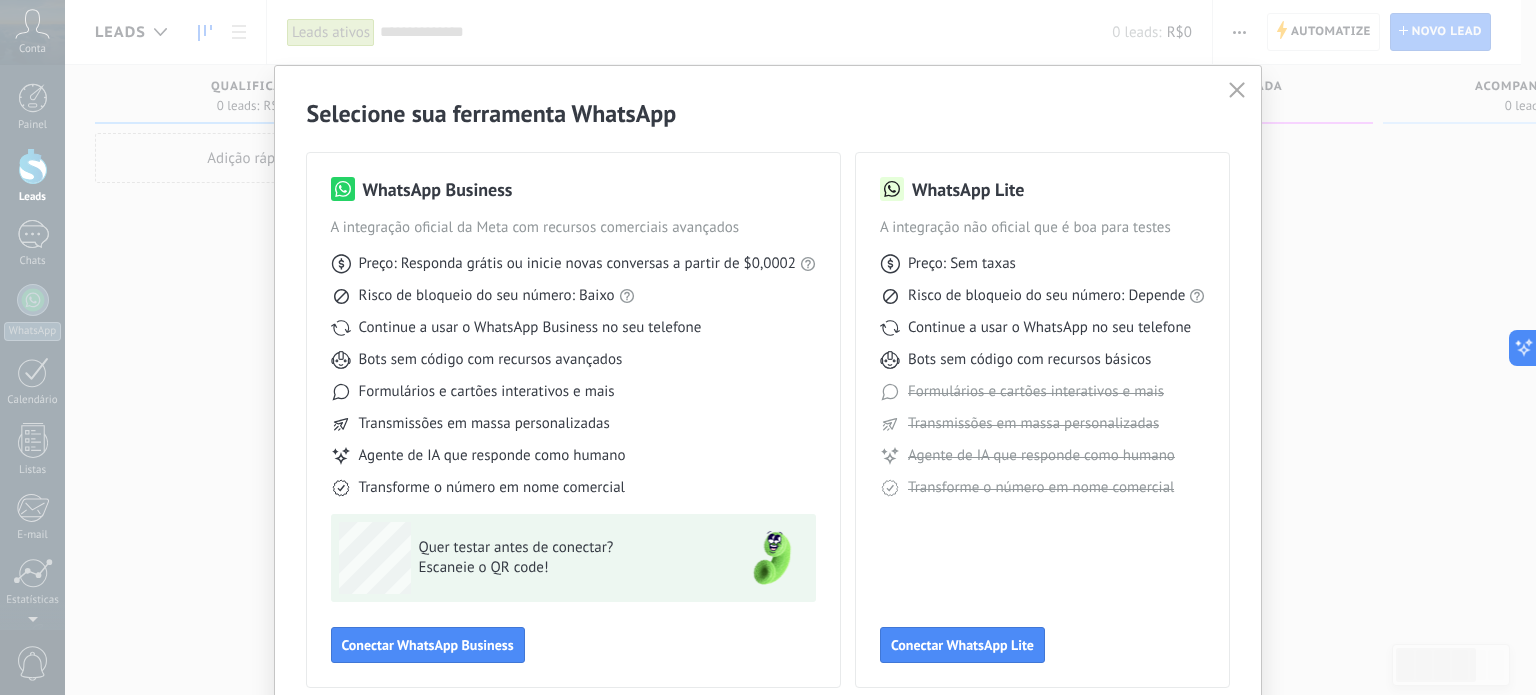 scroll, scrollTop: 89, scrollLeft: 0, axis: vertical 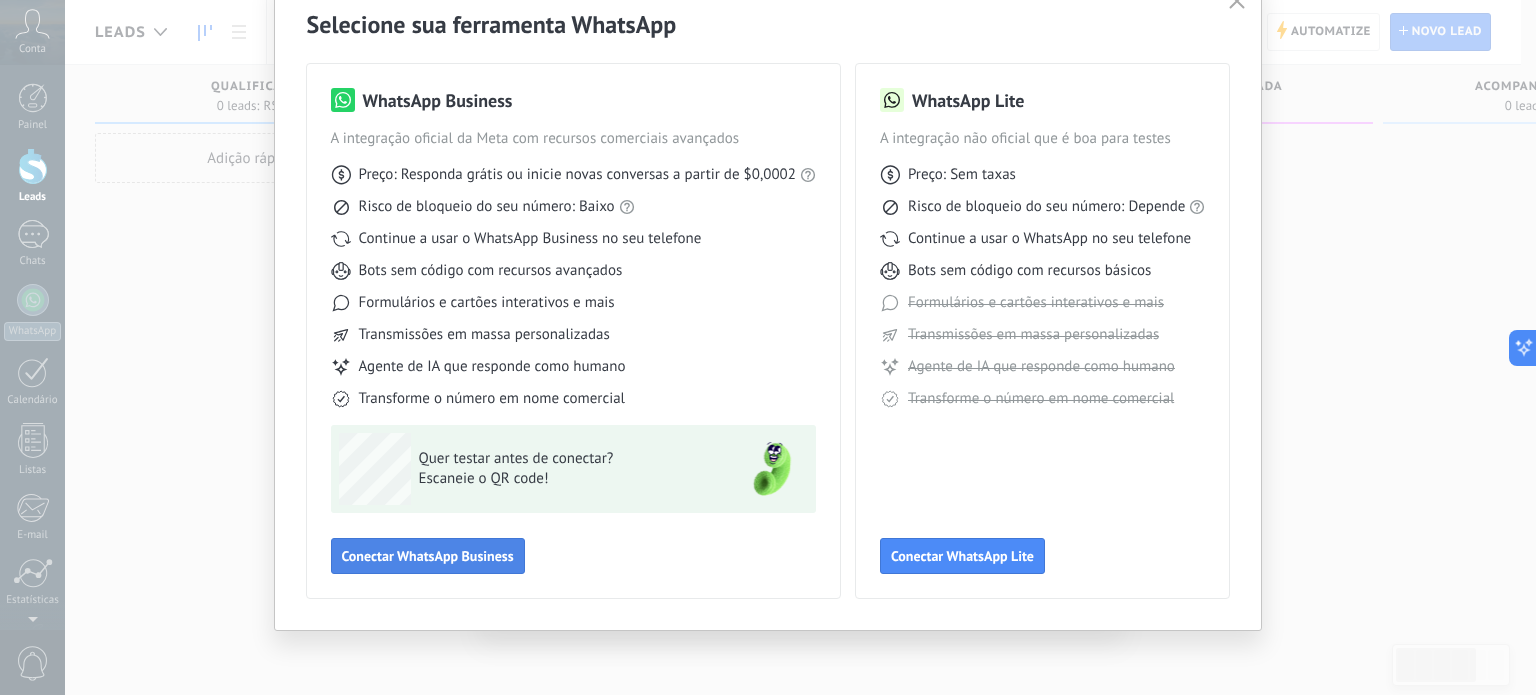 click on "Conectar WhatsApp Business" at bounding box center (428, 556) 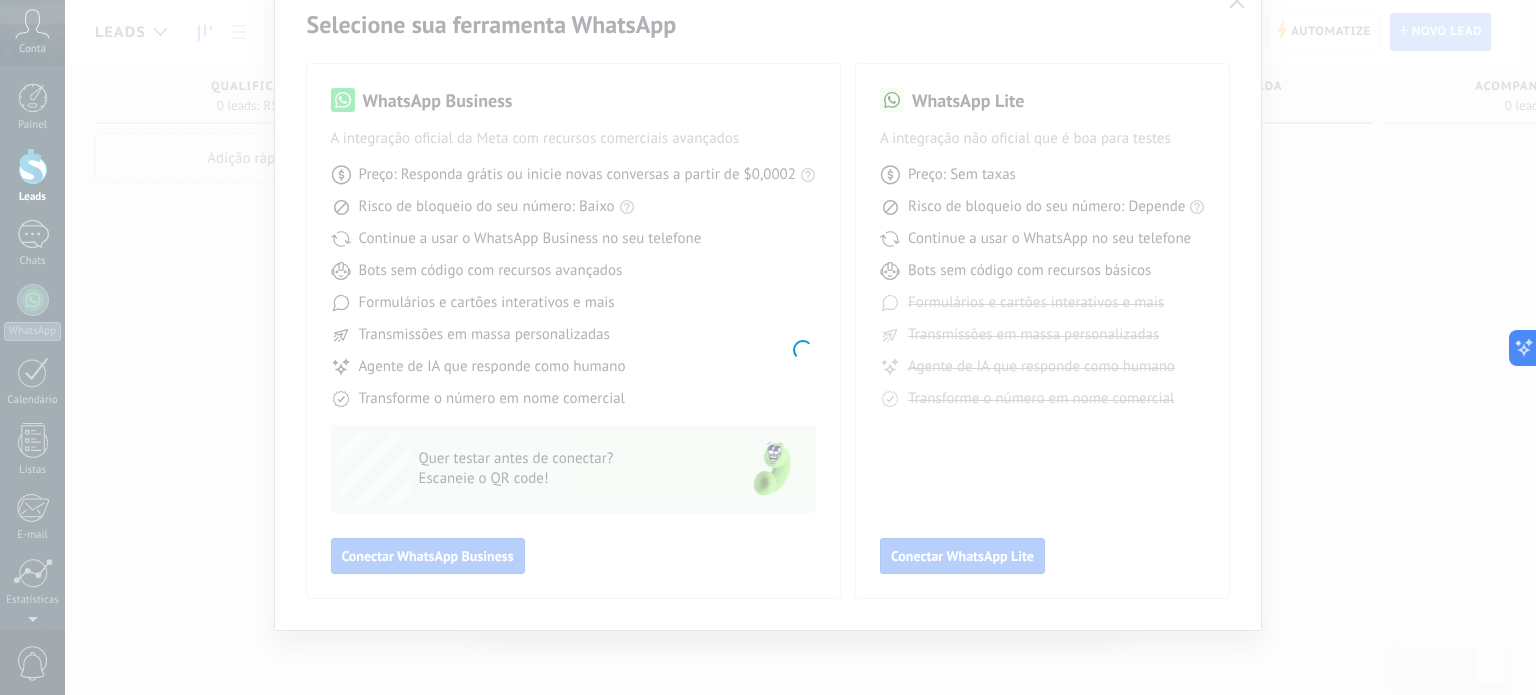 click at bounding box center (800, 347) 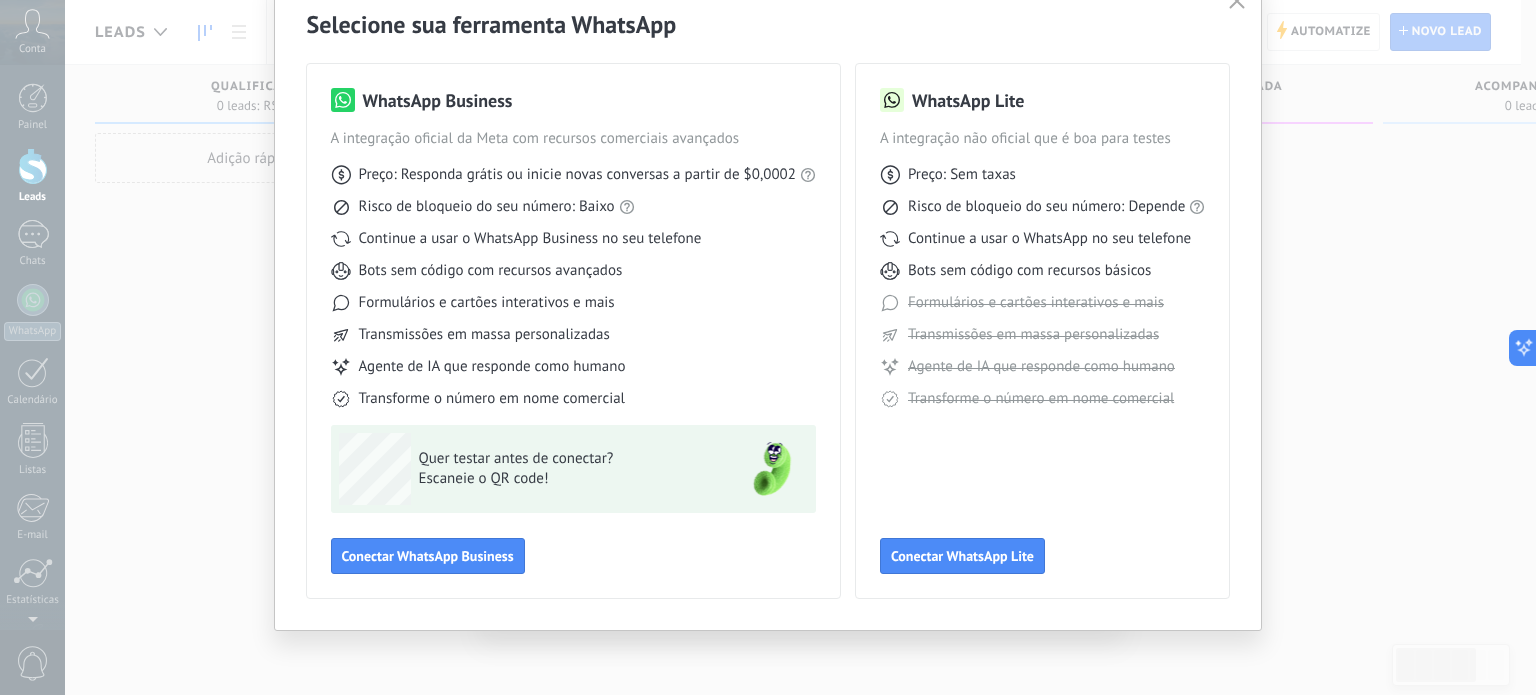 click on "Conectar WhatsApp Business" at bounding box center (428, 556) 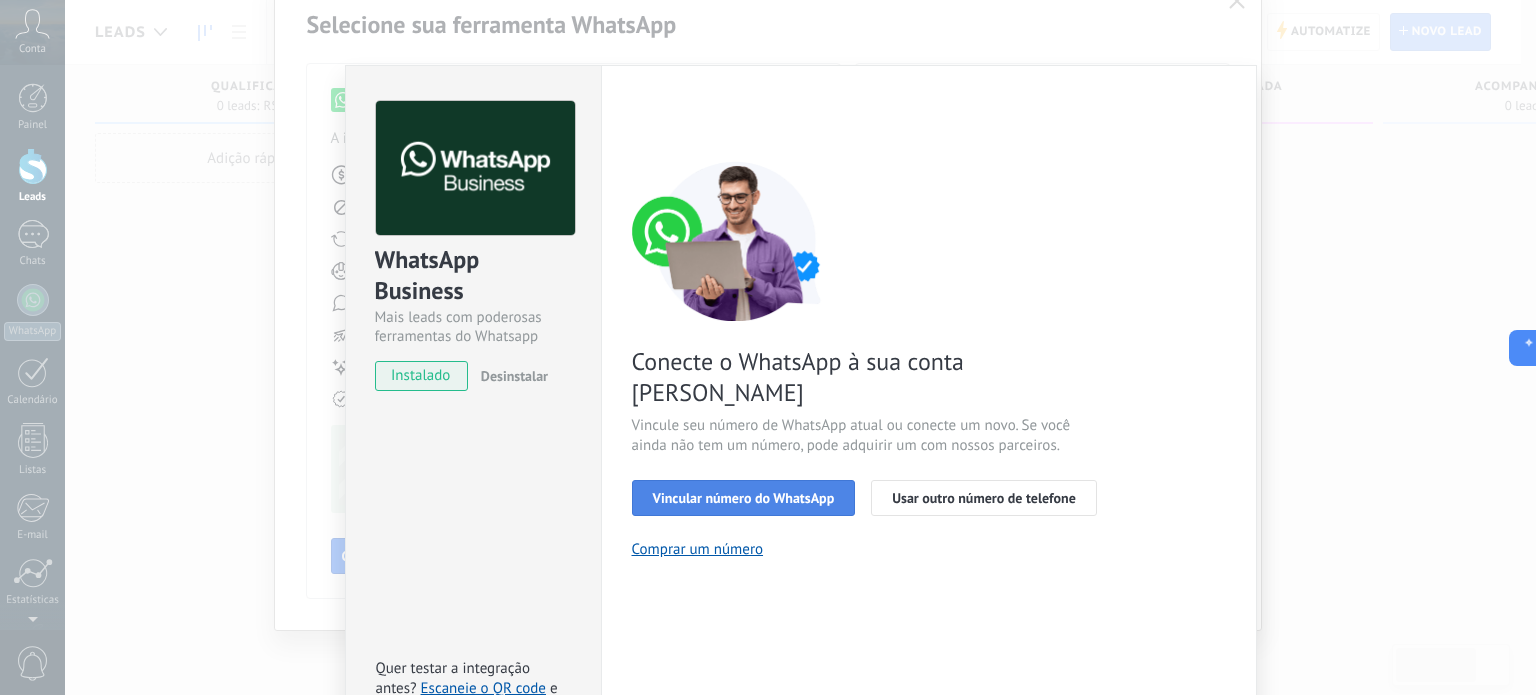 click on "Vincular número do WhatsApp" at bounding box center [744, 498] 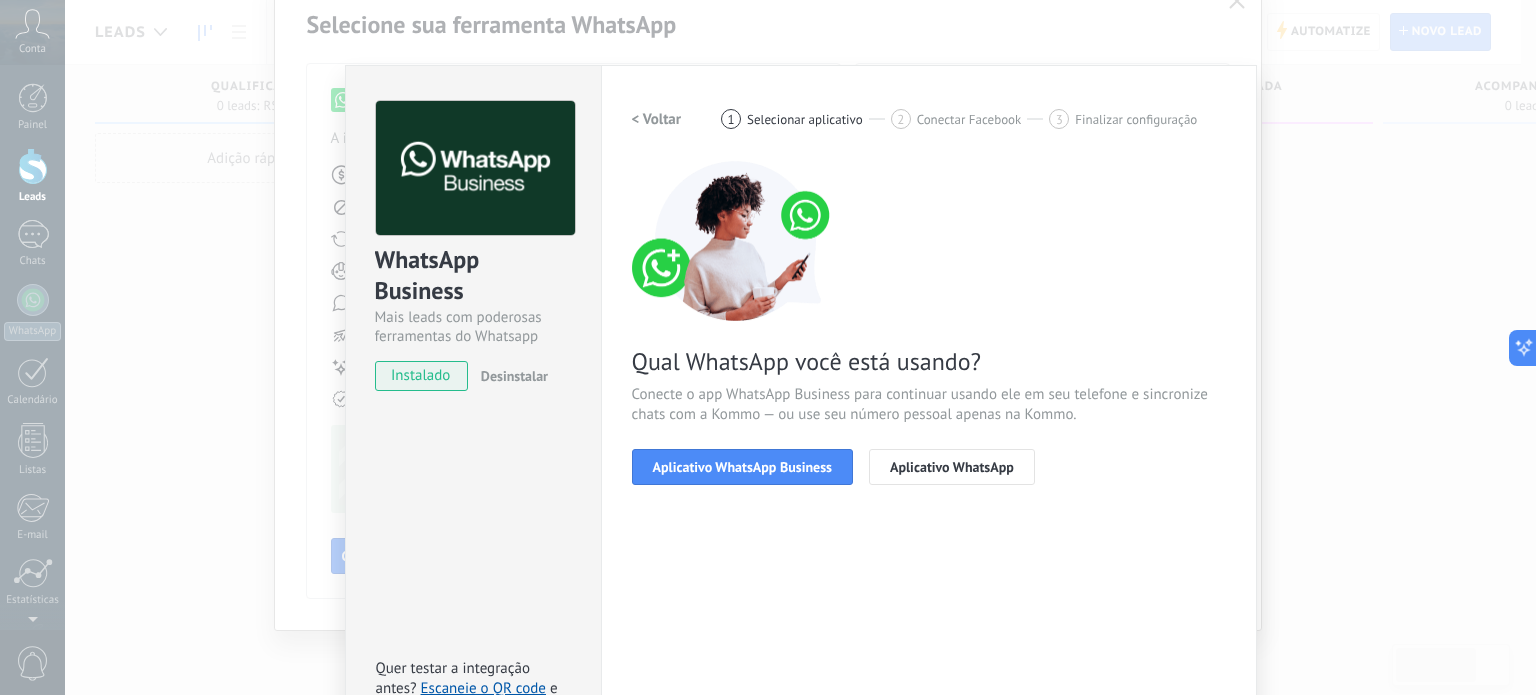 click on "Aplicativo WhatsApp Business" at bounding box center [742, 467] 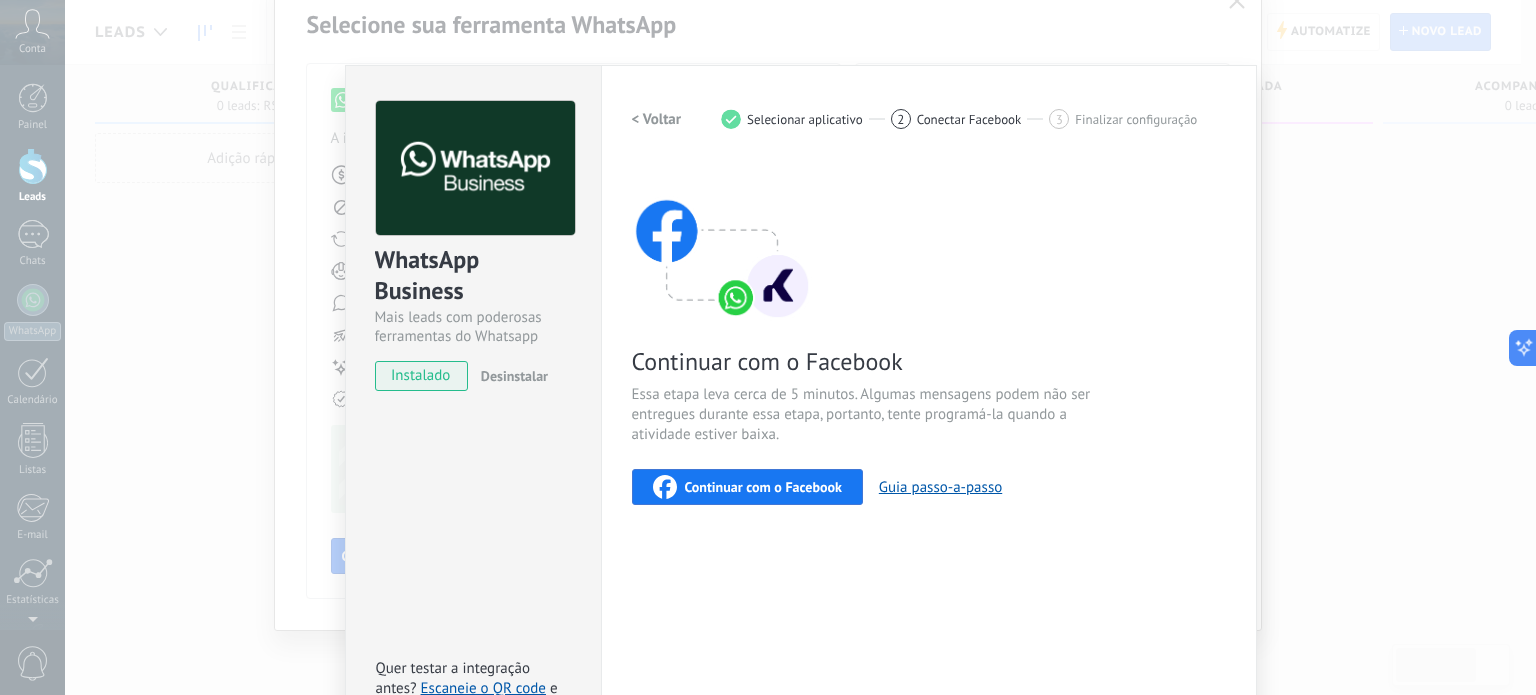 click on "Continuar com o Facebook" at bounding box center [747, 487] 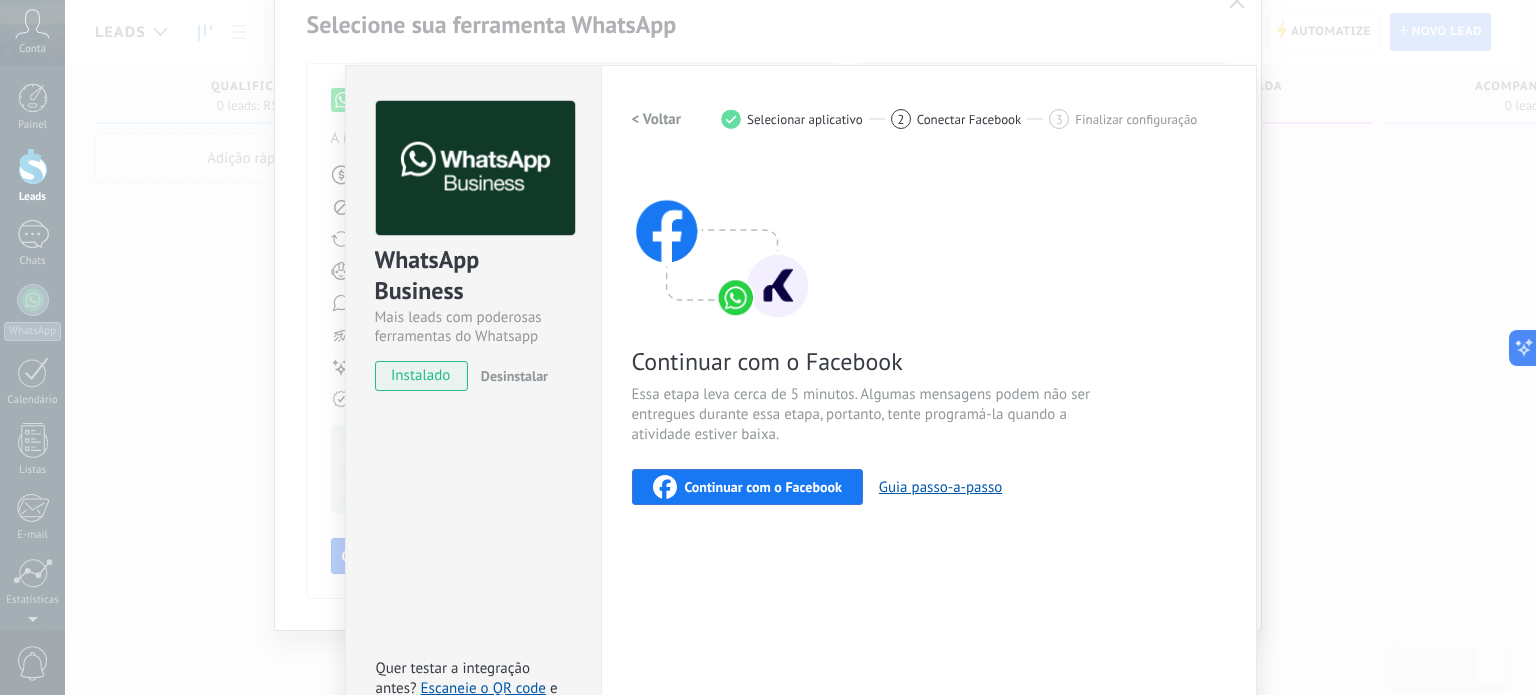 click on "Continuar com o Facebook" at bounding box center [747, 487] 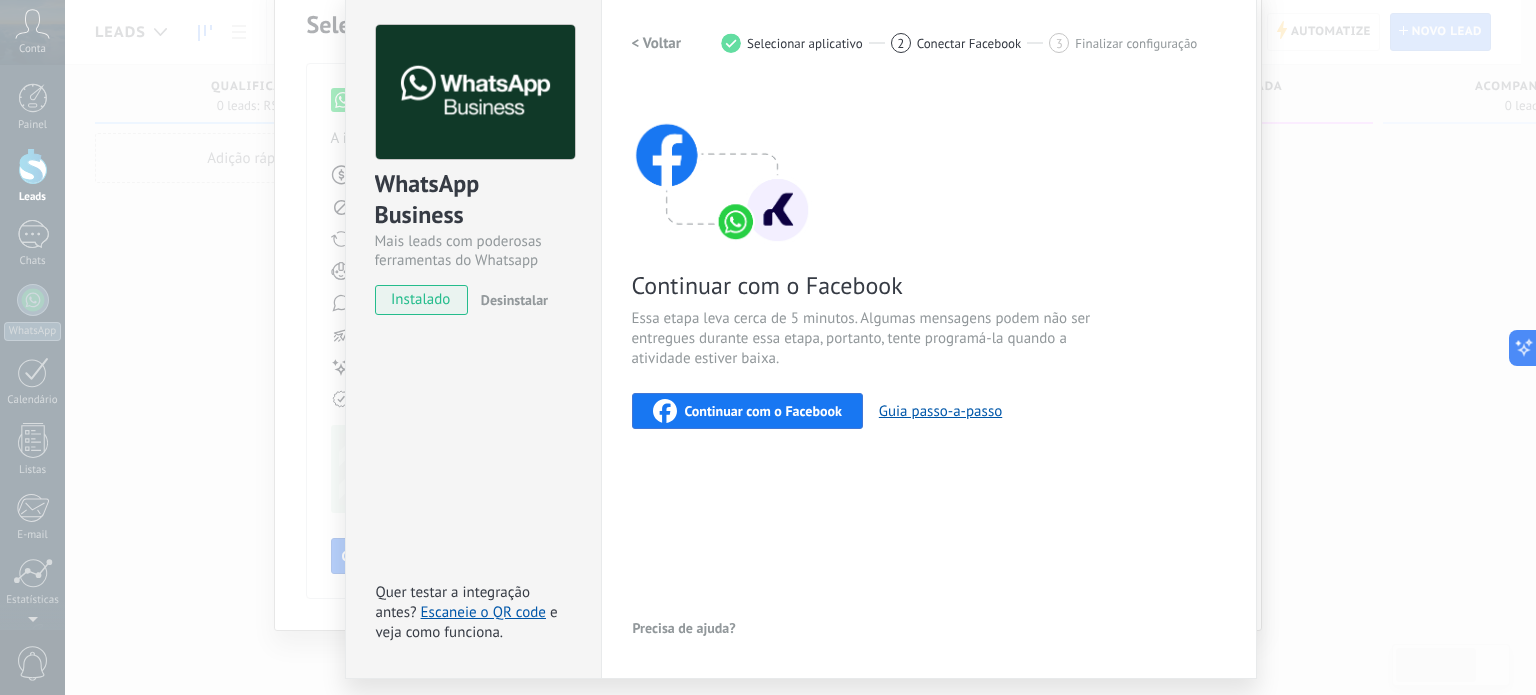 scroll, scrollTop: 134, scrollLeft: 0, axis: vertical 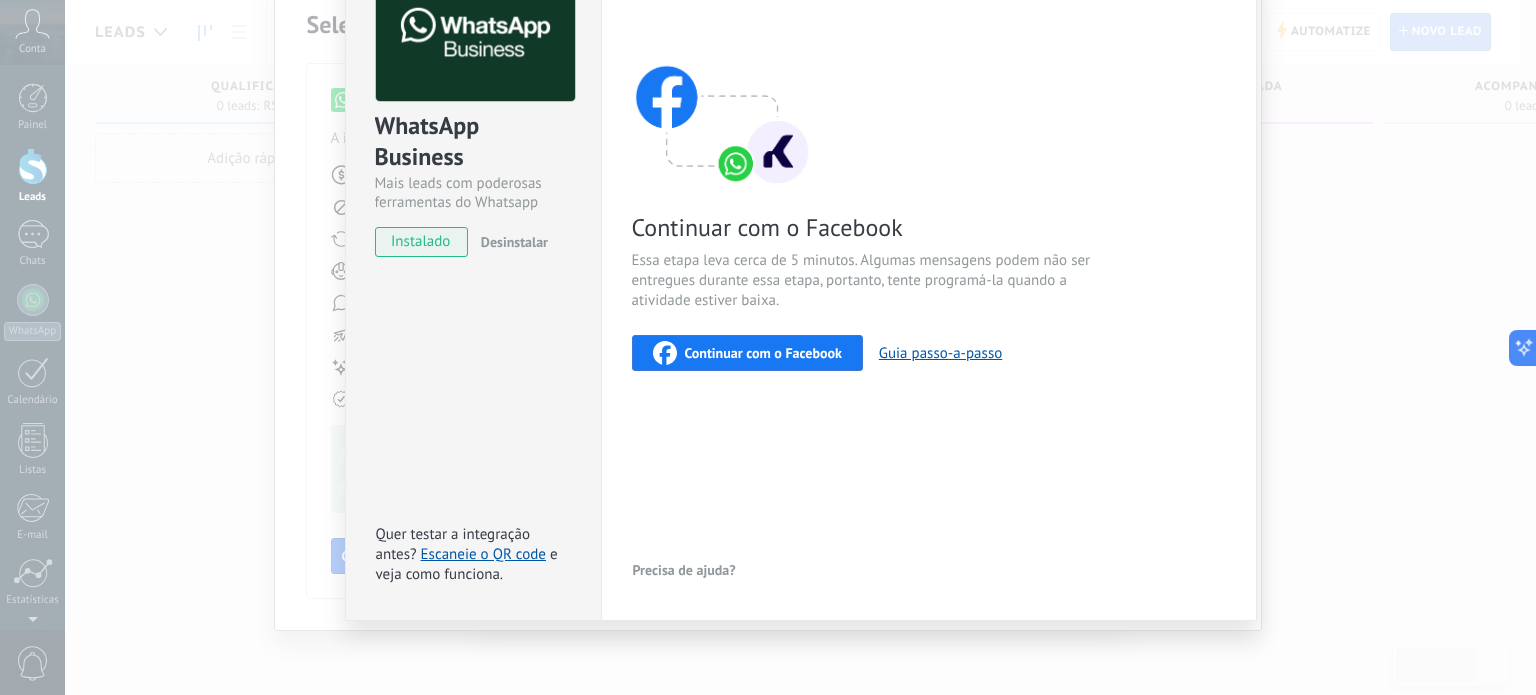 click on "Selecione sua ferramenta WhatsApp WhatsApp Business A integração oficial da Meta com recursos comerciais avançados Preço: Responda grátis ou inicie novas conversas a partir de $0,0002 Risco de bloqueio do seu número: Baixo Continue a usar o WhatsApp Business no seu telefone Bots sem código com recursos avançados Formulários e cartões interativos e mais Transmissões em massa personalizadas Agente de IA que responde como humano Transforme o número em nome comercial Quer testar antes de conectar? Escaneie o QR code! Conectar WhatsApp Business WhatsApp Lite A integração não oficial que é boa para testes Preço: Sem taxas Risco de bloqueio do seu número: Depende Continue a usar o WhatsApp no seu telefone Bots sem código com recursos básicos Formulários e cartões interativos e mais Transmissões em massa personalizadas Agente de IA que responde como humano Transforme o número em nome comercial Conectar WhatsApp Lite" at bounding box center (768, 347) 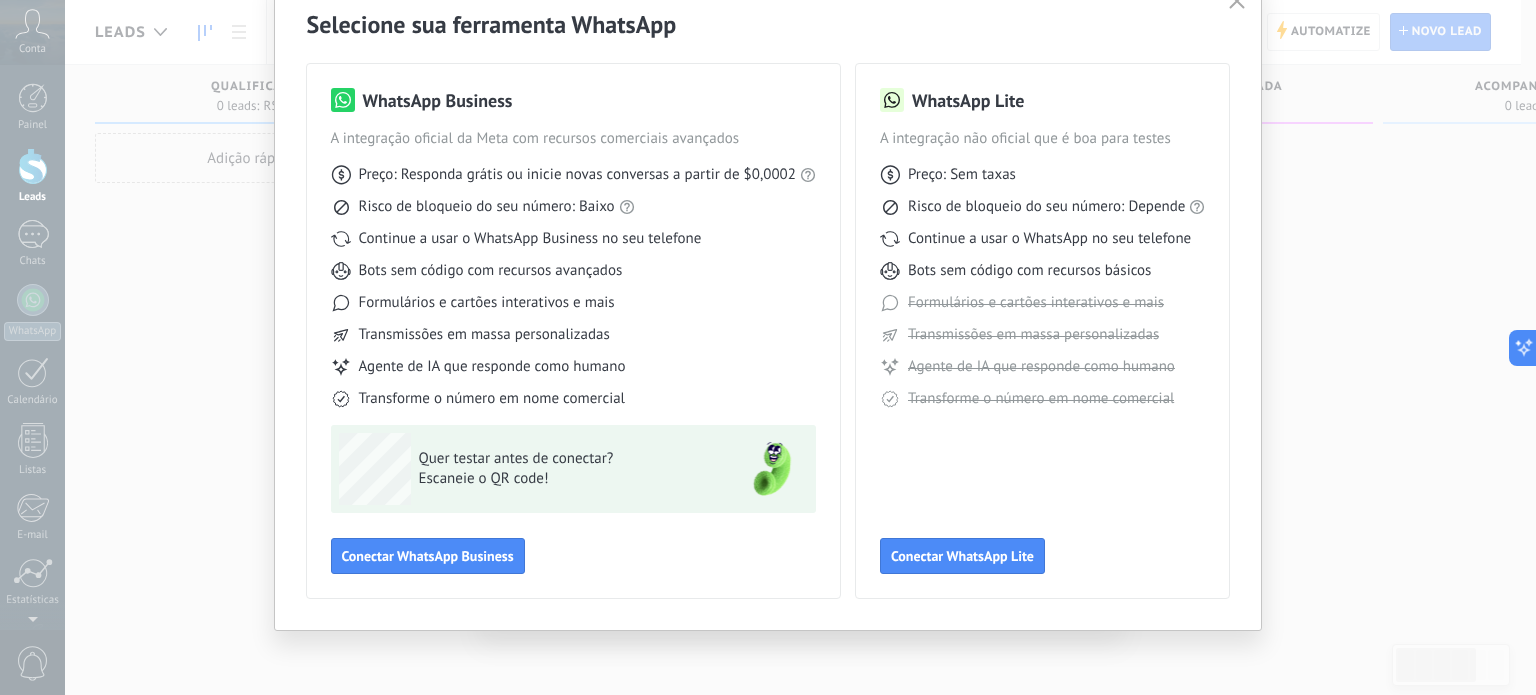scroll, scrollTop: 0, scrollLeft: 0, axis: both 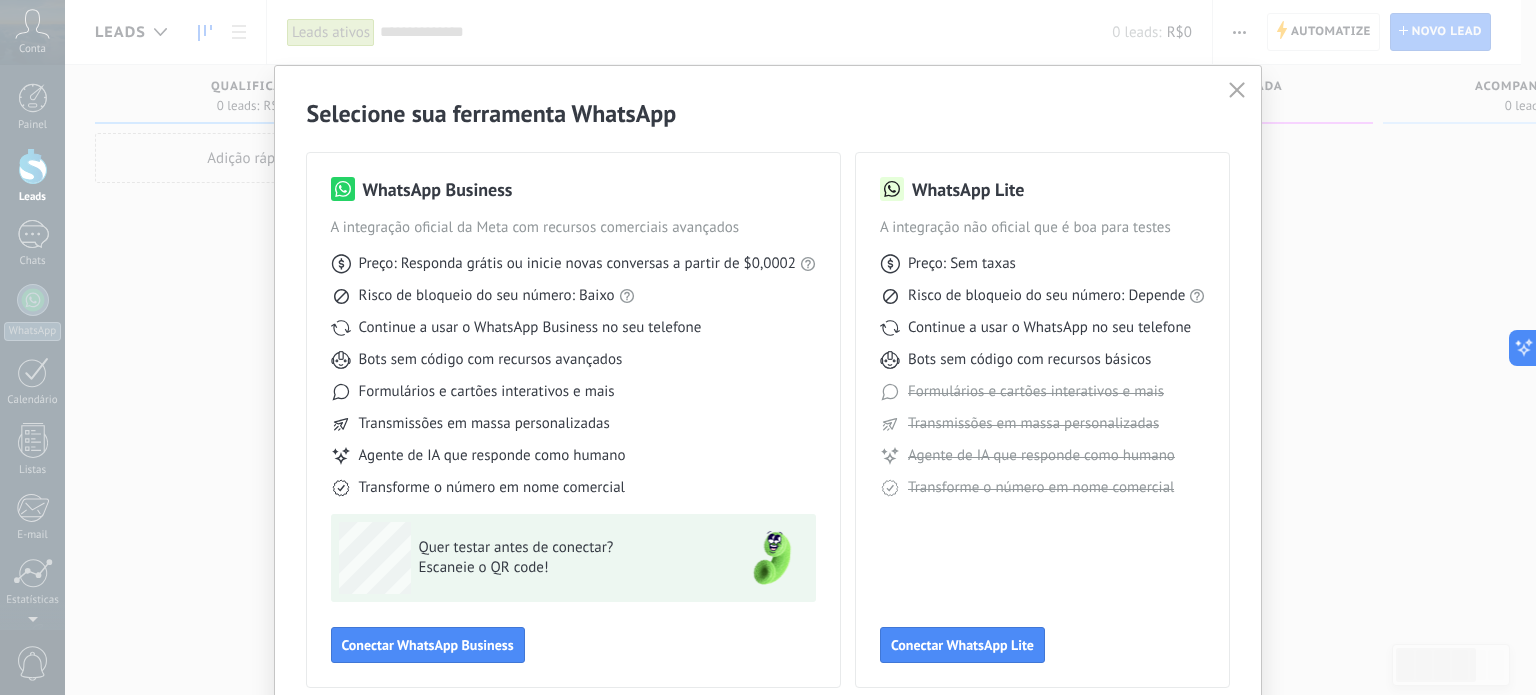 click 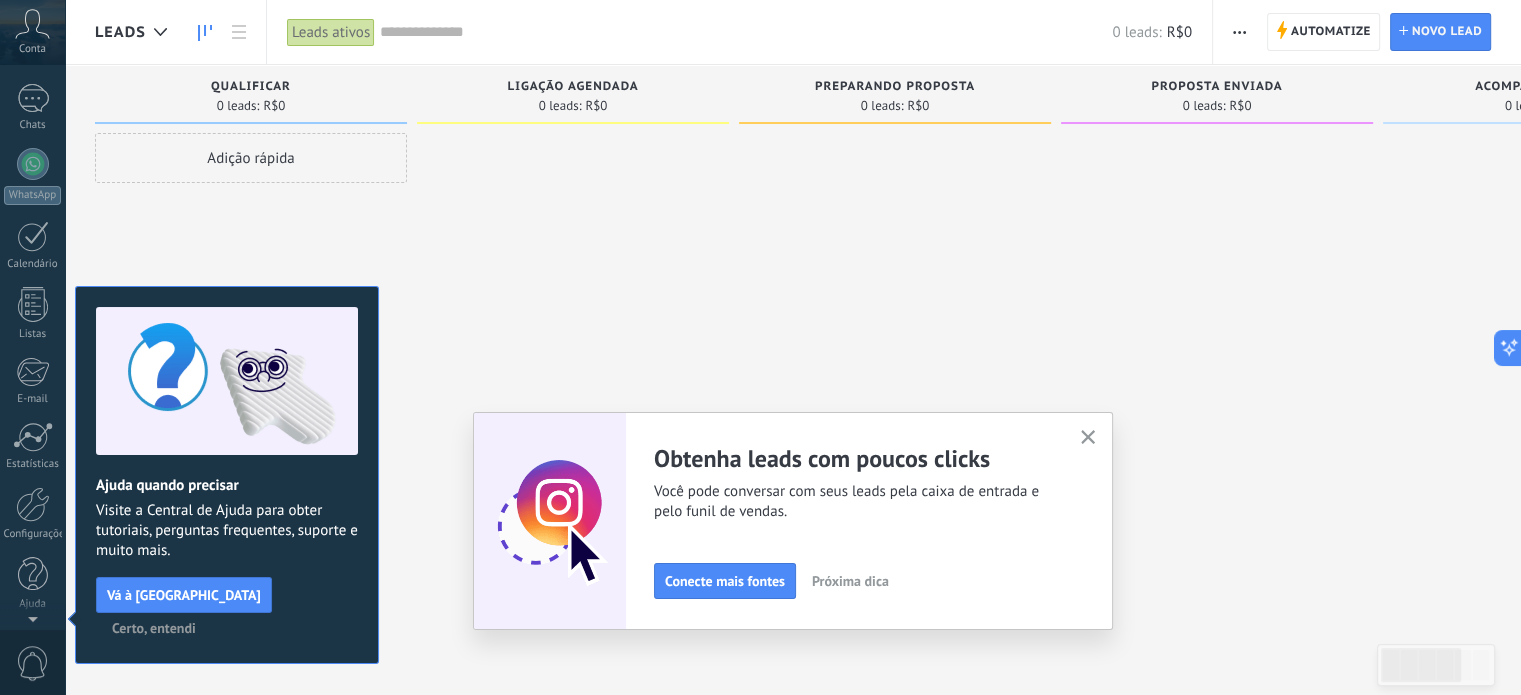 scroll, scrollTop: 0, scrollLeft: 0, axis: both 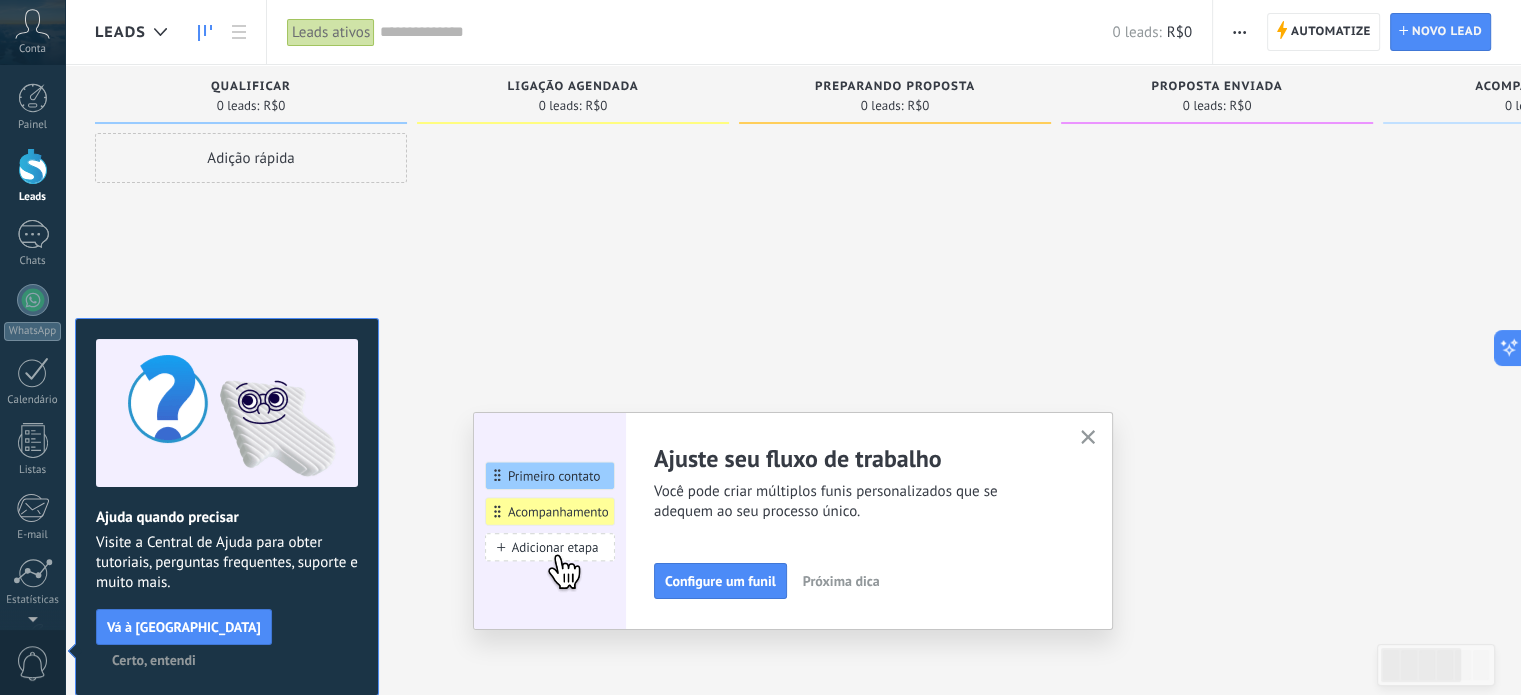 click on "0 leads:  R$0" at bounding box center (573, 105) 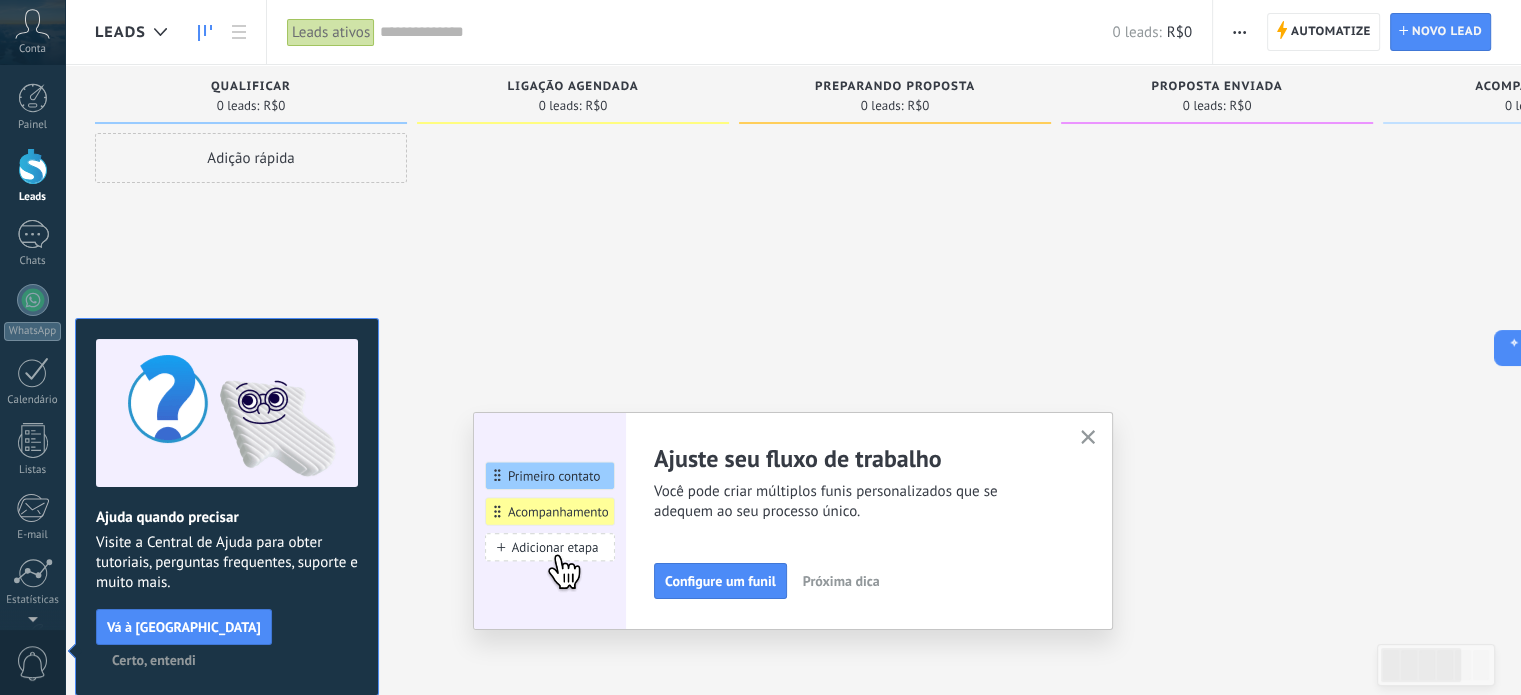 click on "Proposta enviada" at bounding box center [1216, 87] 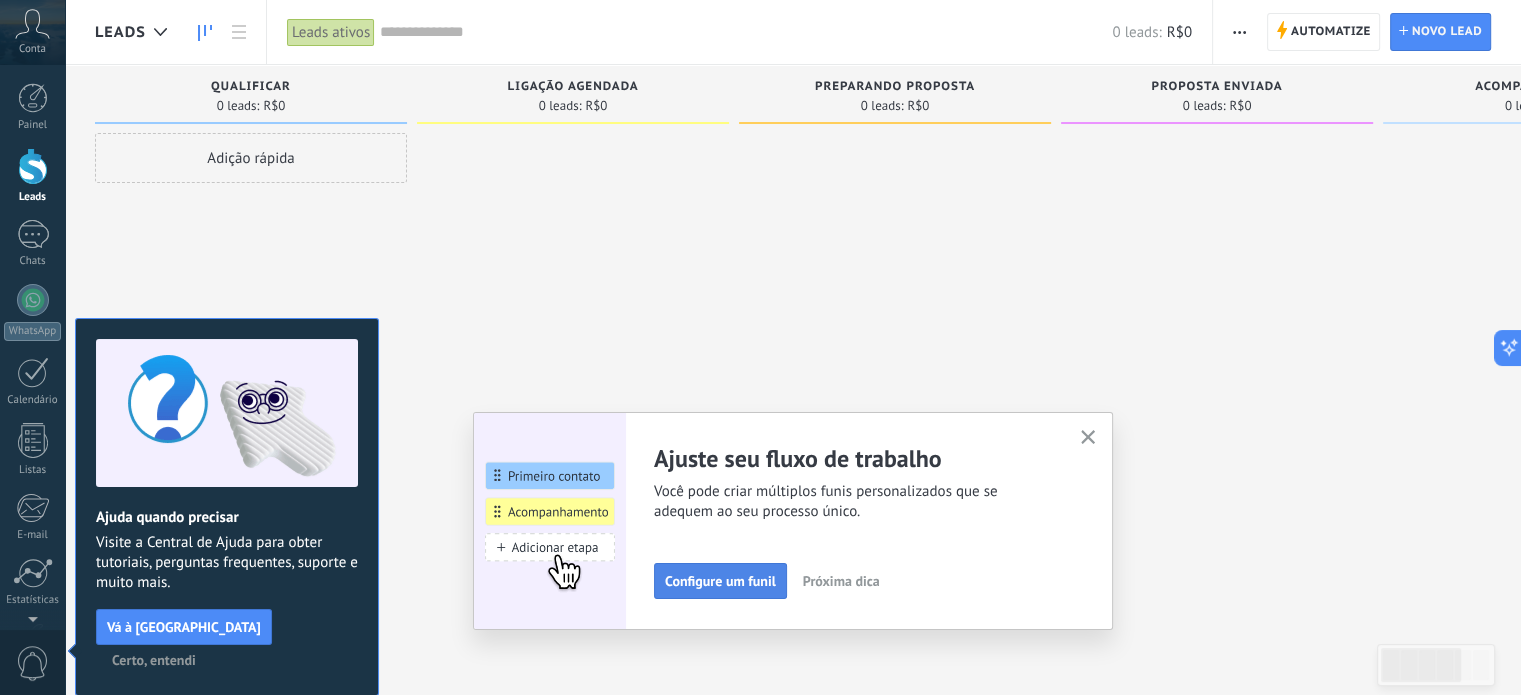 click on "Configure um funil" at bounding box center (720, 581) 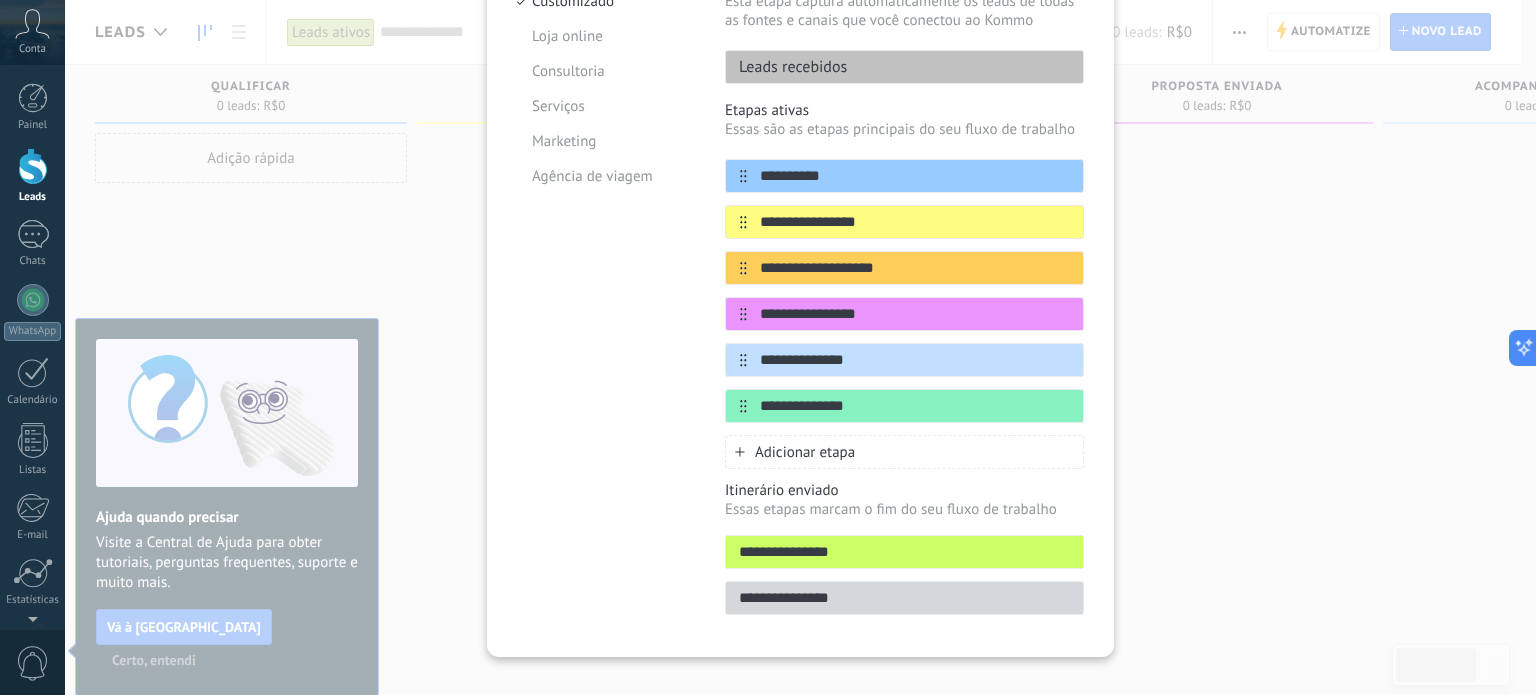 scroll, scrollTop: 278, scrollLeft: 0, axis: vertical 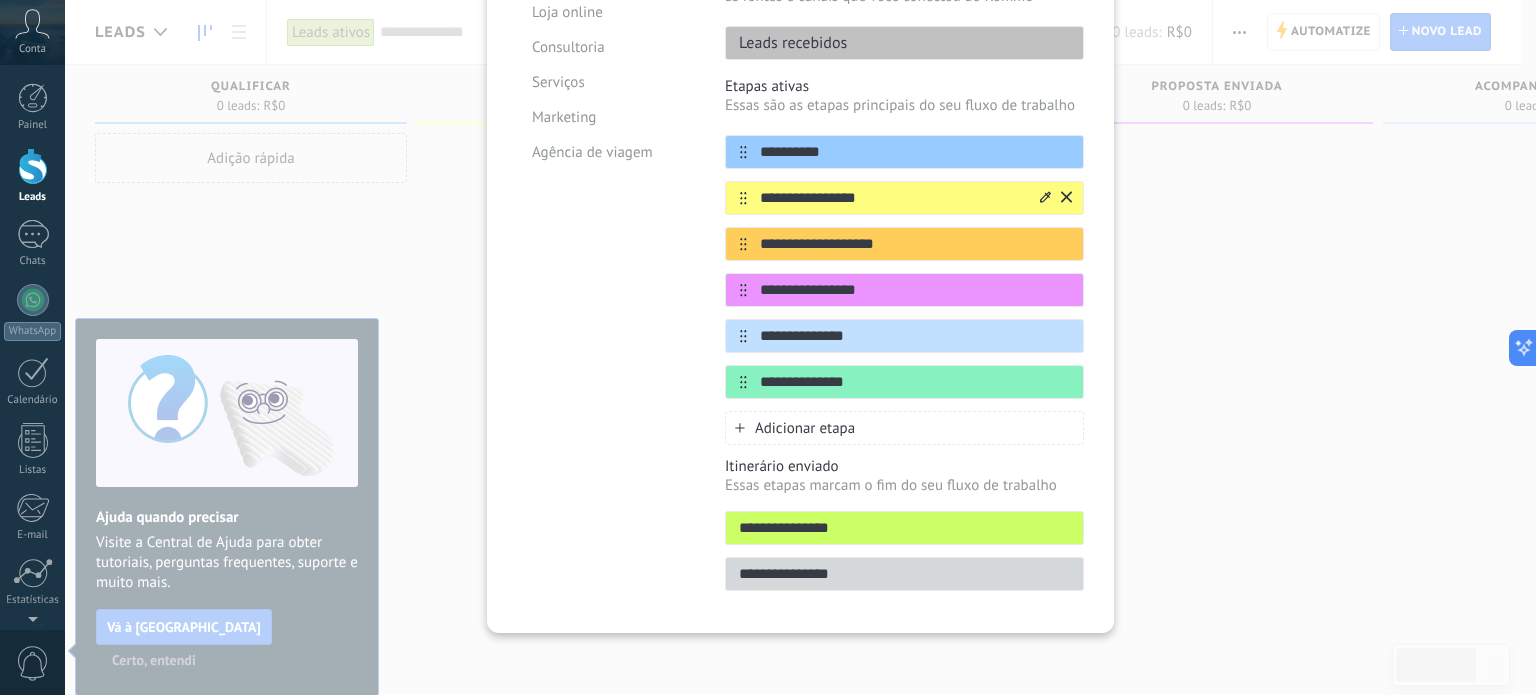 click on "**********" at bounding box center [892, 198] 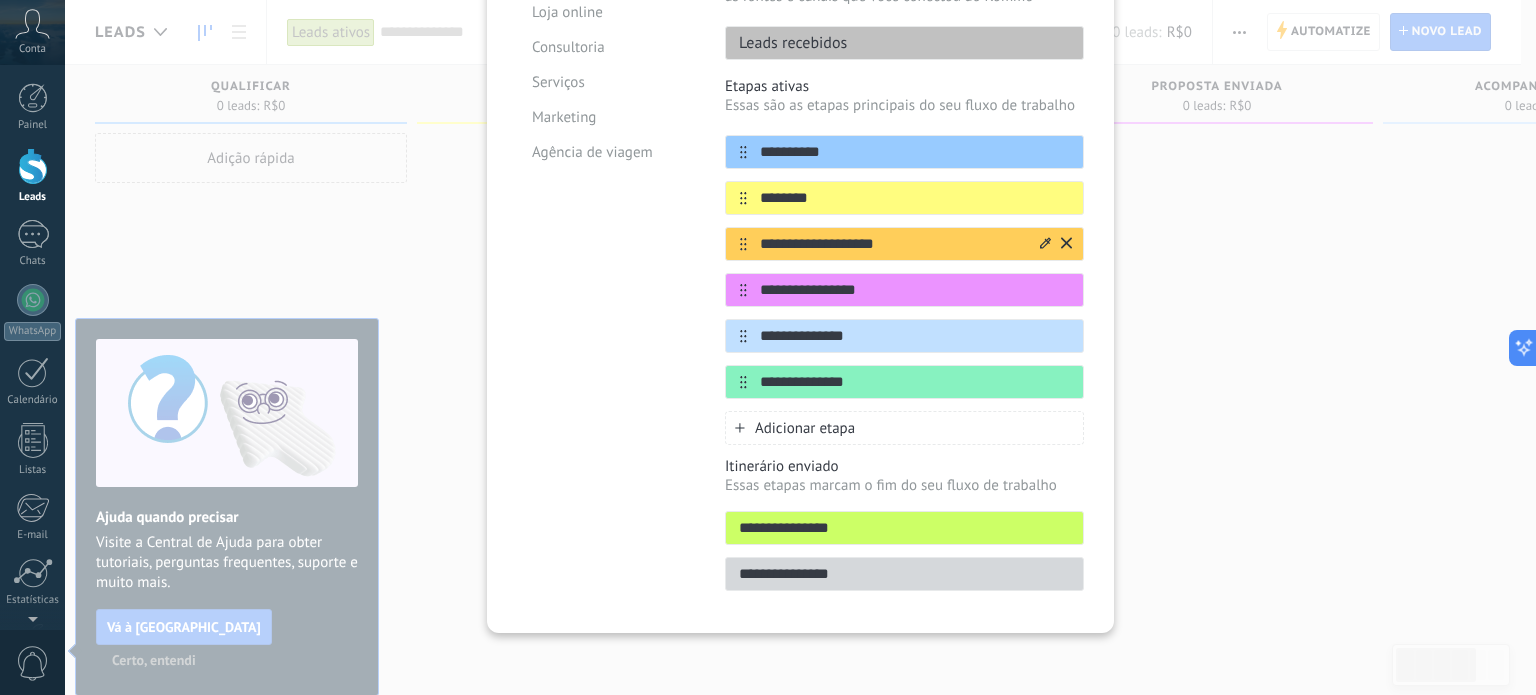 type on "*******" 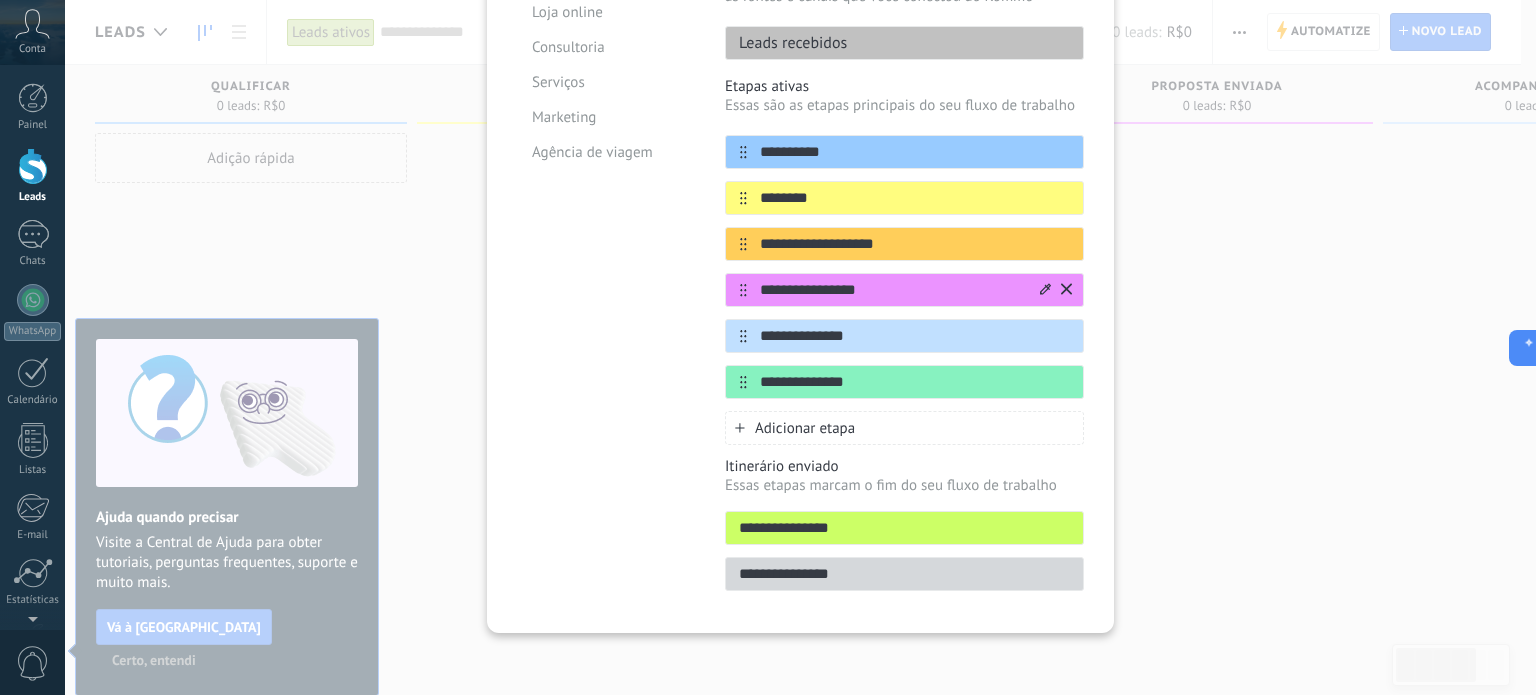 click on "**********" at bounding box center [892, 290] 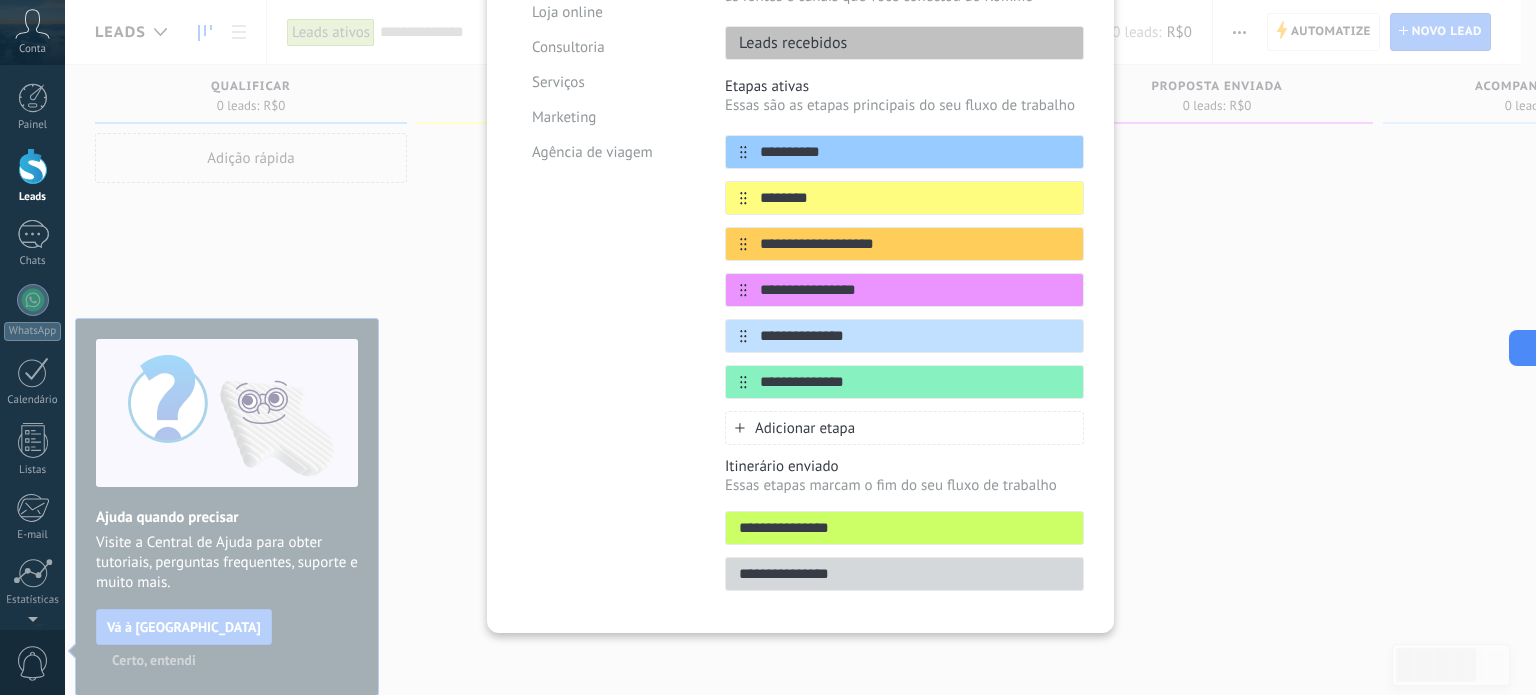 click on "**********" at bounding box center [800, 347] 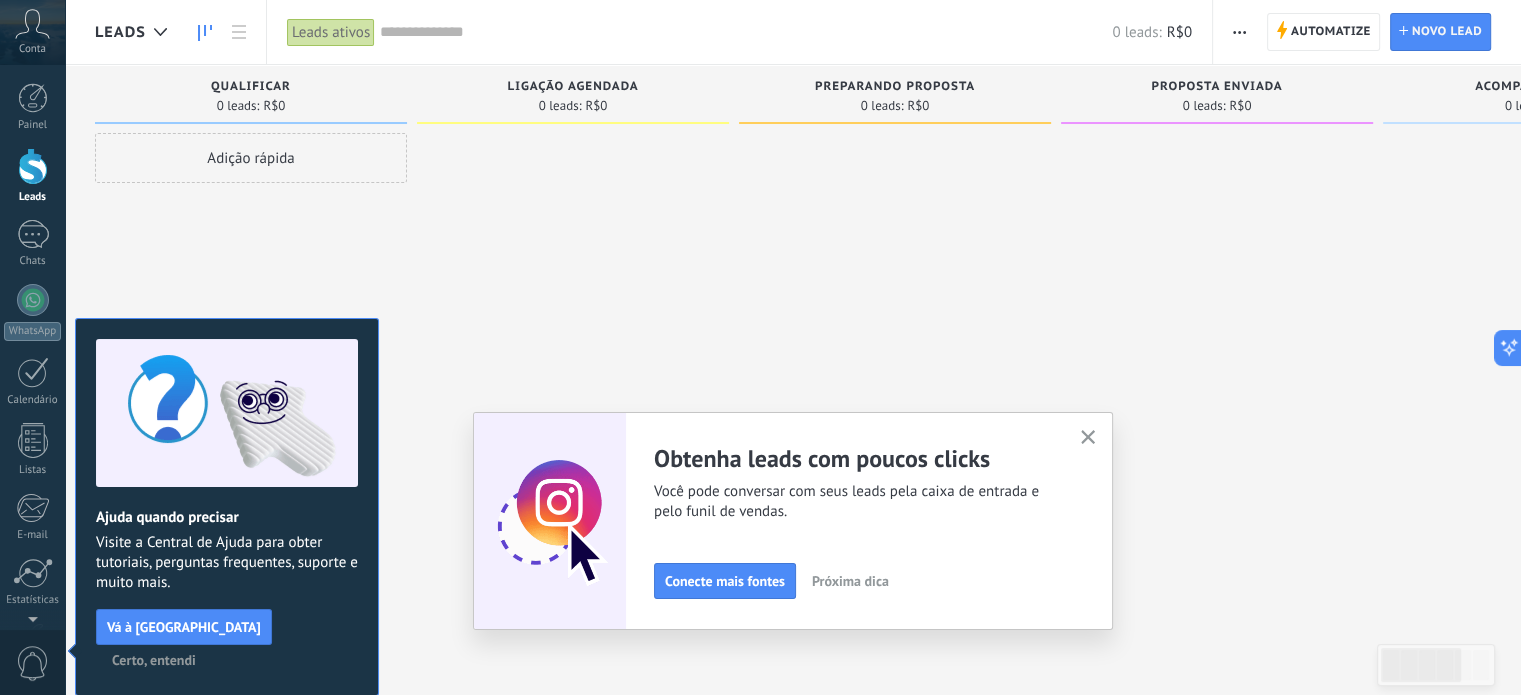 click 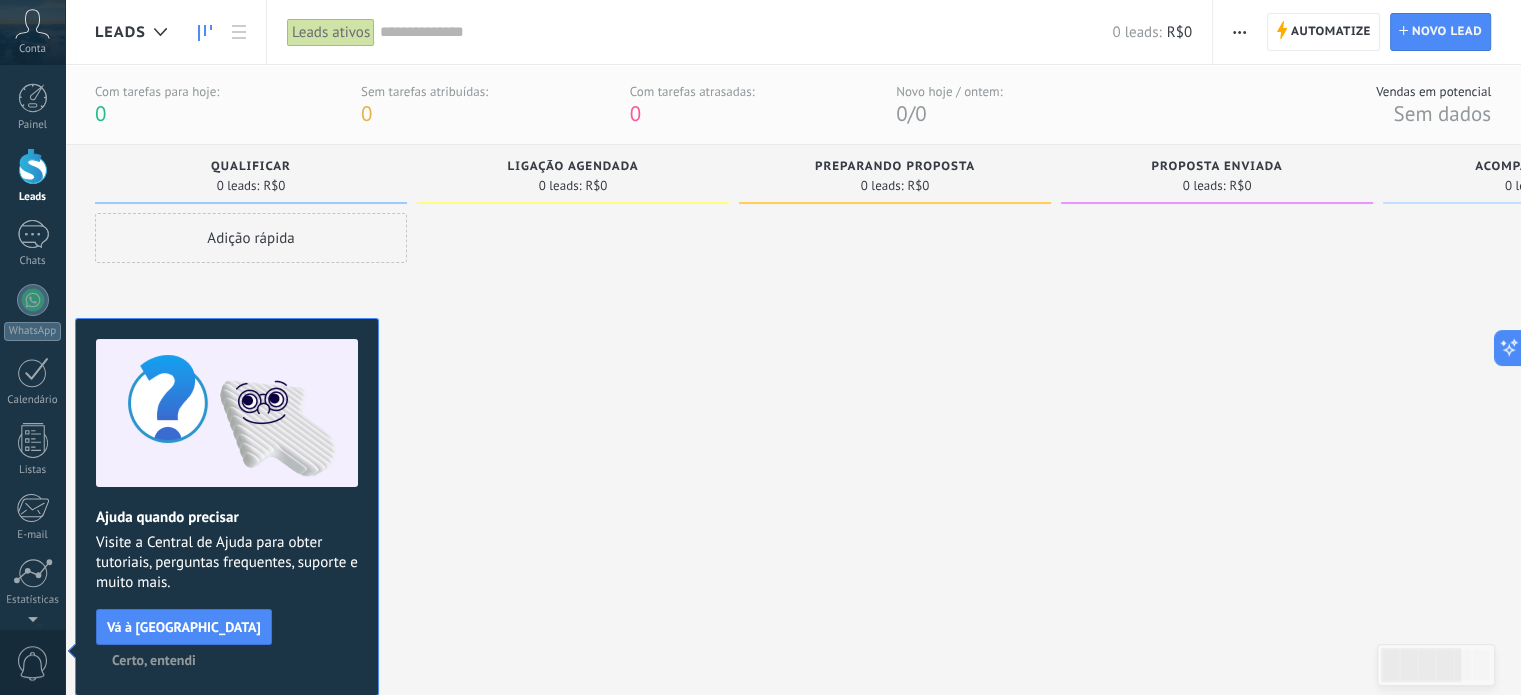 click on "Certo, entendi" at bounding box center (154, 660) 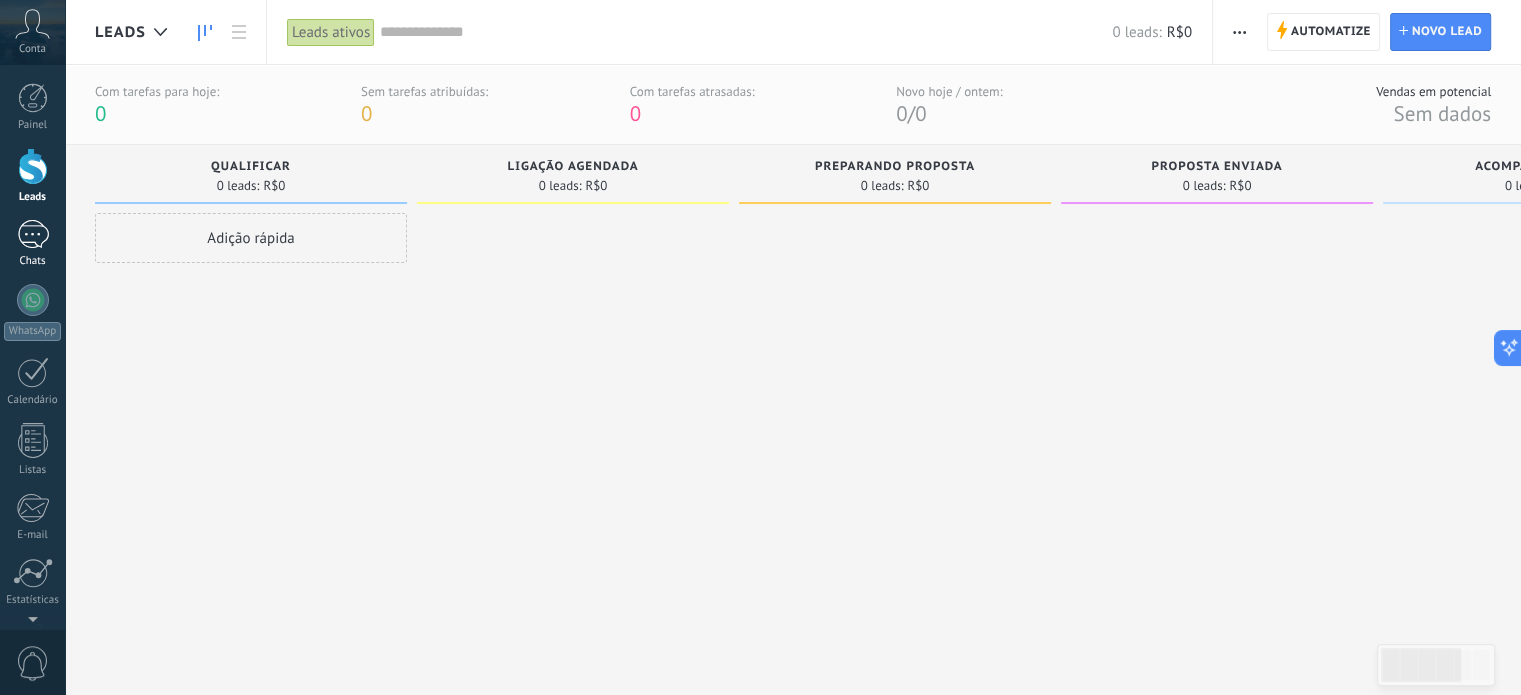 click at bounding box center (33, 234) 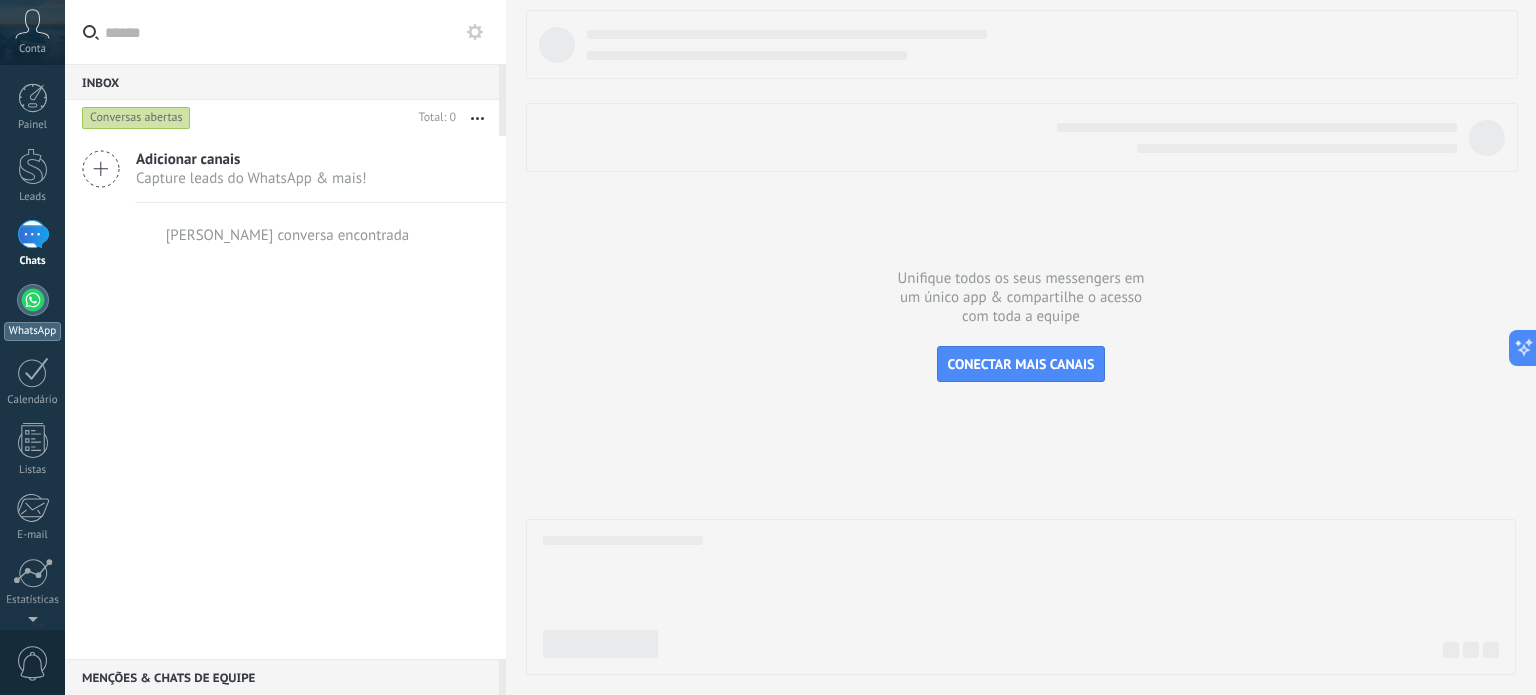 click on "WhatsApp" at bounding box center (32, 331) 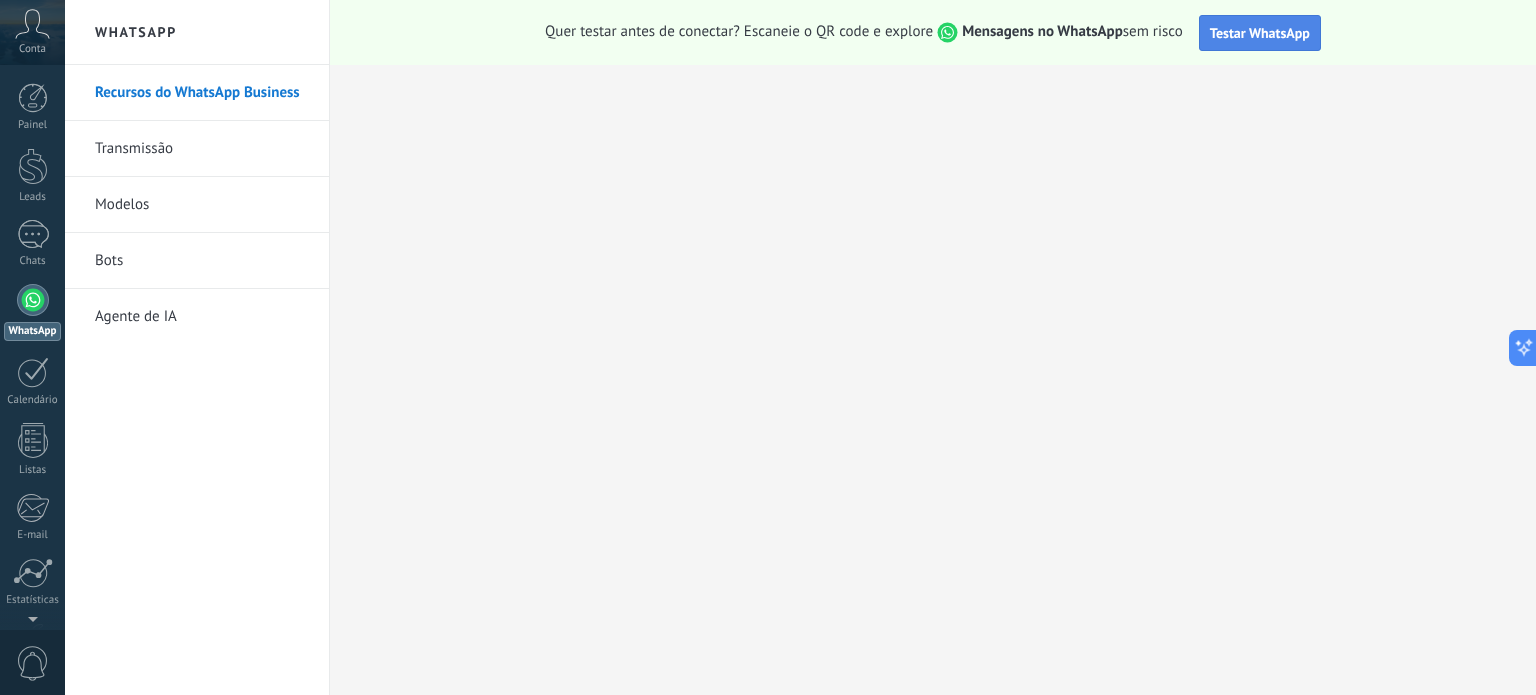 click on "Testar WhatsApp" at bounding box center [1260, 33] 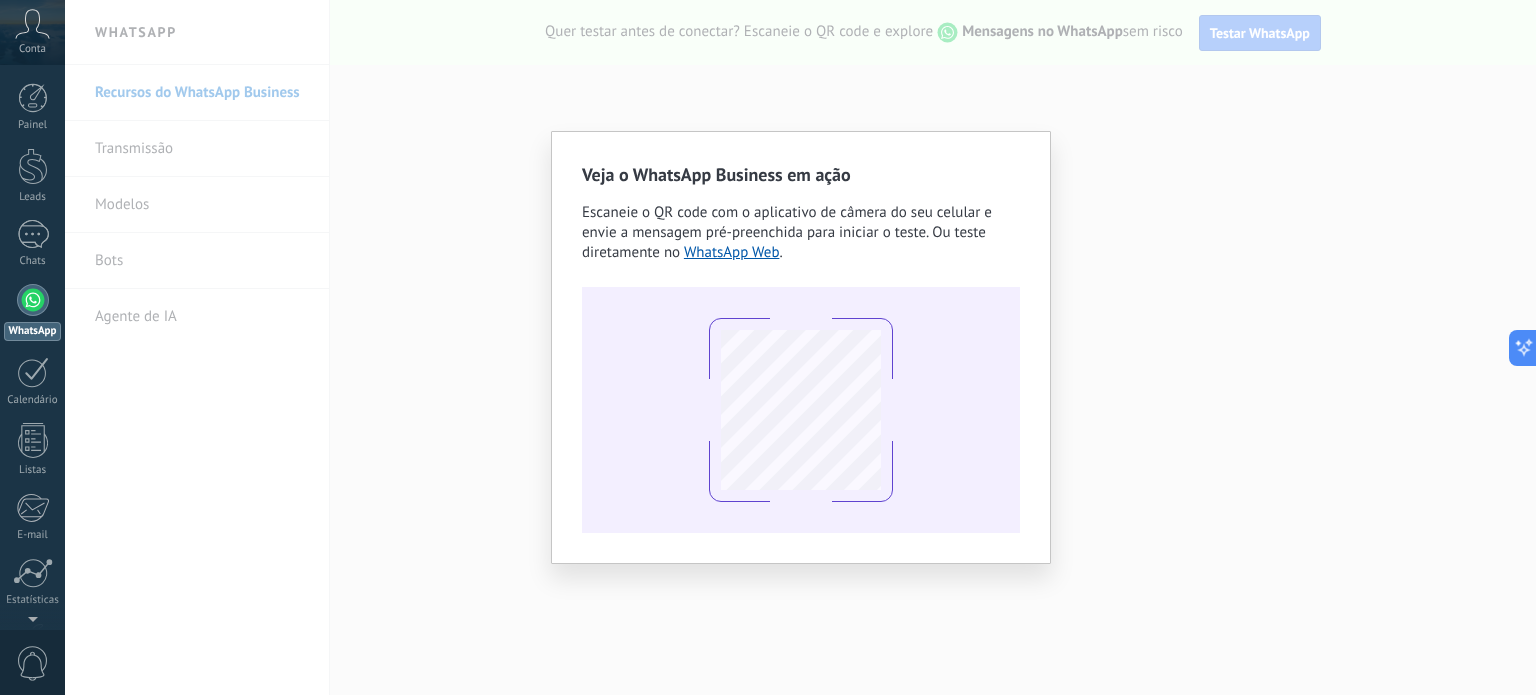 click on "Veja o WhatsApp Business em ação Escaneie o QR code com o aplicativo de câmera do seu celular e envie a mensagem pré-preenchida para iniciar o teste. Ou teste diretamente no   WhatsApp Web ." at bounding box center [800, 347] 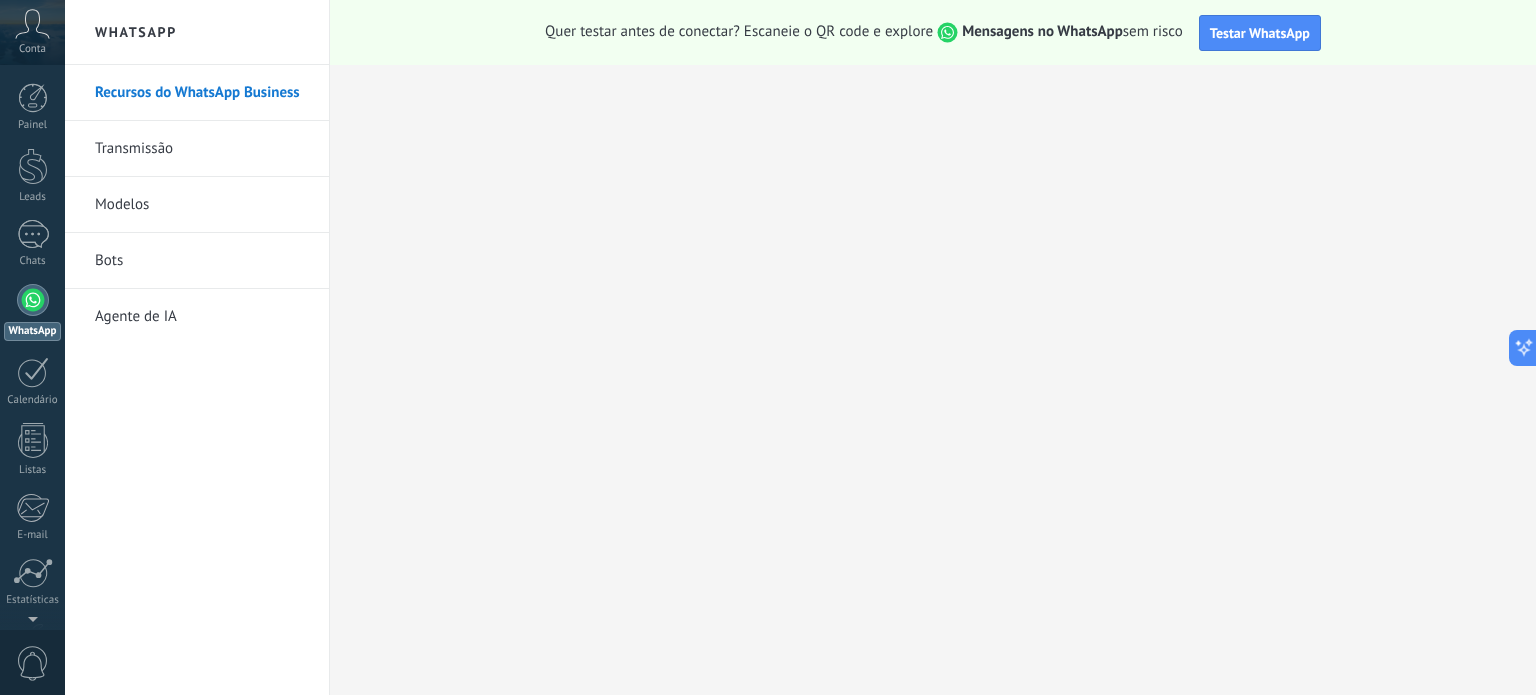 click on "Transmissão" at bounding box center (202, 149) 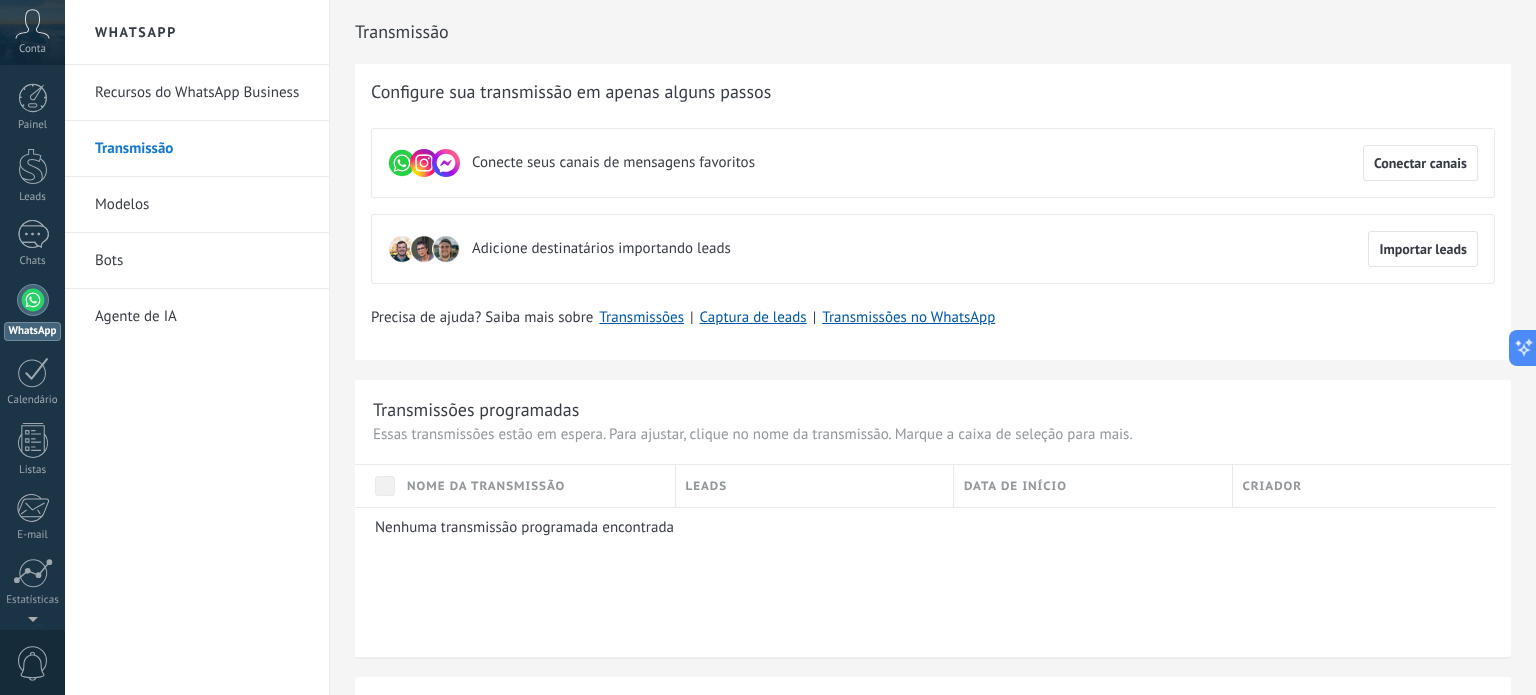 click on "Recursos do WhatsApp Business" at bounding box center [202, 93] 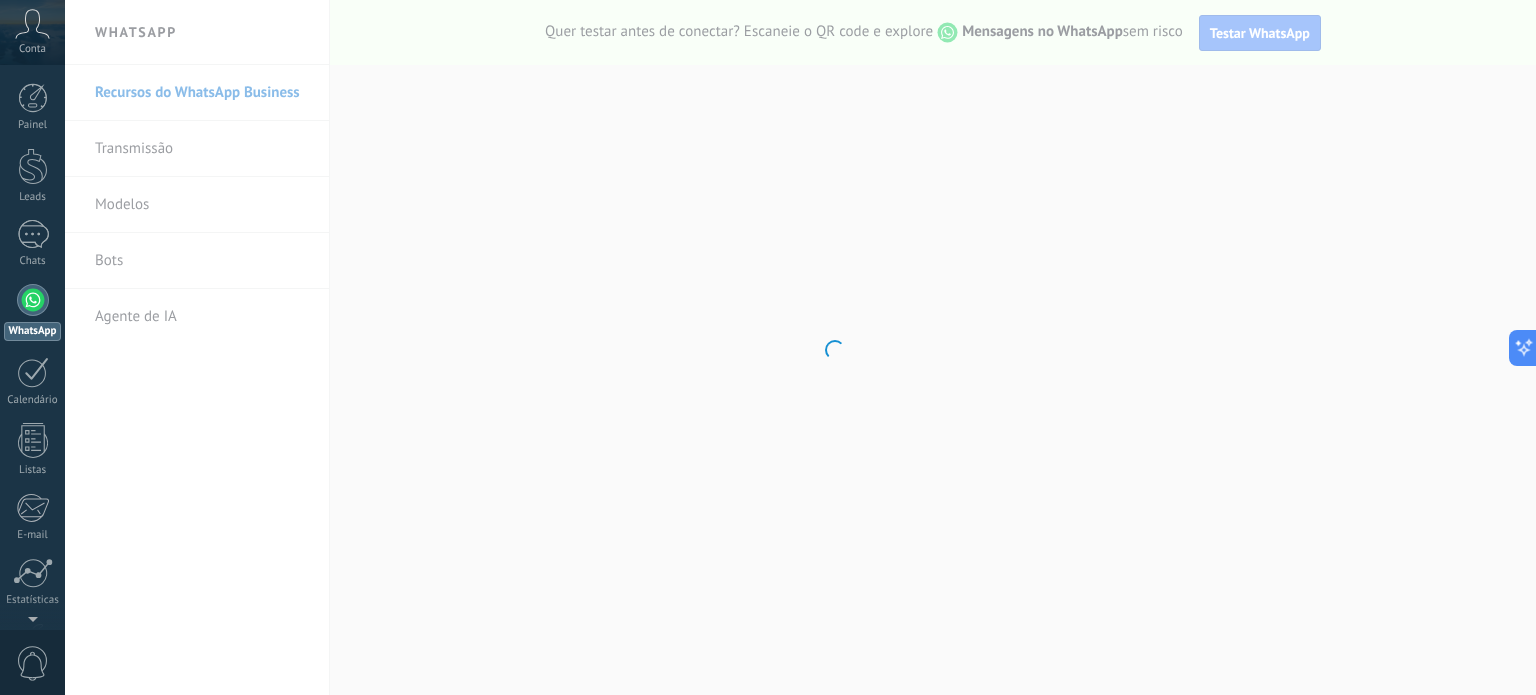 click on ".abccls-1,.abccls-2{fill-rule:evenodd}.abccls-2{fill:#fff} .abfcls-1{fill:none}.abfcls-2{fill:#fff} .abncls-1{isolation:isolate}.abncls-2{opacity:.06}.abncls-2,.abncls-3,.abncls-6{mix-blend-mode:multiply}.abncls-3{opacity:.15}.abncls-4,.abncls-8{fill:#fff}.abncls-5{fill:url(#abnlinear-gradient)}.abncls-6{opacity:.04}.abncls-7{fill:url(#abnlinear-gradient-2)}.abncls-8{fill-rule:evenodd} .abqst0{fill:#ffa200} .abwcls-1{fill:#252525} .cls-1{isolation:isolate} .acicls-1{fill:none} .aclcls-1{fill:#232323} .acnst0{display:none} .addcls-1,.addcls-2{fill:none;stroke-miterlimit:10}.addcls-1{stroke:#dfe0e5}.addcls-2{stroke:#a1a7ab} .adecls-1,.adecls-2{fill:none;stroke-miterlimit:10}.adecls-1{stroke:#dfe0e5}.adecls-2{stroke:#a1a7ab} .adqcls-1{fill:#8591a5;fill-rule:evenodd} .aeccls-1{fill:#5c9f37} .aeecls-1{fill:#f86161} .aejcls-1{fill:#8591a5;fill-rule:evenodd} .aekcls-1{fill-rule:evenodd} .aelcls-1{fill-rule:evenodd;fill:currentColor} .aemcls-1{fill-rule:evenodd;fill:currentColor} .aencls-2{fill:#f86161;opacity:.3}" at bounding box center (768, 347) 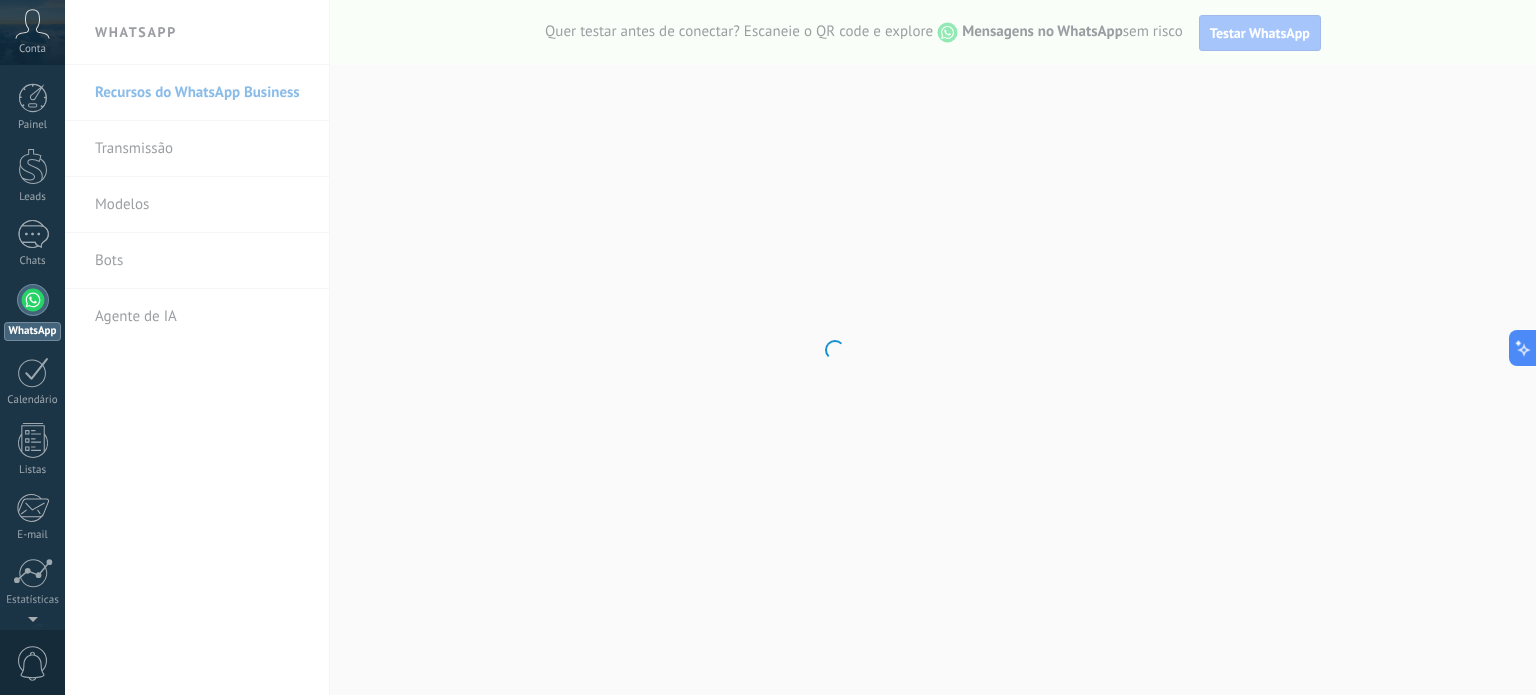 click on ".abccls-1,.abccls-2{fill-rule:evenodd}.abccls-2{fill:#fff} .abfcls-1{fill:none}.abfcls-2{fill:#fff} .abncls-1{isolation:isolate}.abncls-2{opacity:.06}.abncls-2,.abncls-3,.abncls-6{mix-blend-mode:multiply}.abncls-3{opacity:.15}.abncls-4,.abncls-8{fill:#fff}.abncls-5{fill:url(#abnlinear-gradient)}.abncls-6{opacity:.04}.abncls-7{fill:url(#abnlinear-gradient-2)}.abncls-8{fill-rule:evenodd} .abqst0{fill:#ffa200} .abwcls-1{fill:#252525} .cls-1{isolation:isolate} .acicls-1{fill:none} .aclcls-1{fill:#232323} .acnst0{display:none} .addcls-1,.addcls-2{fill:none;stroke-miterlimit:10}.addcls-1{stroke:#dfe0e5}.addcls-2{stroke:#a1a7ab} .adecls-1,.adecls-2{fill:none;stroke-miterlimit:10}.adecls-1{stroke:#dfe0e5}.adecls-2{stroke:#a1a7ab} .adqcls-1{fill:#8591a5;fill-rule:evenodd} .aeccls-1{fill:#5c9f37} .aeecls-1{fill:#f86161} .aejcls-1{fill:#8591a5;fill-rule:evenodd} .aekcls-1{fill-rule:evenodd} .aelcls-1{fill-rule:evenodd;fill:currentColor} .aemcls-1{fill-rule:evenodd;fill:currentColor} .aencls-2{fill:#f86161;opacity:.3}" at bounding box center [768, 347] 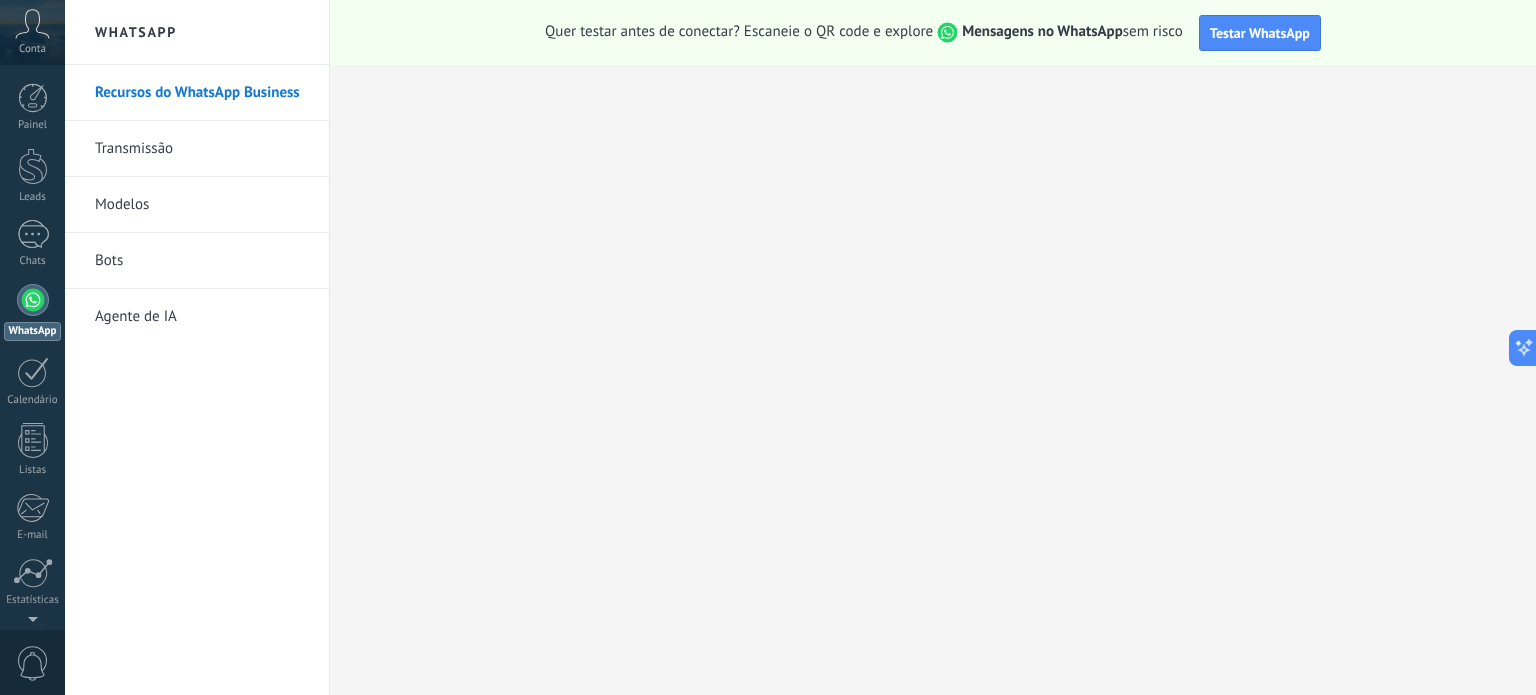 click on "Transmissão" at bounding box center (202, 149) 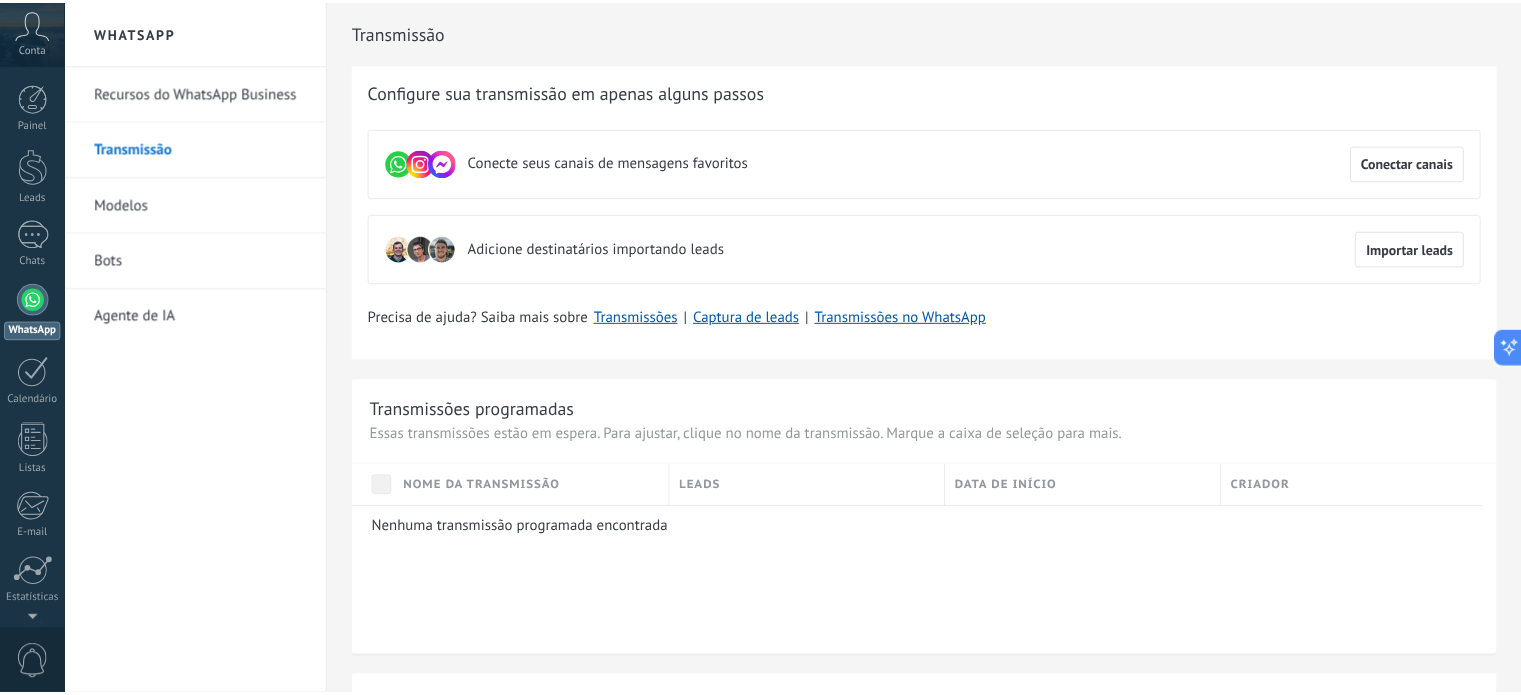 scroll, scrollTop: 0, scrollLeft: 0, axis: both 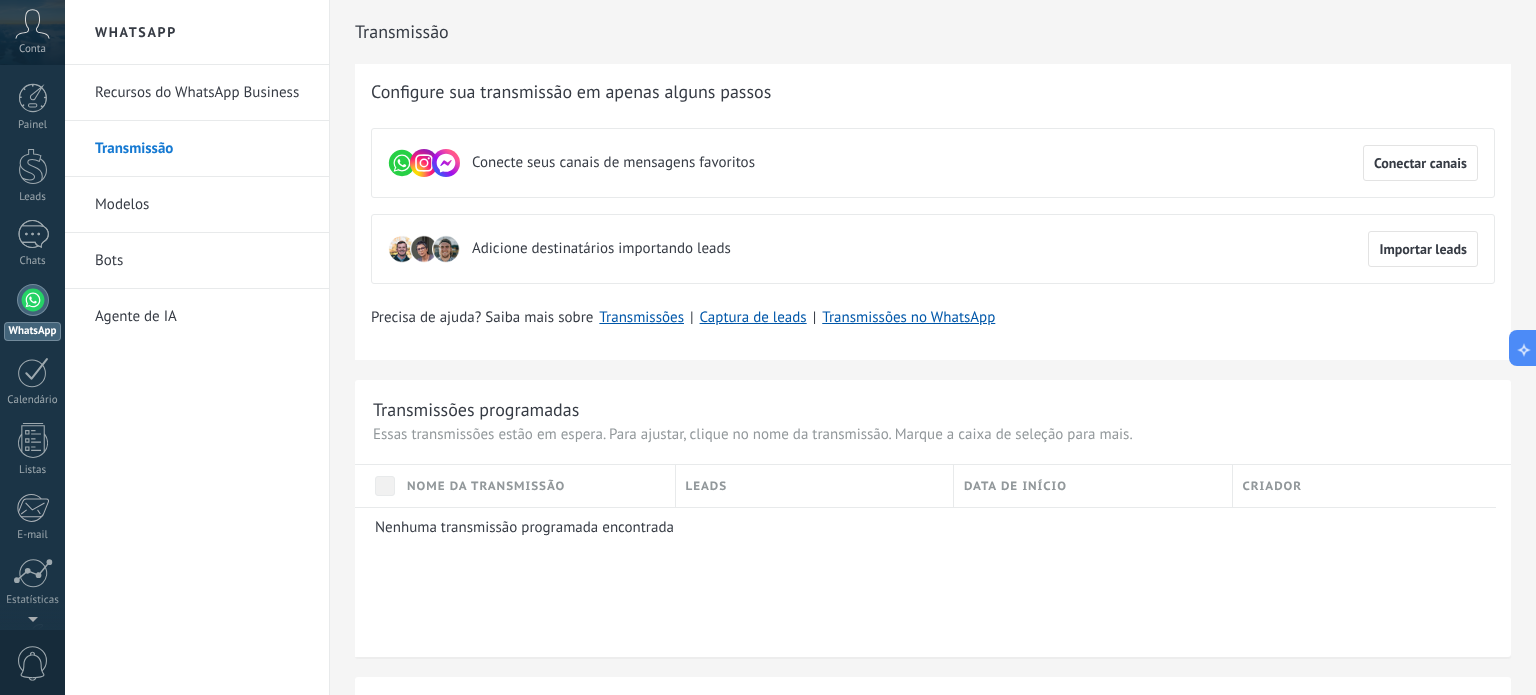click on "Recursos do WhatsApp Business" at bounding box center [202, 93] 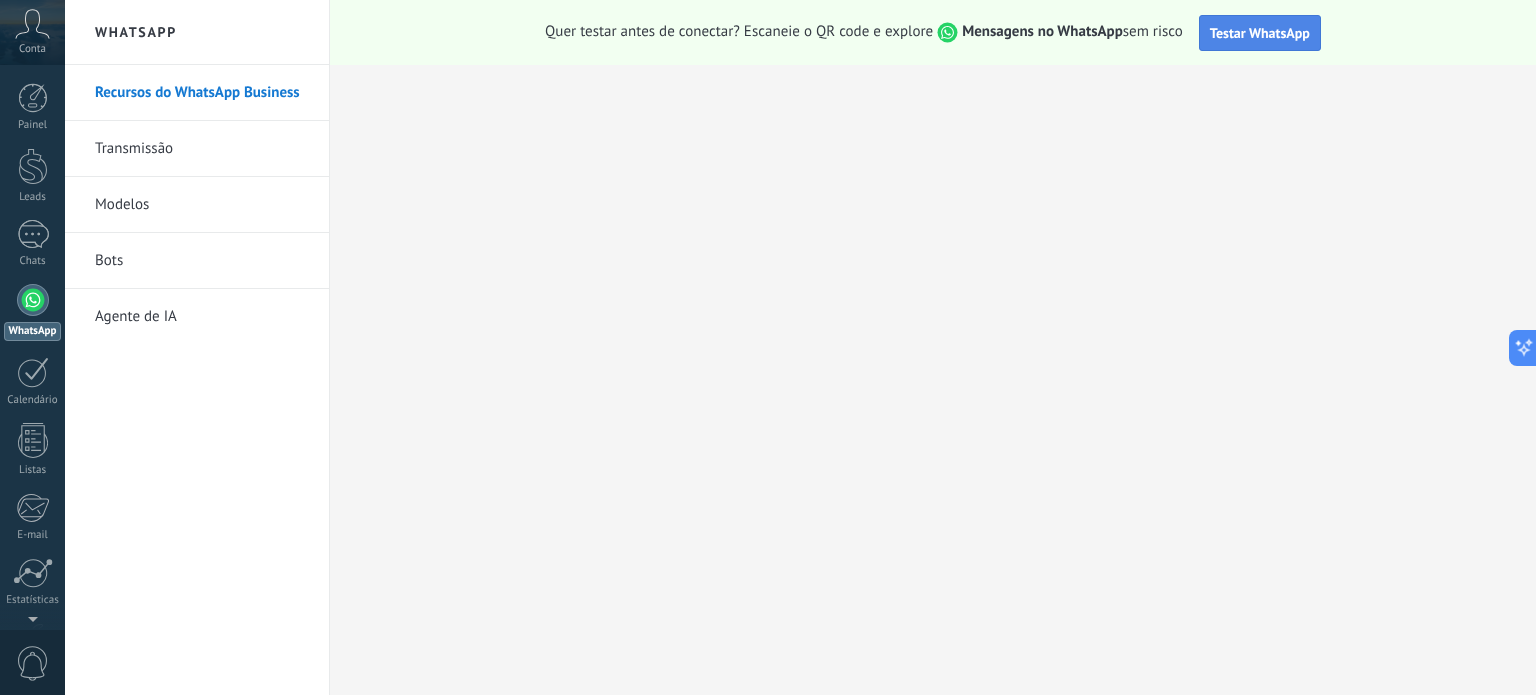 click on "Testar WhatsApp" at bounding box center [1260, 33] 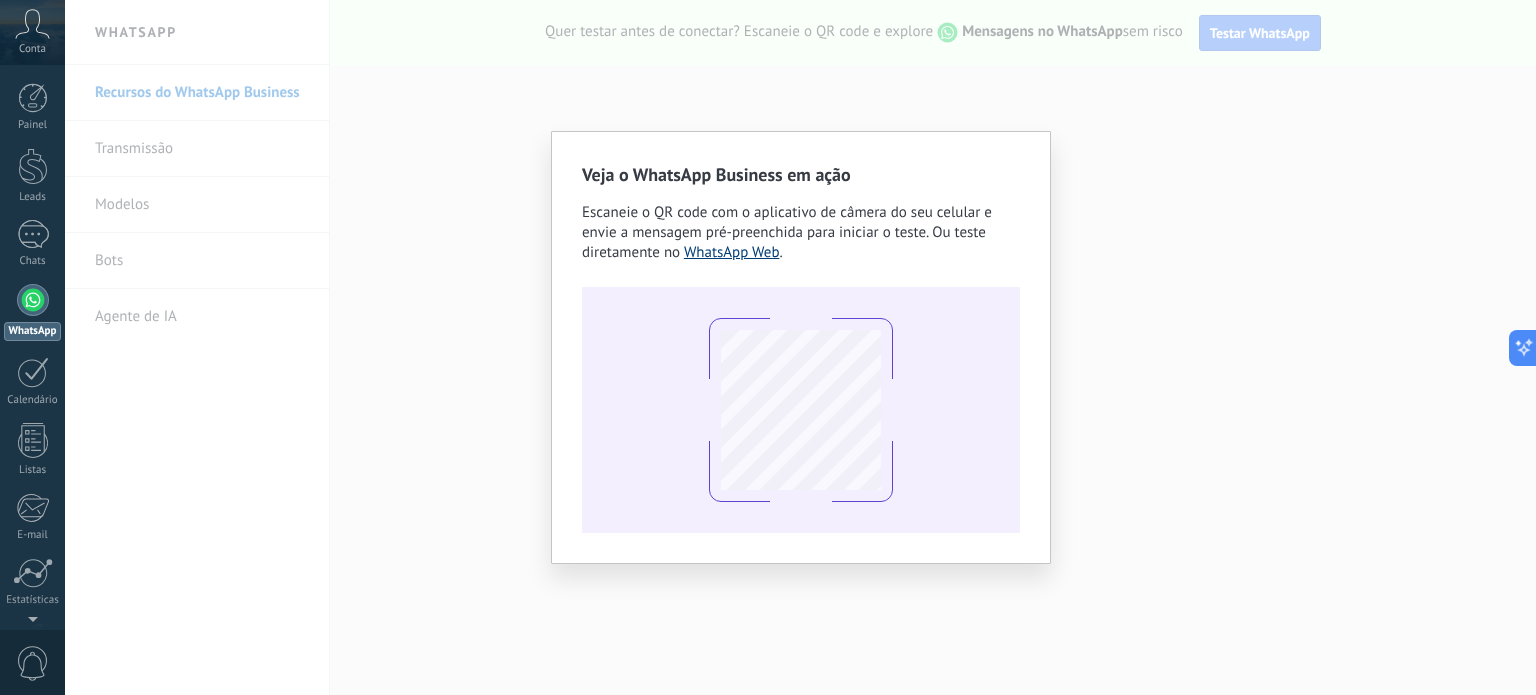 click on "WhatsApp Web" at bounding box center (732, 252) 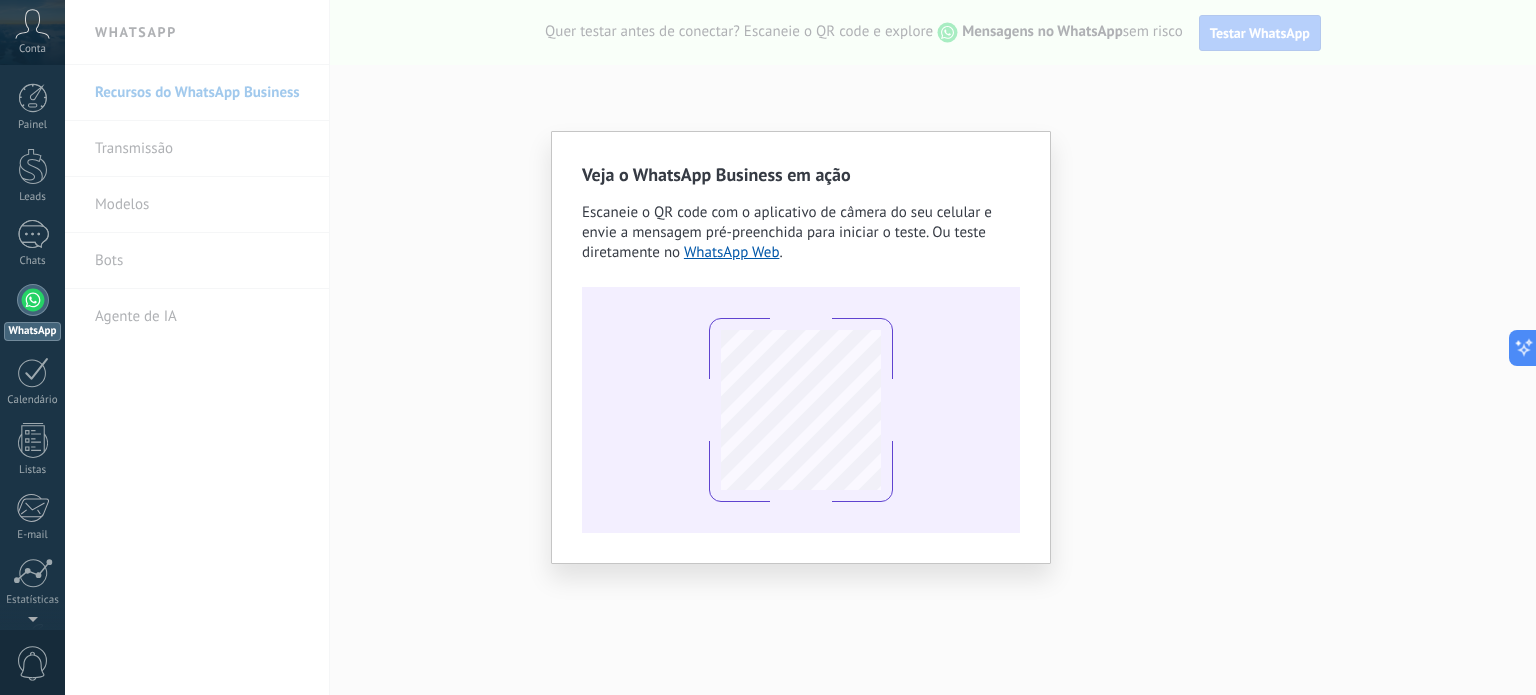 click on "Veja o WhatsApp Business em ação Escaneie o QR code com o aplicativo de câmera do seu celular e envie a mensagem pré-preenchida para iniciar o teste. Ou teste diretamente no   WhatsApp Web ." at bounding box center (800, 347) 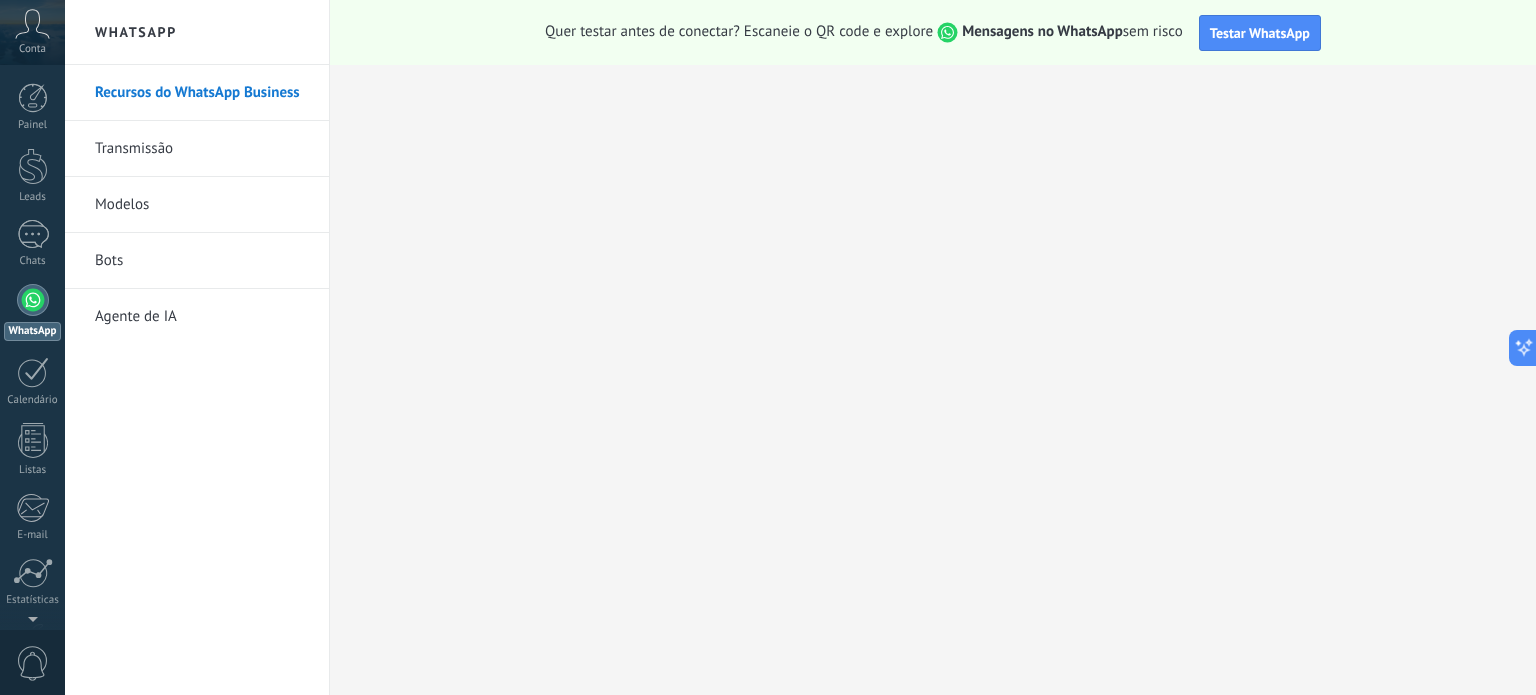 click on "Recursos do WhatsApp Business" at bounding box center [202, 93] 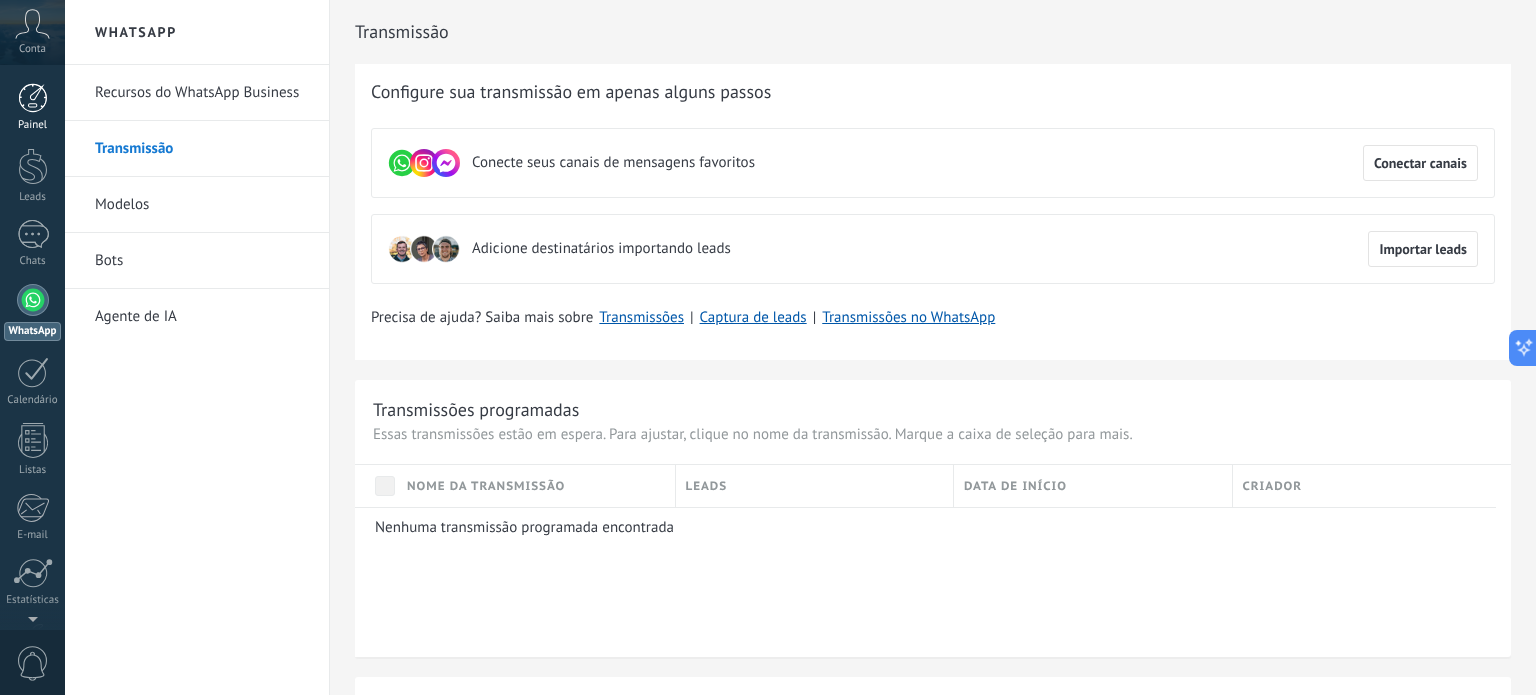 click at bounding box center (33, 98) 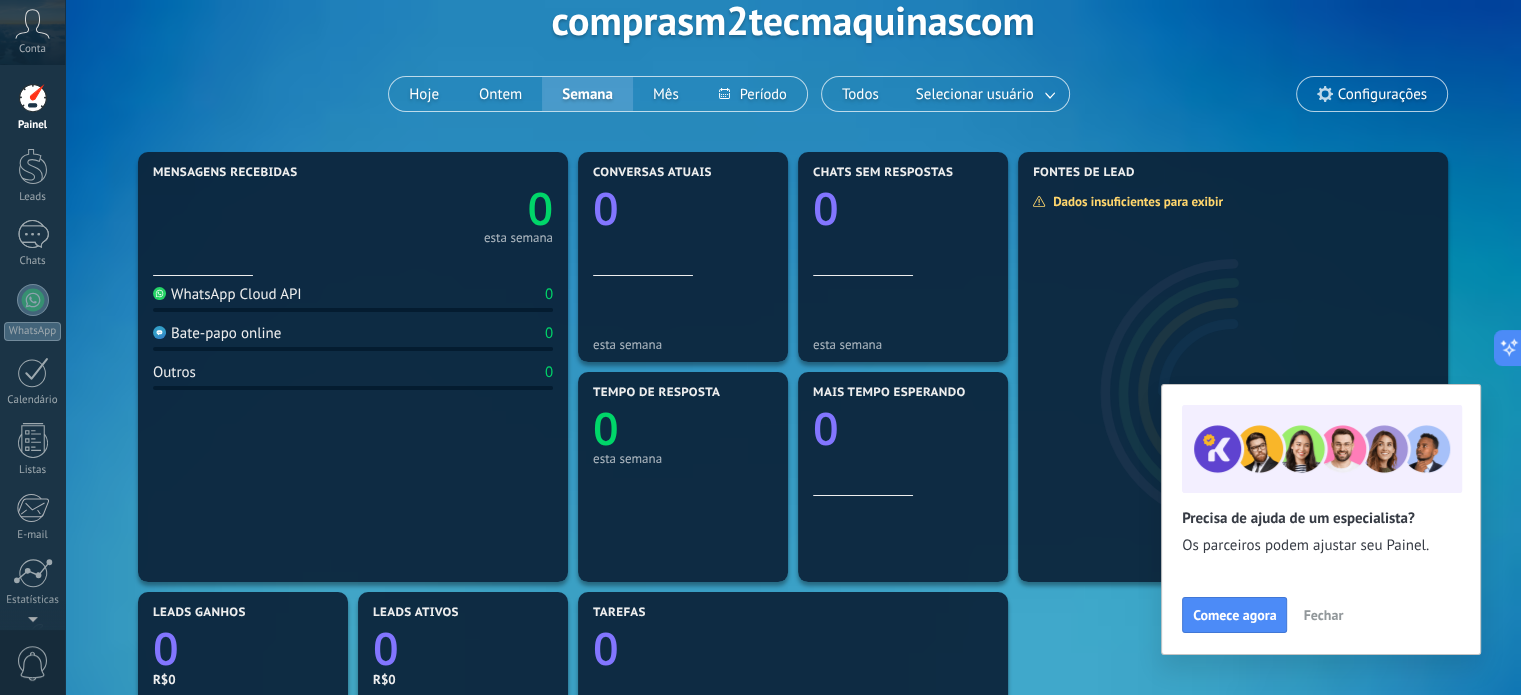 scroll, scrollTop: 0, scrollLeft: 0, axis: both 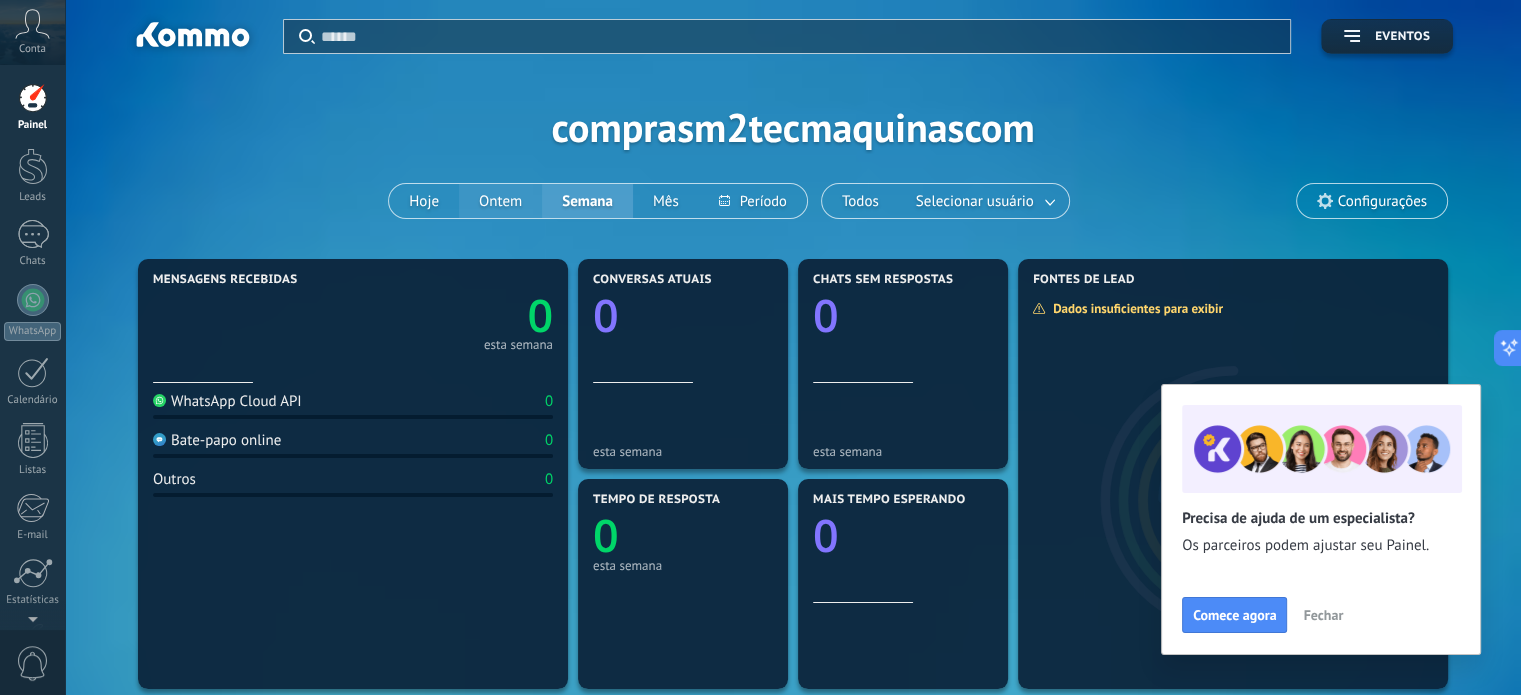 click on "Ontem" at bounding box center (500, 201) 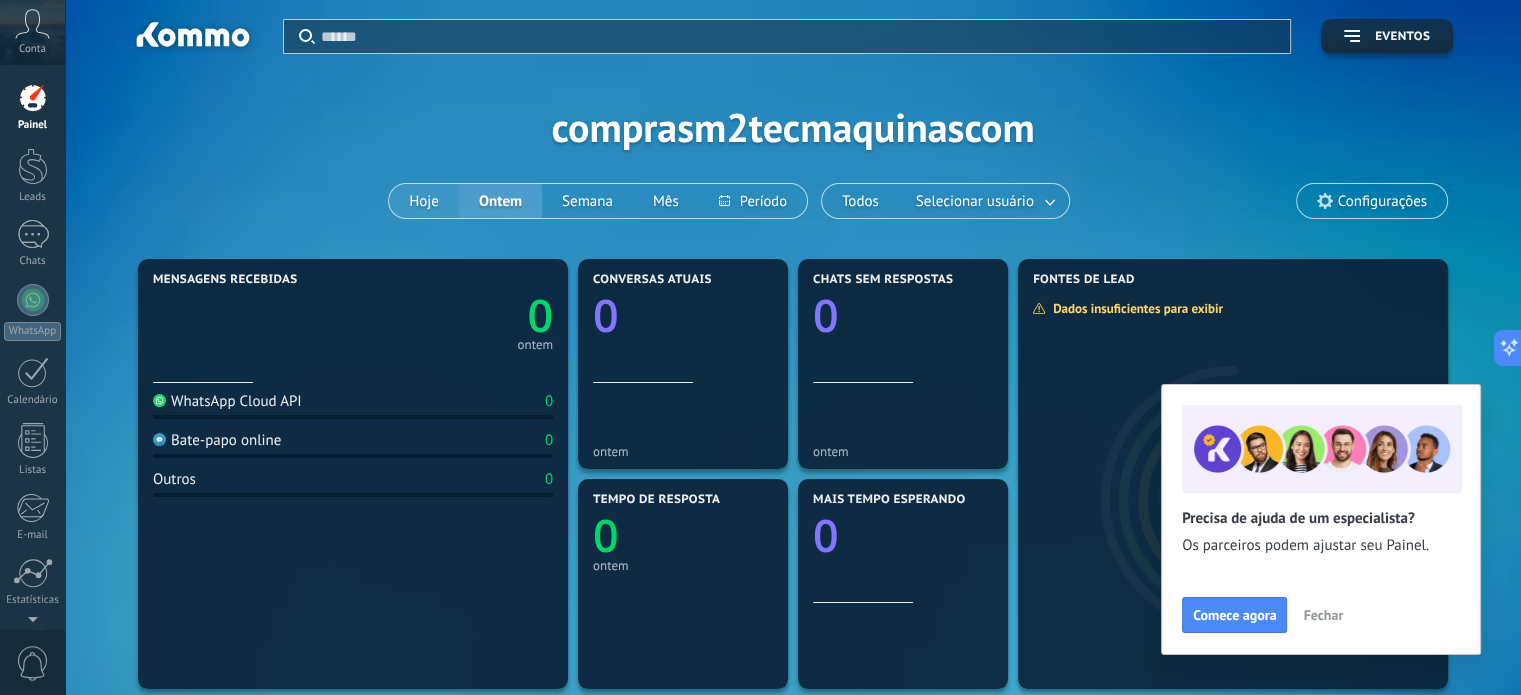 click on "Hoje" at bounding box center (424, 201) 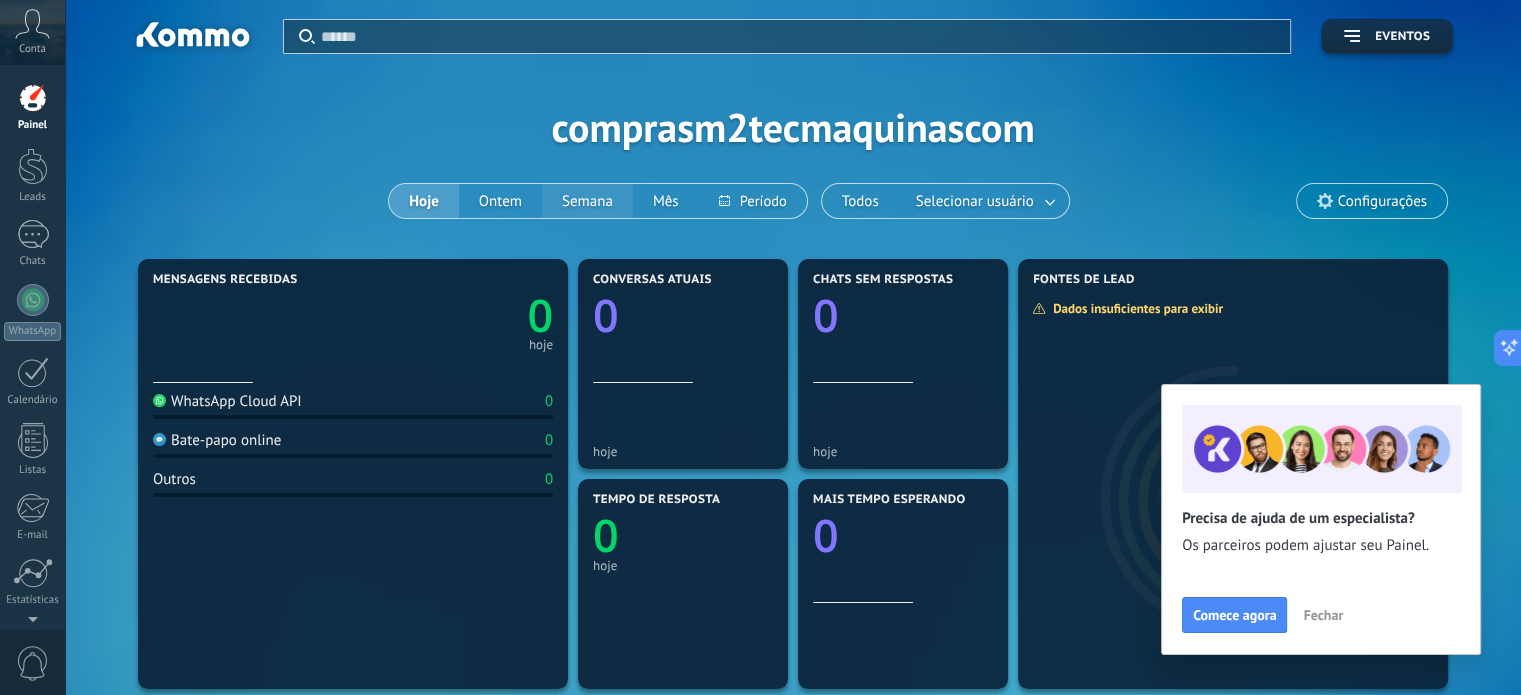 click on "Semana" at bounding box center [587, 201] 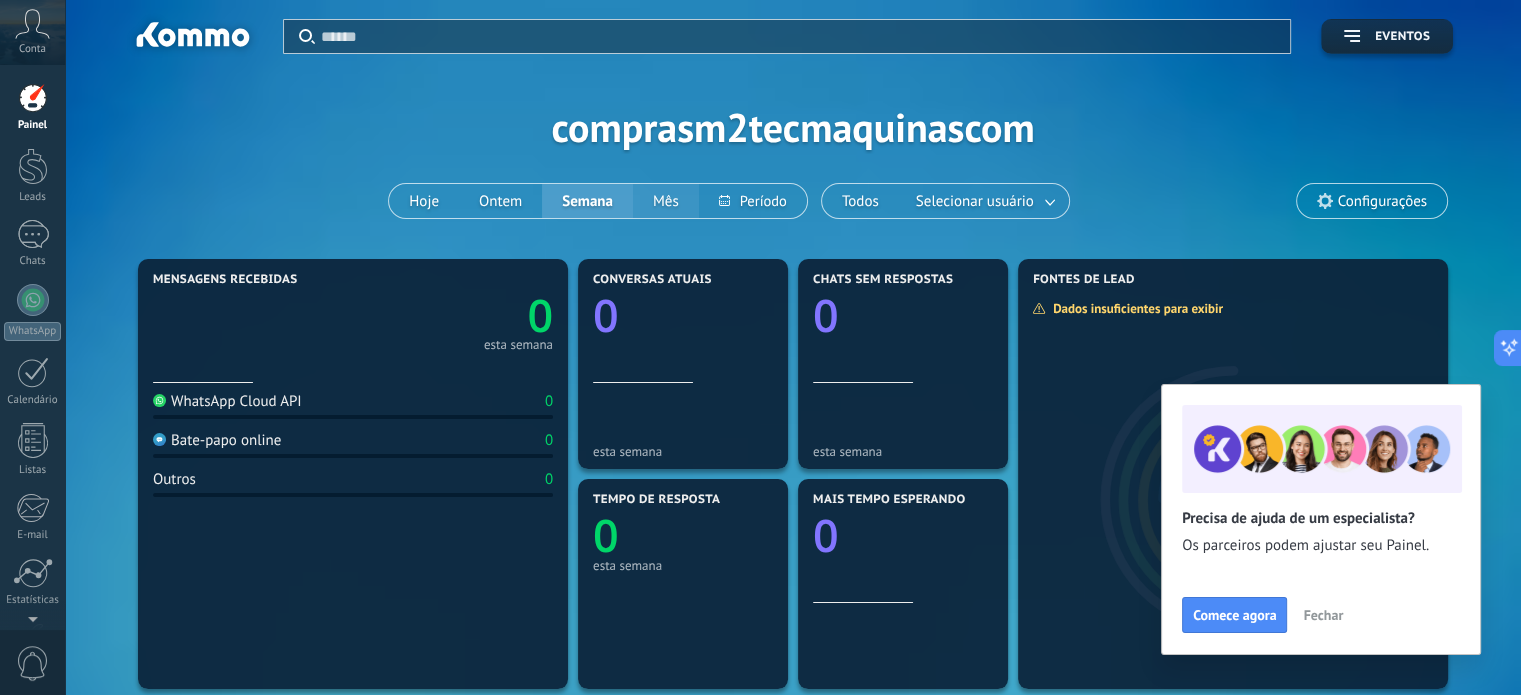 click on "Mês" at bounding box center (666, 201) 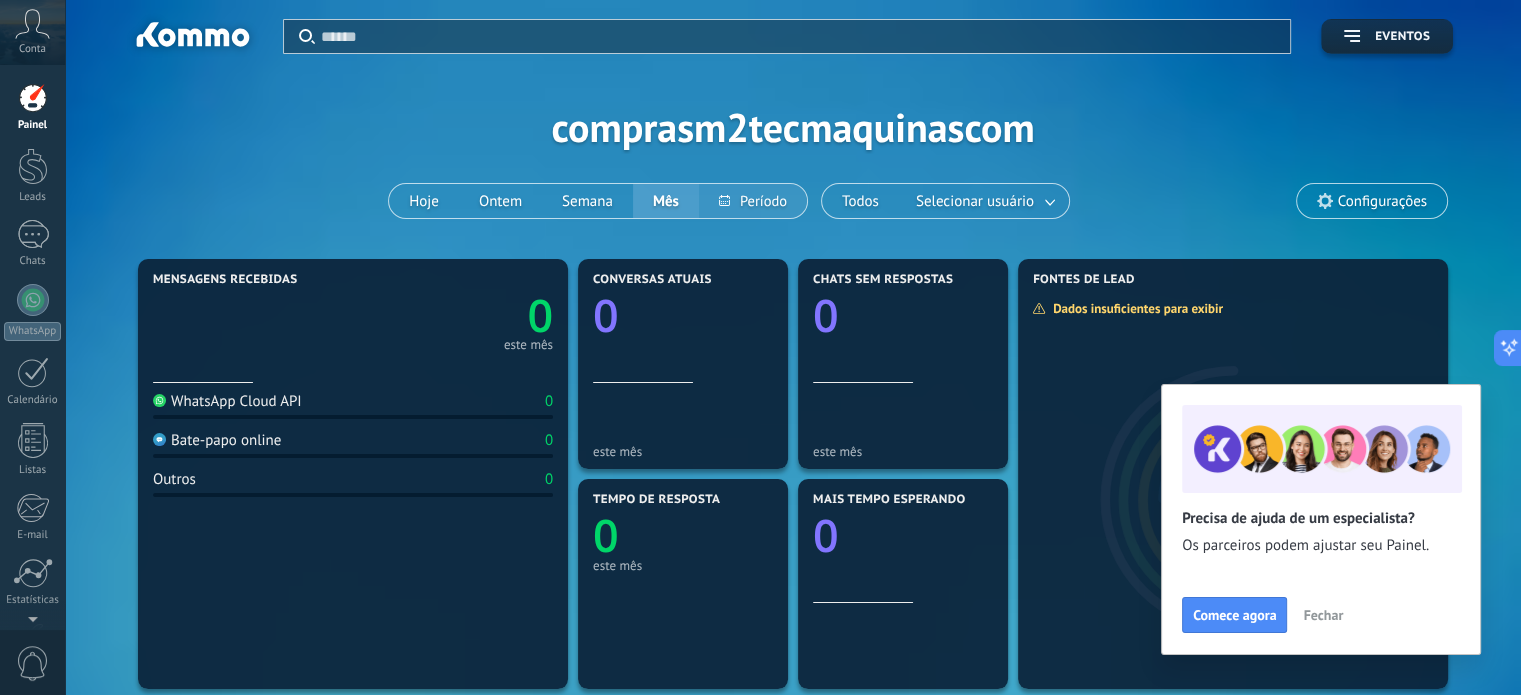 click at bounding box center [753, 201] 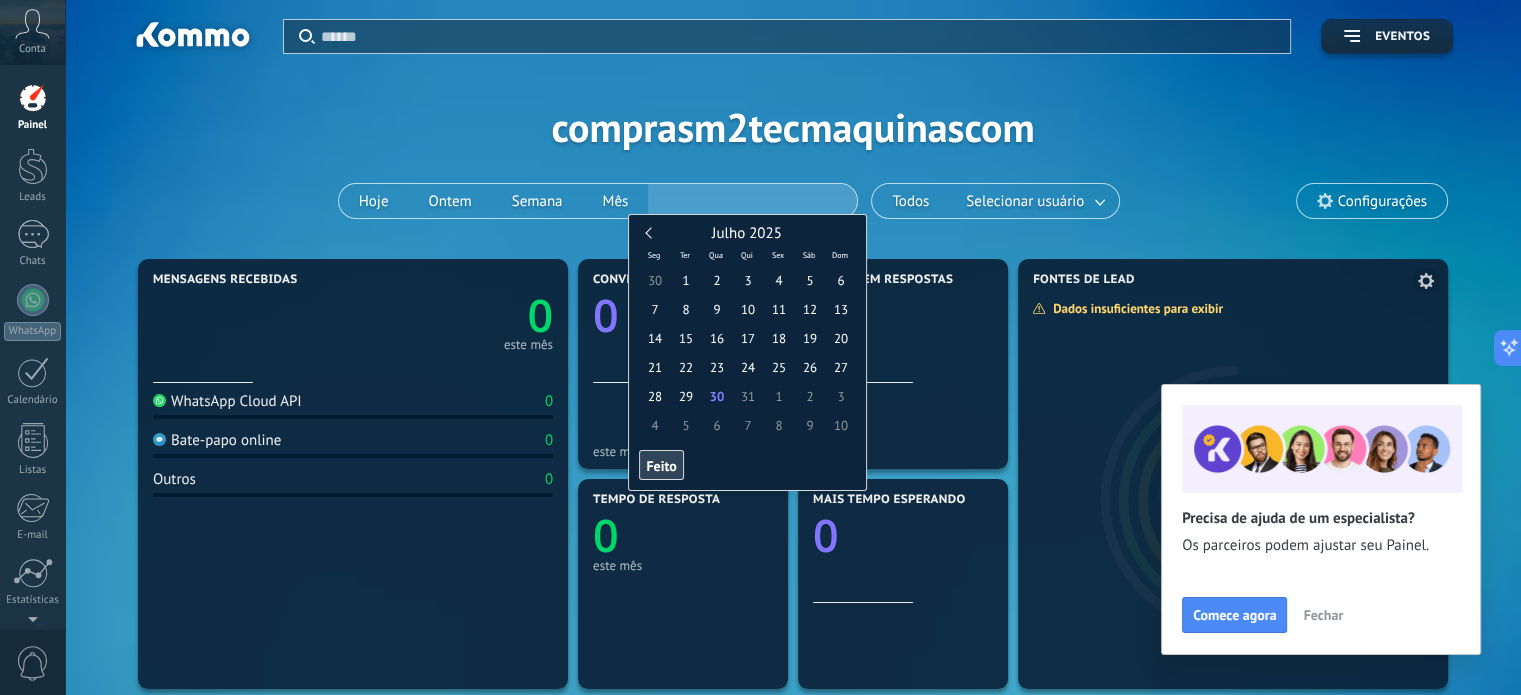 click on "Fontes de lead" at bounding box center [1233, 474] 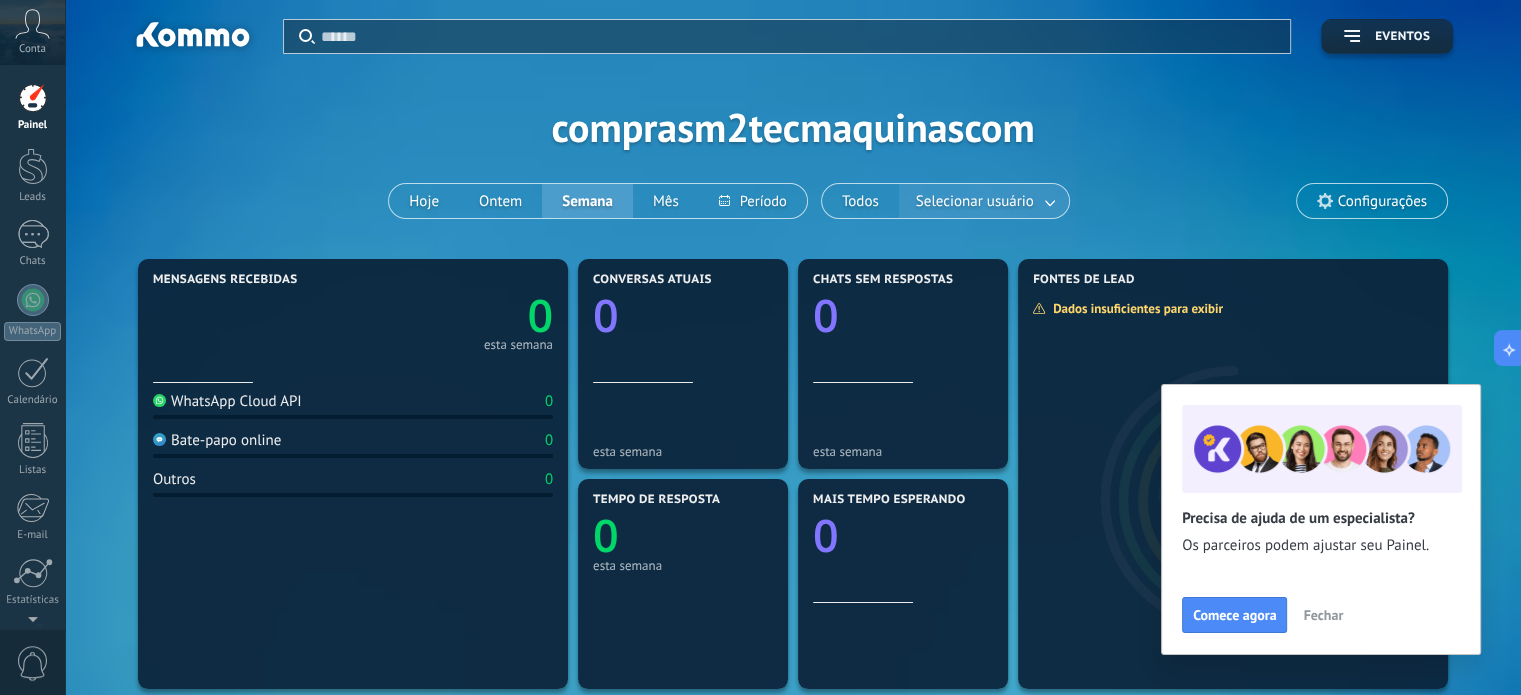 click at bounding box center [1051, 201] 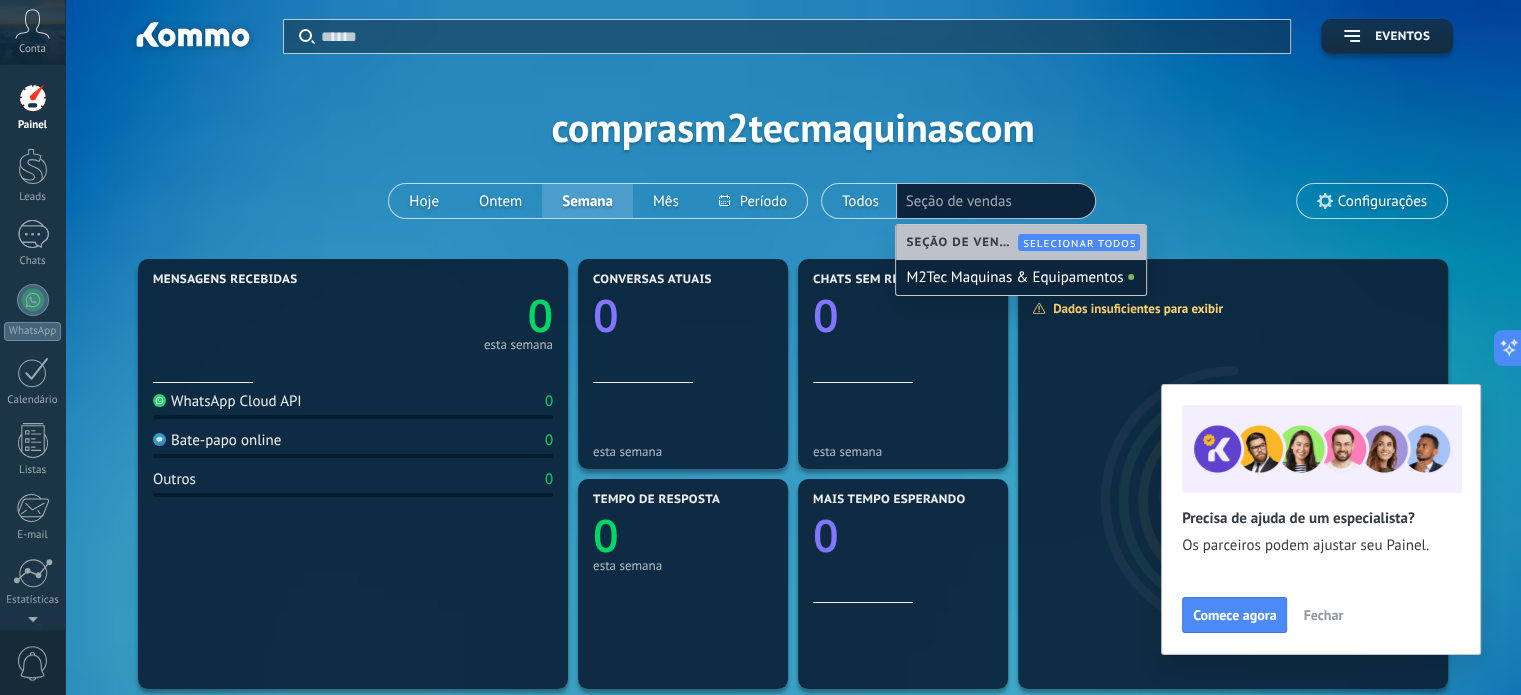 click on "Aplicar Eventos comprasm2tecmaquinascom Hoje Ontem Semana Mês Todos Selecionar usuário Seção de vendas Configurações" at bounding box center [793, 127] 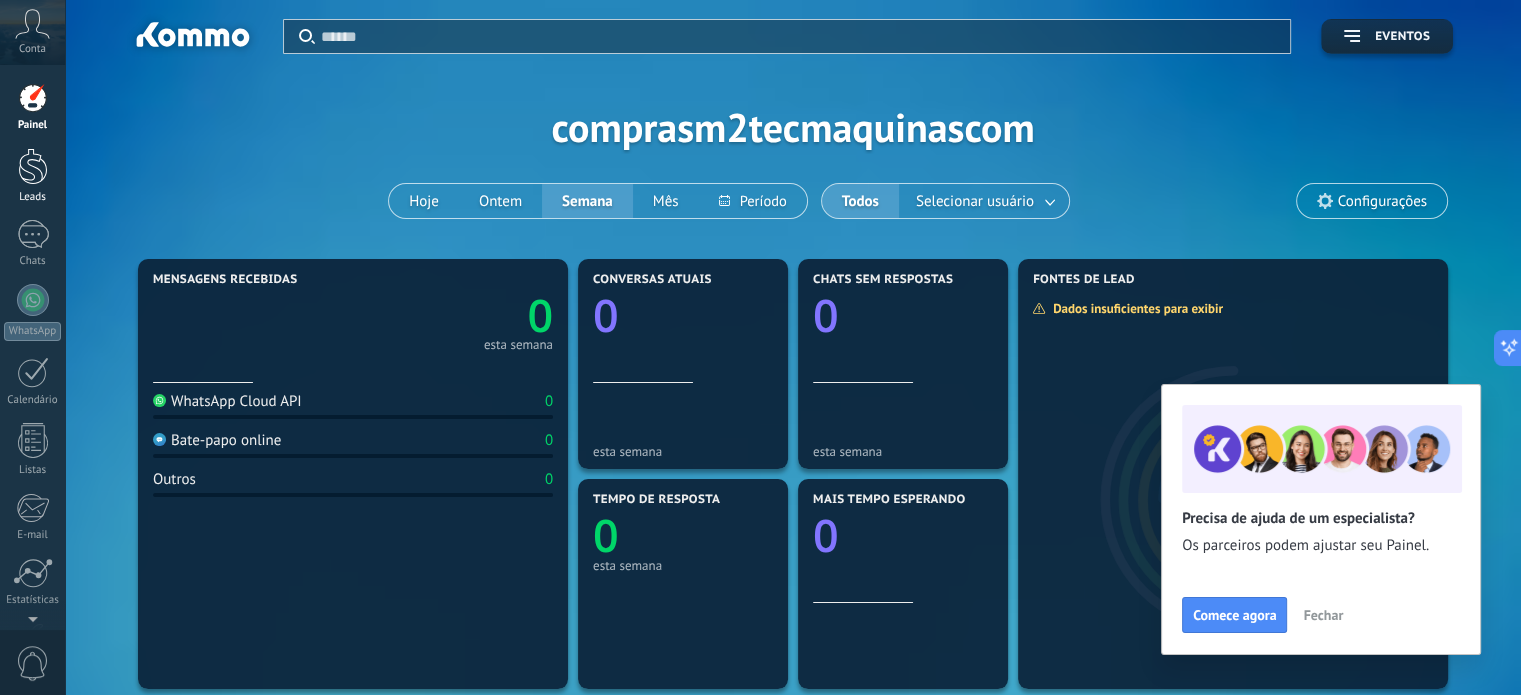click at bounding box center [33, 166] 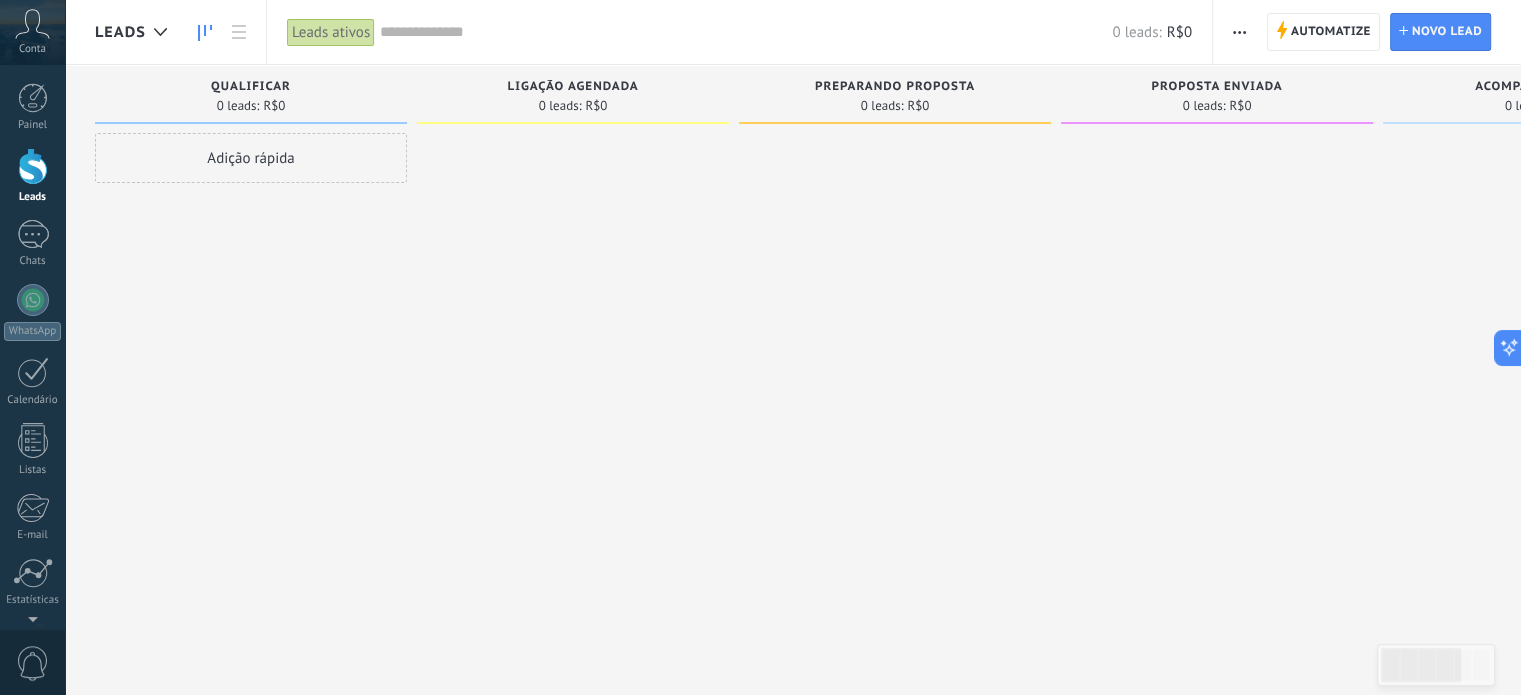 click on "Adição rápida" at bounding box center [251, 158] 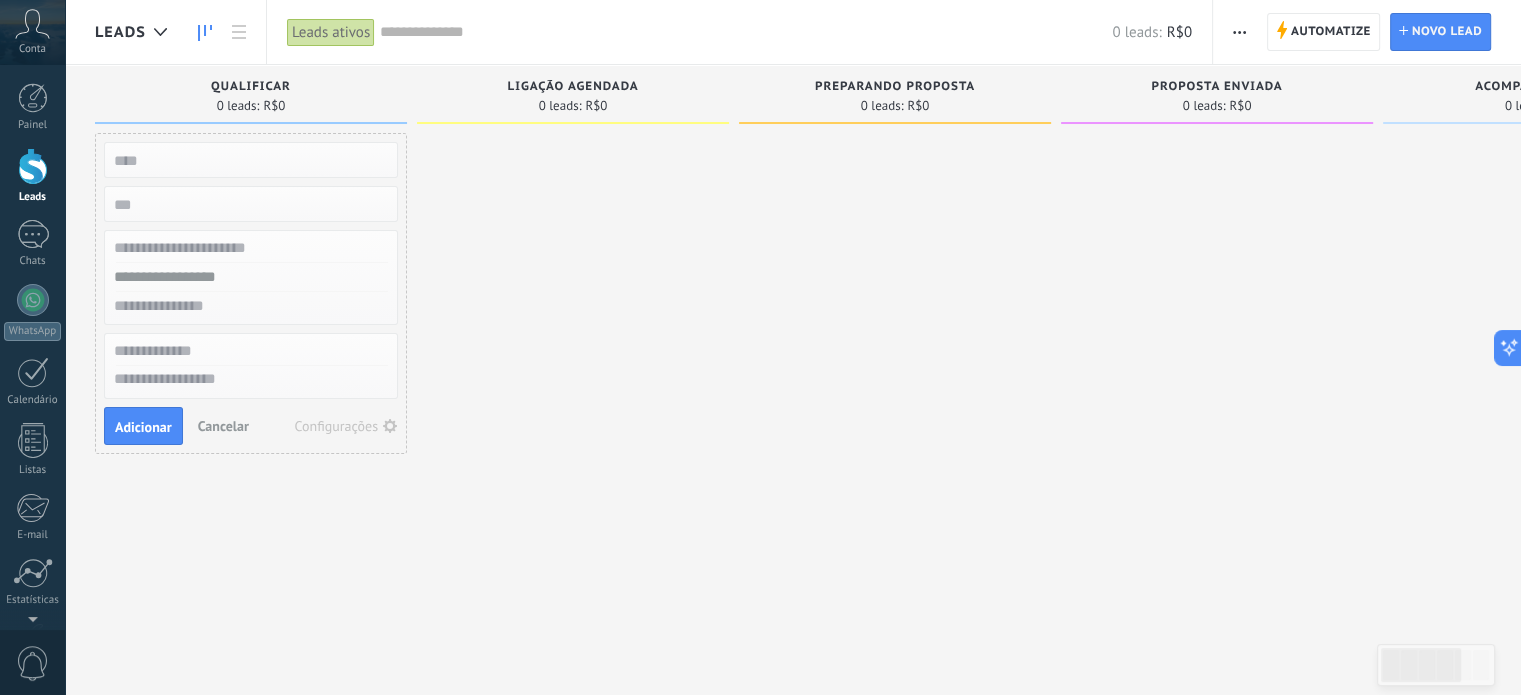 click at bounding box center (573, 350) 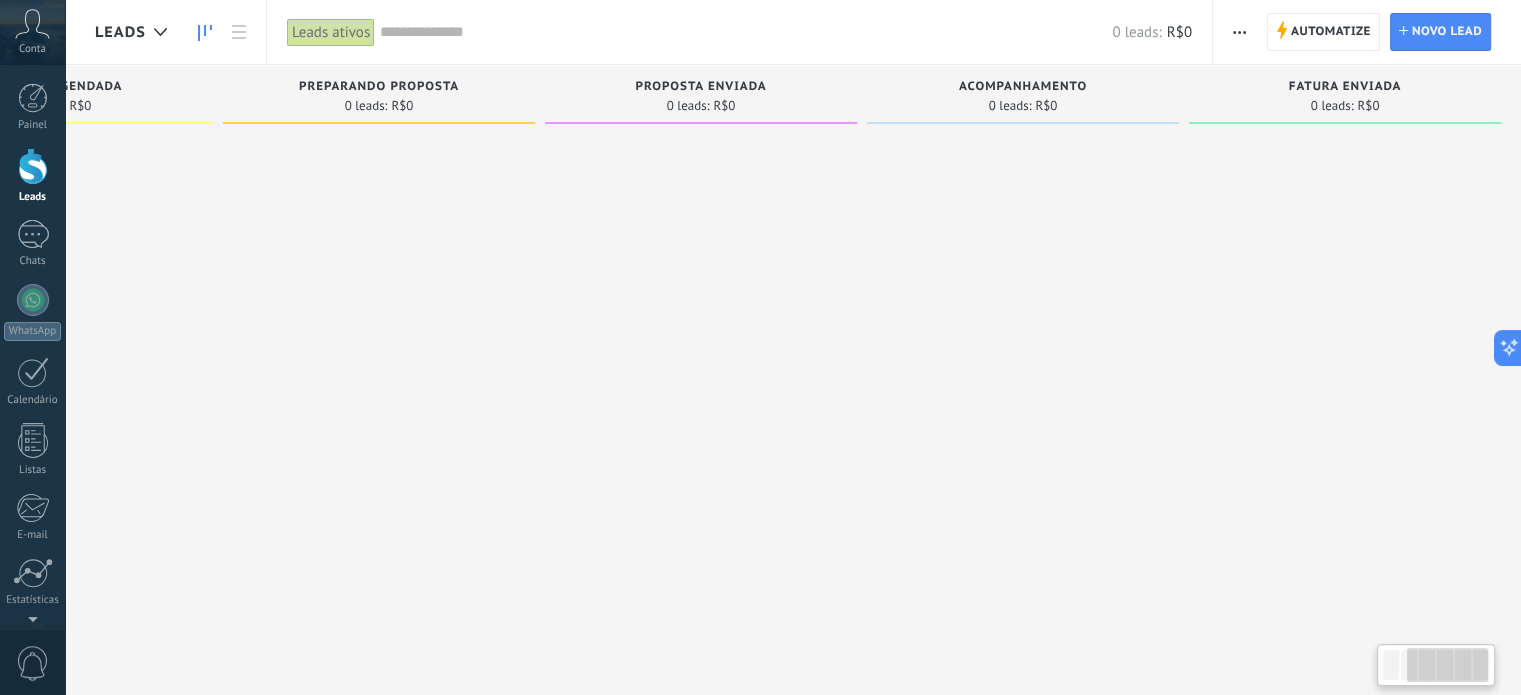 scroll, scrollTop: 0, scrollLeft: 526, axis: horizontal 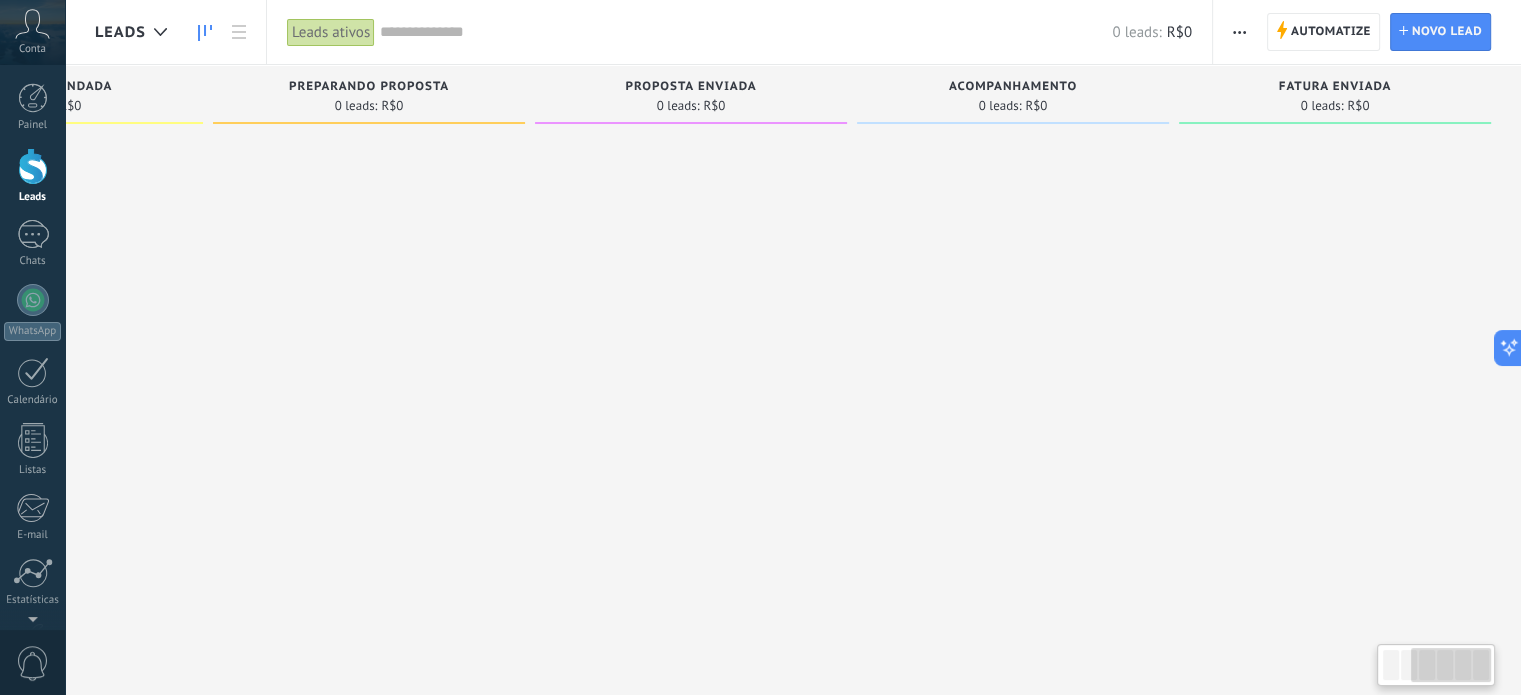 drag, startPoint x: 1343, startPoint y: 171, endPoint x: 801, endPoint y: 179, distance: 542.059 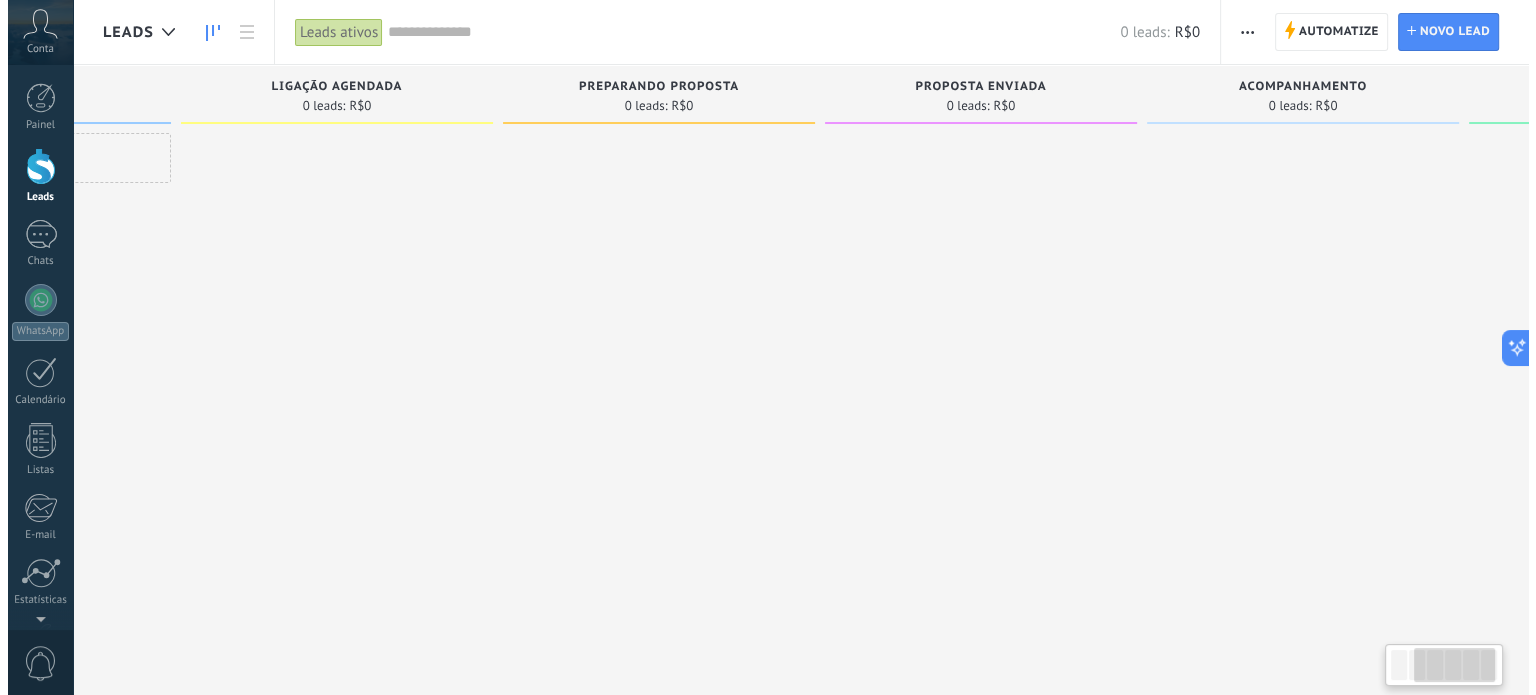 scroll, scrollTop: 0, scrollLeft: 0, axis: both 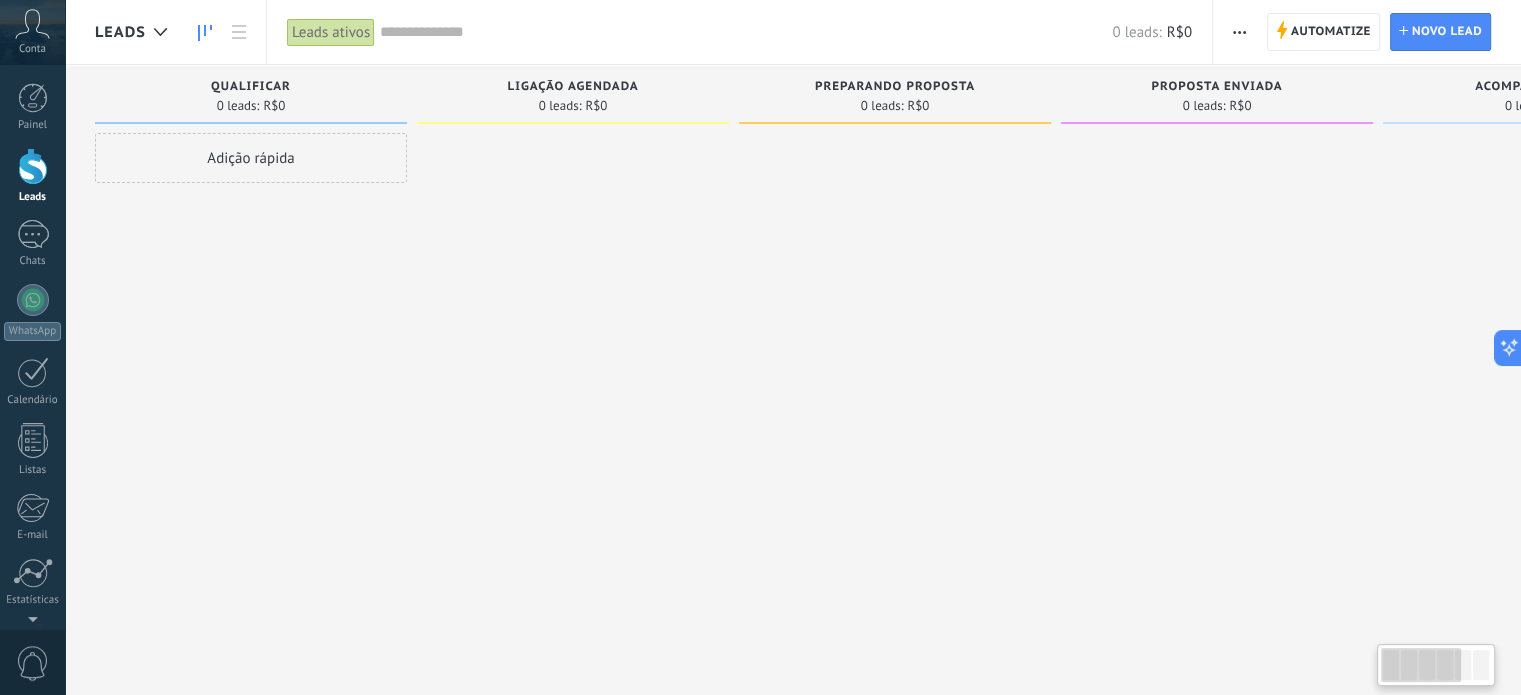 drag, startPoint x: 596, startPoint y: 277, endPoint x: 1470, endPoint y: 356, distance: 877.5631 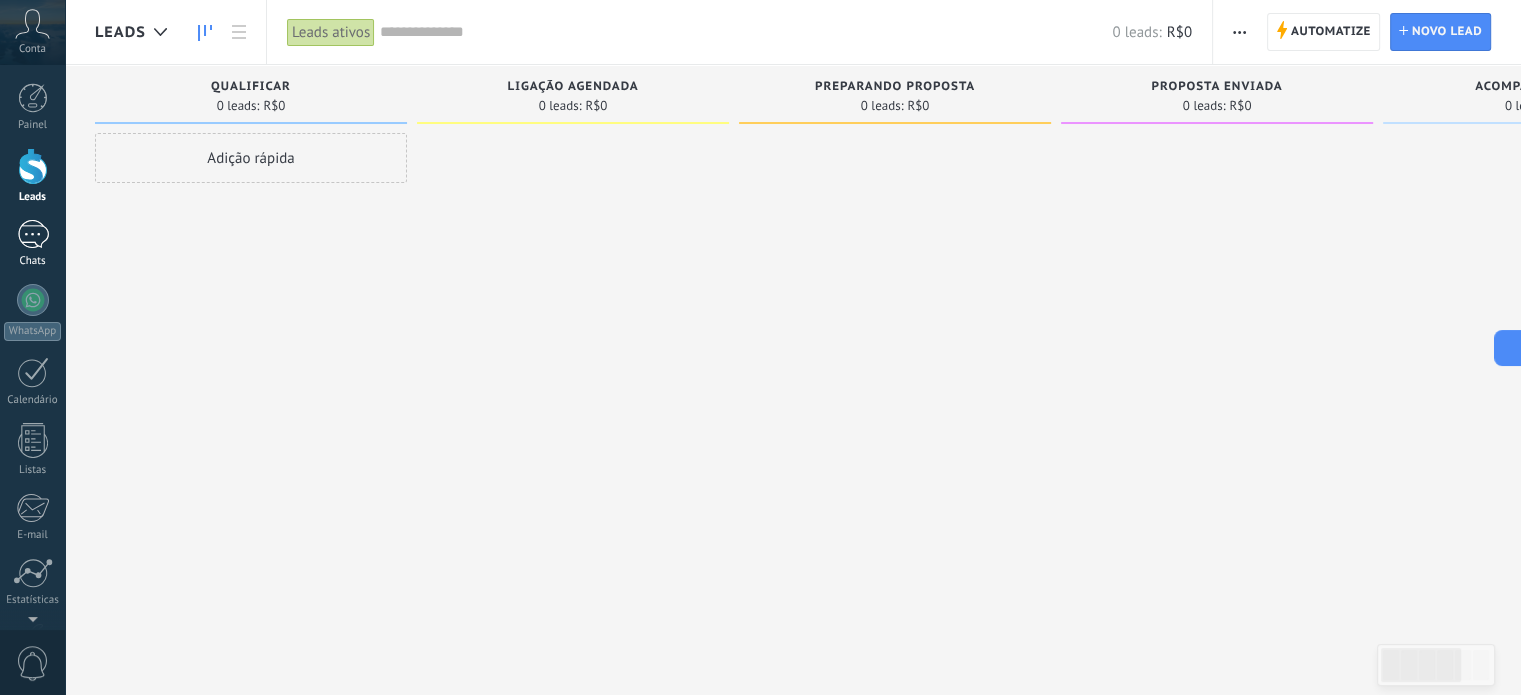 click at bounding box center (33, 234) 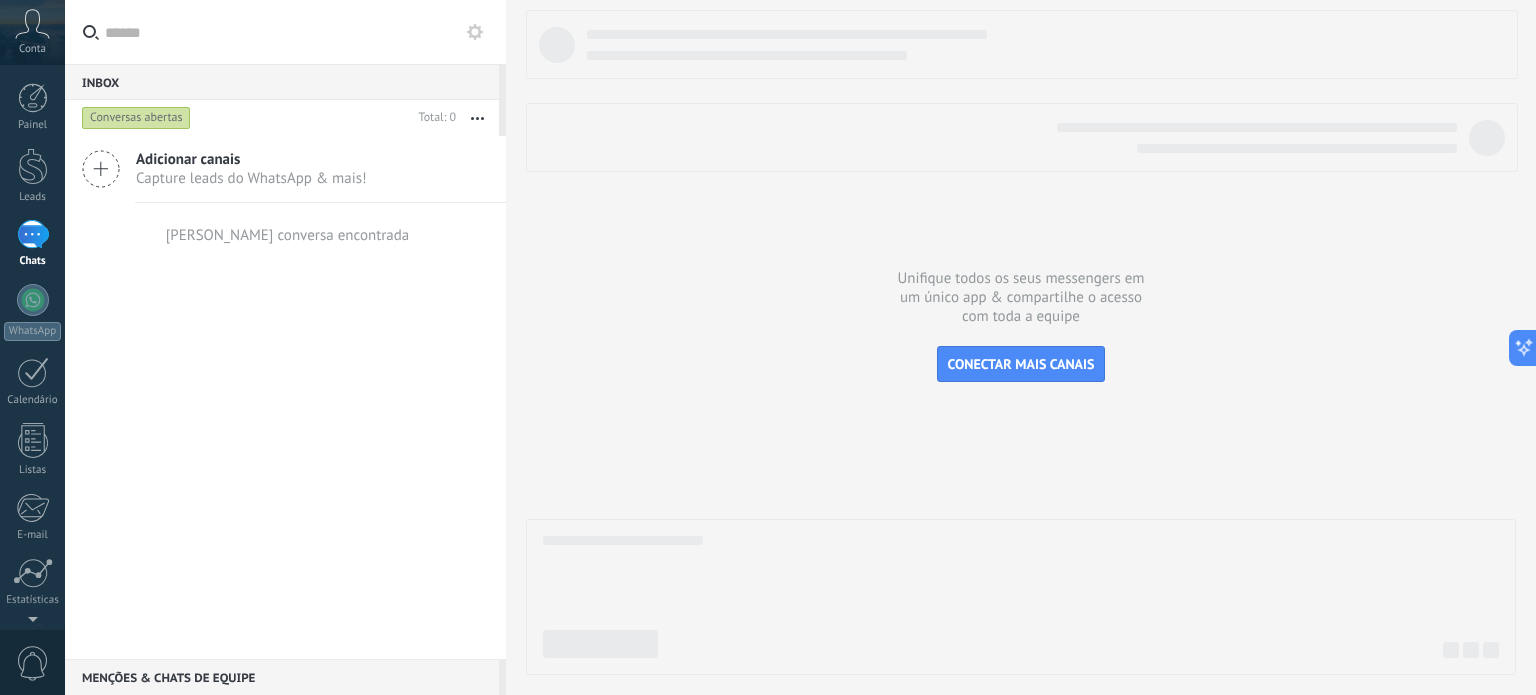 click on "Capture leads do WhatsApp & mais!" at bounding box center [251, 178] 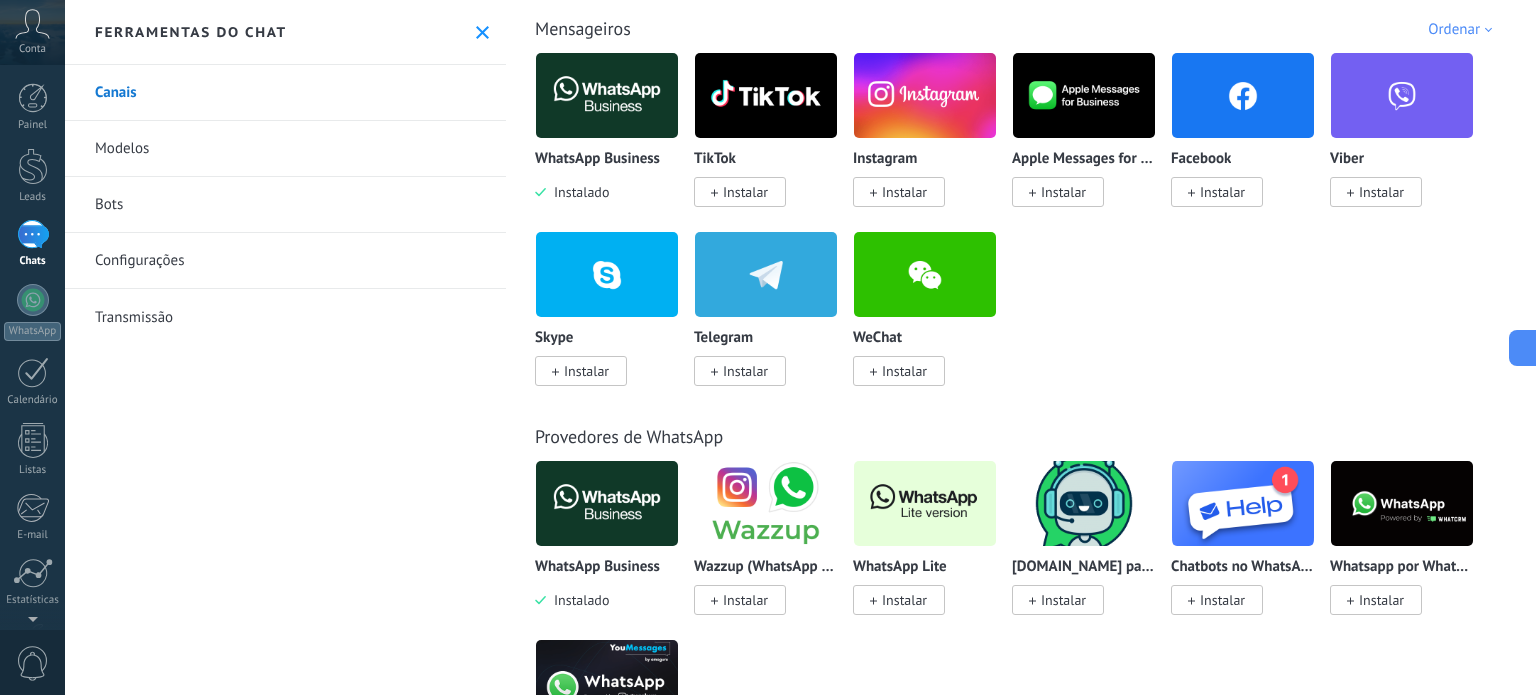 scroll, scrollTop: 200, scrollLeft: 0, axis: vertical 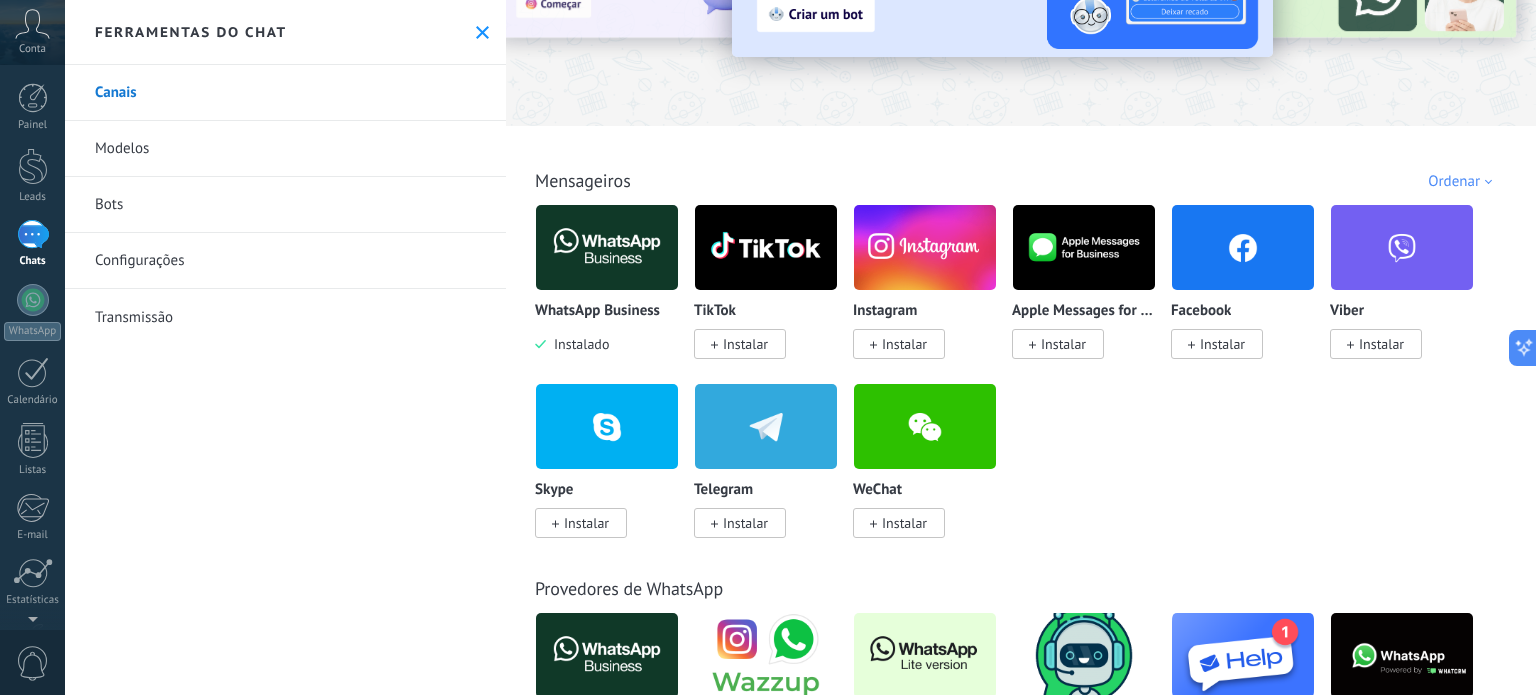 click at bounding box center (607, 247) 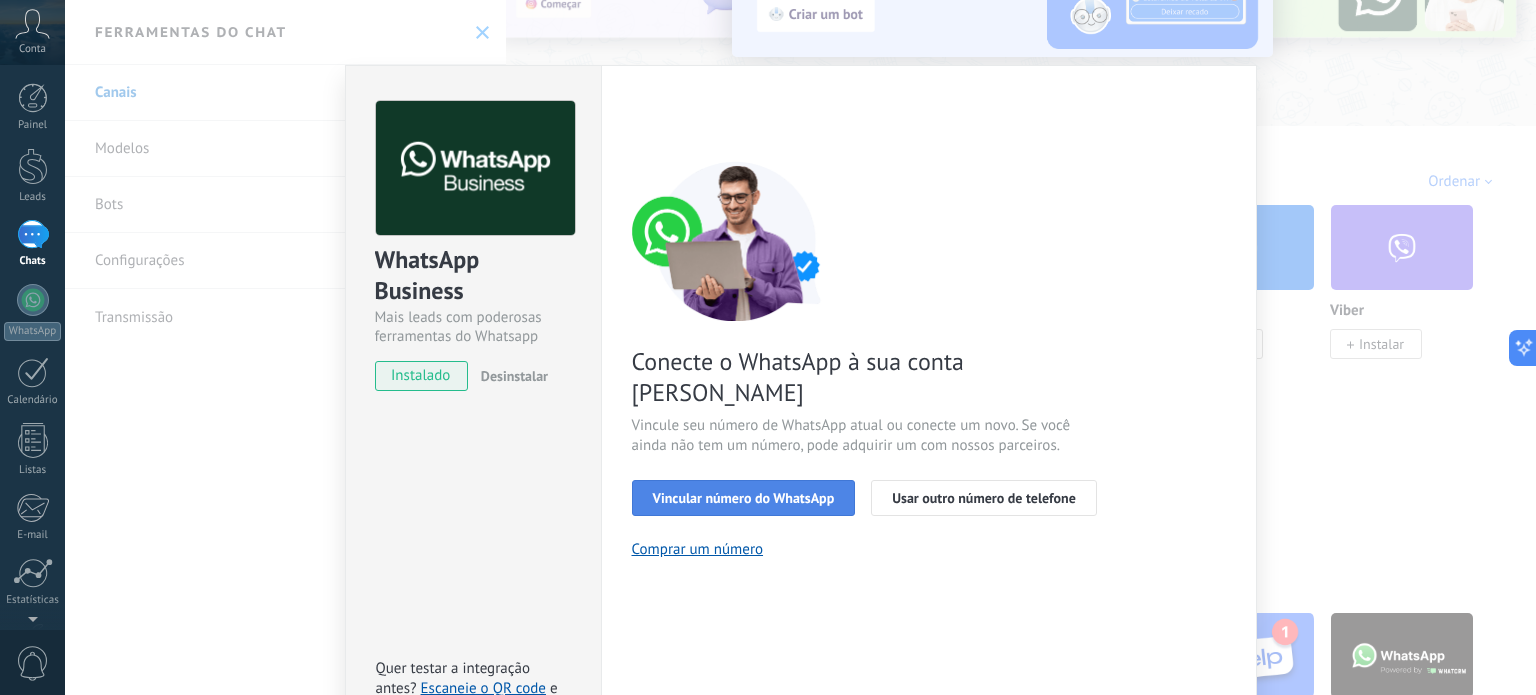click on "Vincular número do WhatsApp" at bounding box center [744, 498] 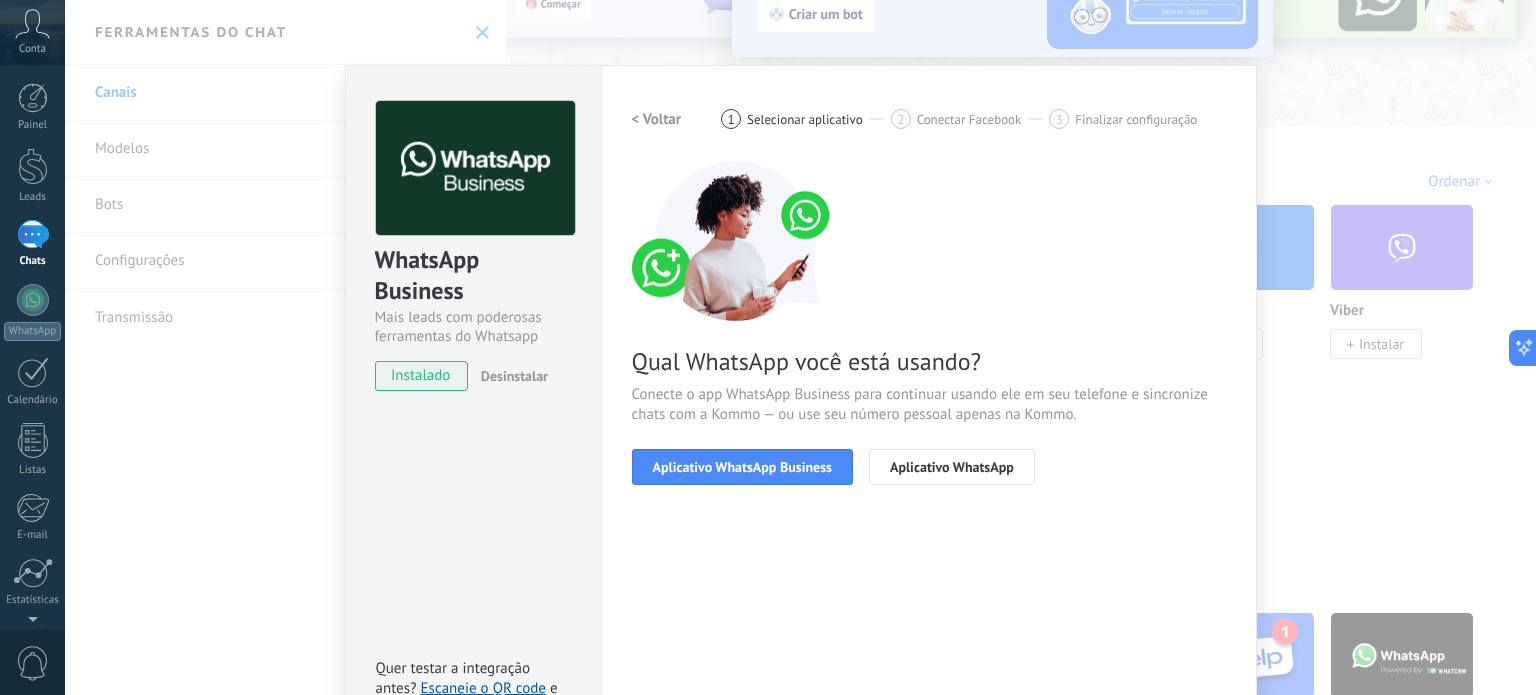 click on "Aplicativo WhatsApp Business" at bounding box center [742, 467] 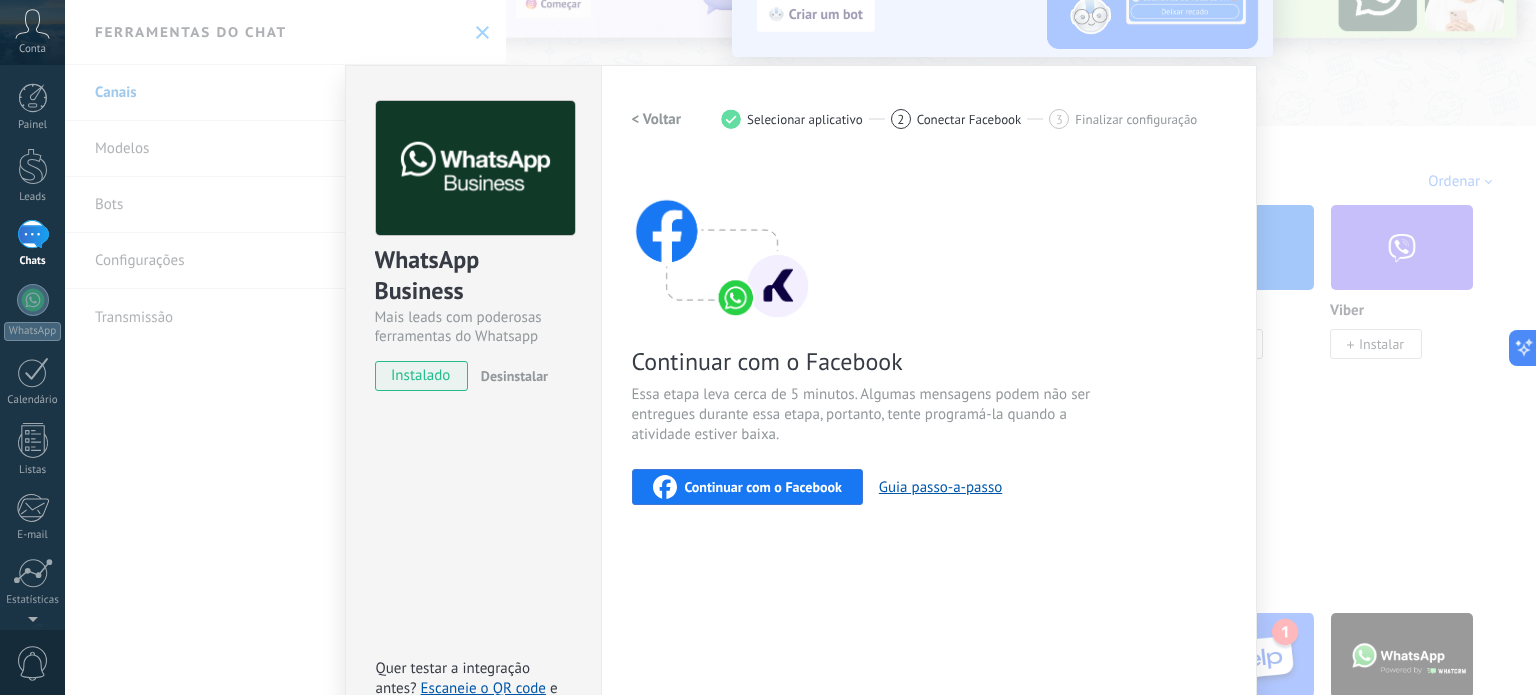 click on "Continuar com o Facebook" at bounding box center [763, 487] 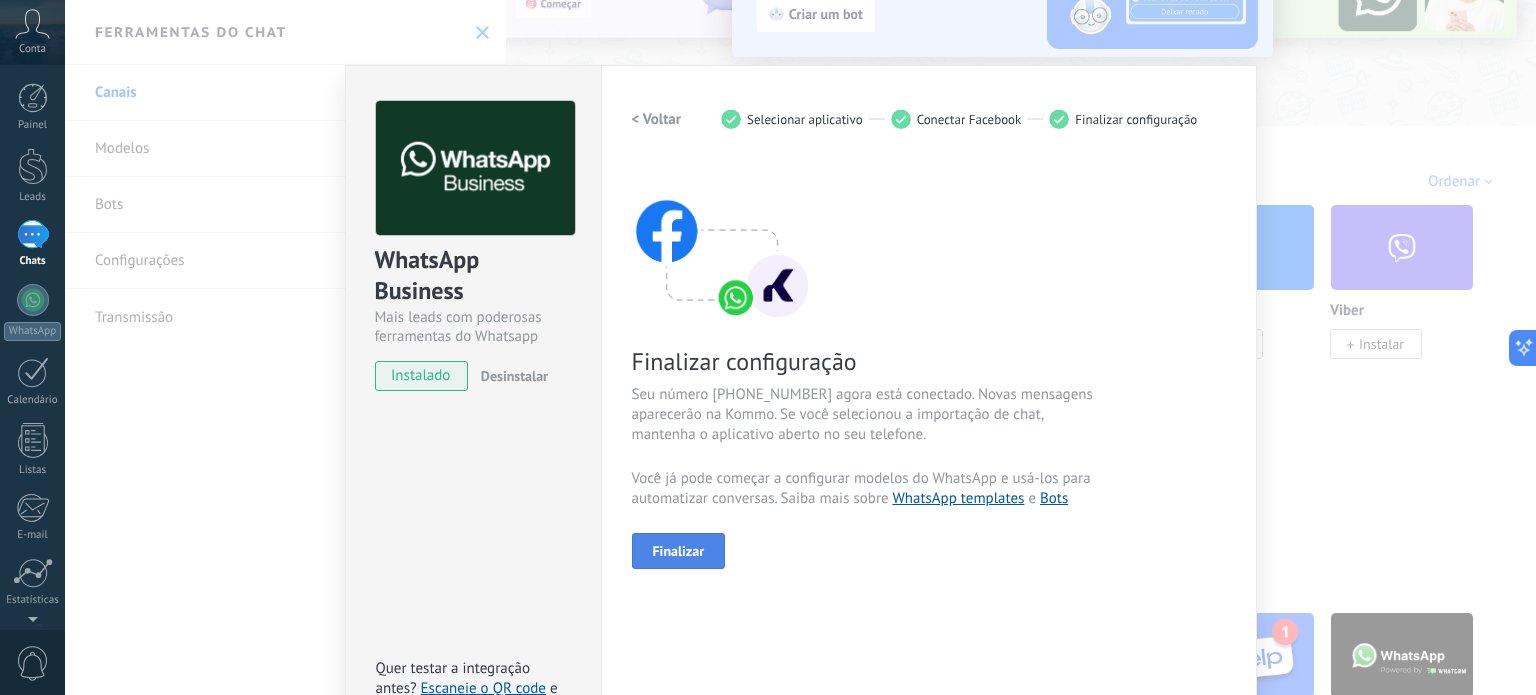 click on "Finalizar" at bounding box center (679, 551) 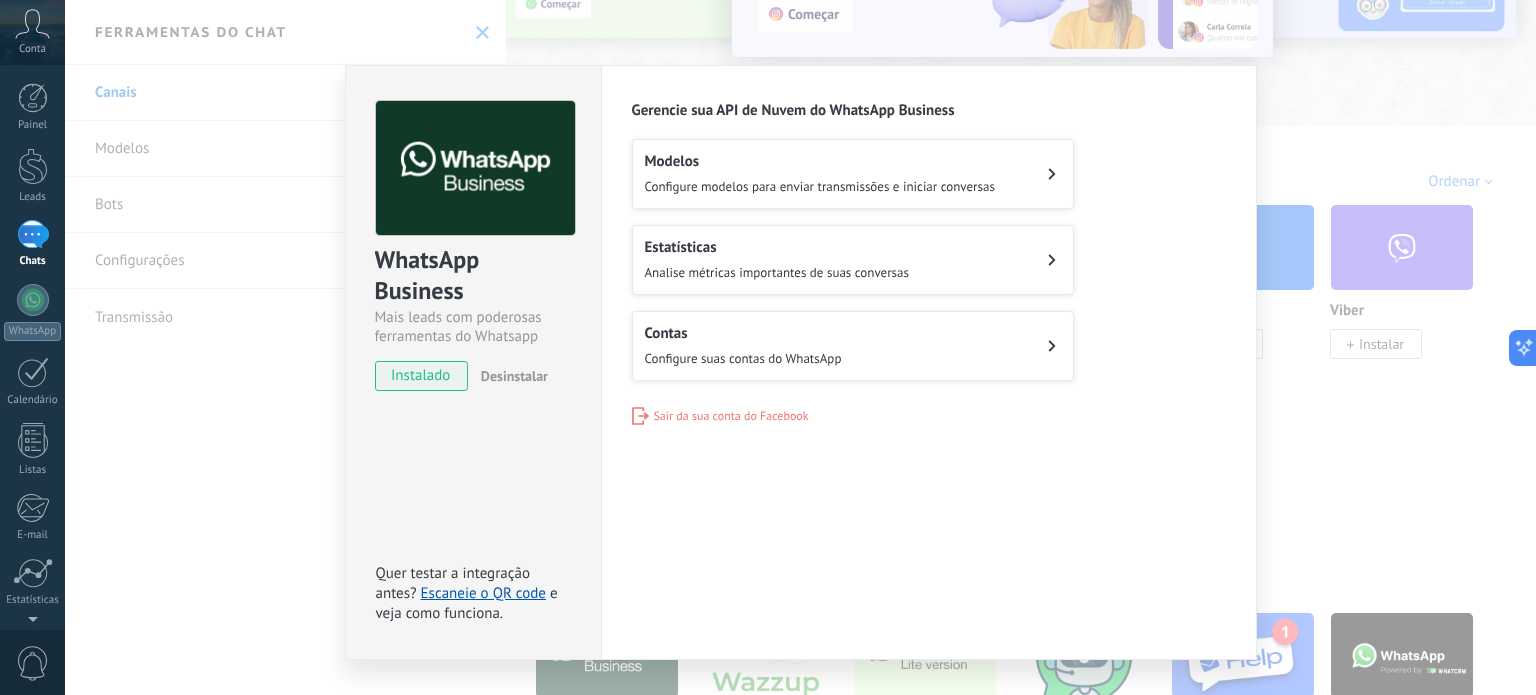 click on "Configurações Autorização Esta aba registra os usuários que permitiram acesso à esta conta. Se você quiser remover a possibilidade de um usuário de enviar solicitações para a conta em relação a esta integração, você pode revogar o acesso. Se o acesso de todos os usuários for revogado, a integração parará de funcionar. Este app está instalado, mas ninguém concedeu acesso ainda. WhatsApp Cloud API Mais _:  [PERSON_NAME] sua API de Nuvem do WhatsApp Business Modelos Configure modelos para enviar transmissões e iniciar conversas Estatísticas Analise métricas importantes de suas conversas Contas Configure suas contas do WhatsApp Sair da sua conta do Facebook" at bounding box center [929, 362] 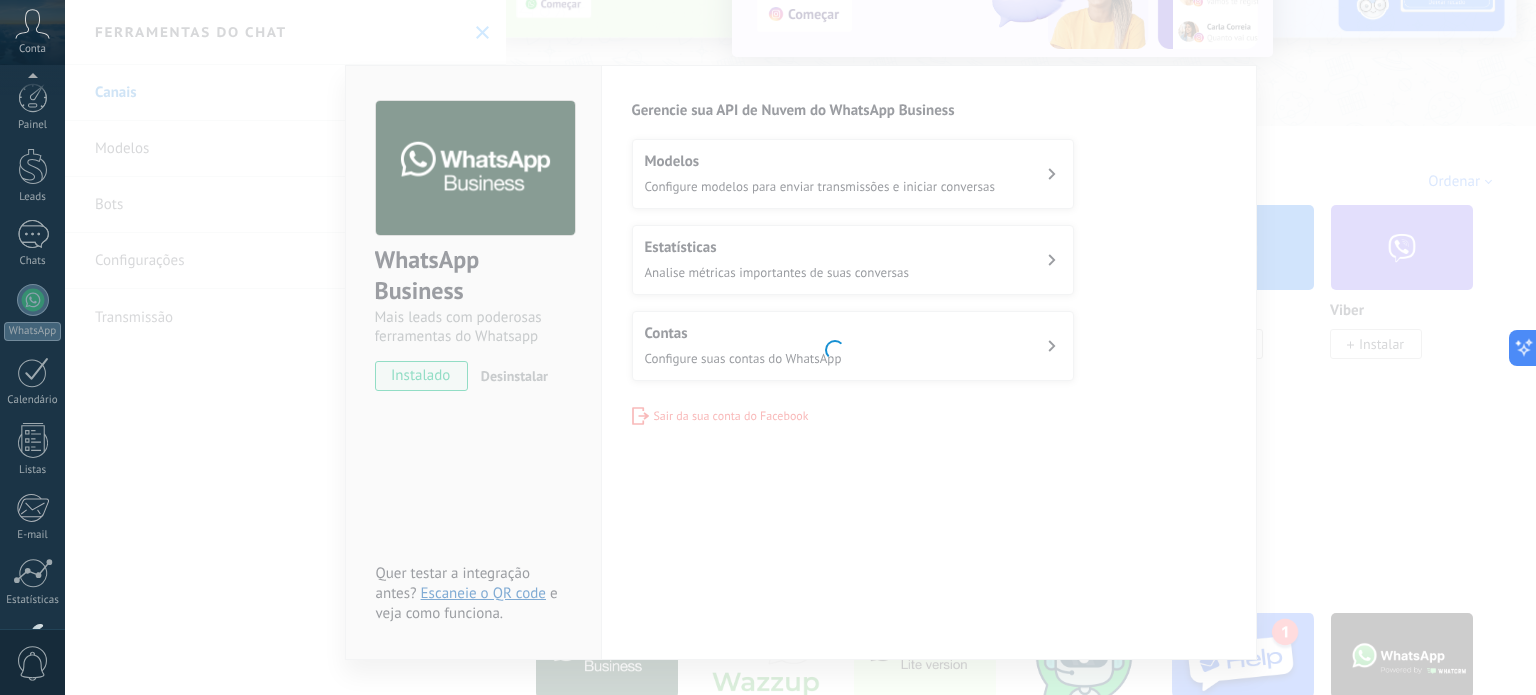 scroll, scrollTop: 136, scrollLeft: 0, axis: vertical 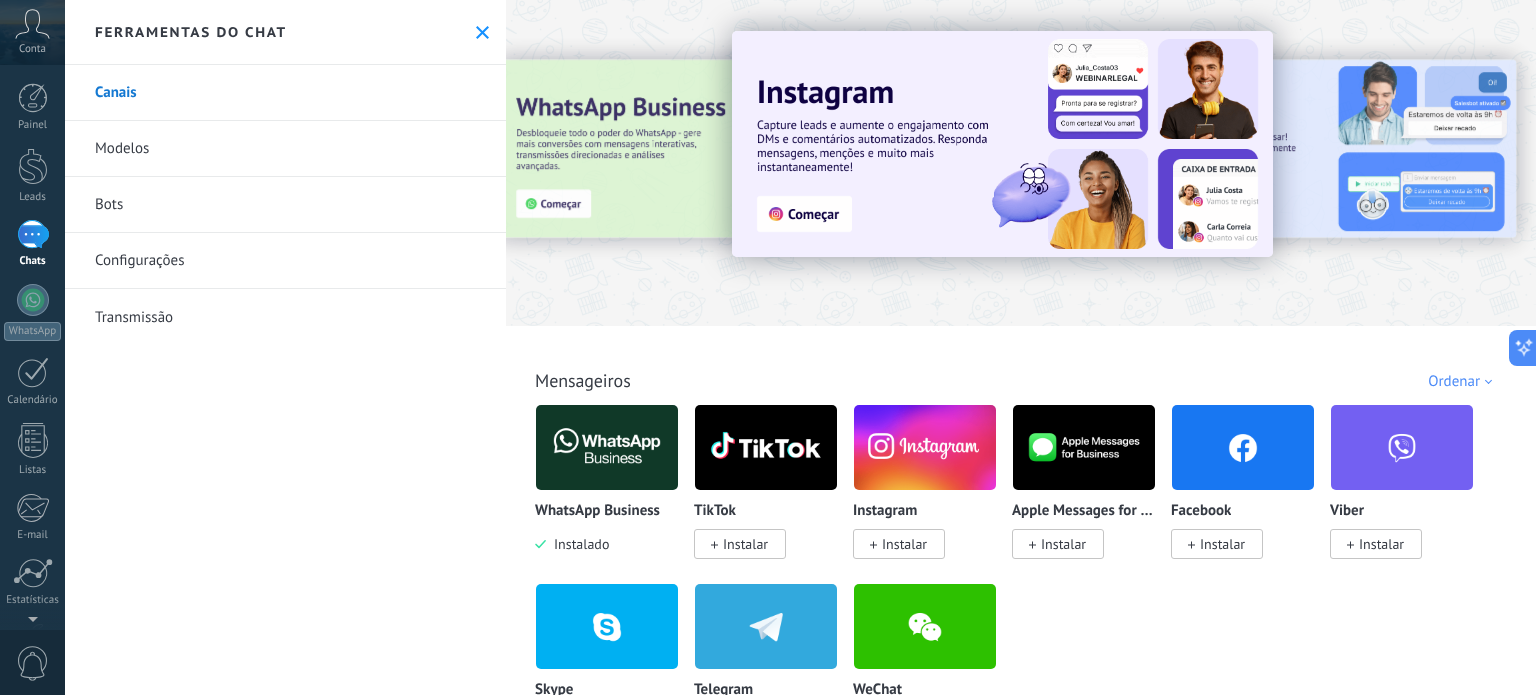 click at bounding box center [607, 447] 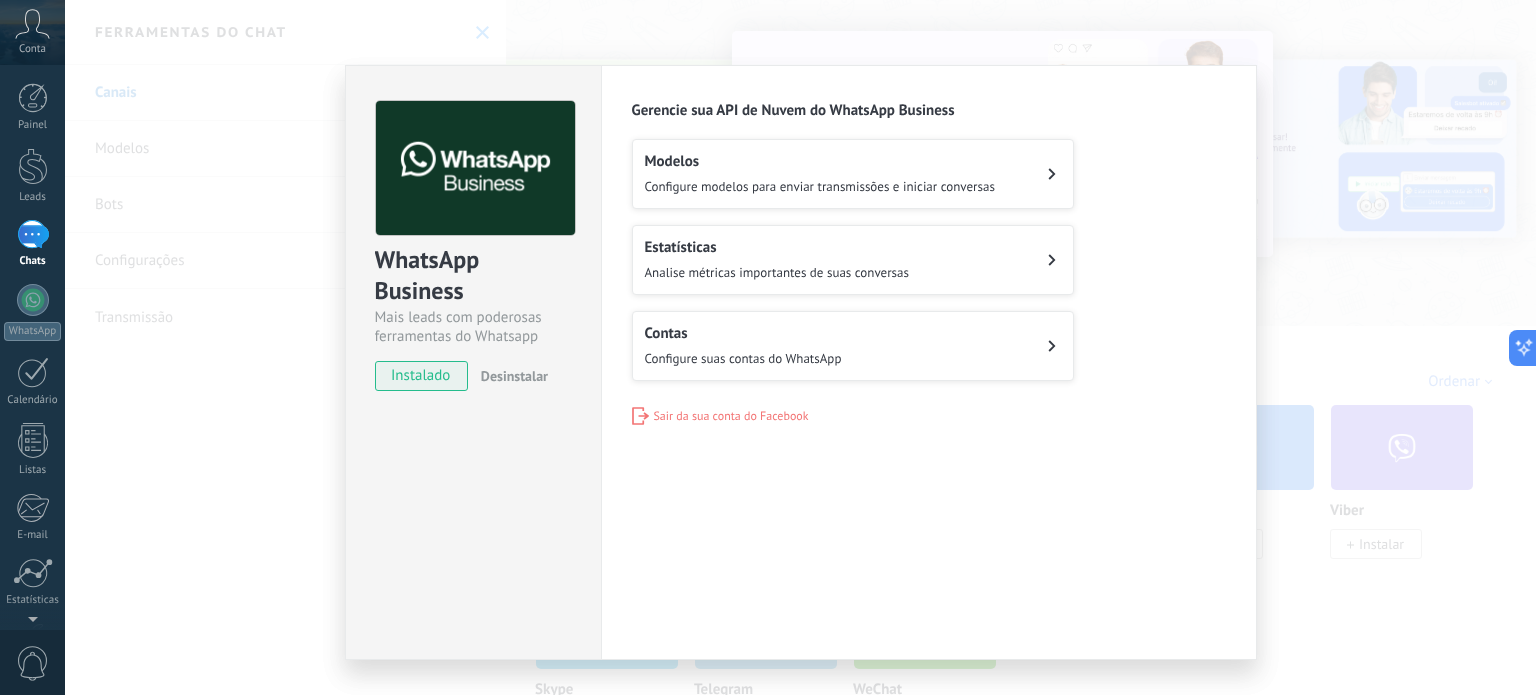 click on "Configure suas contas do WhatsApp" at bounding box center (743, 358) 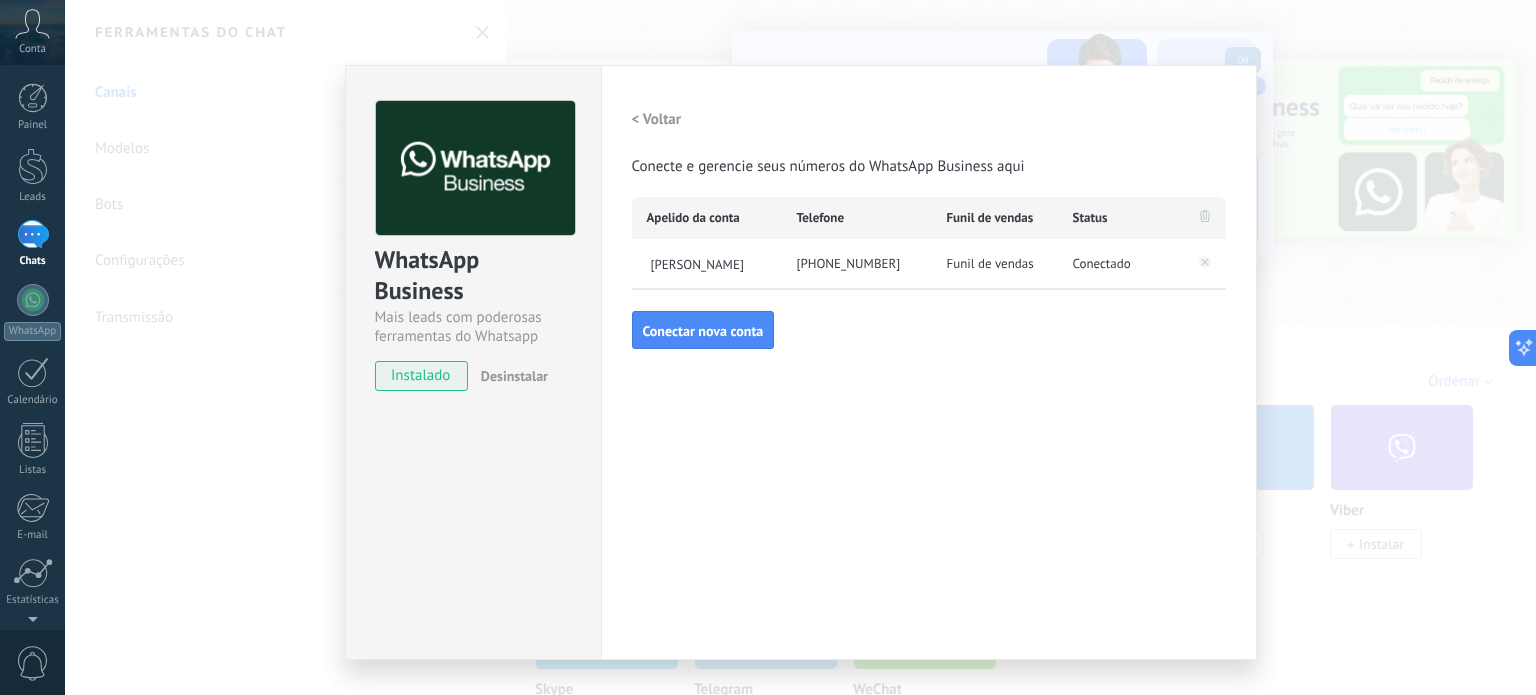click on "Conectado" at bounding box center [1121, 264] 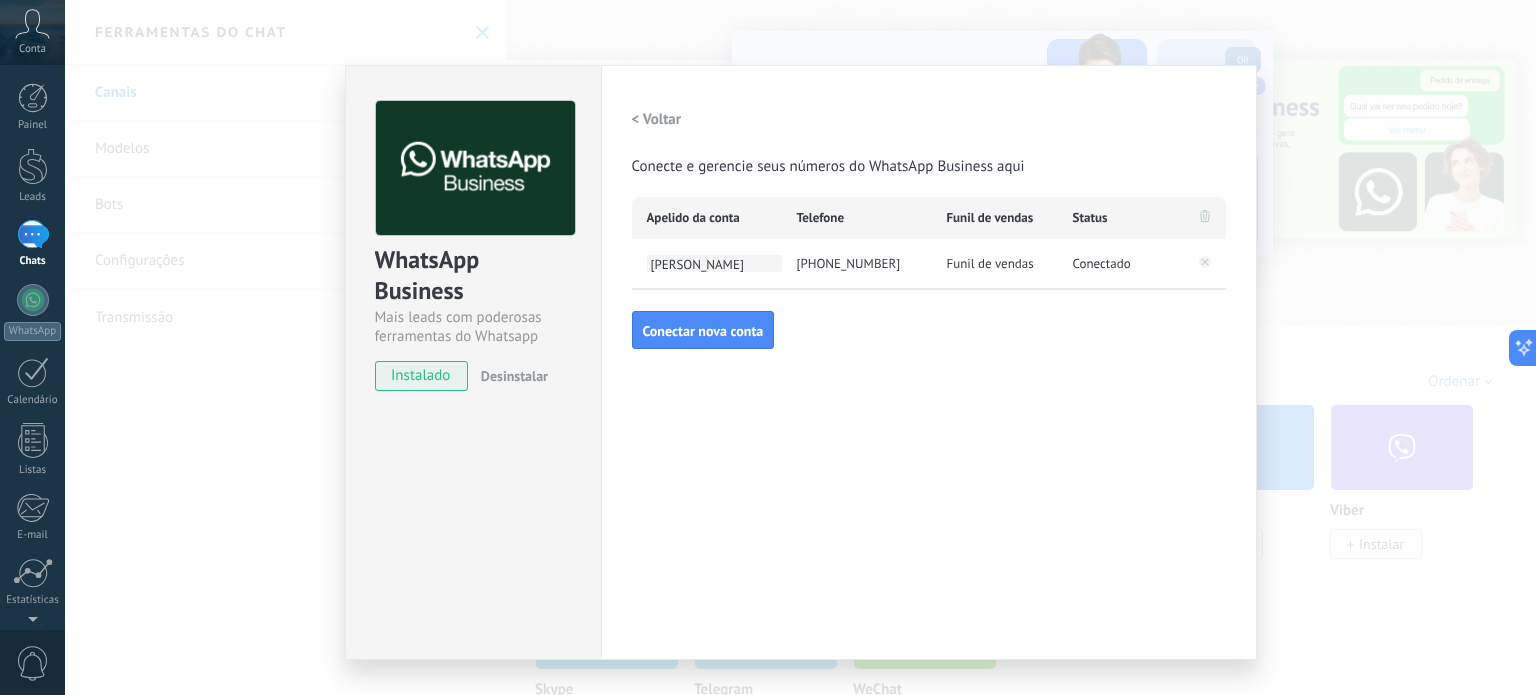 click on "[PERSON_NAME]" at bounding box center [714, 263] 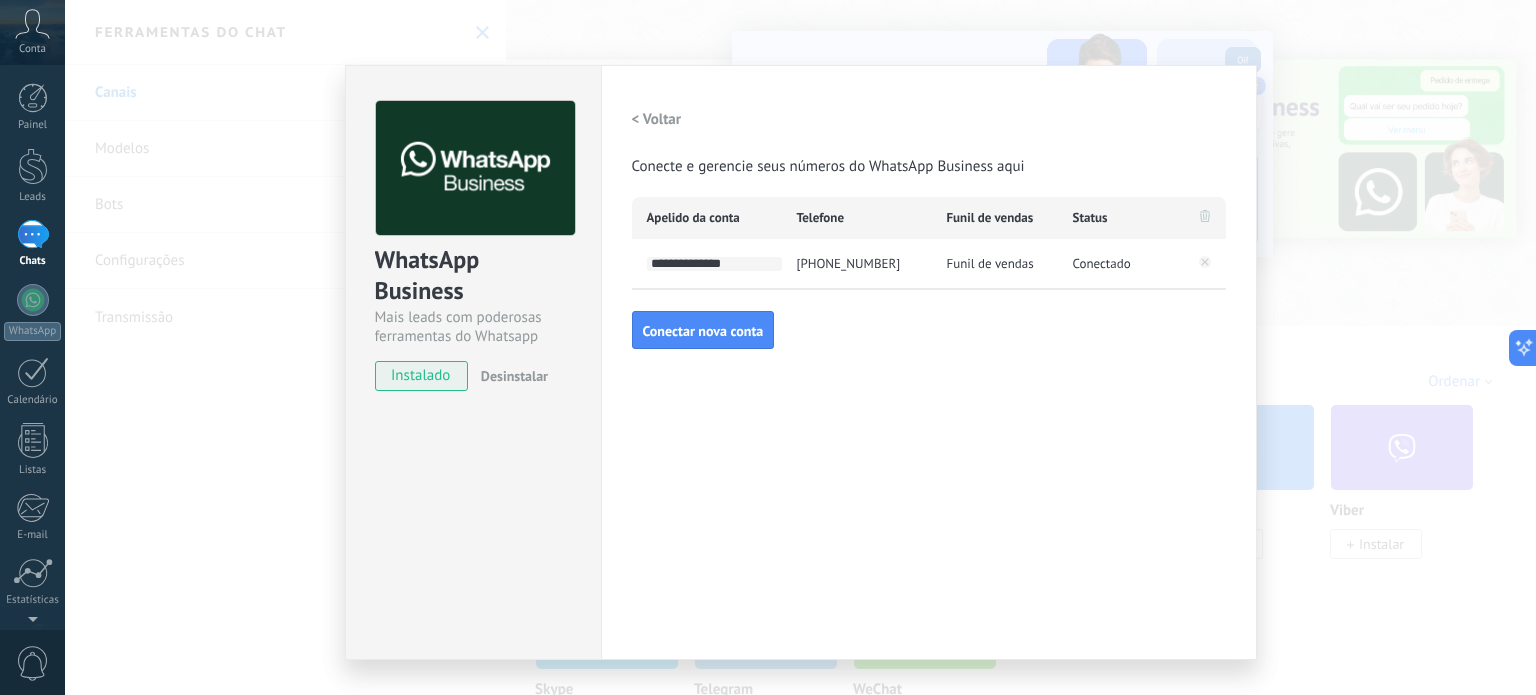 click on "**********" at bounding box center [714, 264] 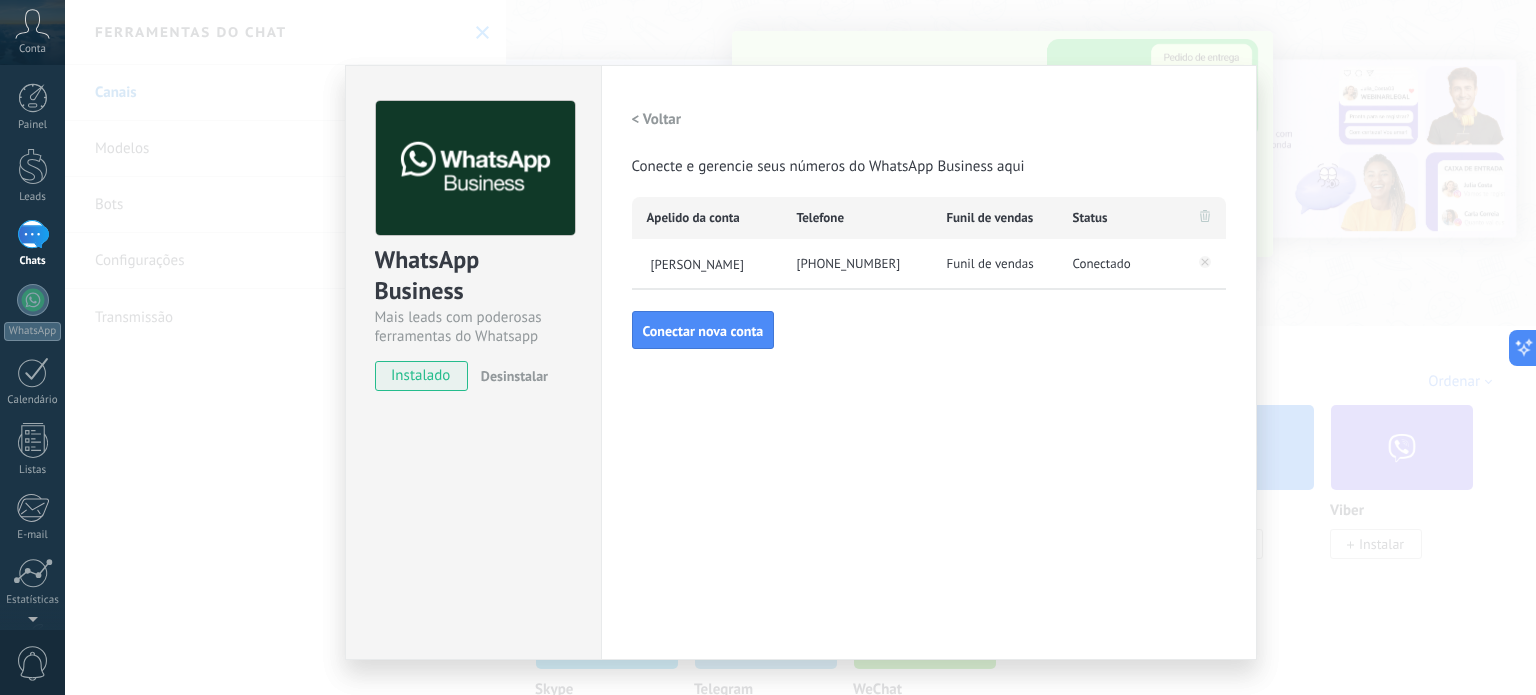 click on "< Voltar" at bounding box center (657, 119) 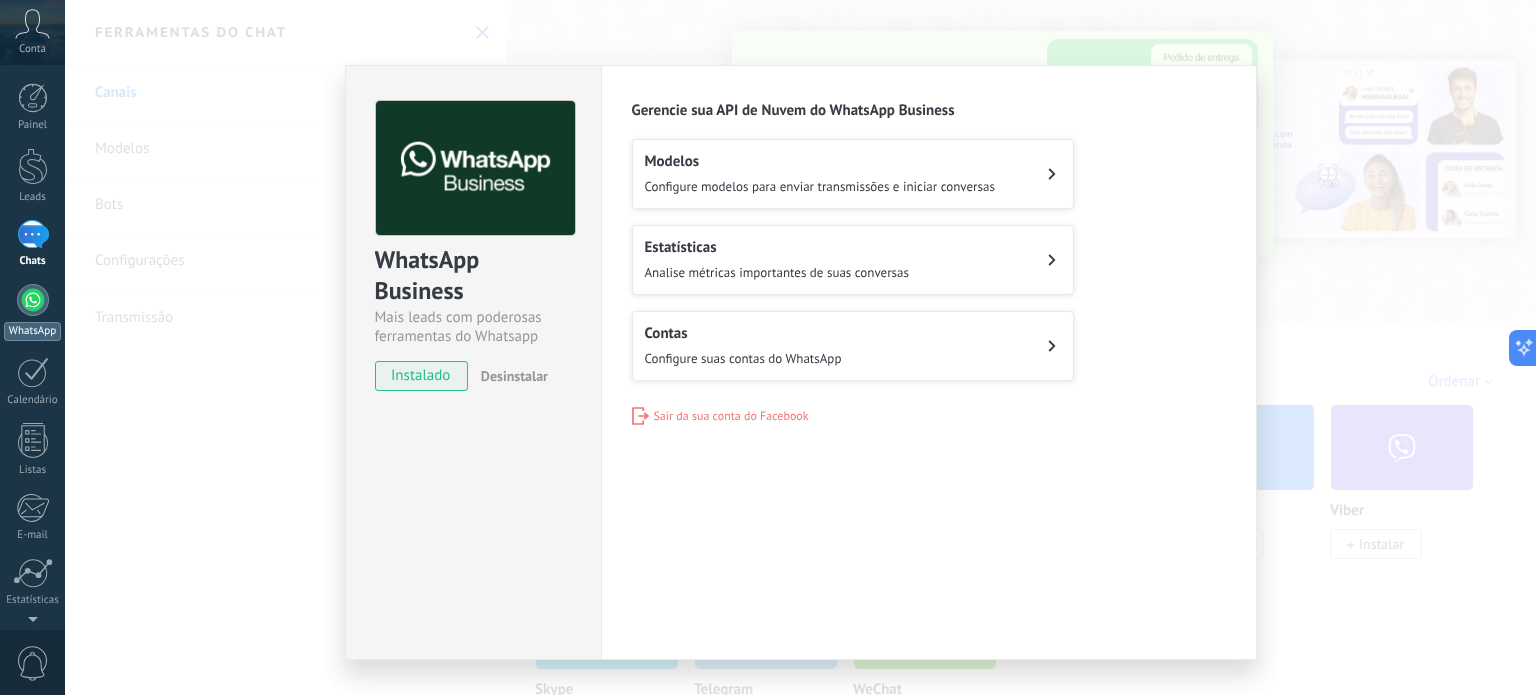 click at bounding box center [33, 300] 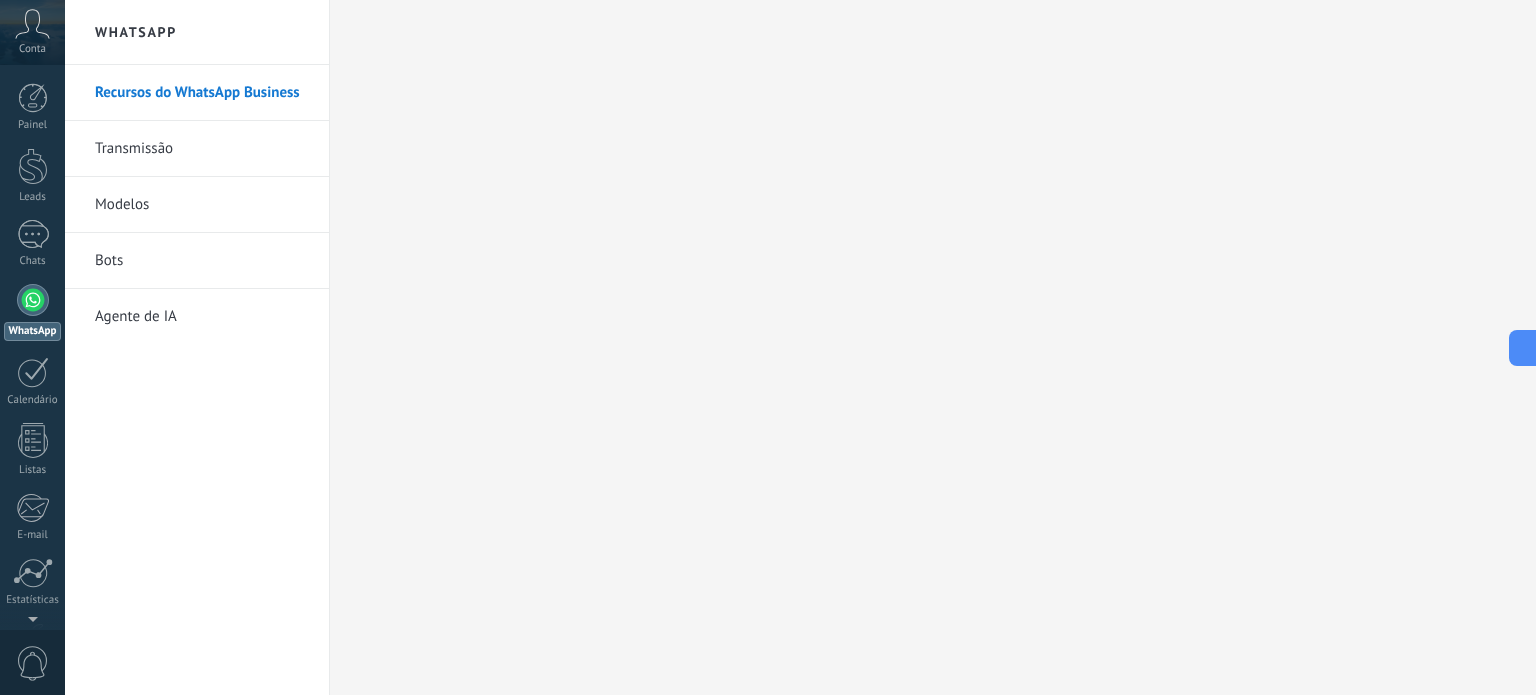 click on "Transmissão" at bounding box center (202, 149) 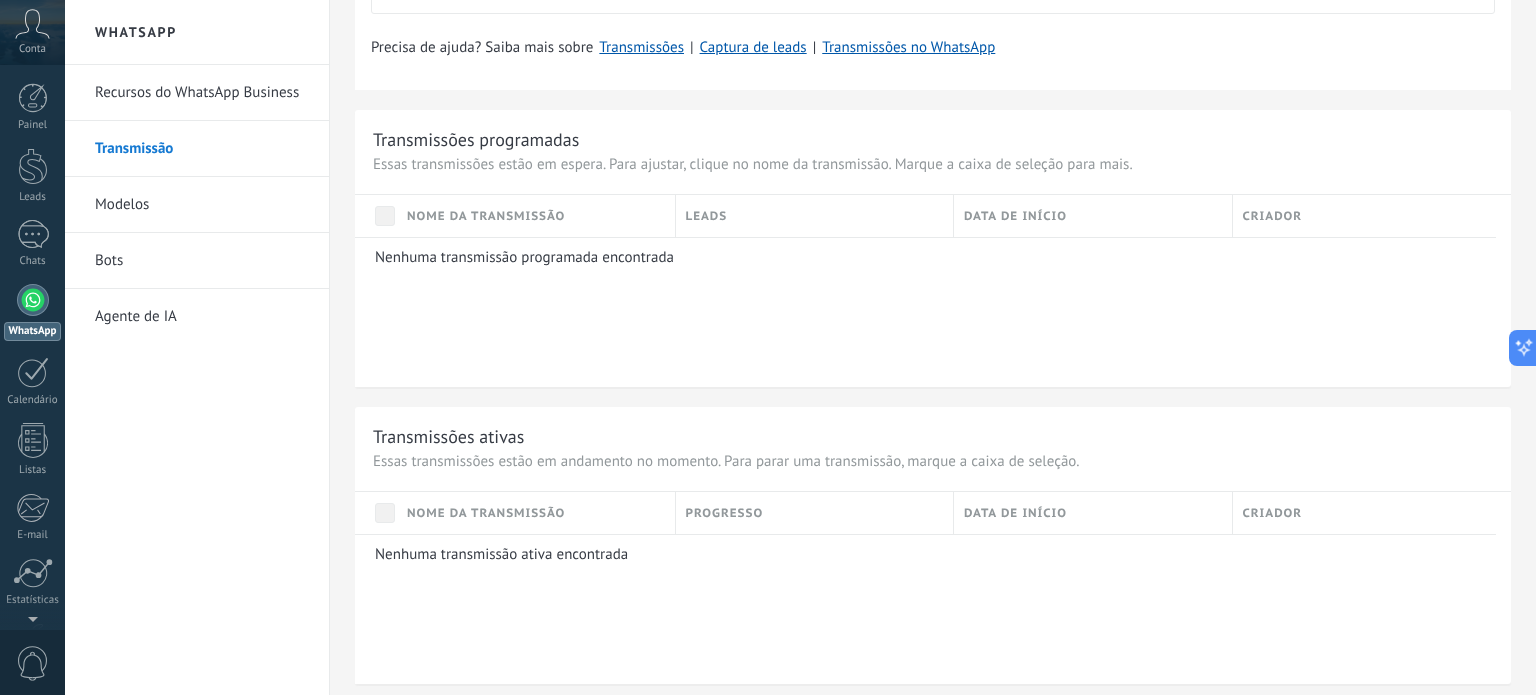 scroll, scrollTop: 0, scrollLeft: 0, axis: both 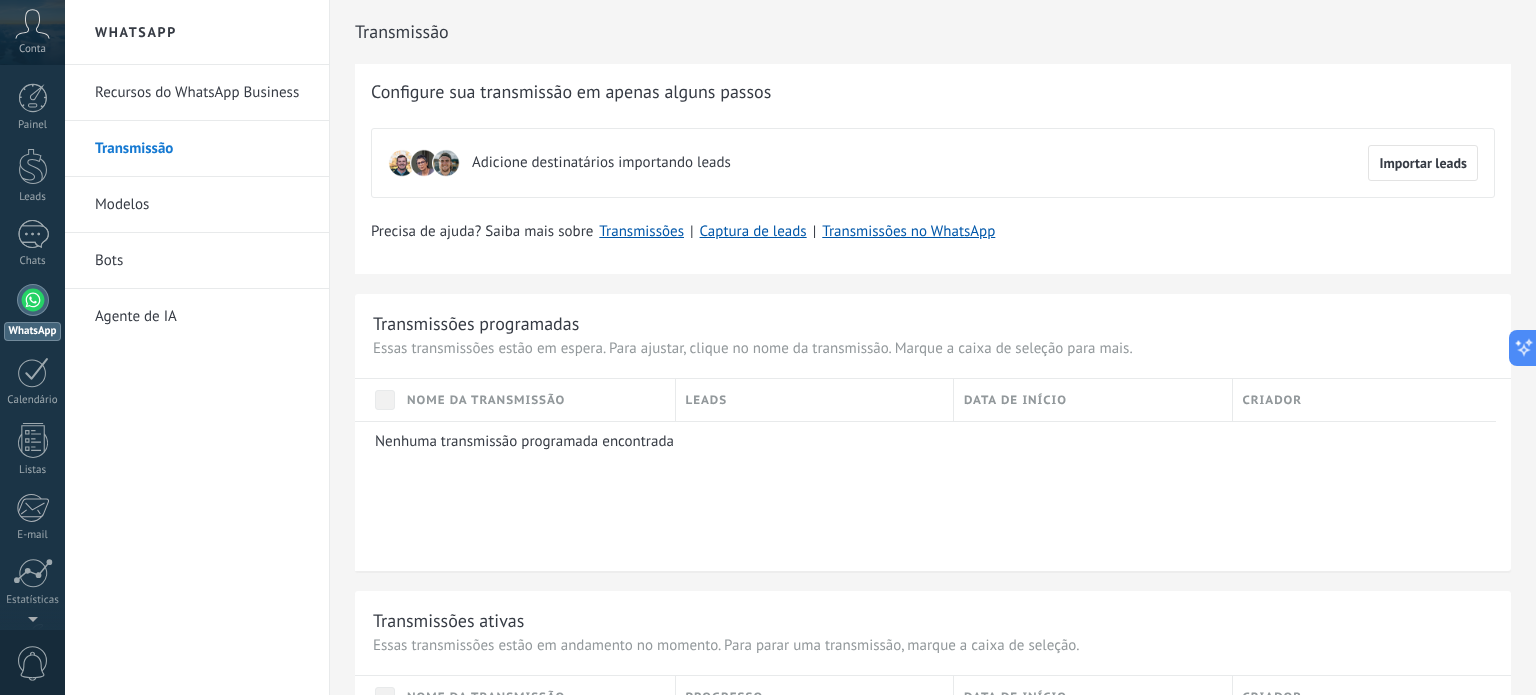 click on "Modelos" at bounding box center (202, 205) 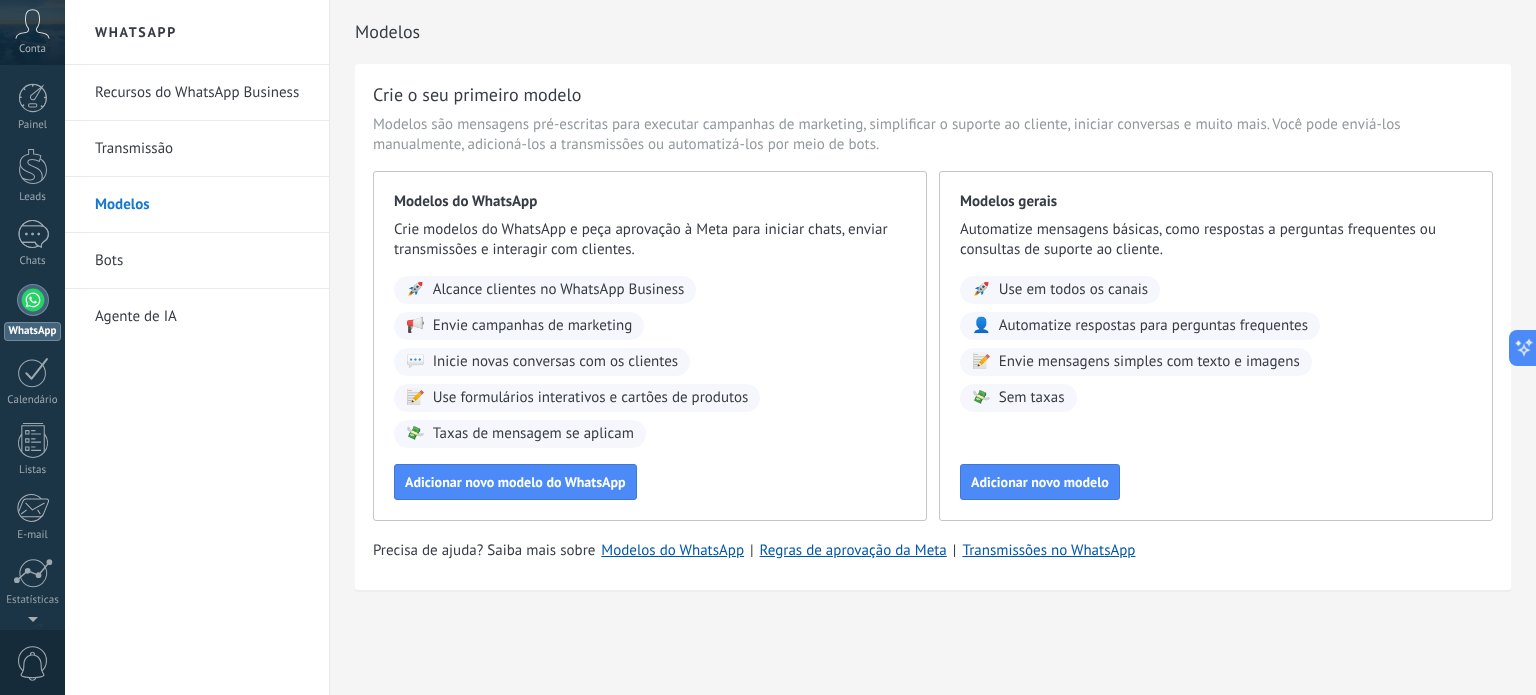 click on "Agente de IA" at bounding box center [202, 317] 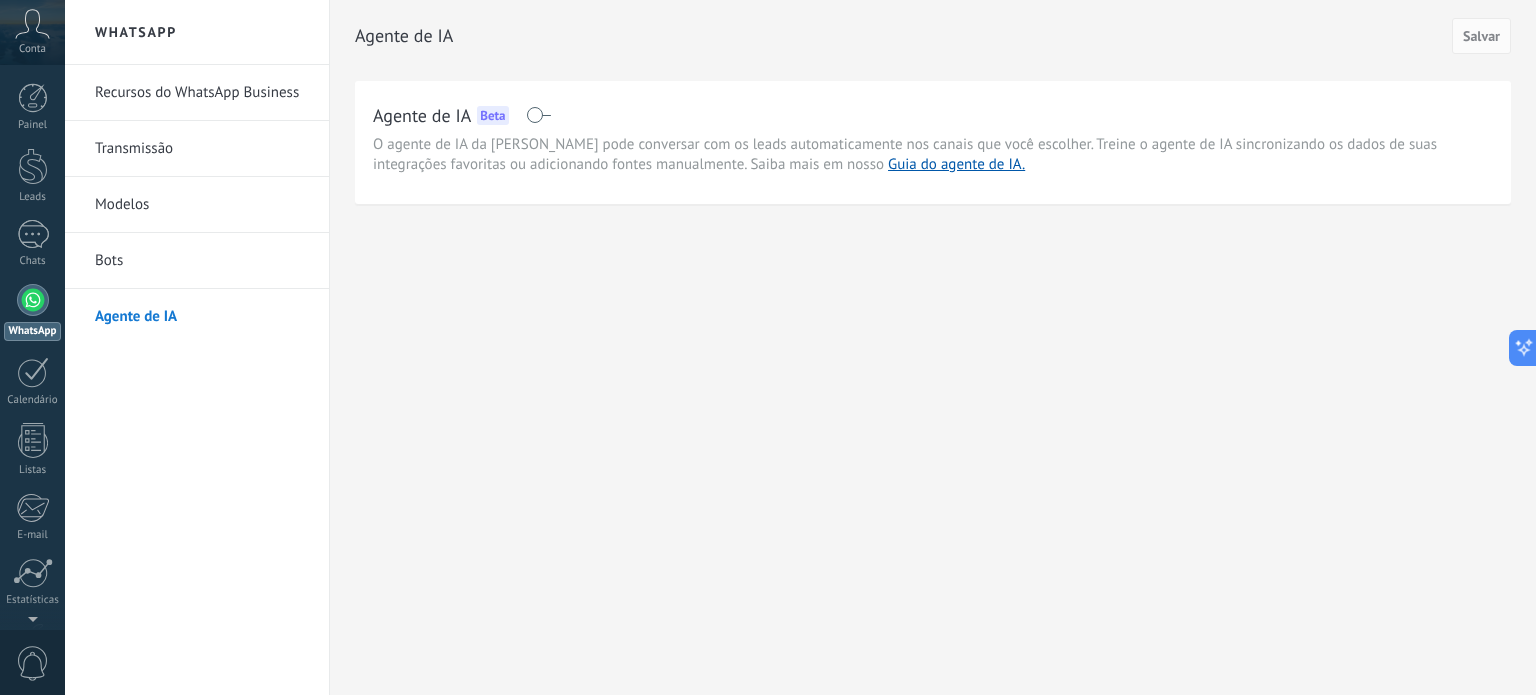 click on "Bots" at bounding box center (202, 261) 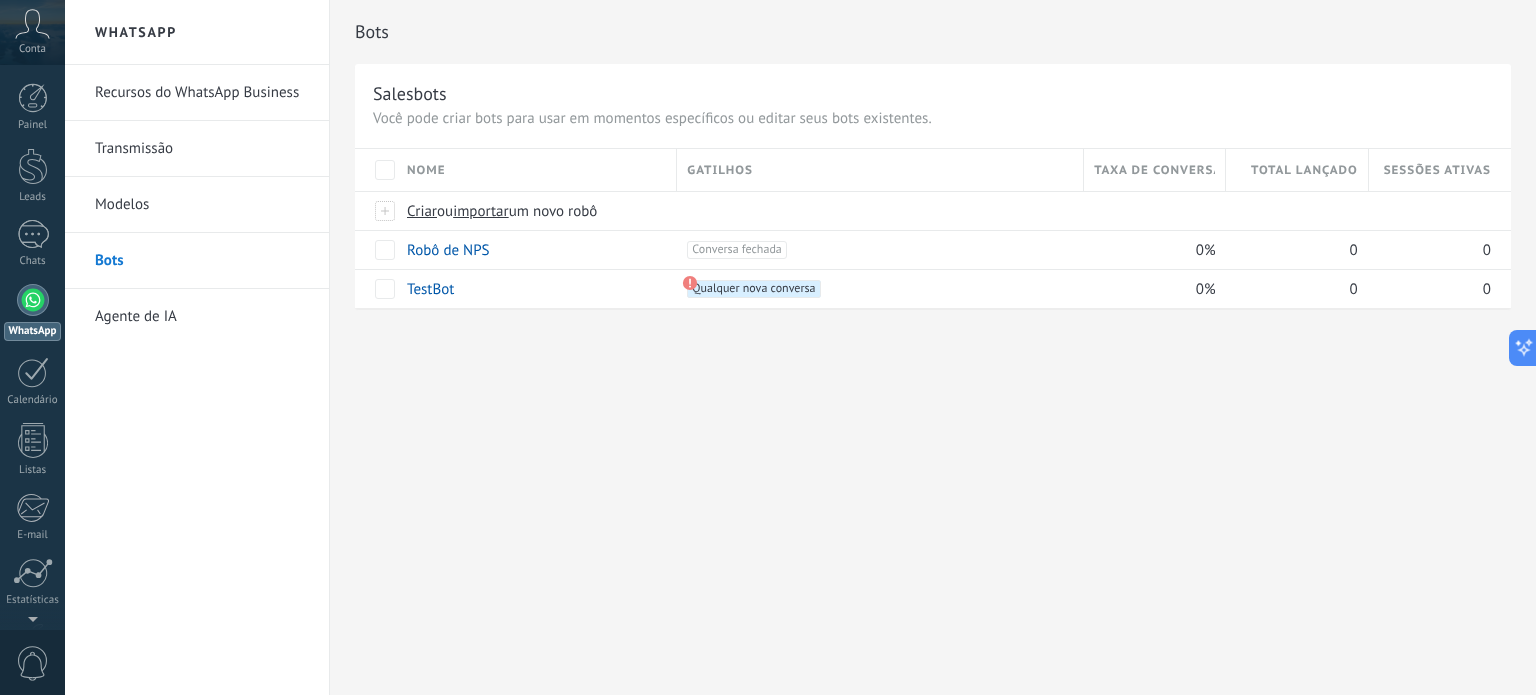 click on "WhatsApp" at bounding box center [197, 32] 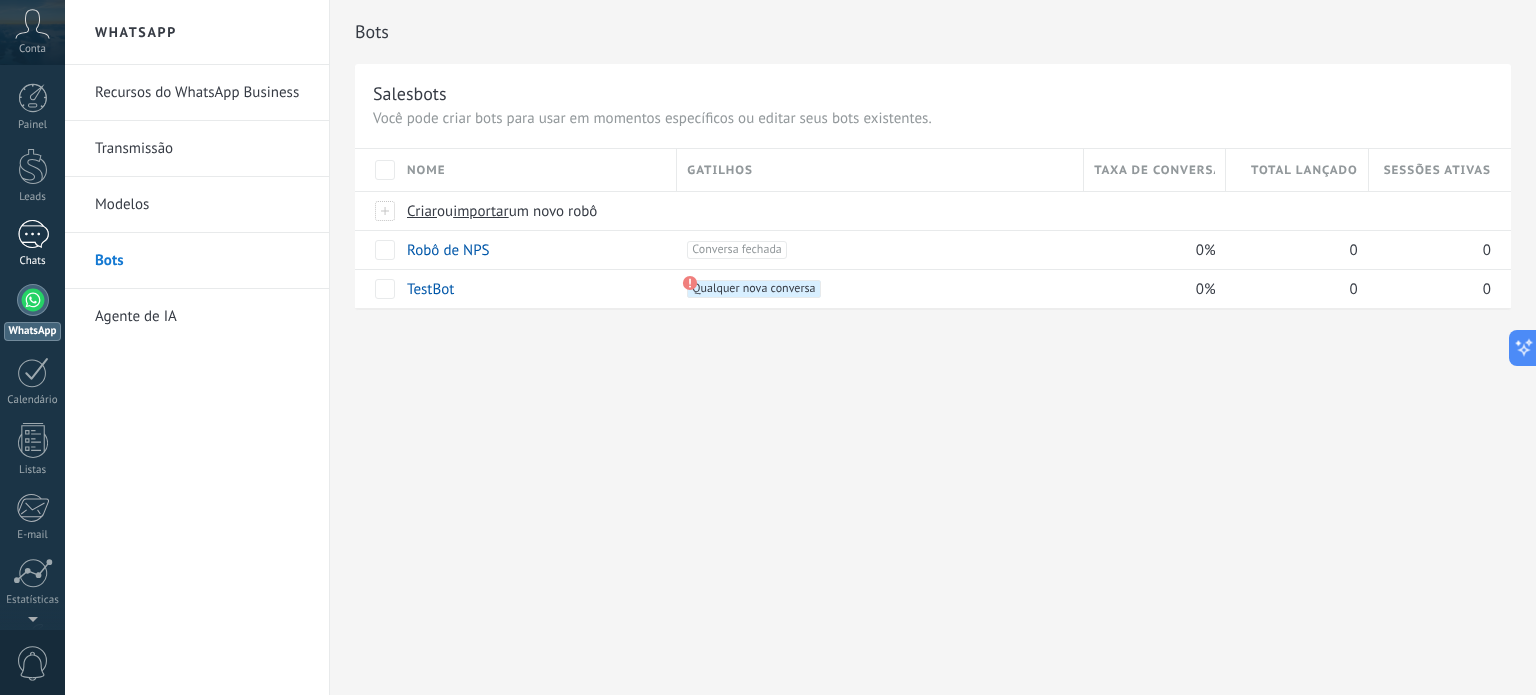 click at bounding box center (33, 234) 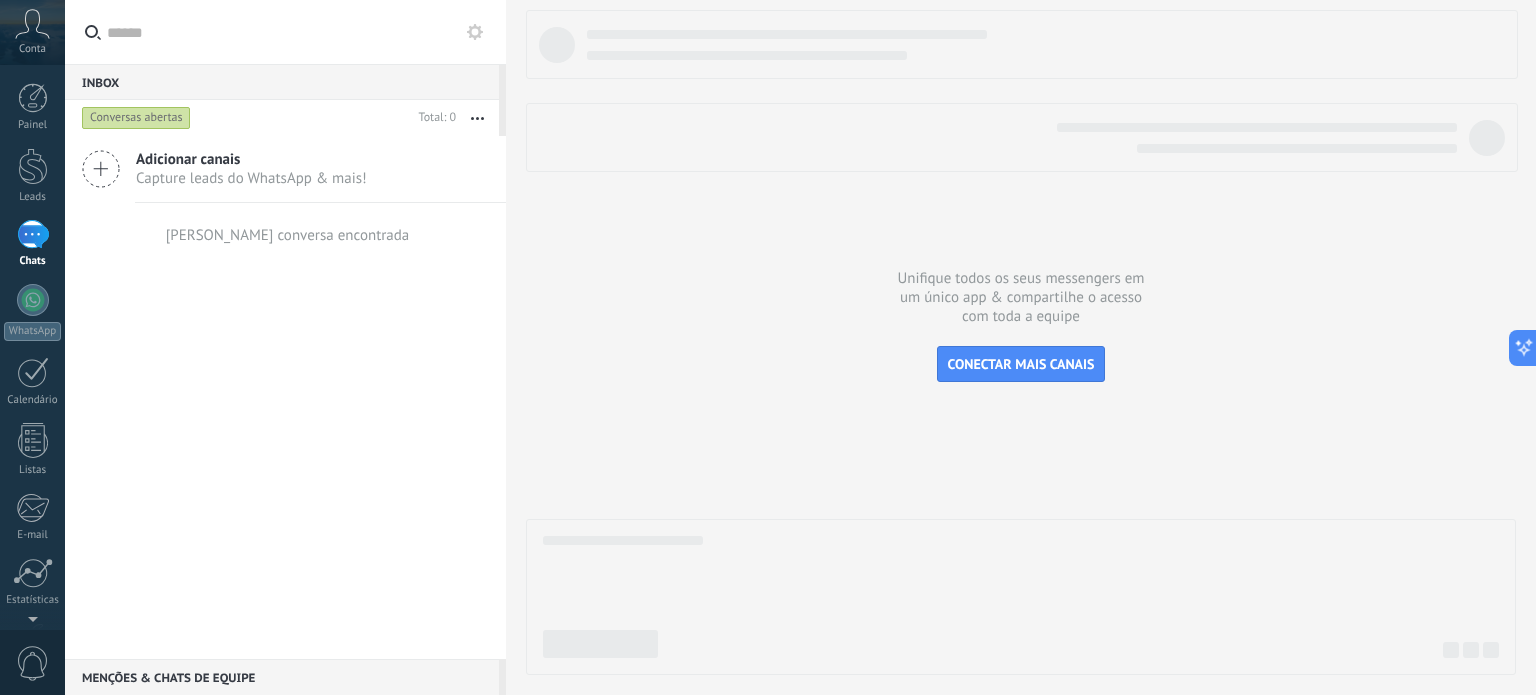click on "Adicionar canais" at bounding box center (251, 159) 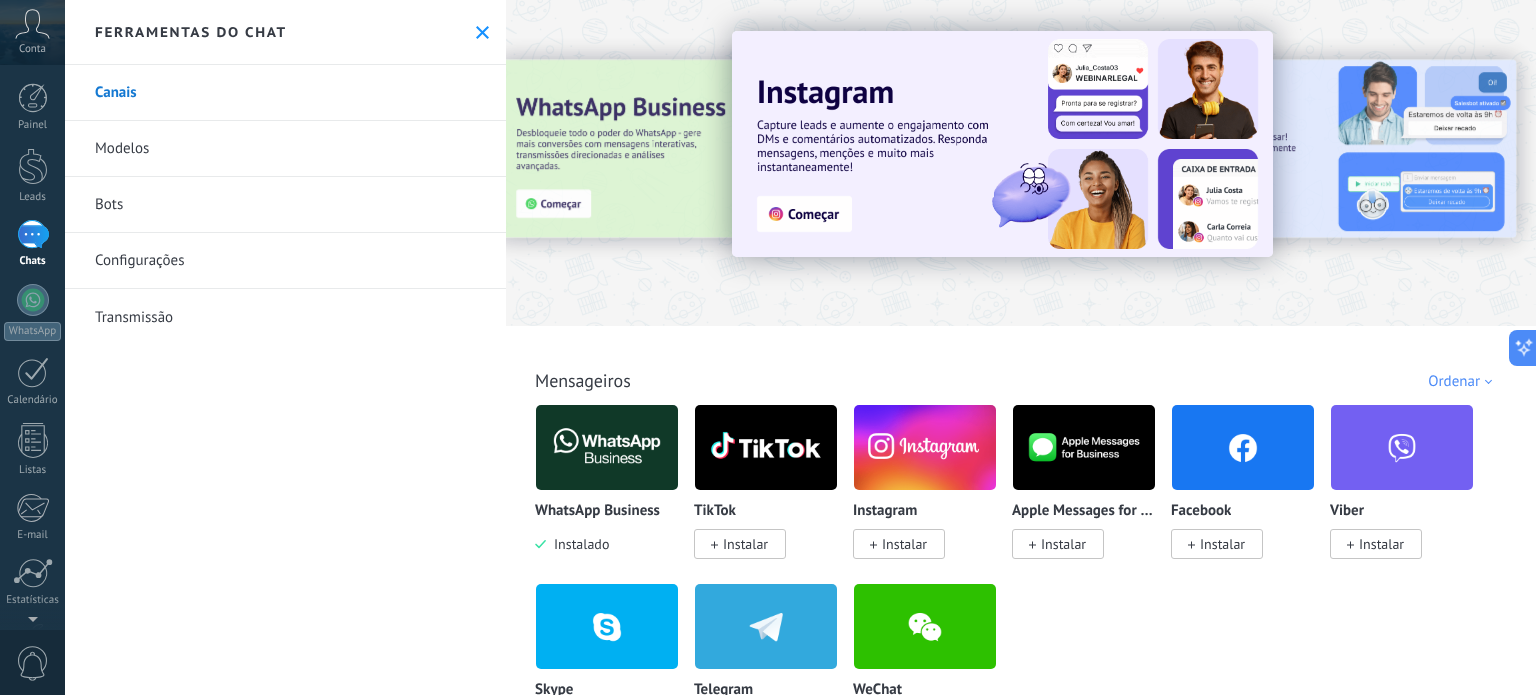 click 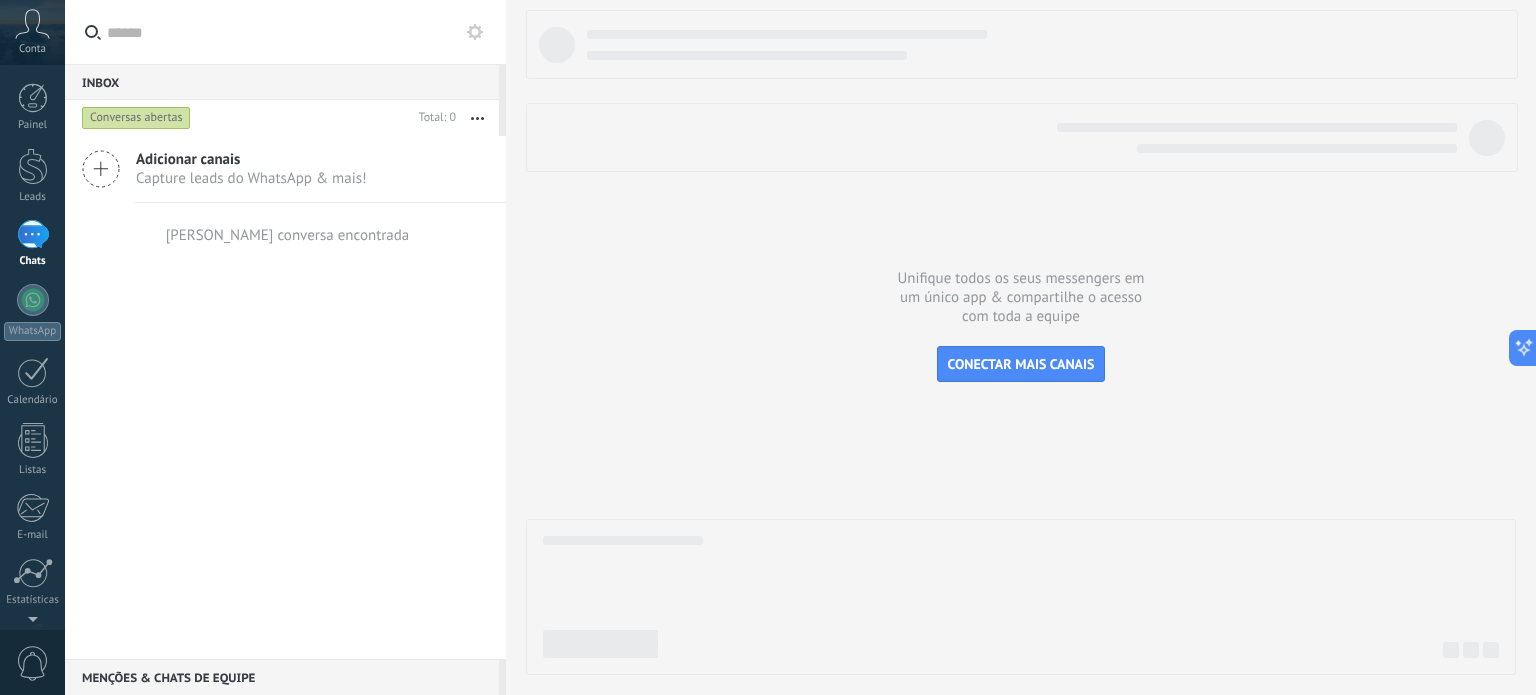 click on "Conversas abertas" at bounding box center [136, 118] 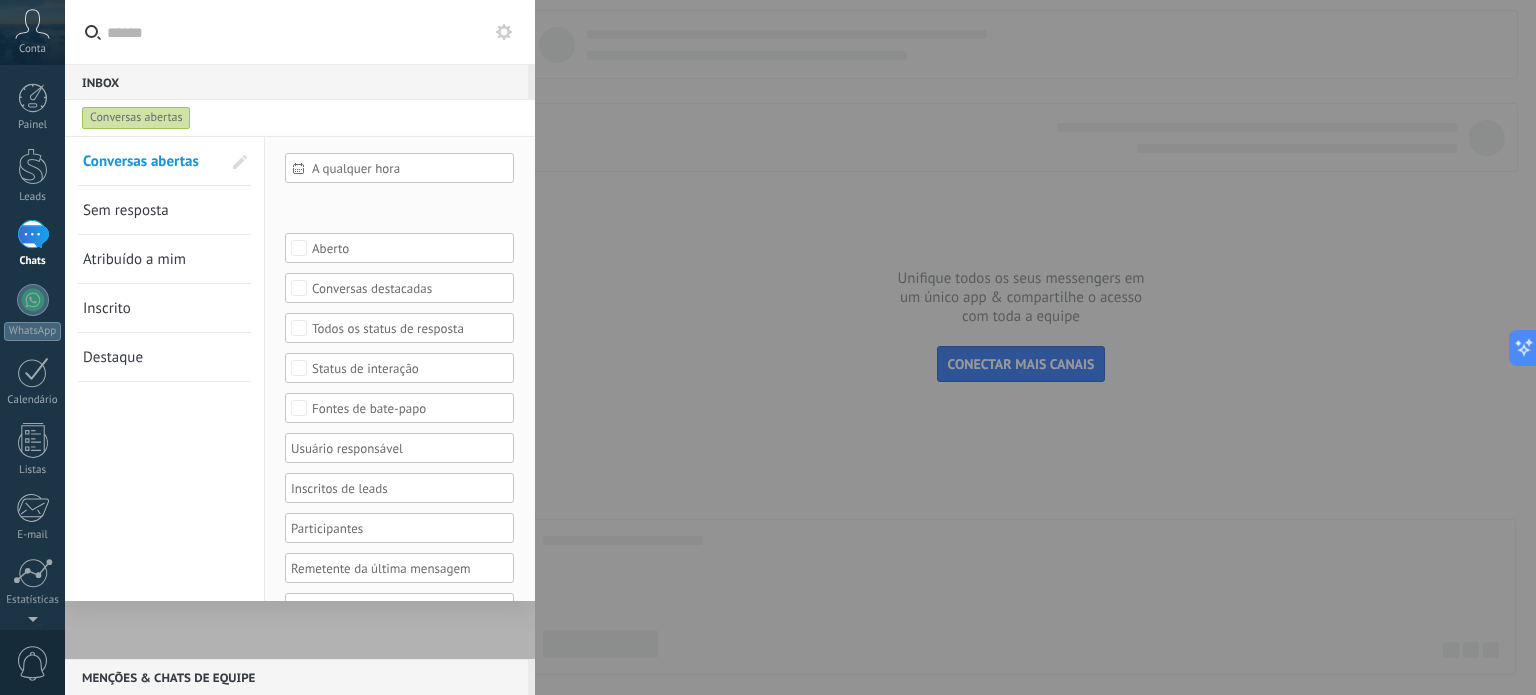 click on "Conversas abertas" at bounding box center [136, 118] 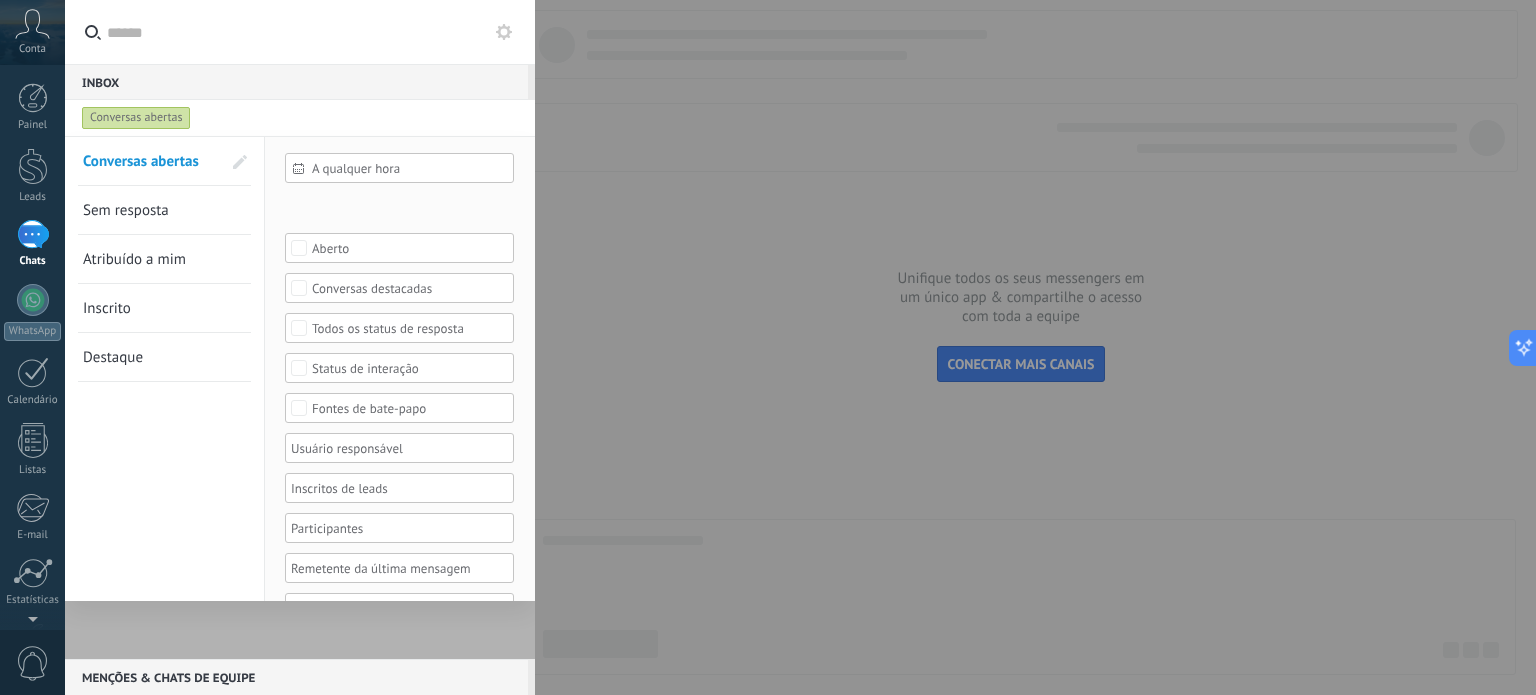 click on "Conversas abertas" at bounding box center [136, 118] 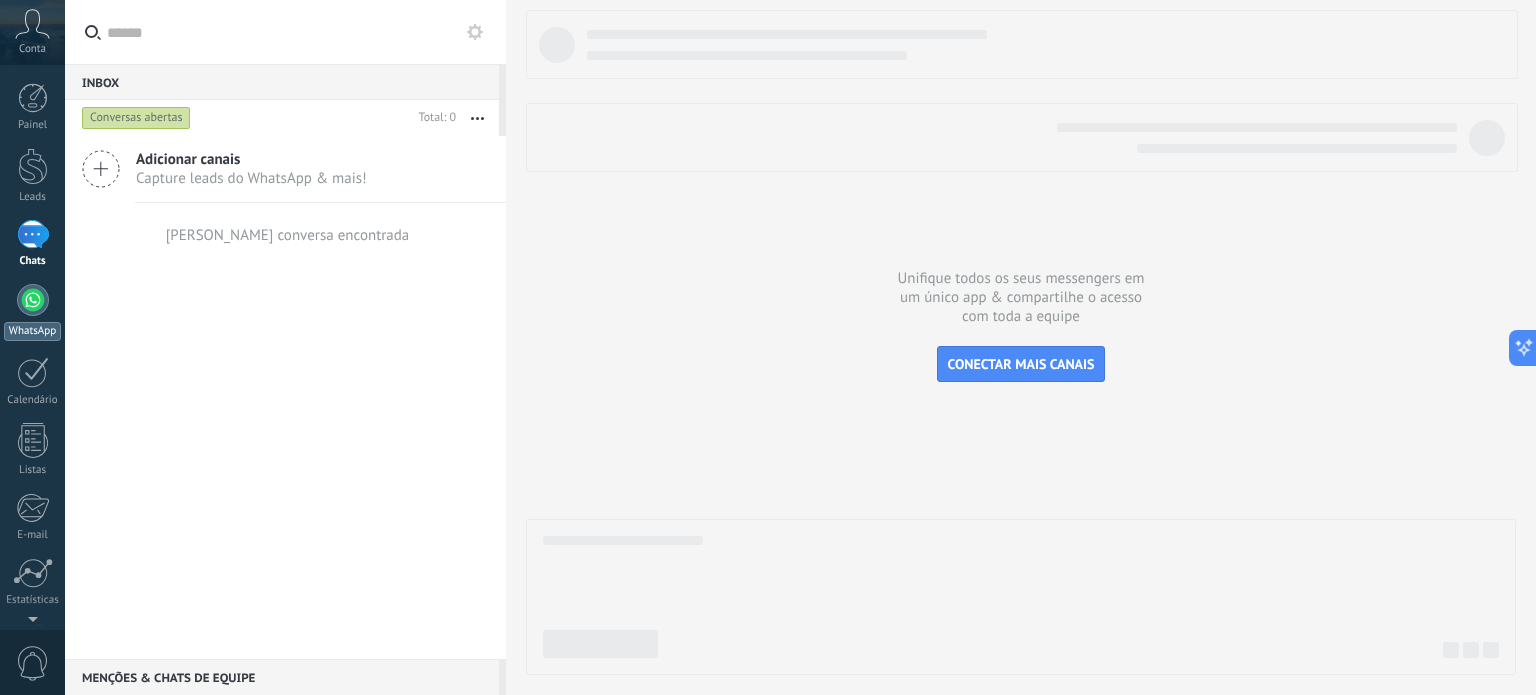 click at bounding box center [33, 300] 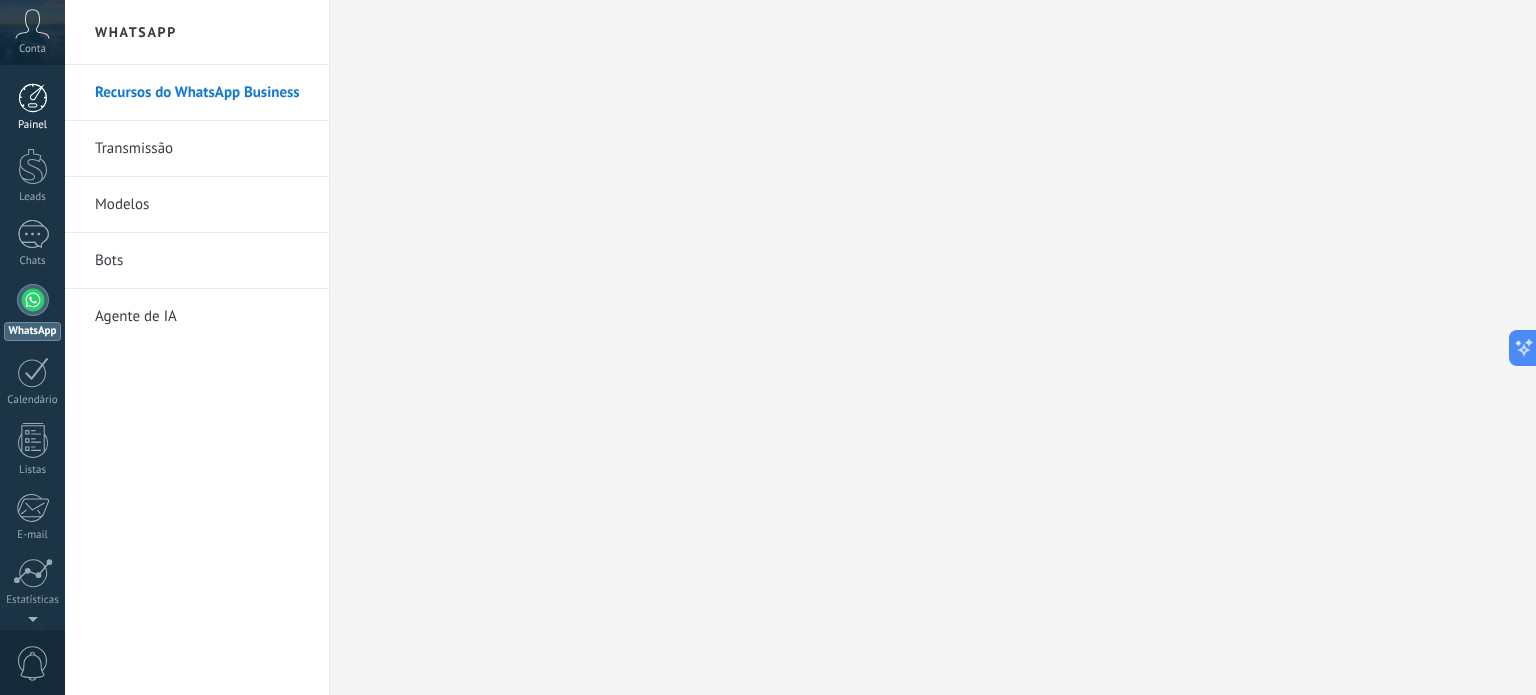click on "Painel" at bounding box center (33, 125) 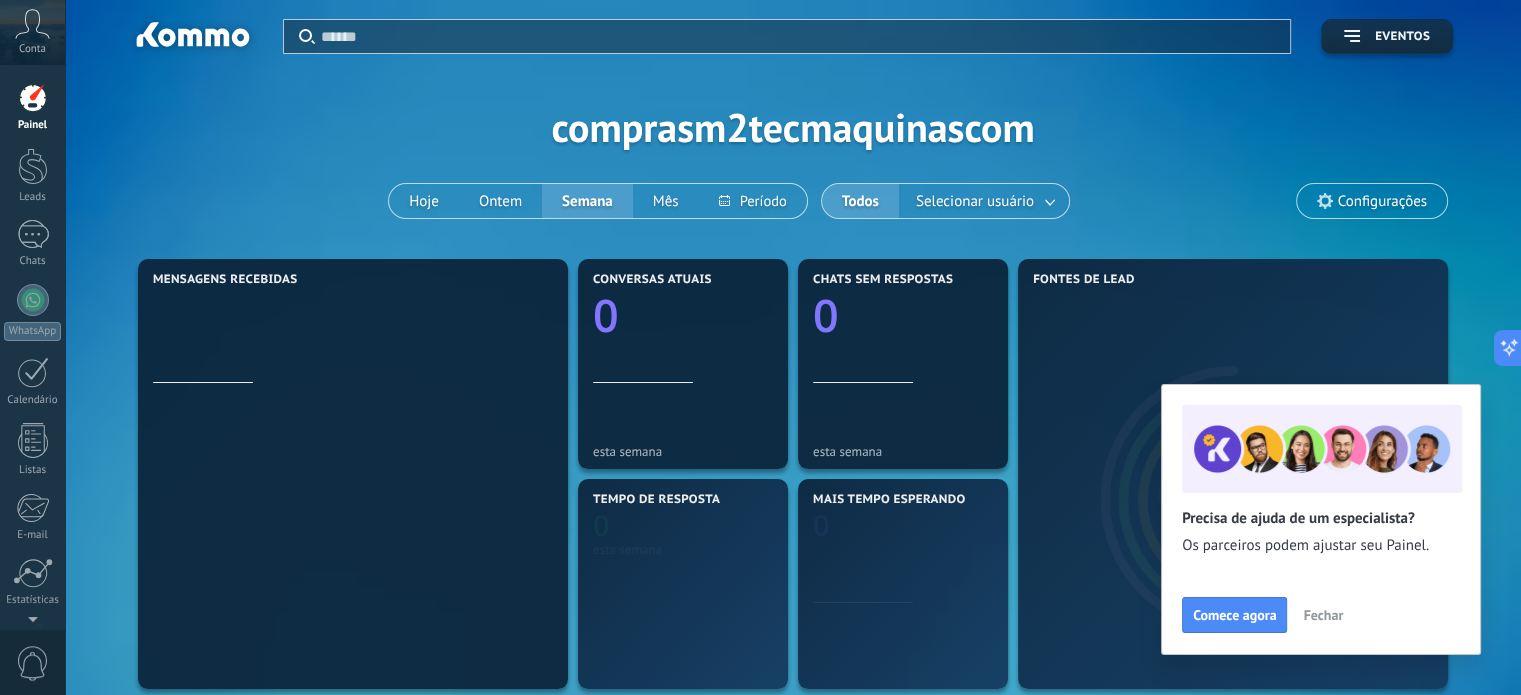 click on "Painel
Leads
Chats
WhatsApp
Clientes" at bounding box center (32, 425) 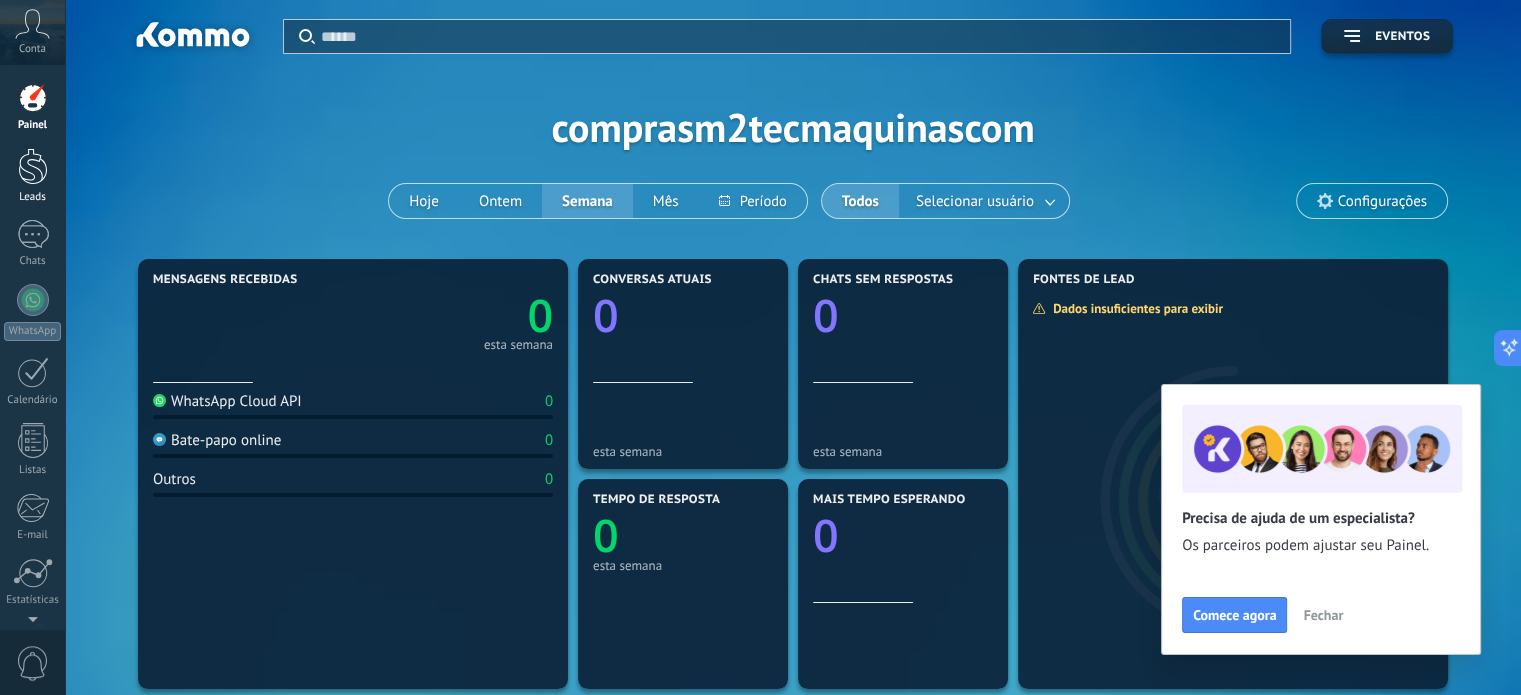 click at bounding box center [33, 166] 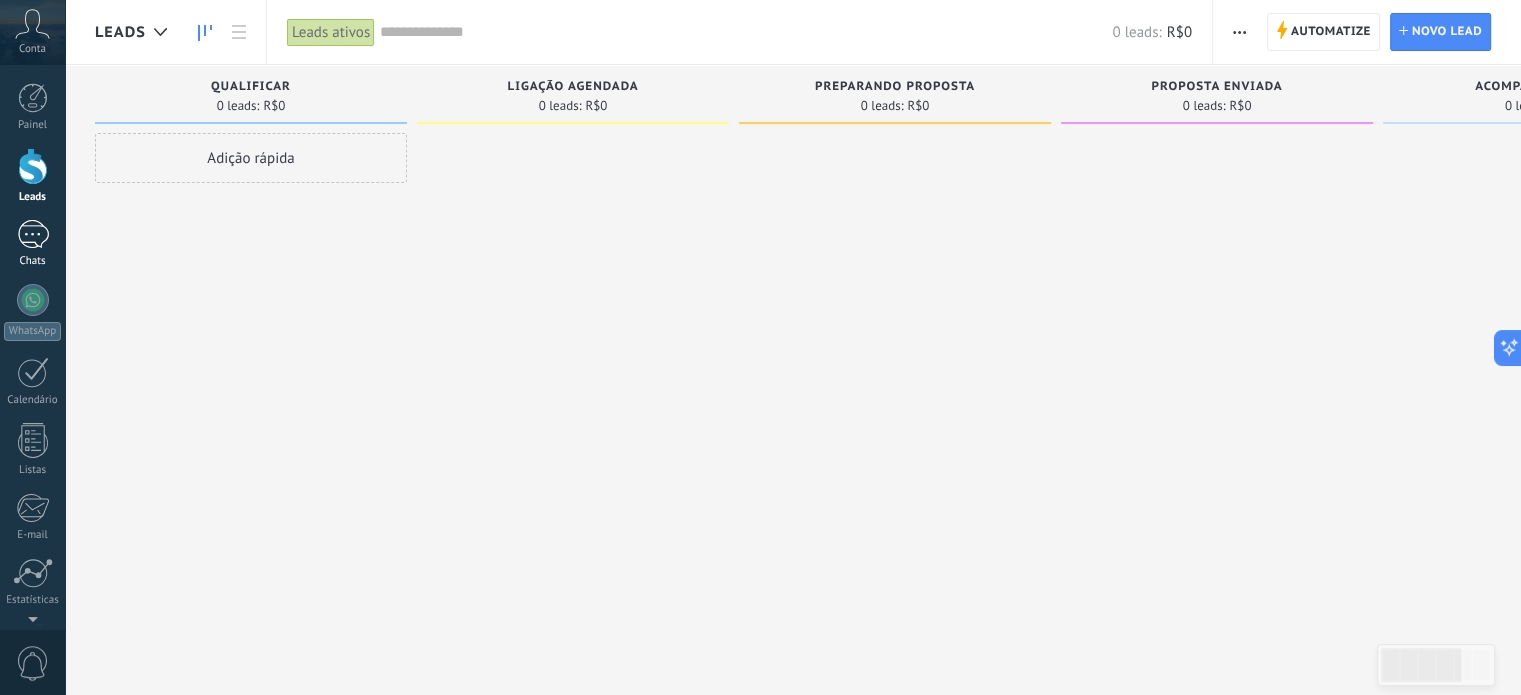 click at bounding box center (33, 234) 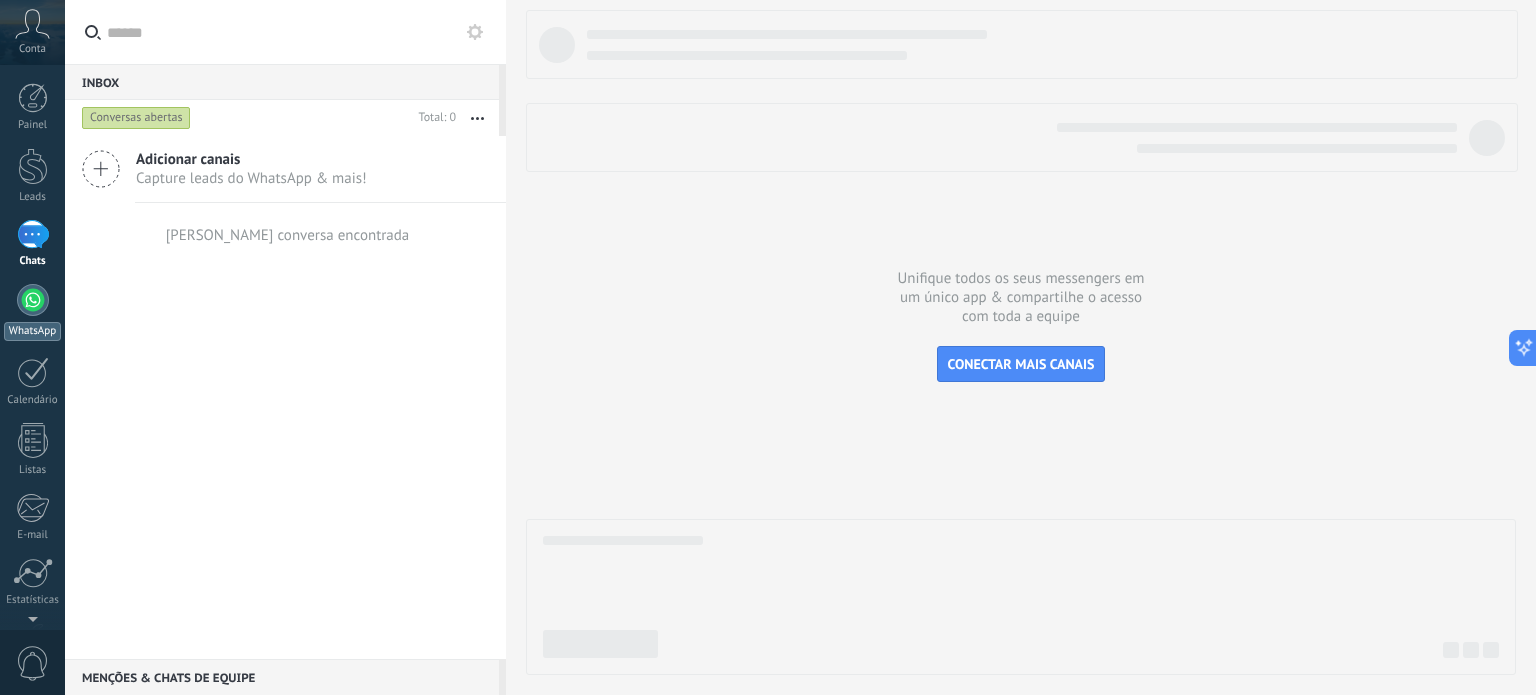 click at bounding box center [33, 300] 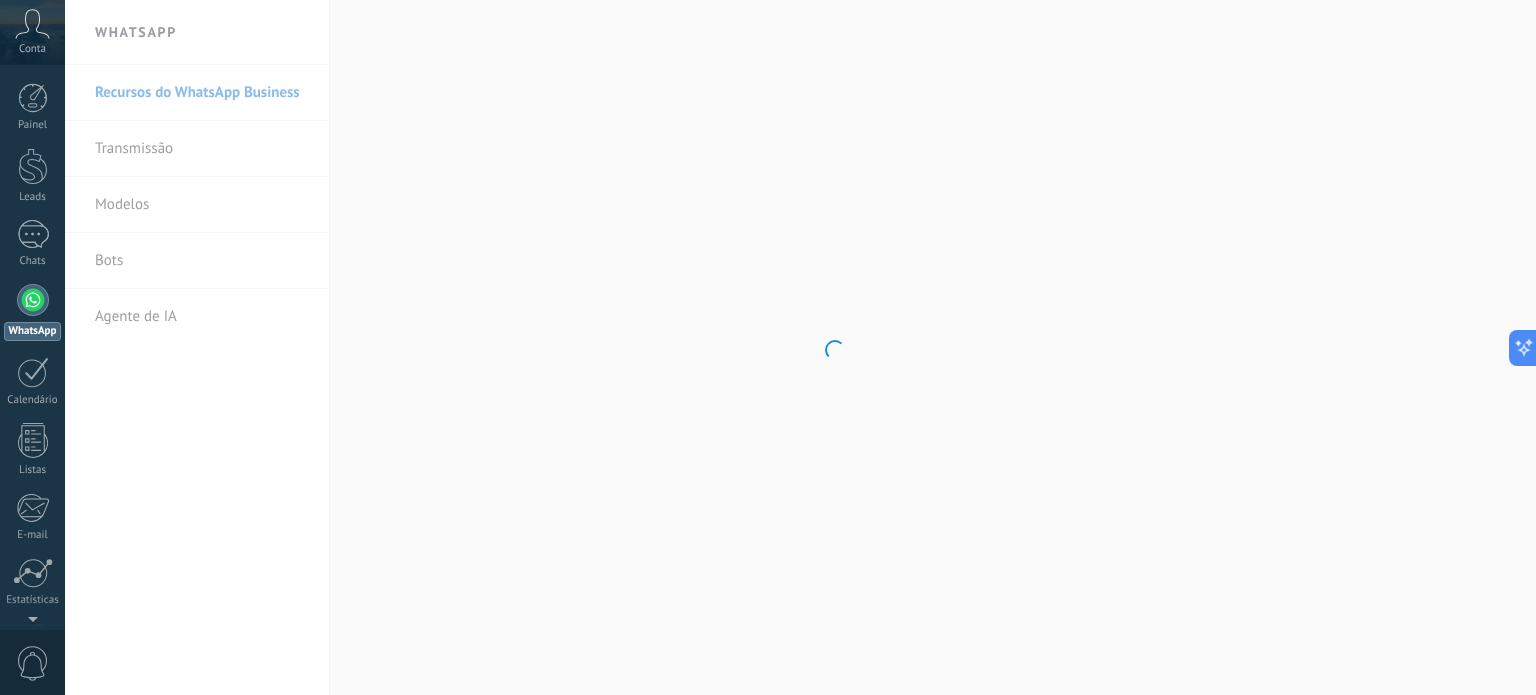 click 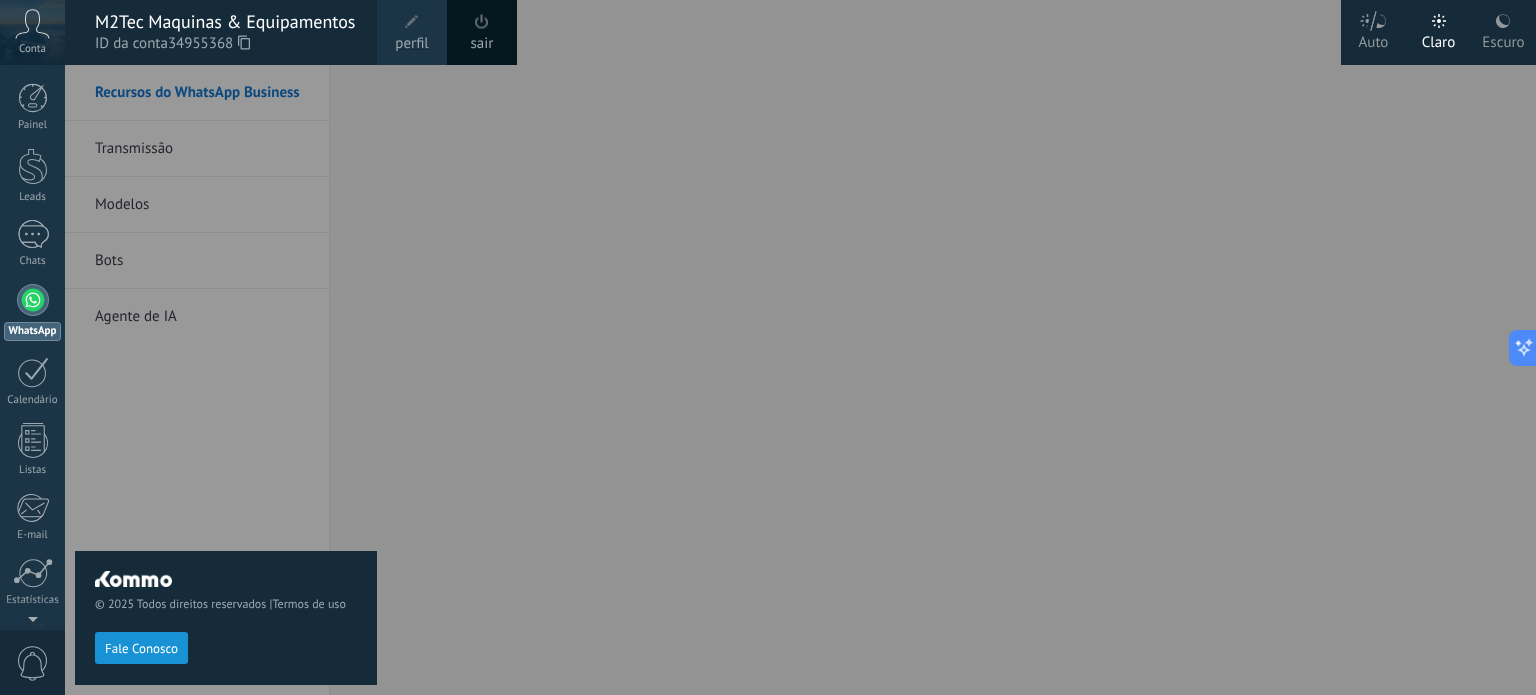 click 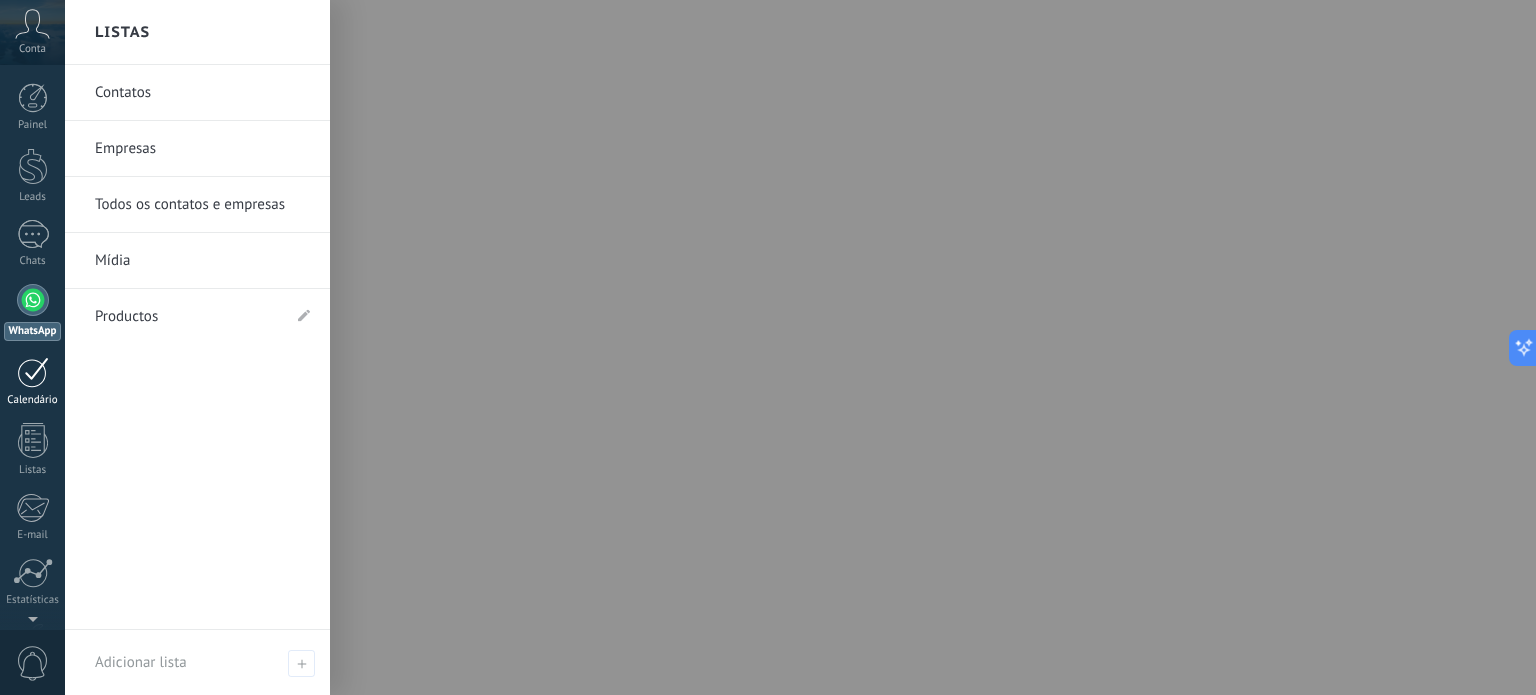 click at bounding box center [33, 372] 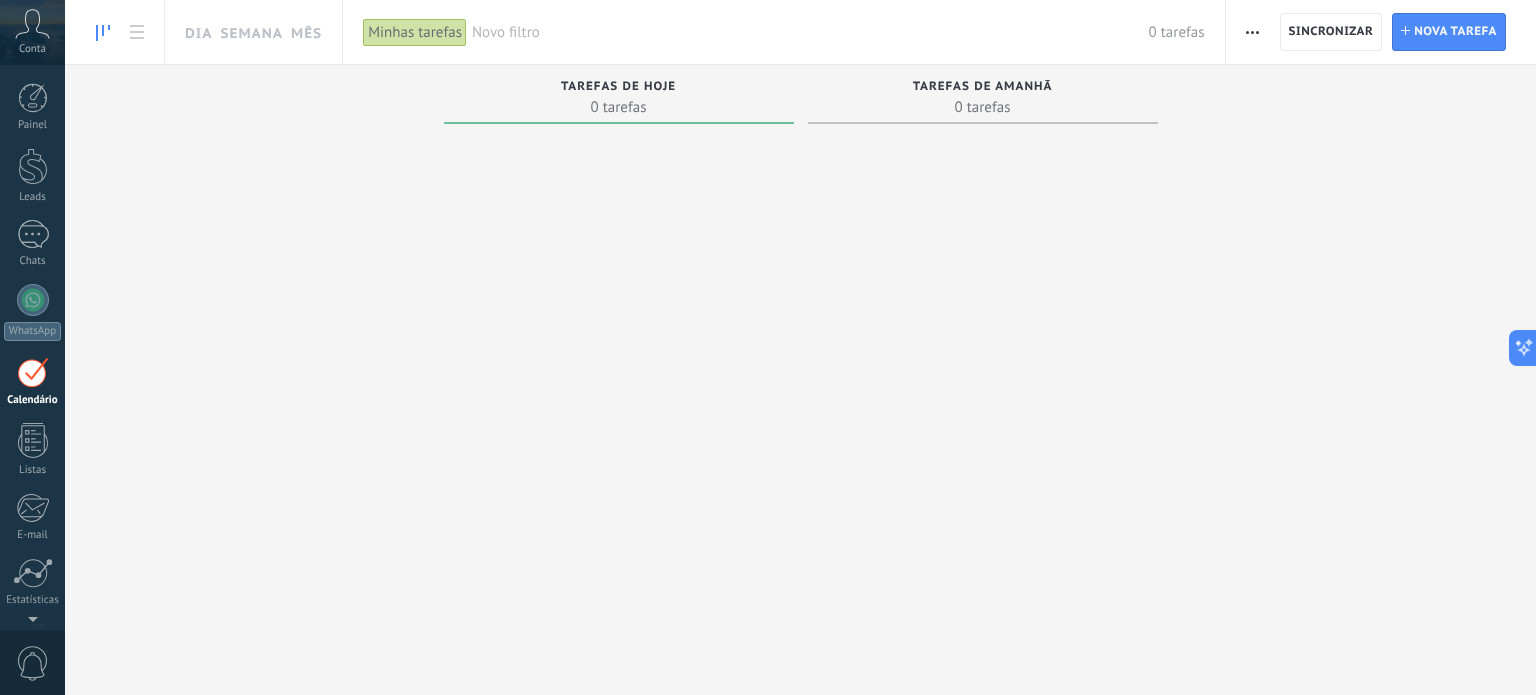 scroll, scrollTop: 56, scrollLeft: 0, axis: vertical 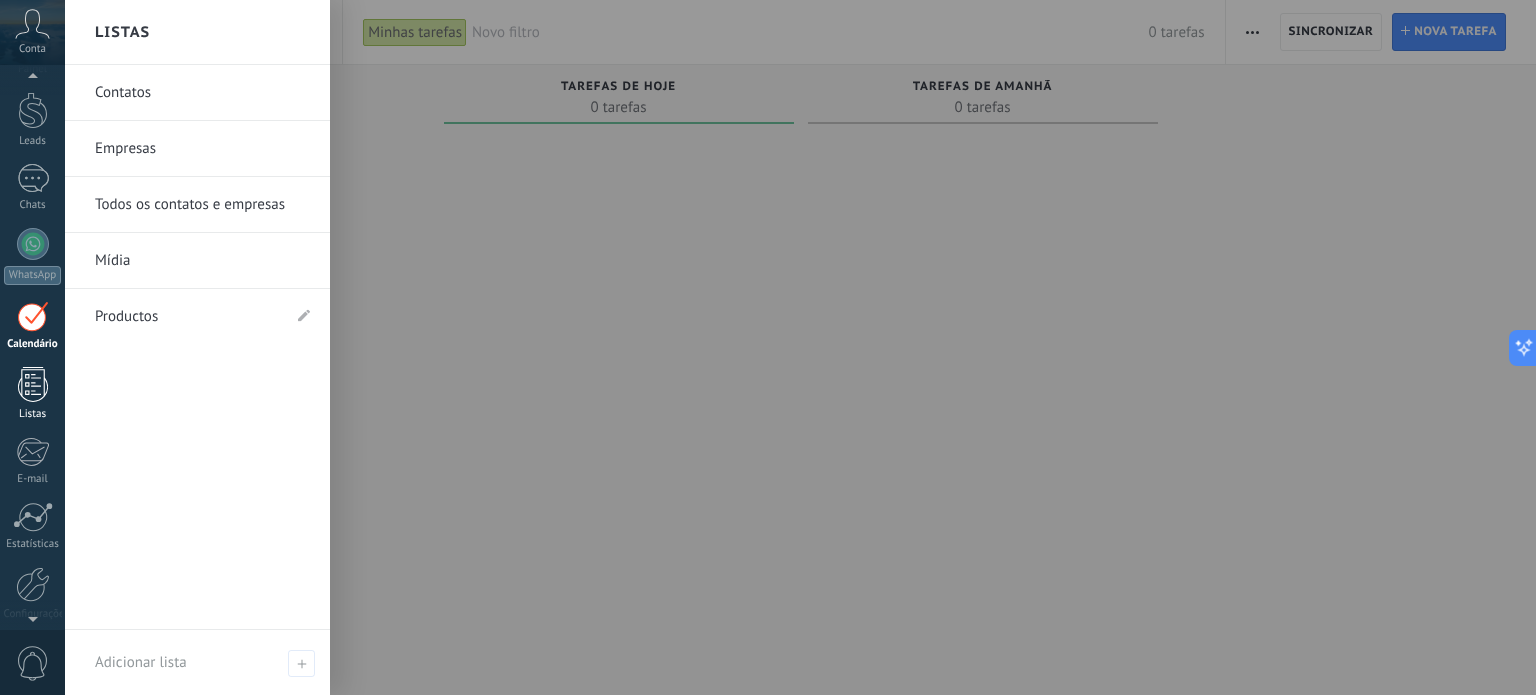 click at bounding box center (33, 384) 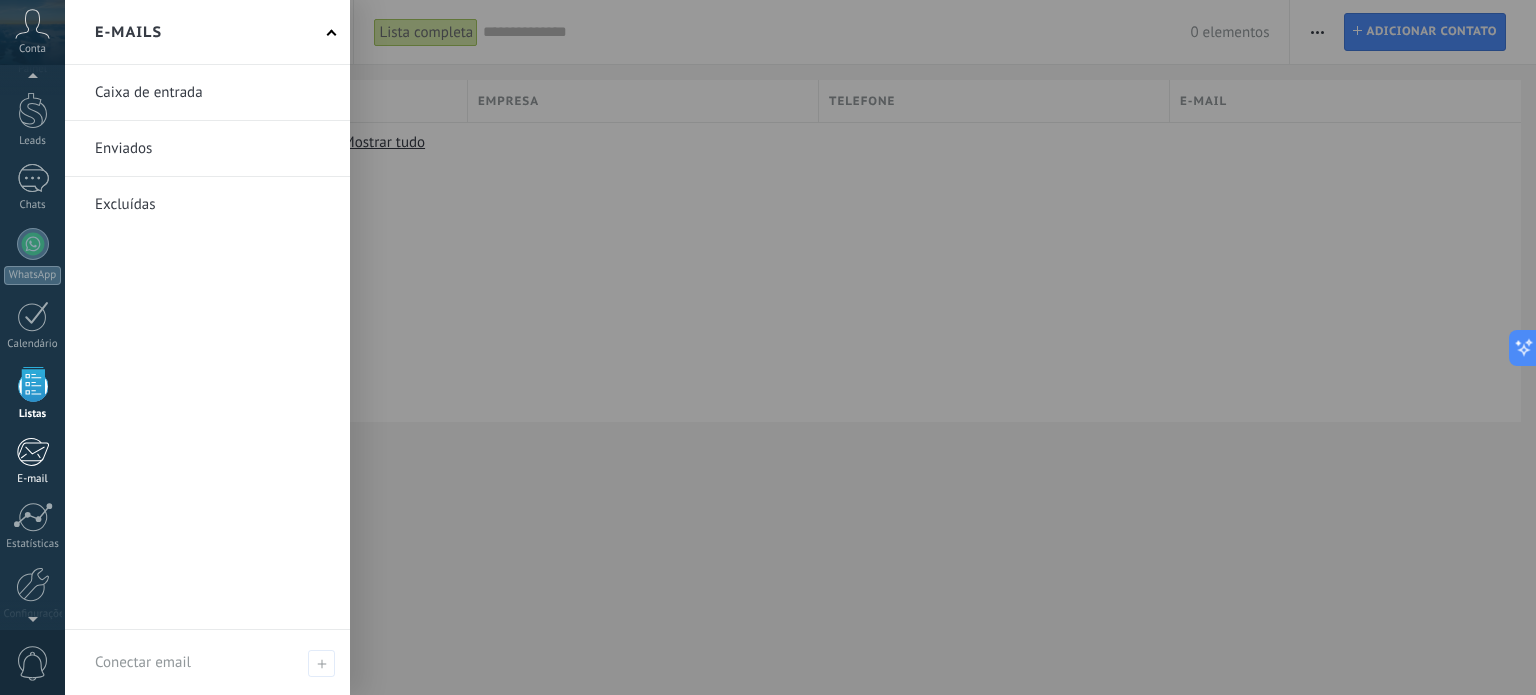 click at bounding box center [32, 452] 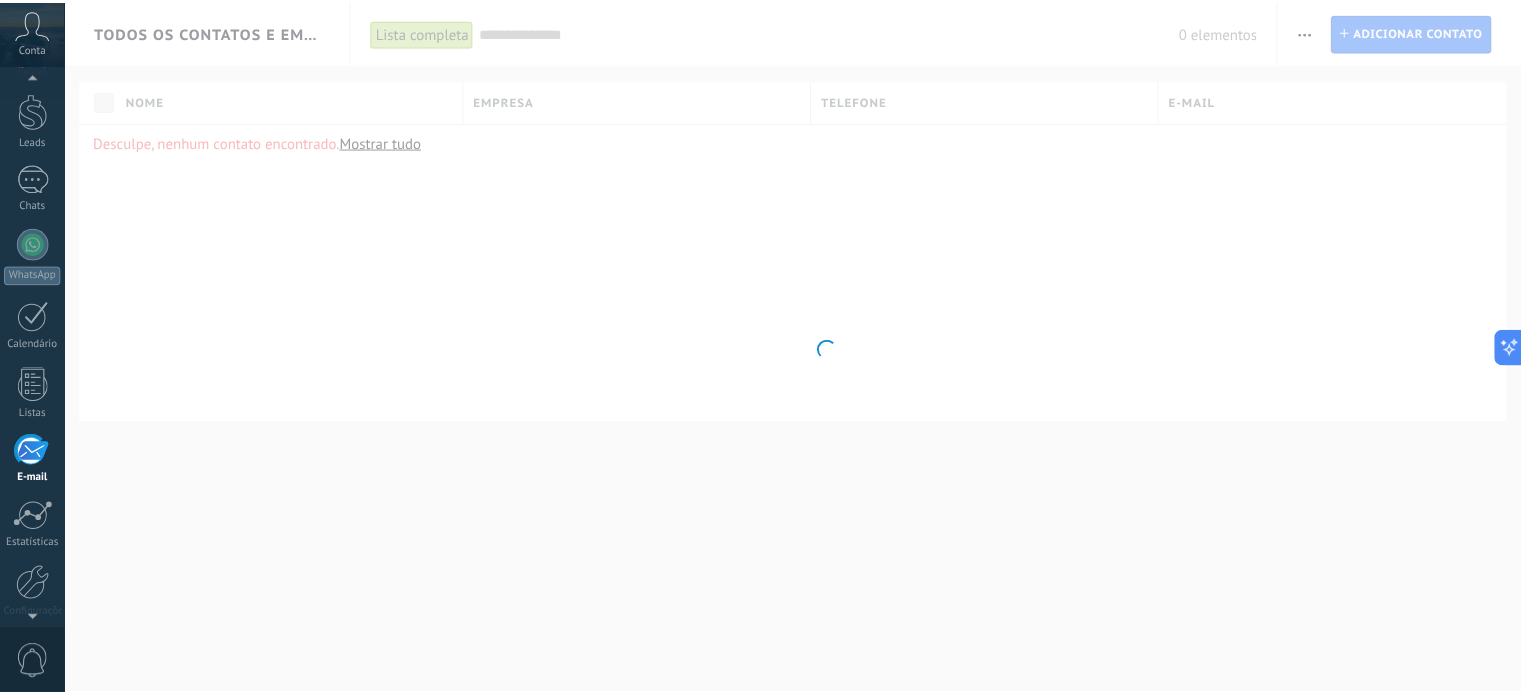 scroll, scrollTop: 136, scrollLeft: 0, axis: vertical 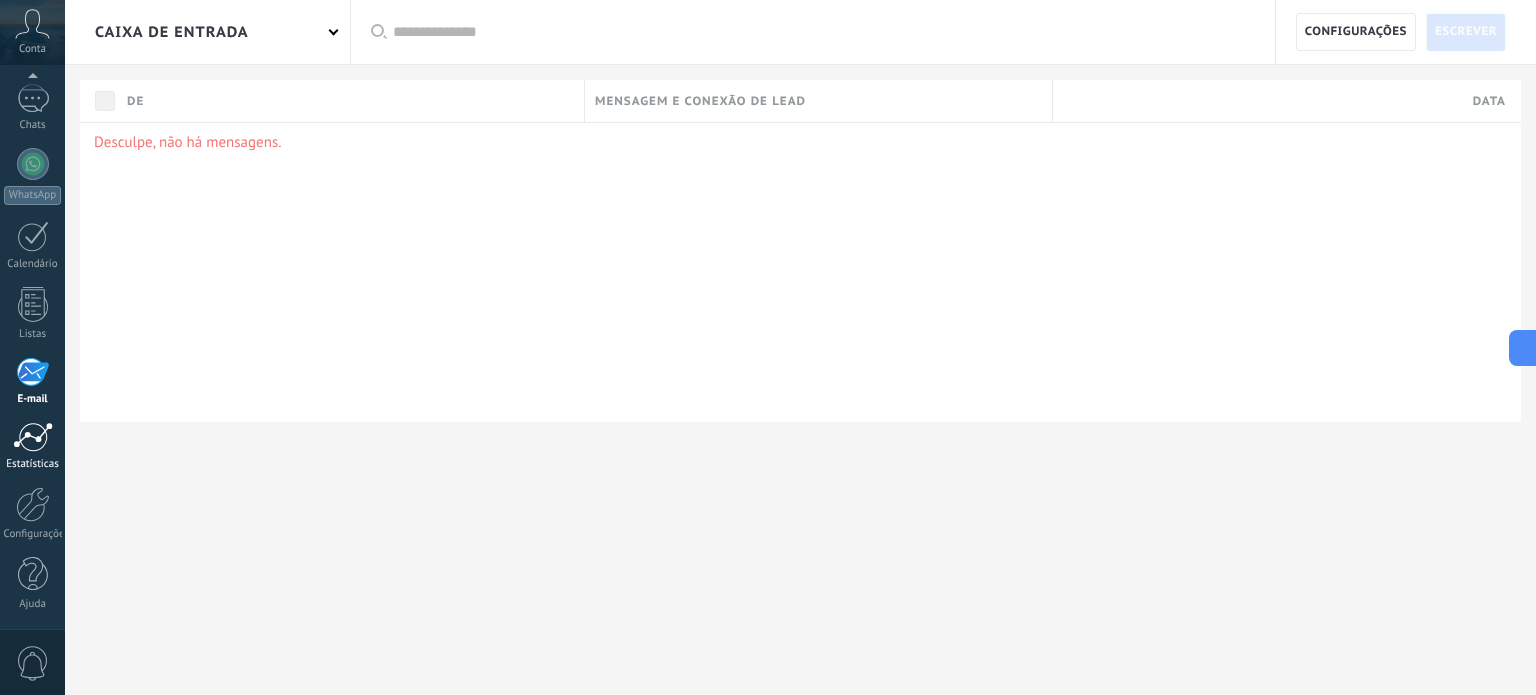click at bounding box center (33, 437) 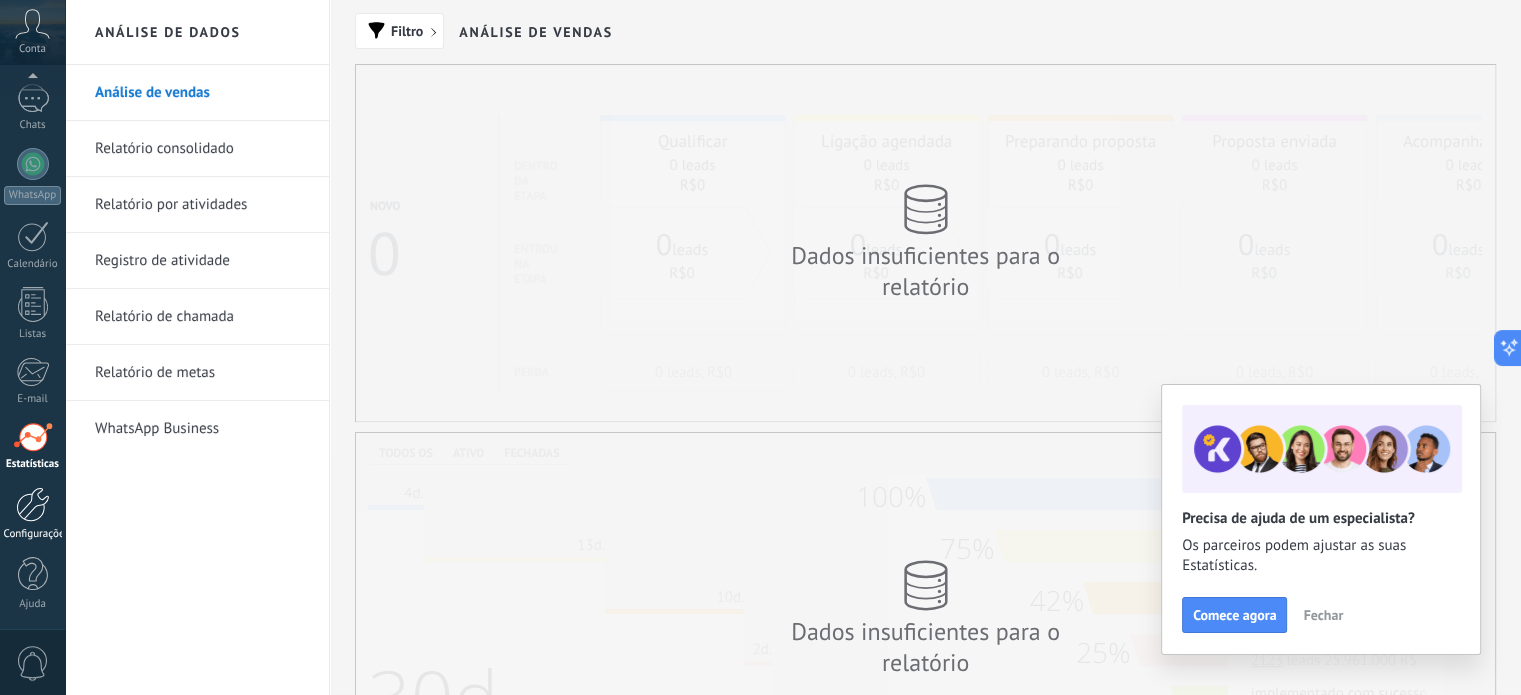 click at bounding box center (33, 504) 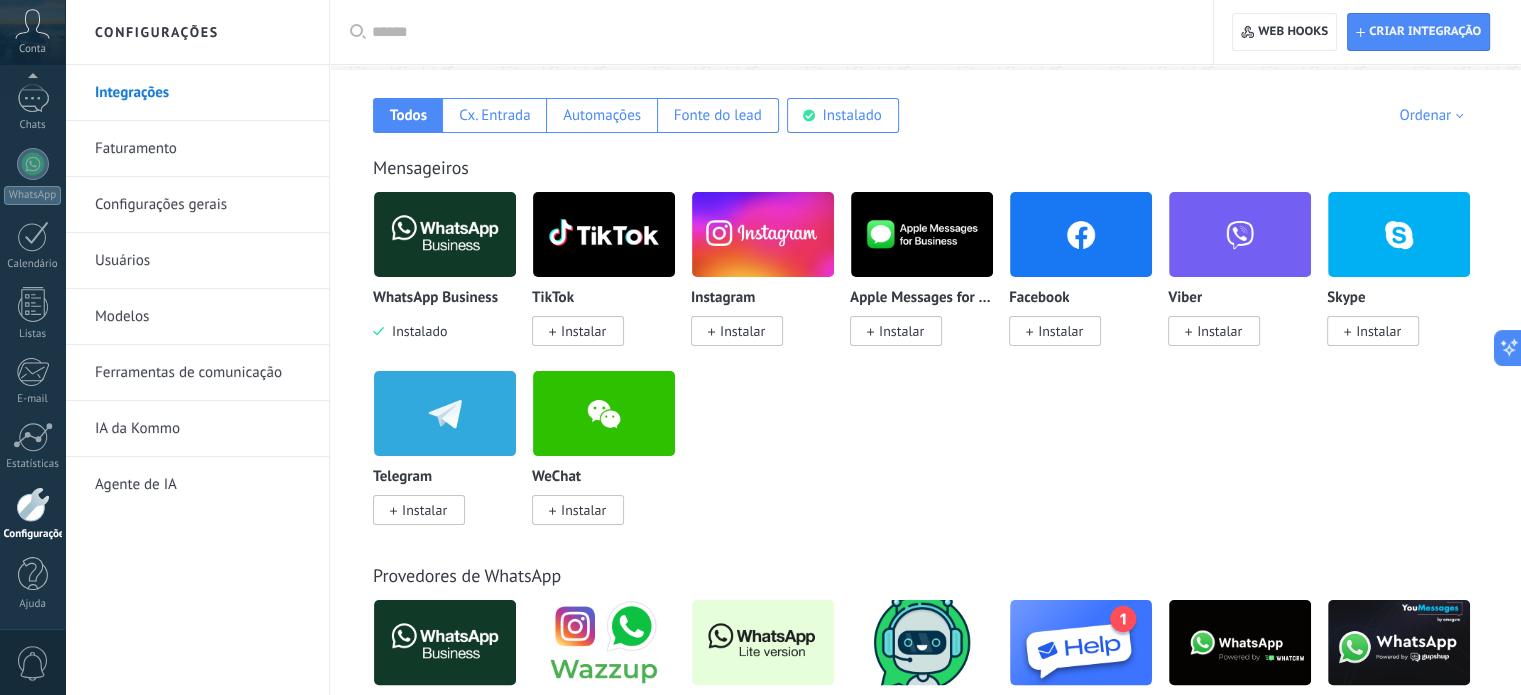 scroll, scrollTop: 400, scrollLeft: 0, axis: vertical 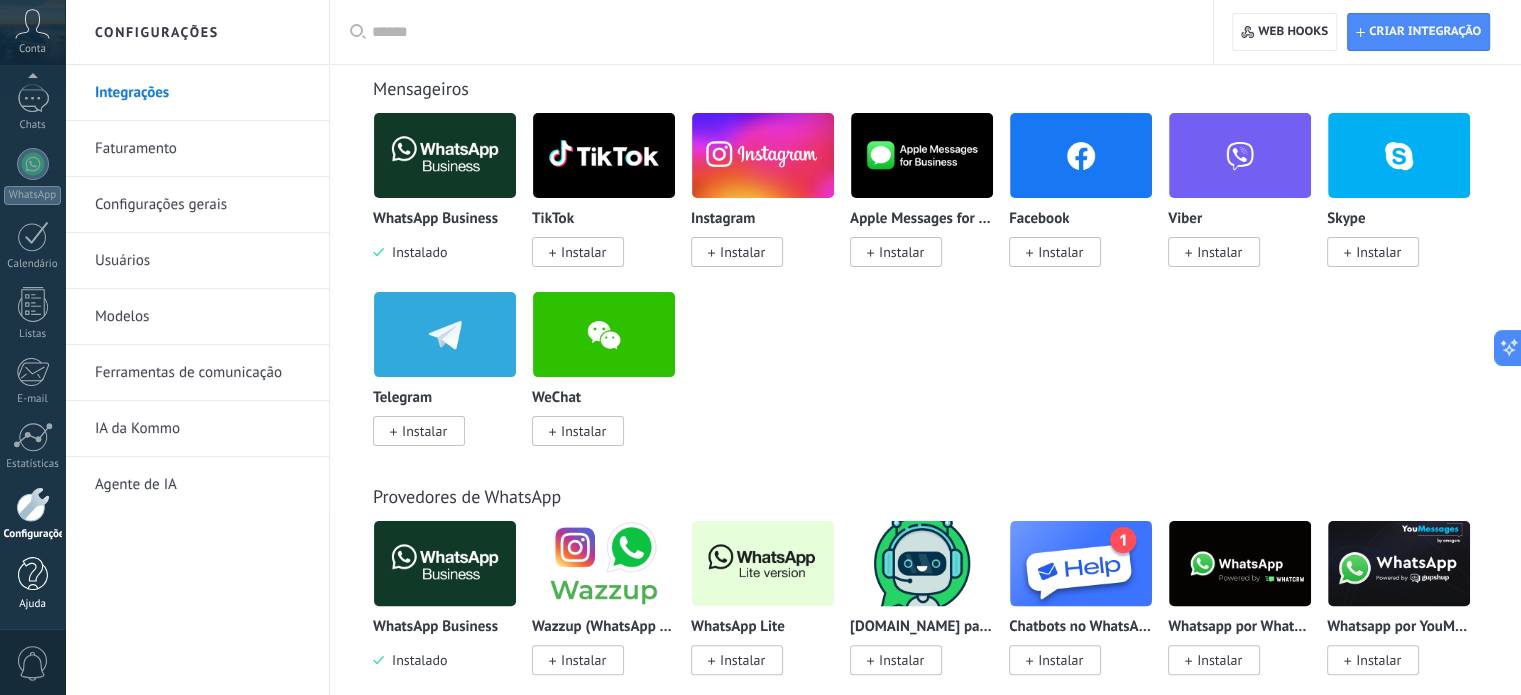 click at bounding box center (33, 574) 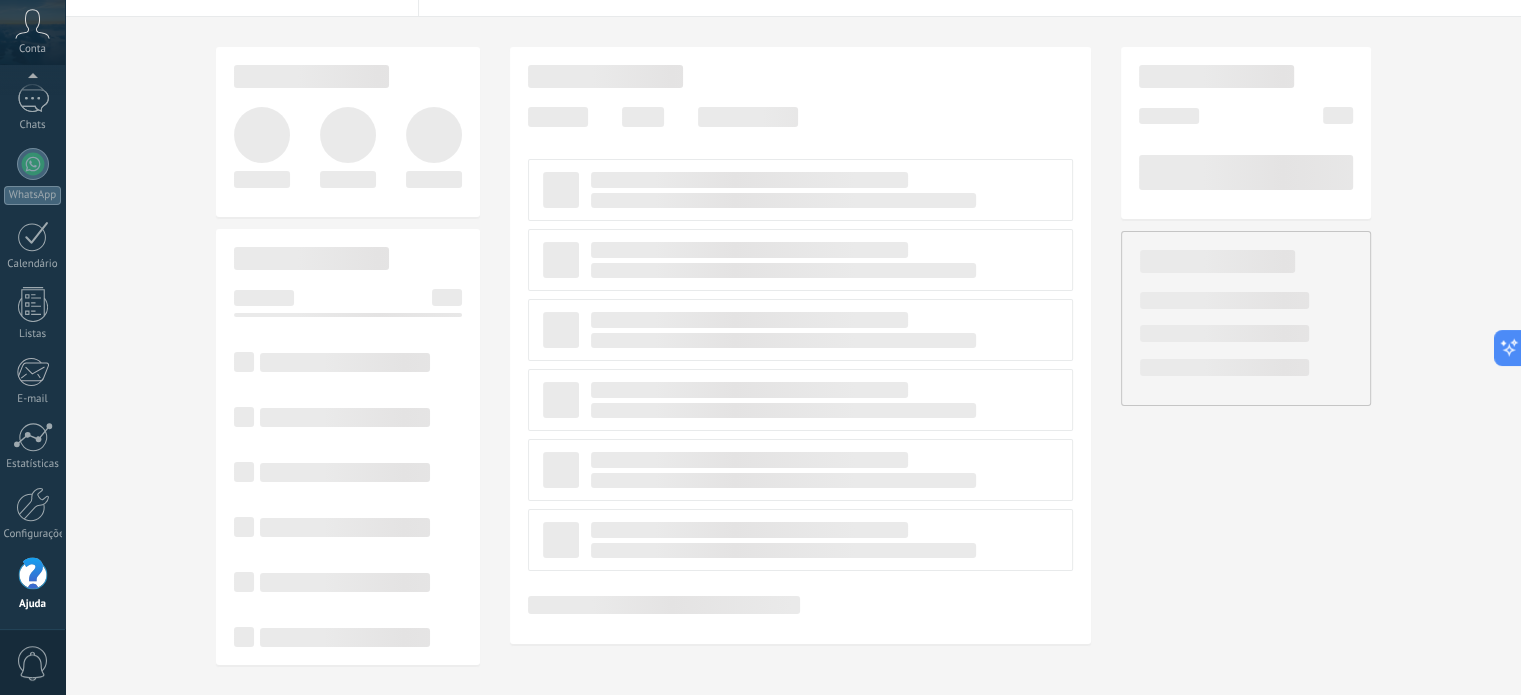 scroll, scrollTop: 0, scrollLeft: 0, axis: both 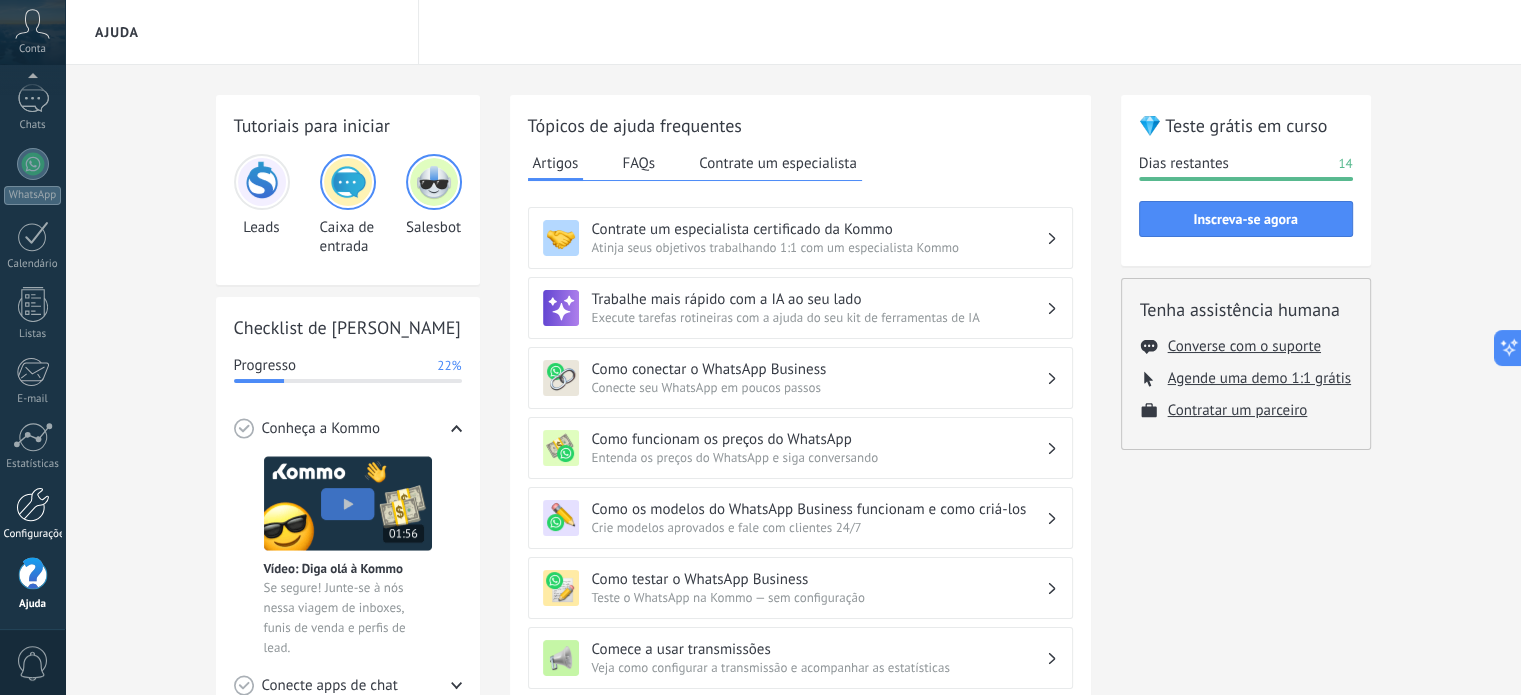 click on "Configurações" at bounding box center [33, 534] 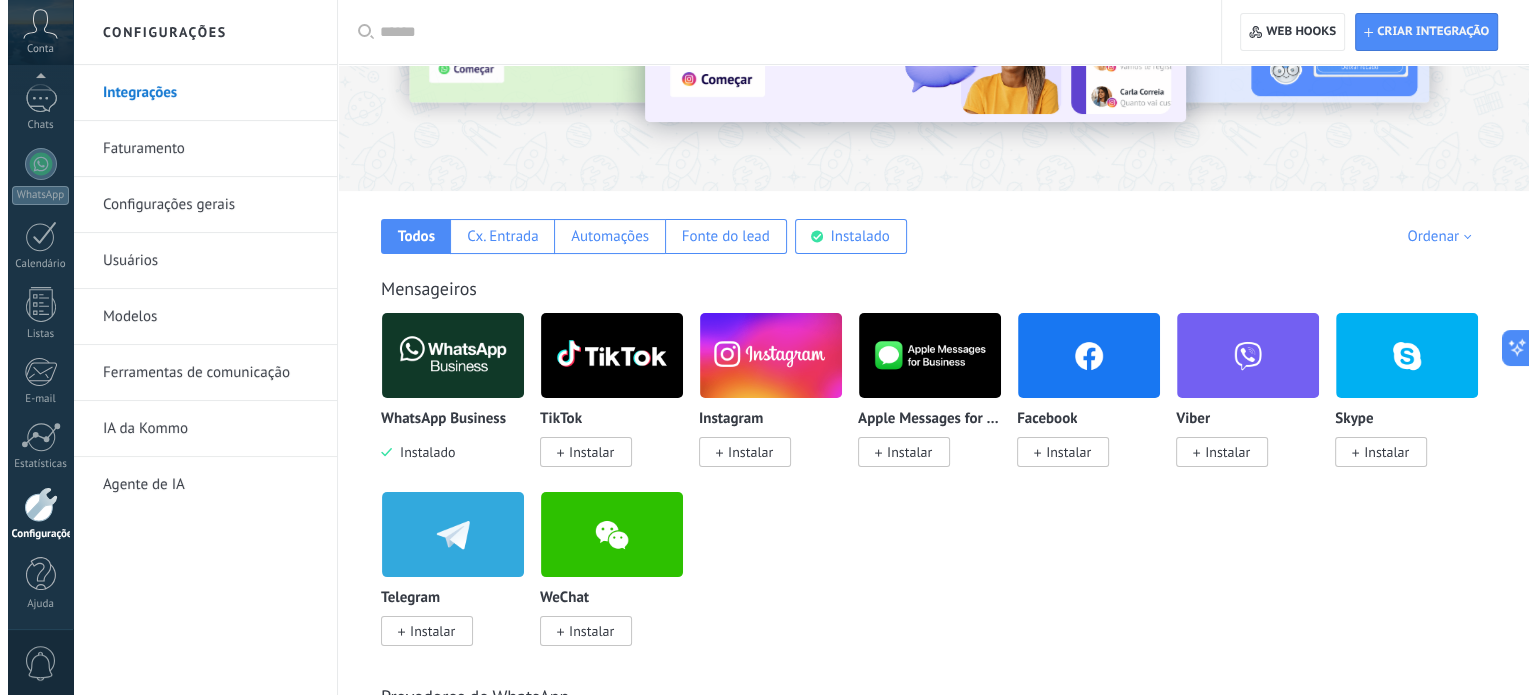 scroll, scrollTop: 500, scrollLeft: 0, axis: vertical 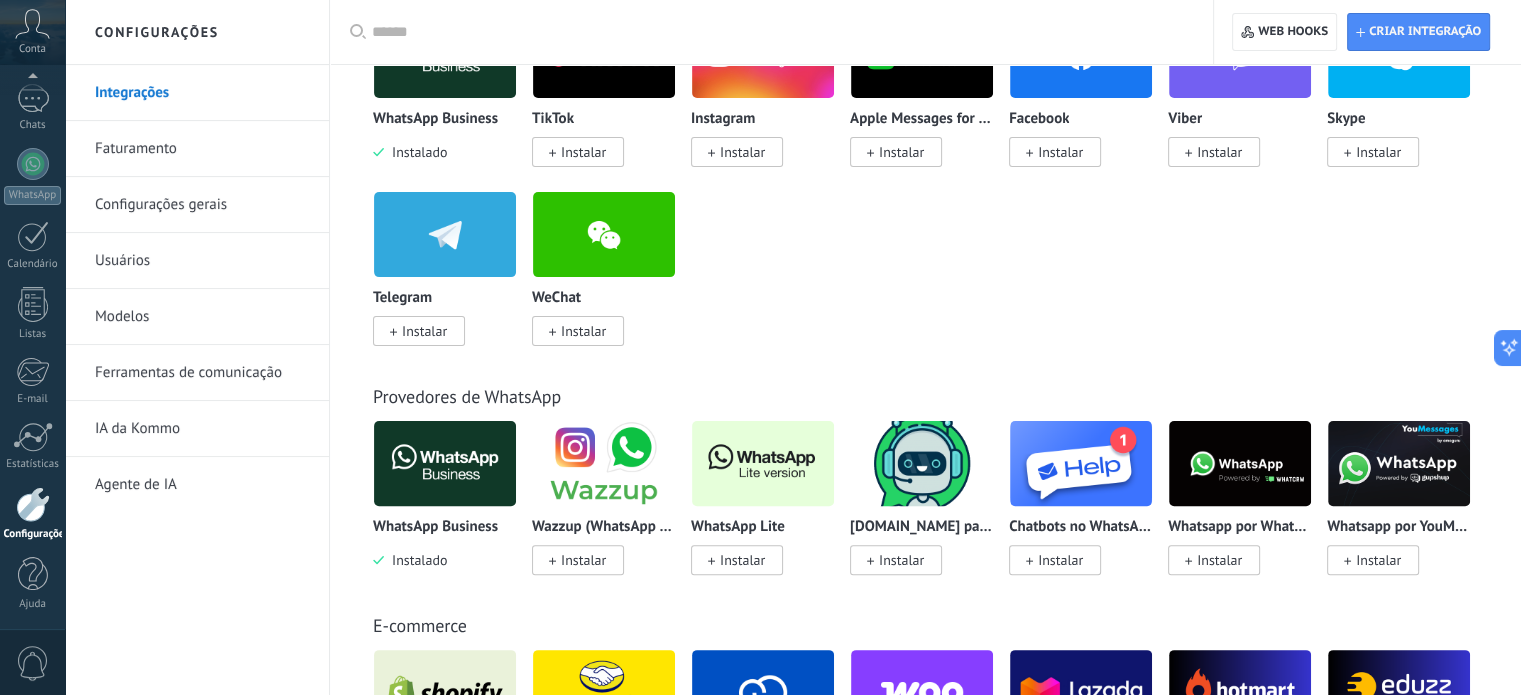 click on "0" at bounding box center (32, 662) 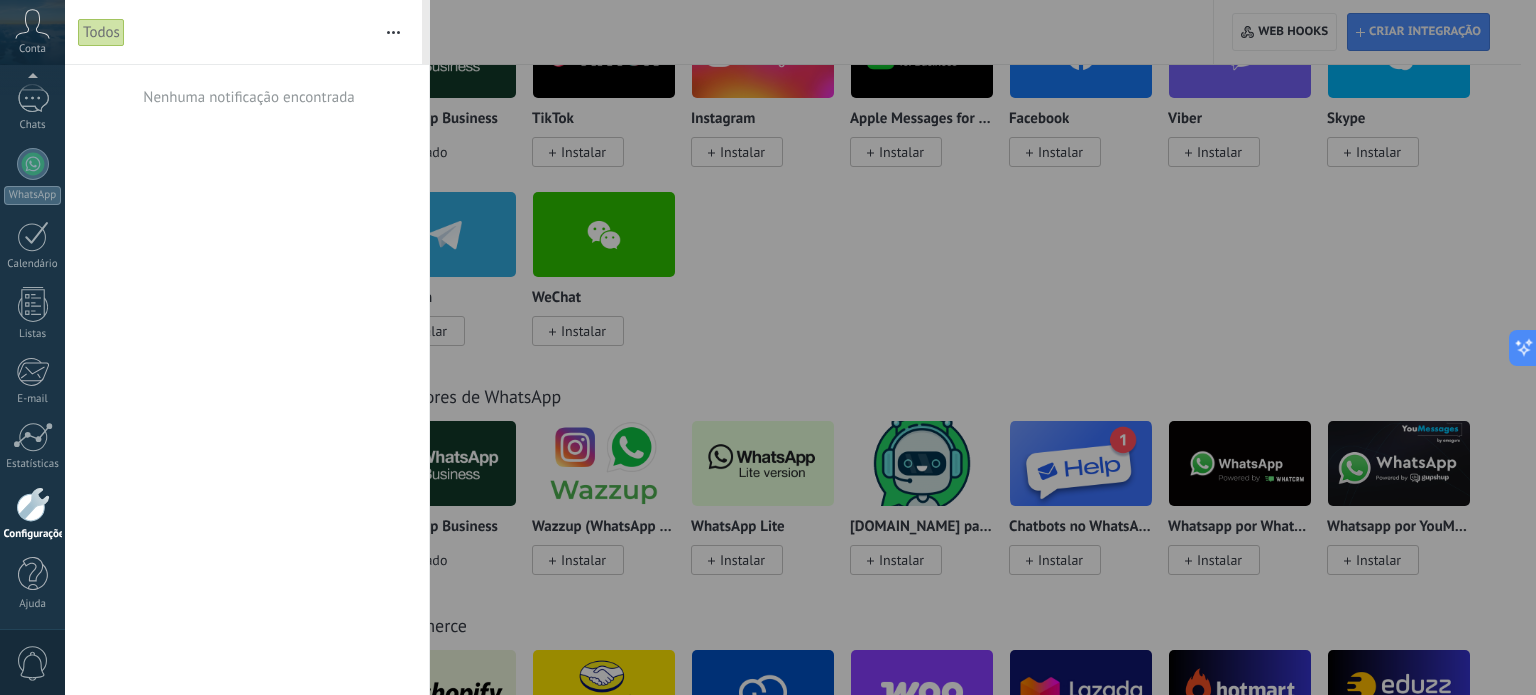 click at bounding box center (768, 347) 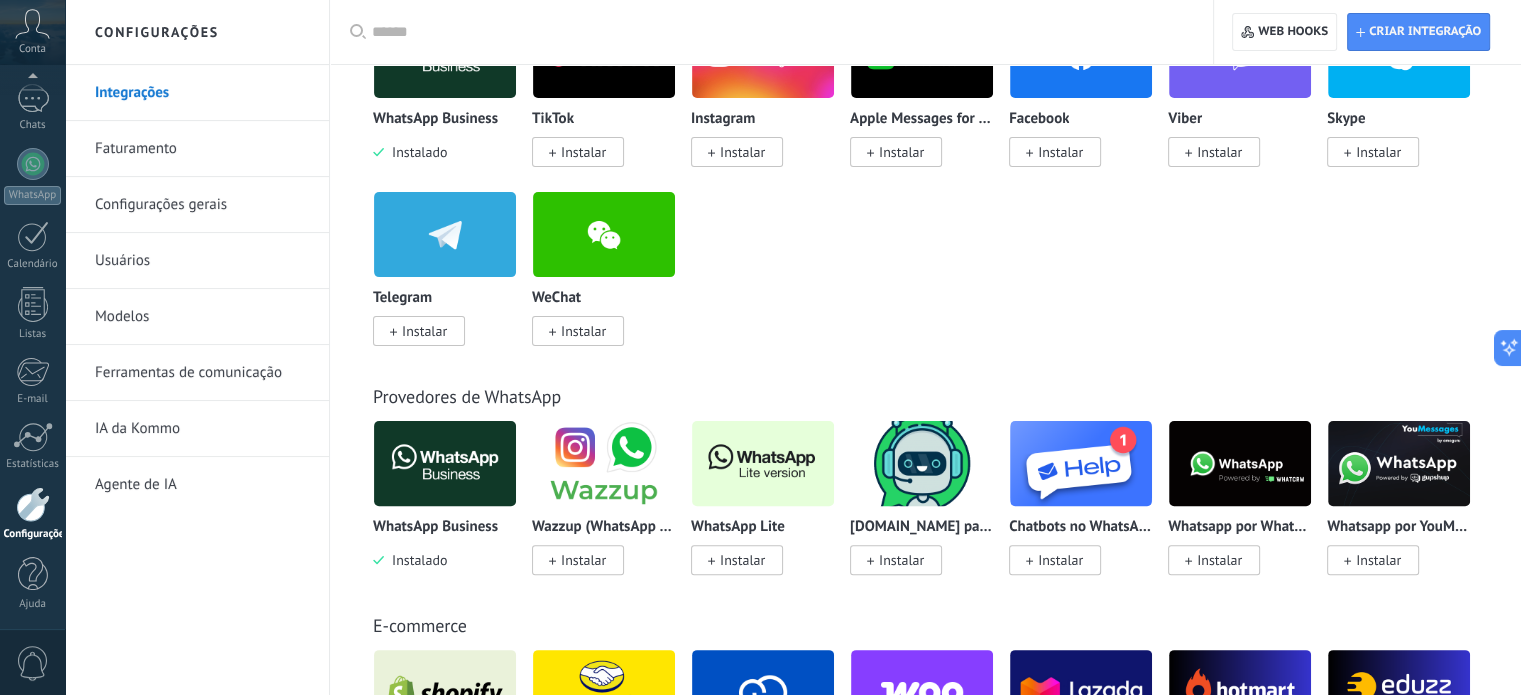 click at bounding box center [445, 463] 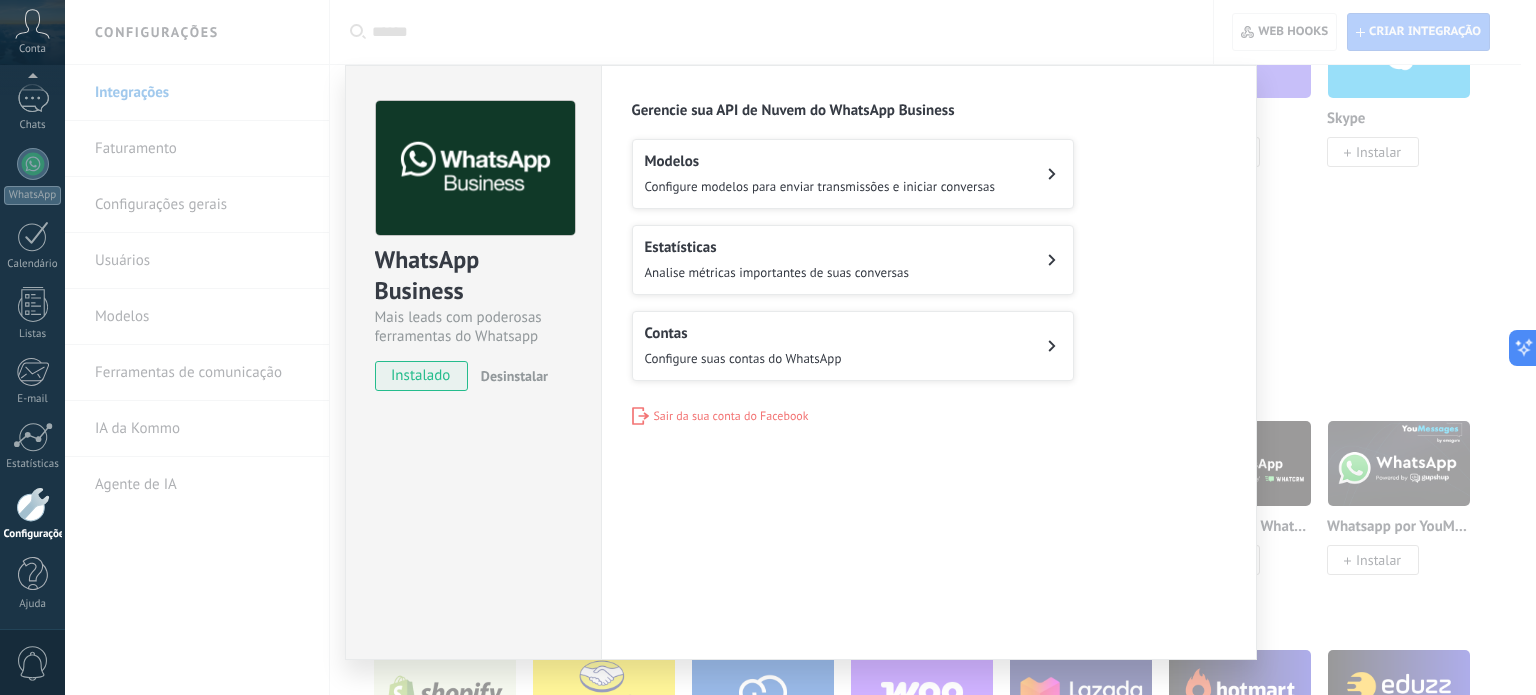 click on "Configure modelos para enviar transmissões e iniciar conversas" at bounding box center (820, 186) 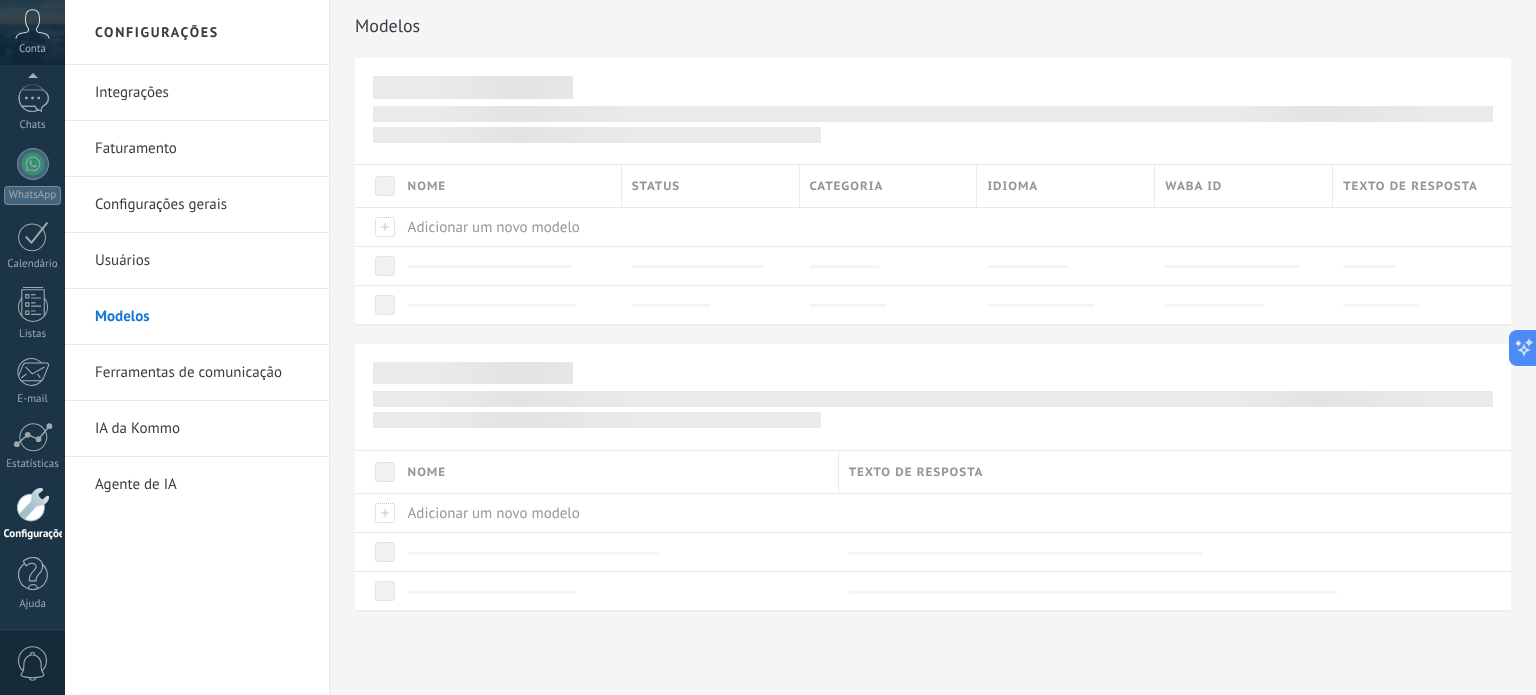 scroll, scrollTop: 0, scrollLeft: 0, axis: both 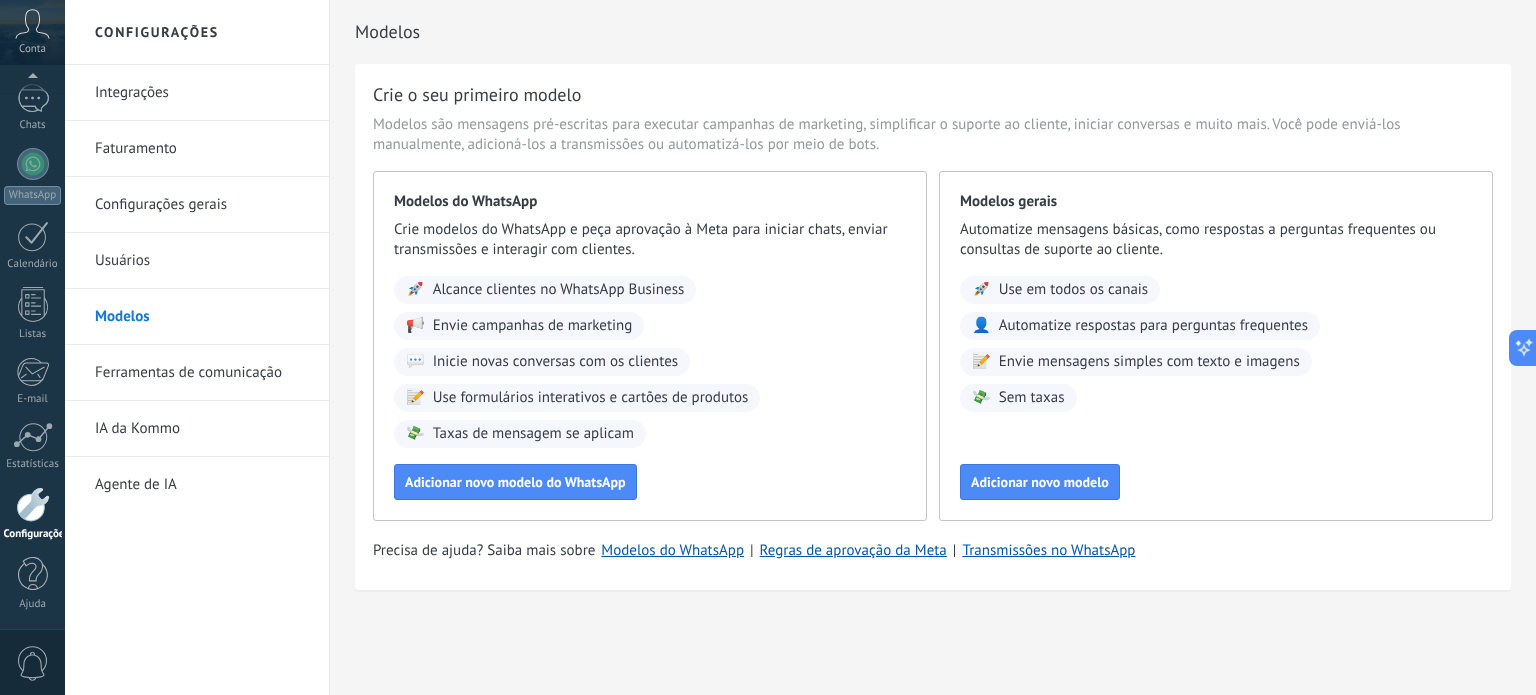 click on "Alcance clientes no WhatsApp Business" at bounding box center (559, 290) 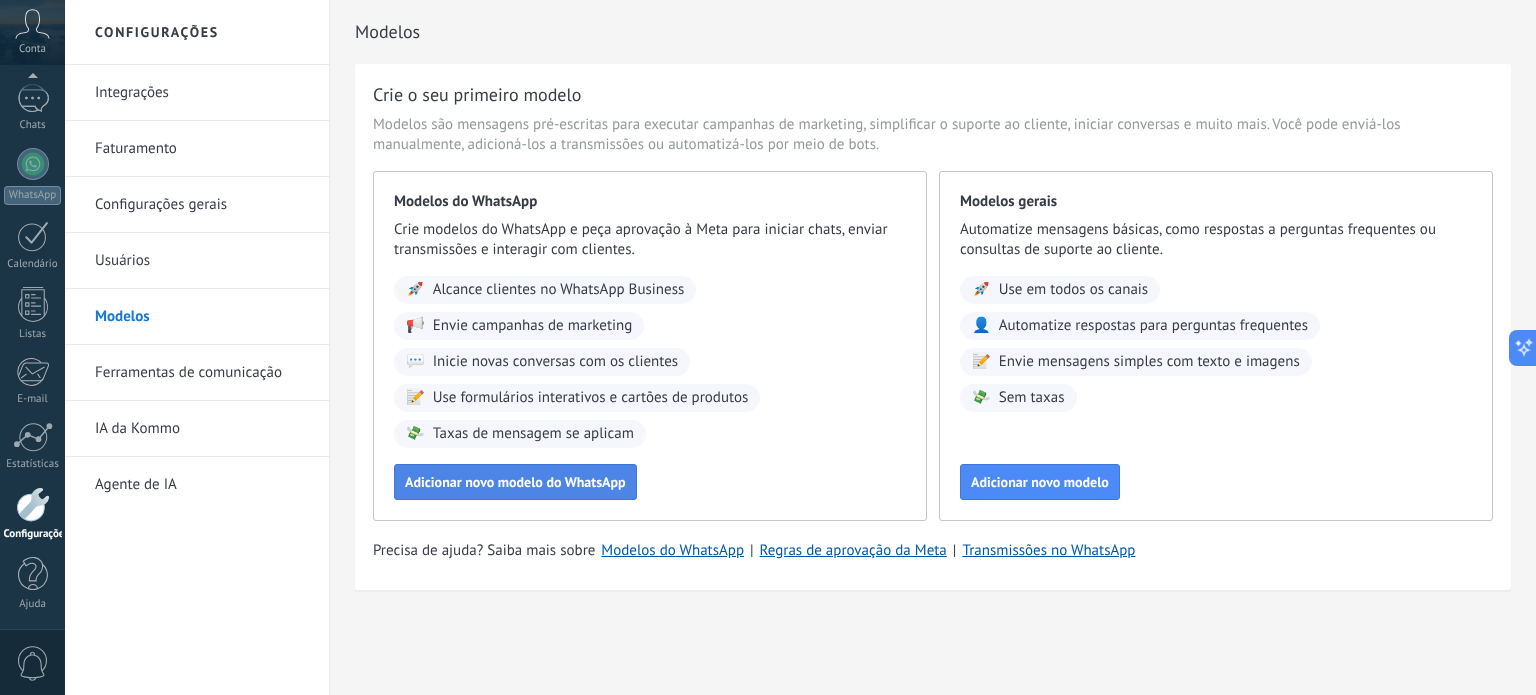 click on "Adicionar novo modelo do WhatsApp" at bounding box center (515, 482) 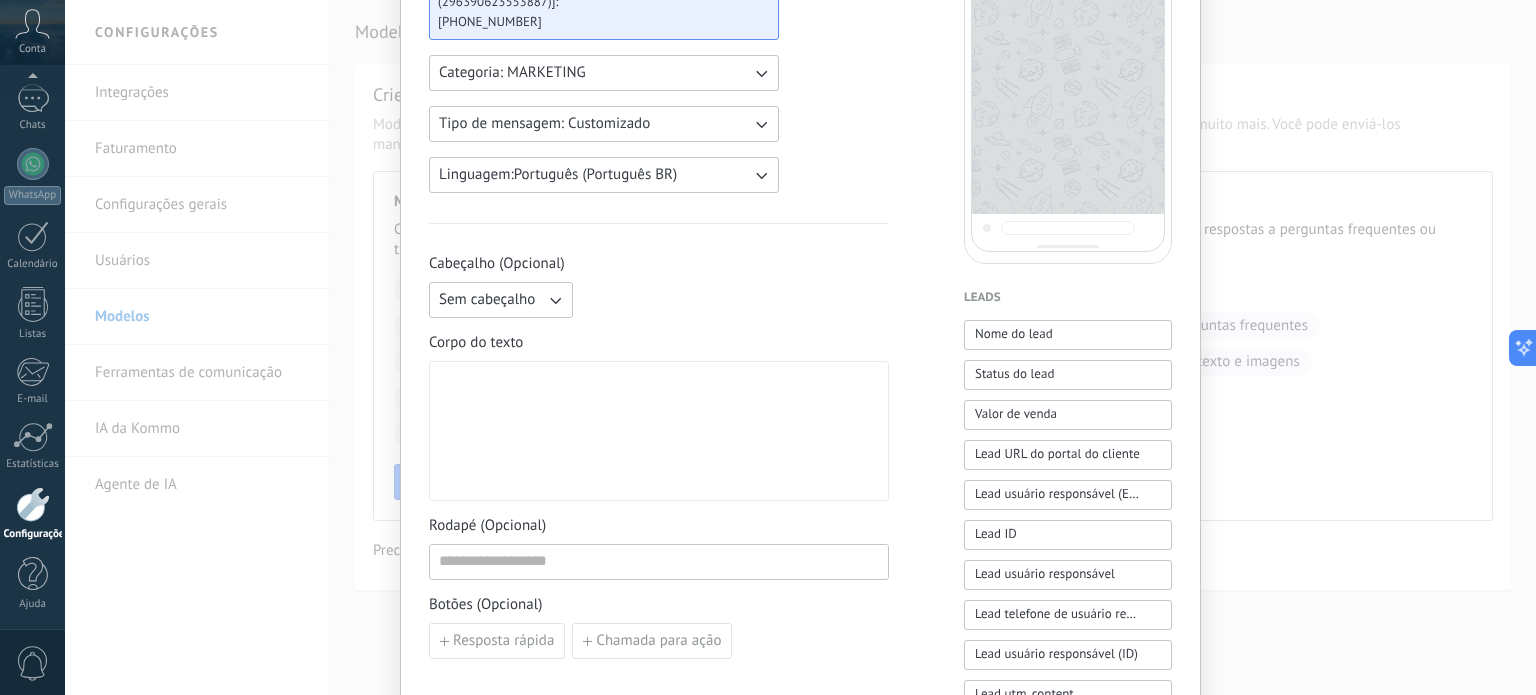 scroll, scrollTop: 0, scrollLeft: 0, axis: both 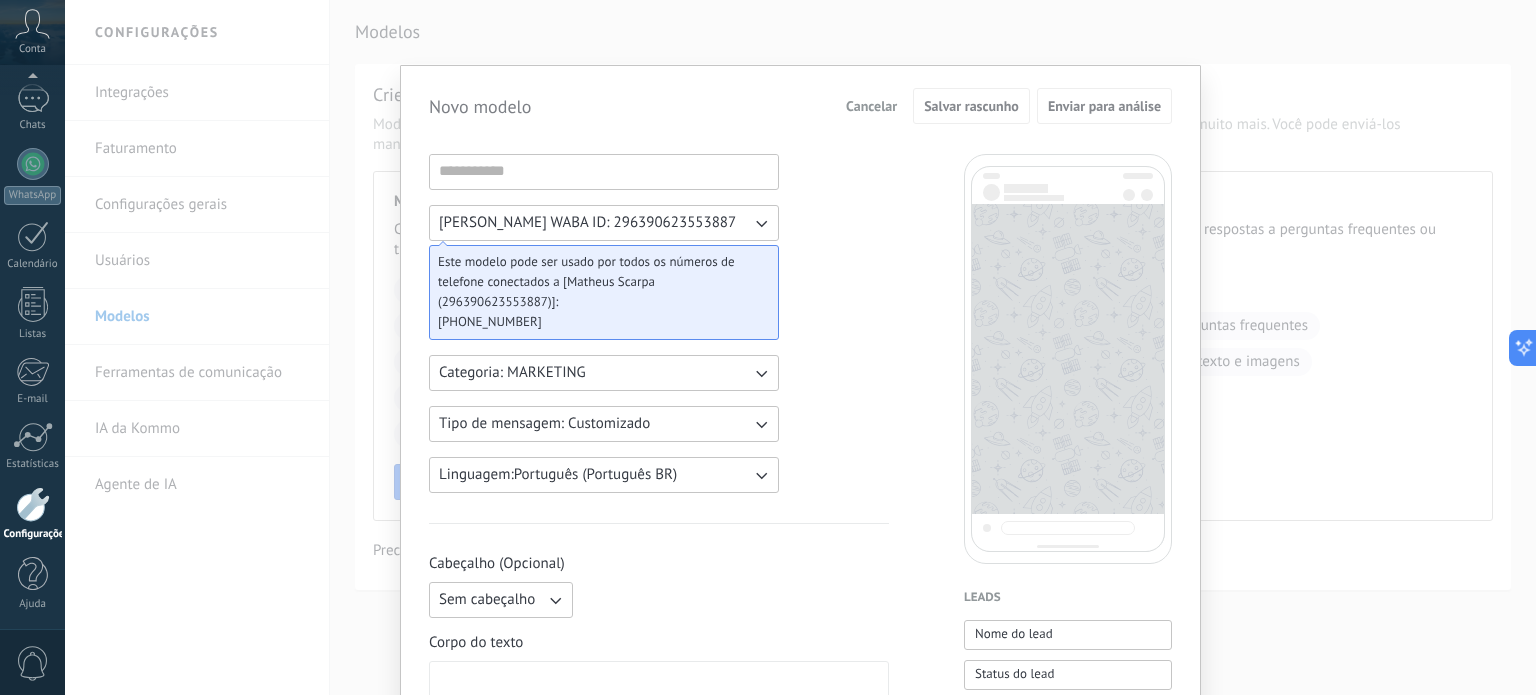 click at bounding box center (604, 172) 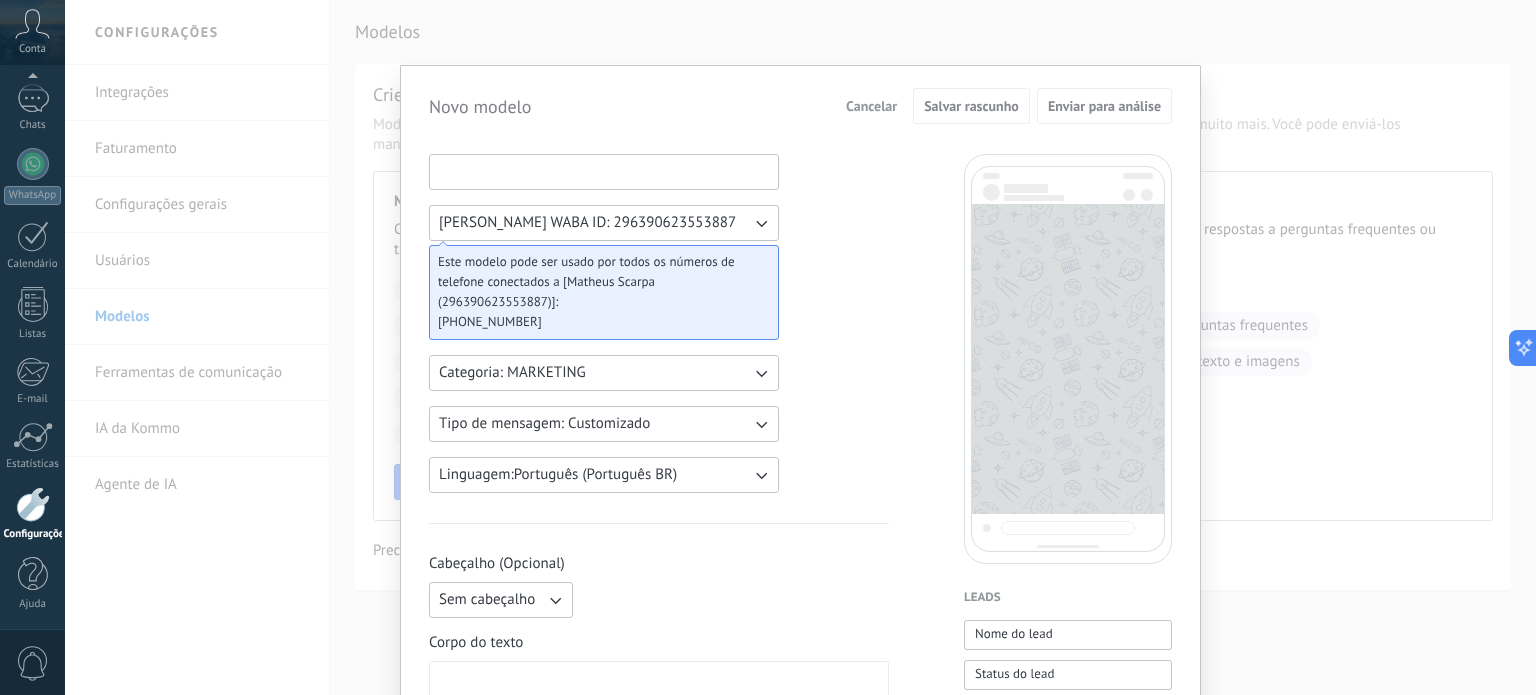 click at bounding box center (604, 171) 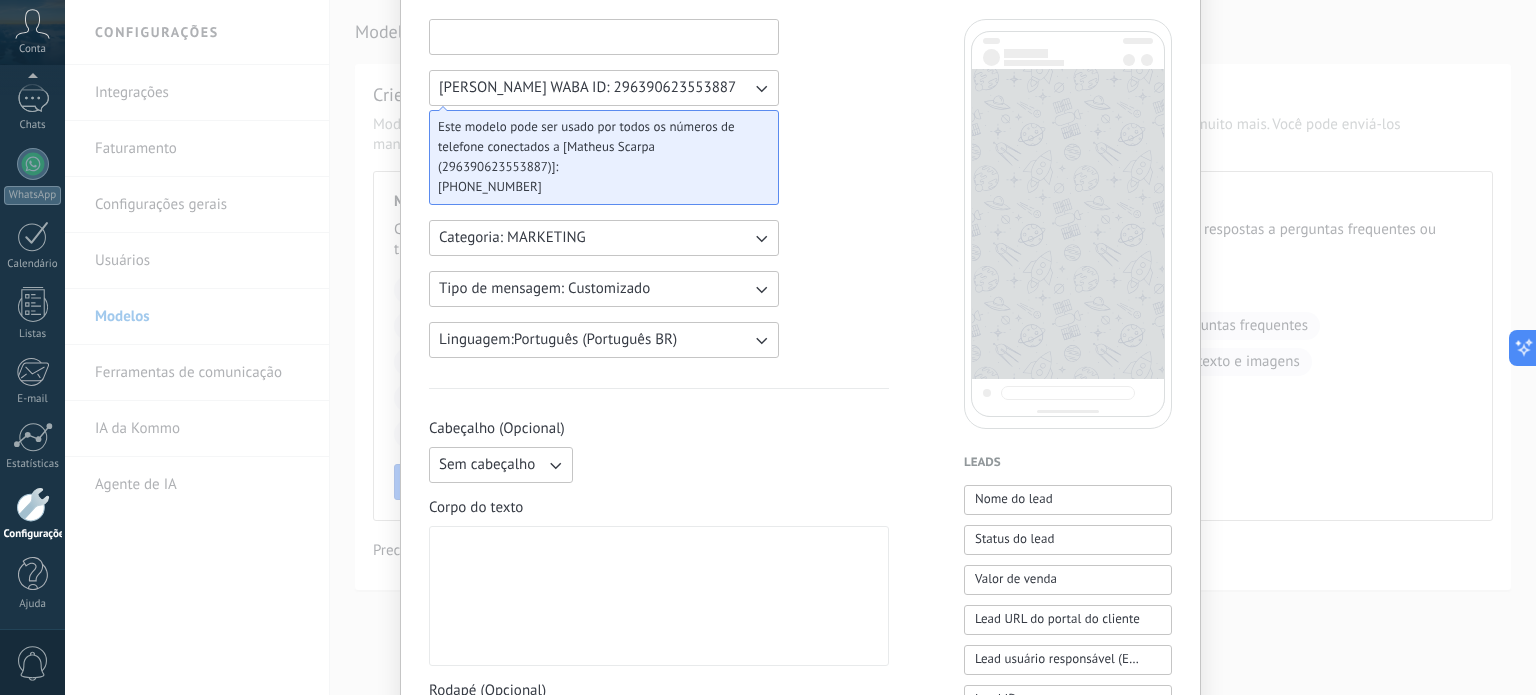 scroll, scrollTop: 500, scrollLeft: 0, axis: vertical 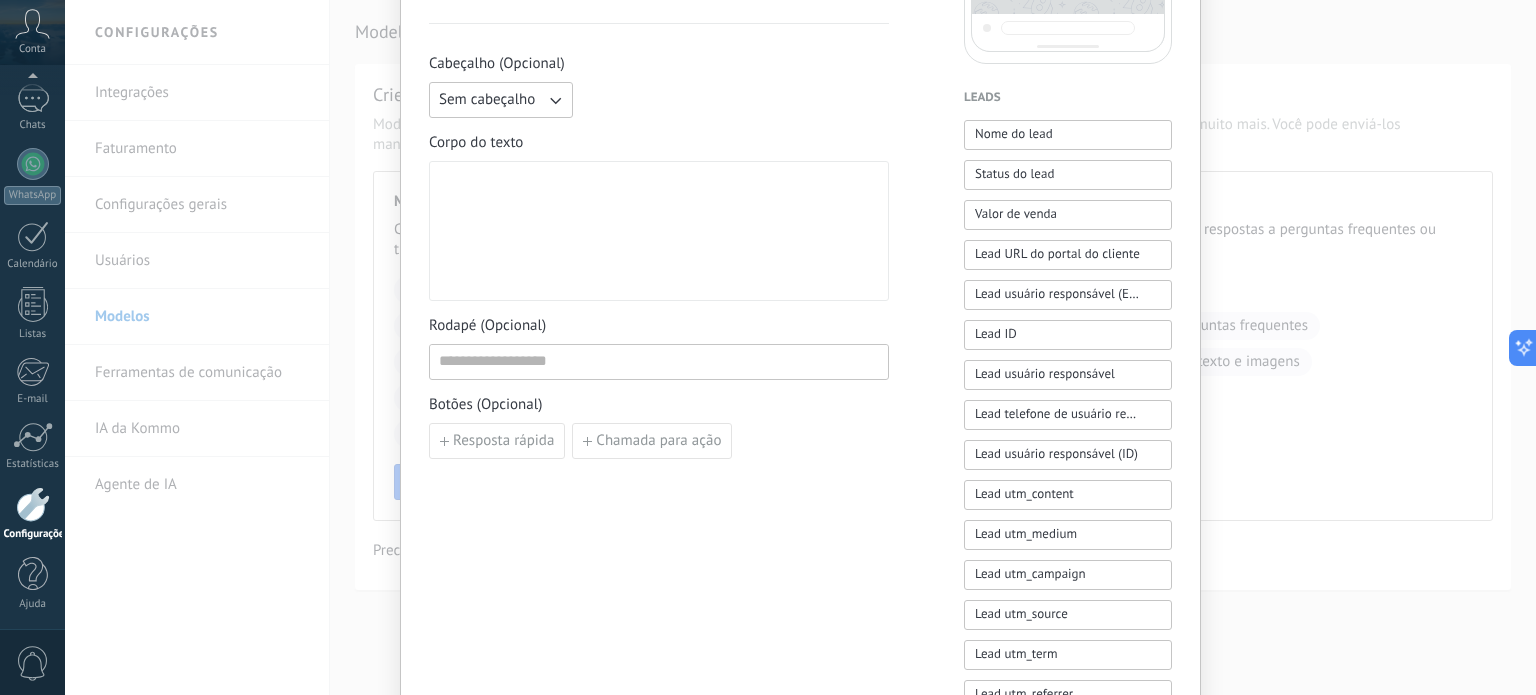 click on "Novo modelo Cancelar Salvar rascunho Enviar para análise Matheus Scarpa WABA ID: 296390623553887 Este modelo pode ser usado por todos os números de telefone conectados a [Matheus Scarpa (296390623553887)]: [PHONE_NUMBER] Categoria: MARKETING Tipo de mensagem: Customizado Linguagem:  Português (Português BR) Cabeçalho (Opcional) Sem cabeçalho Corpo do texto Rodapé (Opcional) Botões (Opcional) Resposta rápida Chamada para ação Leads Nome do lead Status do lead Valor de venda Lead URL do portal do cliente Lead usuário responsável (Email) Lead ID Lead usuário responsável Lead telefone de usuário responsável Lead usuário responsável (ID) Lead utm_content Lead utm_medium Lead utm_campaign Lead utm_source Lead utm_term Lead utm_referrer Lead referrer Lead gclientid Lead gclid Lead fbclid Contatos Nome de contato Primeiro nome Sobrenome Contato ID Contato usuário responsável Contato telefone de usuário responsável Contato usuário responsável (ID) Contato usuário responsável (Email)" at bounding box center [800, 347] 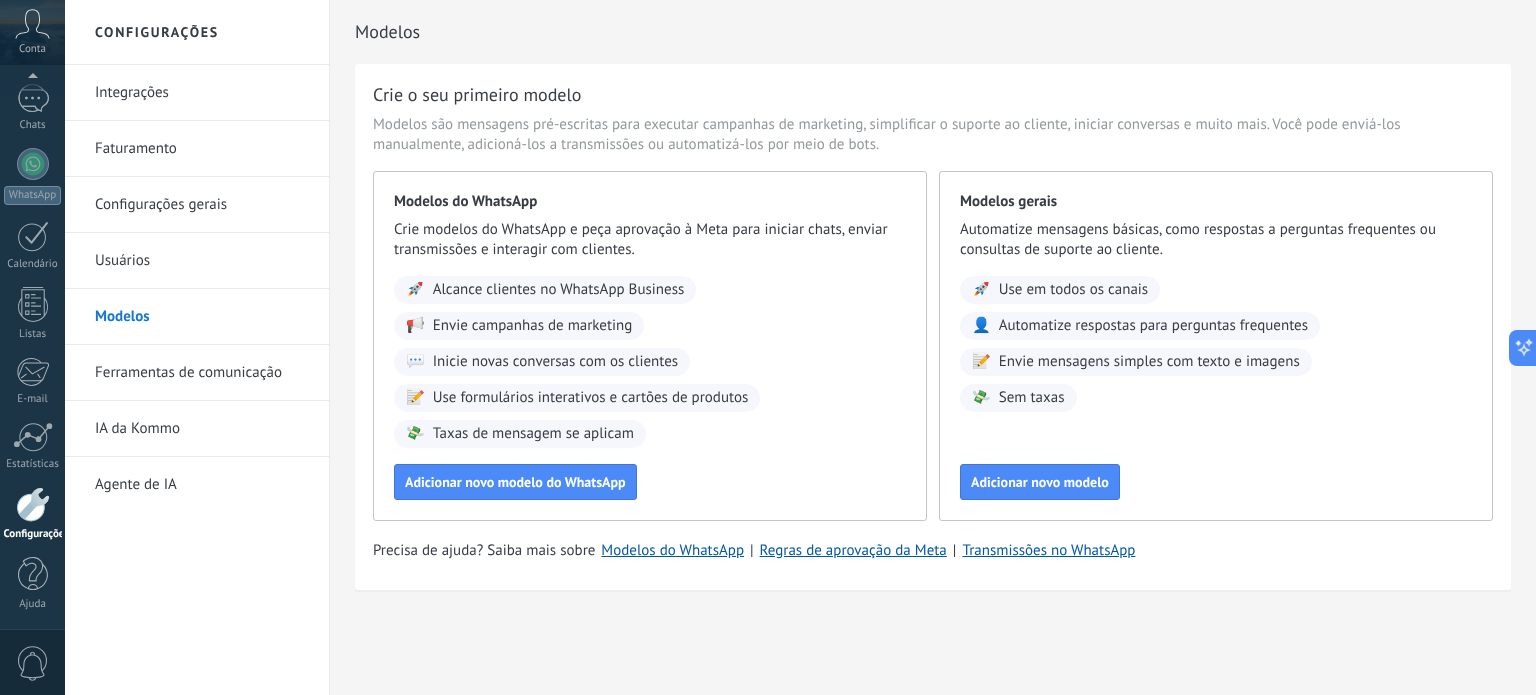 scroll, scrollTop: 0, scrollLeft: 0, axis: both 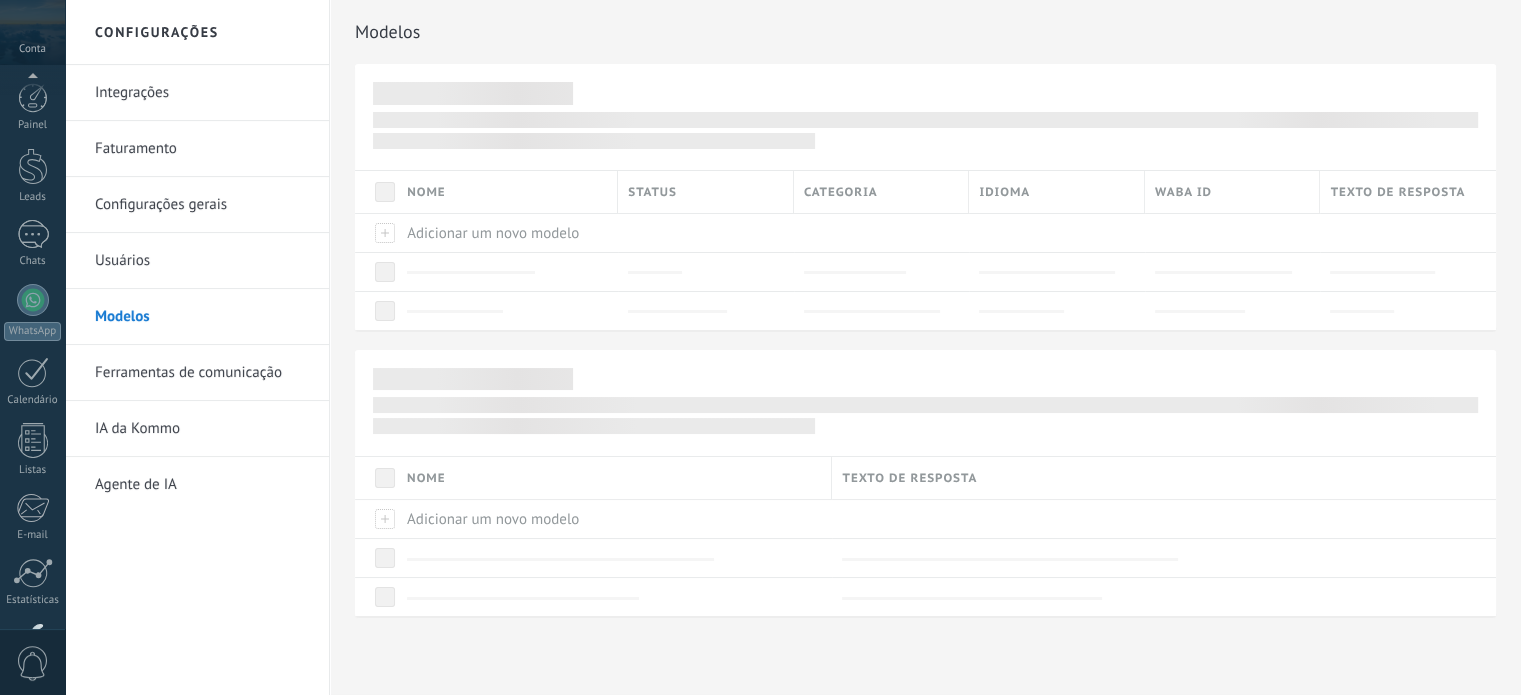 click on "Integrações" at bounding box center (197, 93) 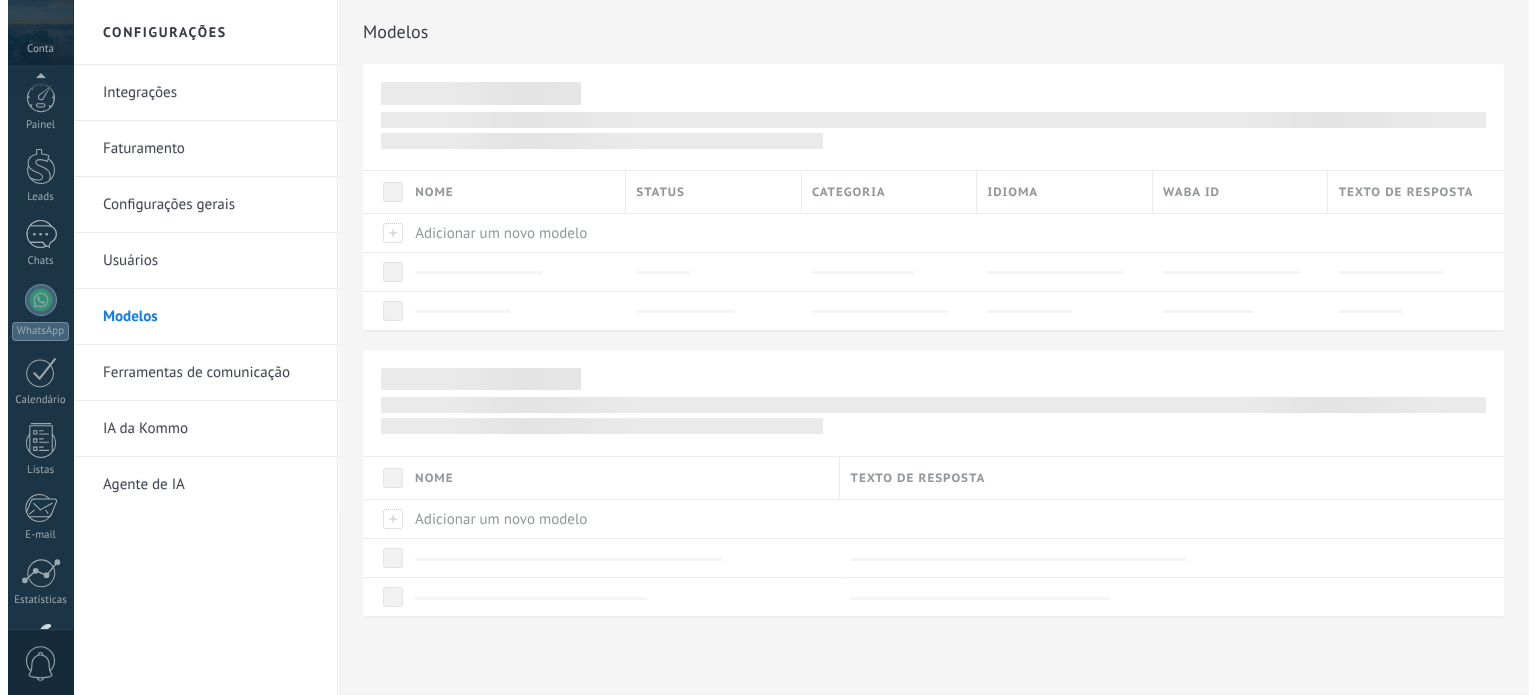 scroll, scrollTop: 136, scrollLeft: 0, axis: vertical 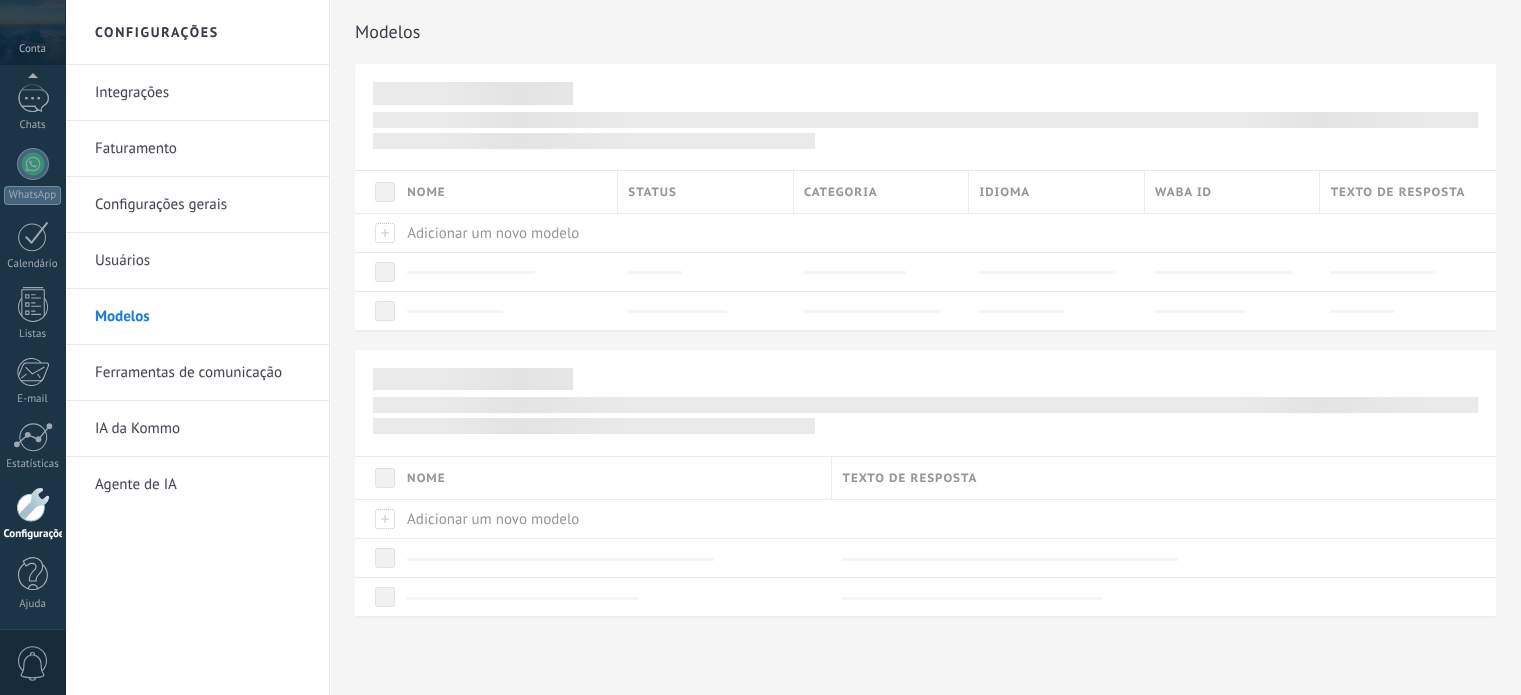 click on "Integrações" at bounding box center (202, 93) 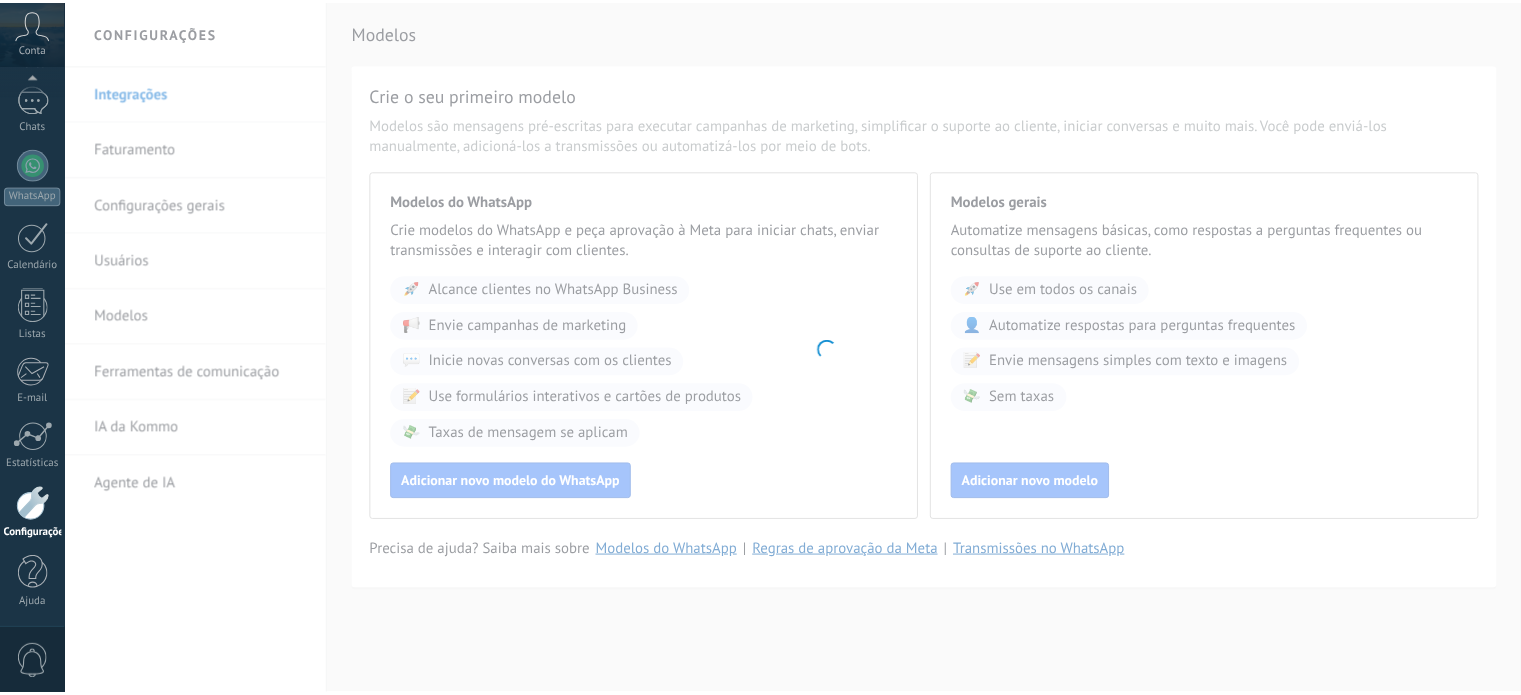 scroll, scrollTop: 0, scrollLeft: 0, axis: both 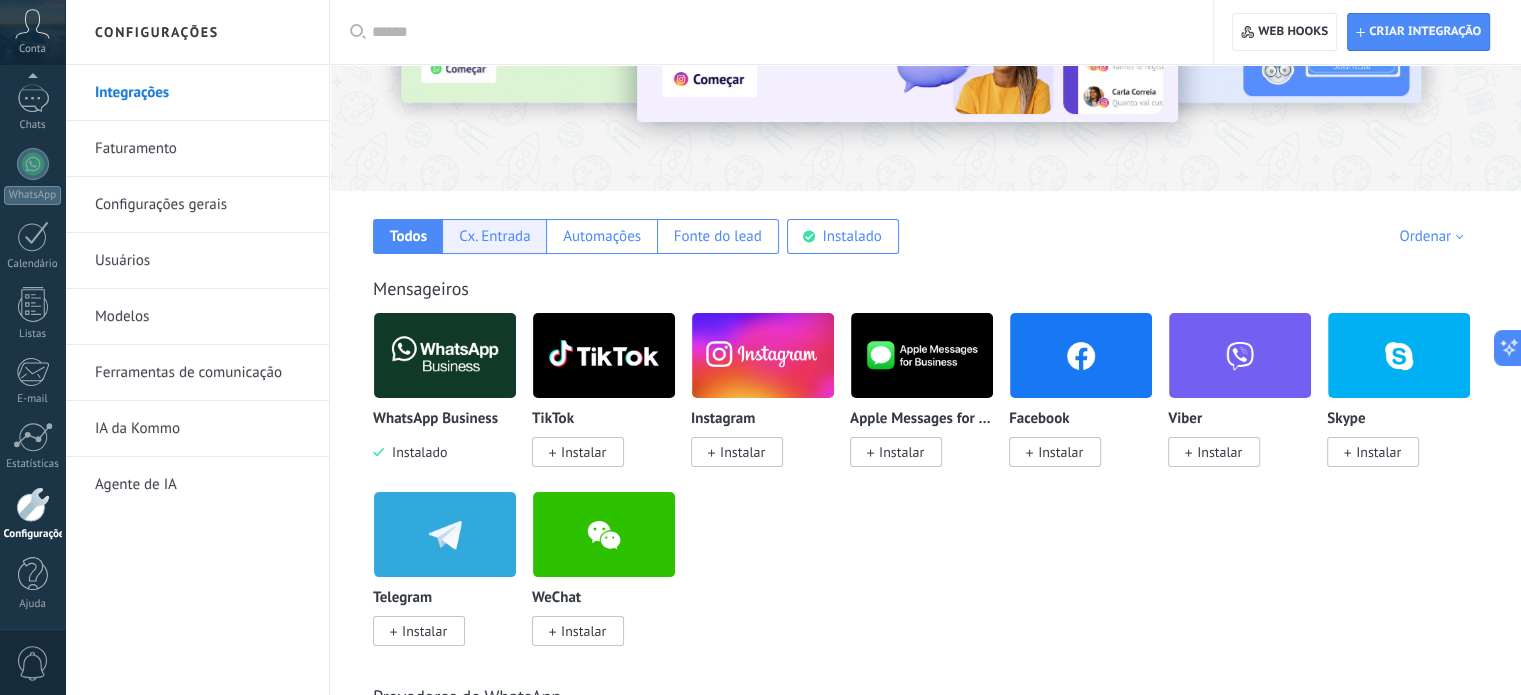 click on "Cx. Entrada" at bounding box center [494, 236] 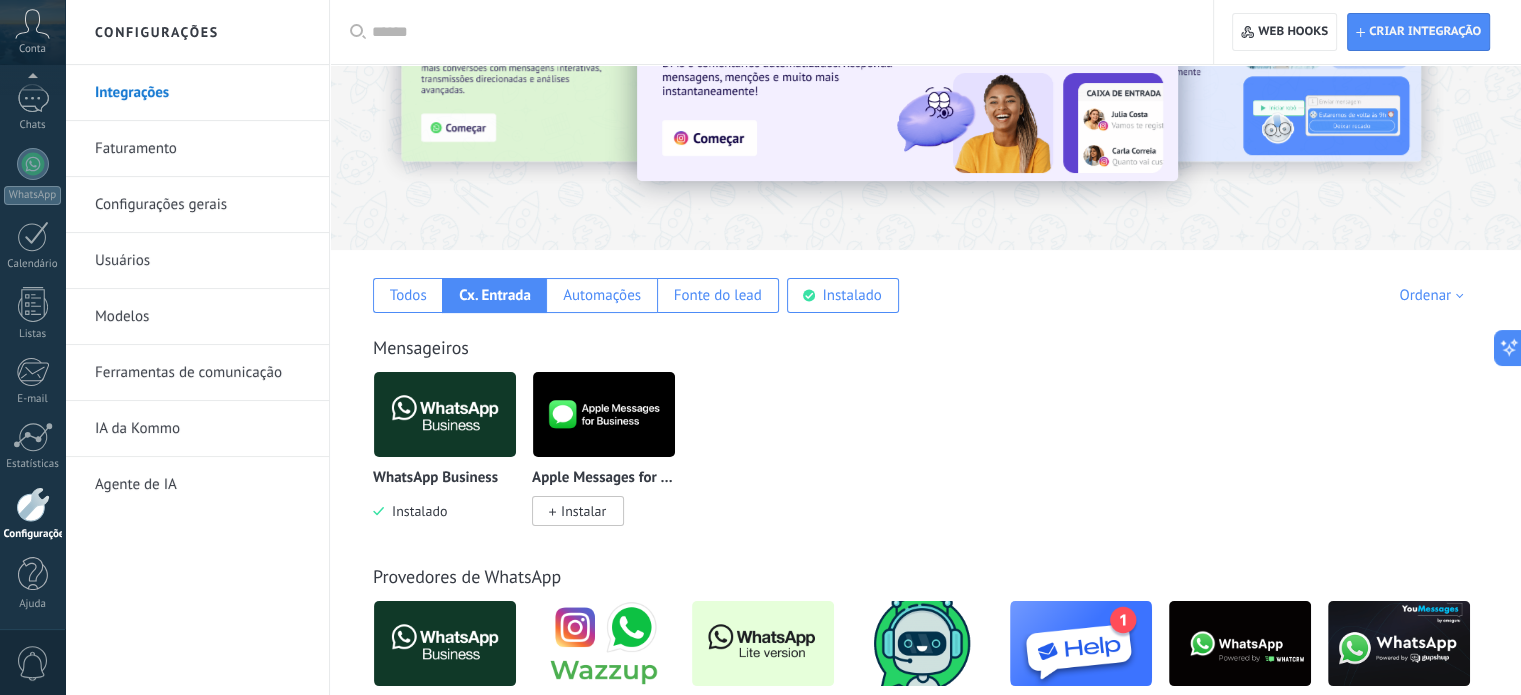 scroll, scrollTop: 100, scrollLeft: 0, axis: vertical 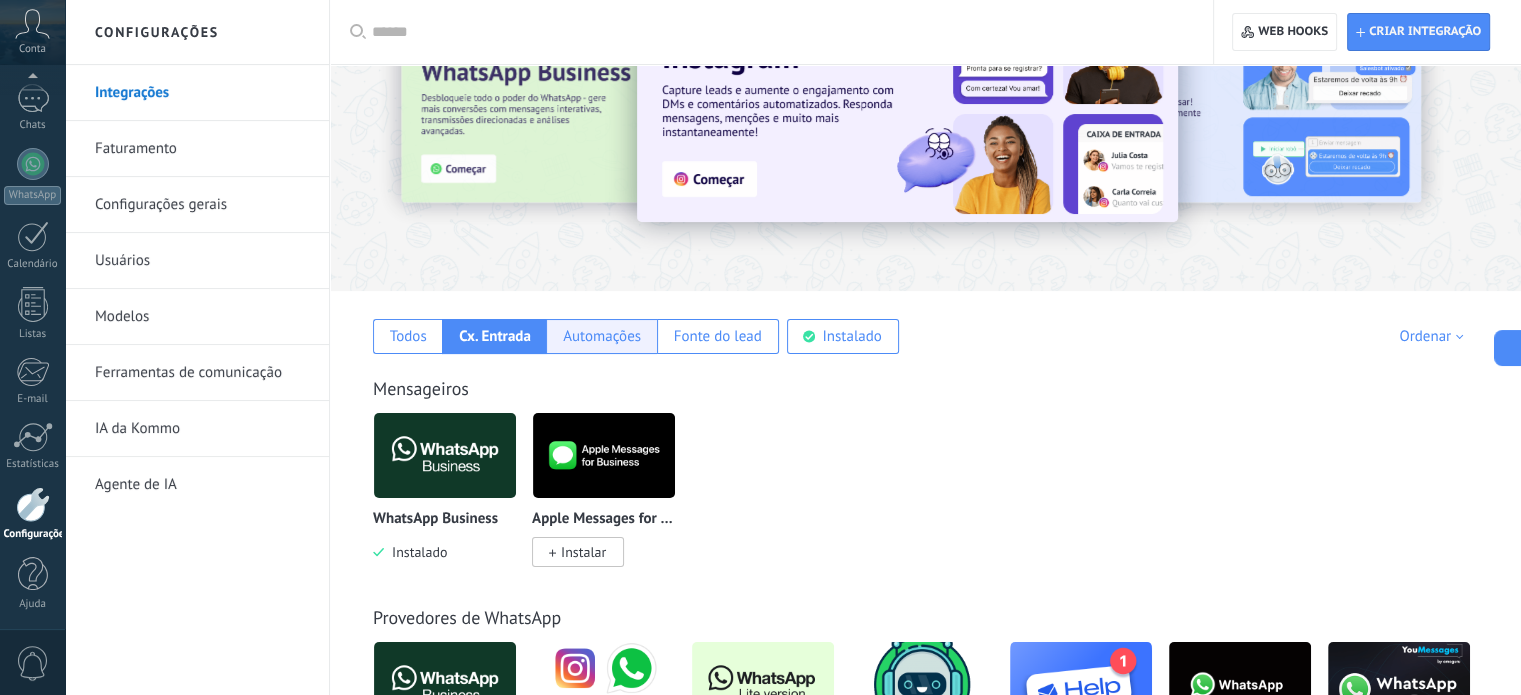 click on "Automações" at bounding box center (602, 336) 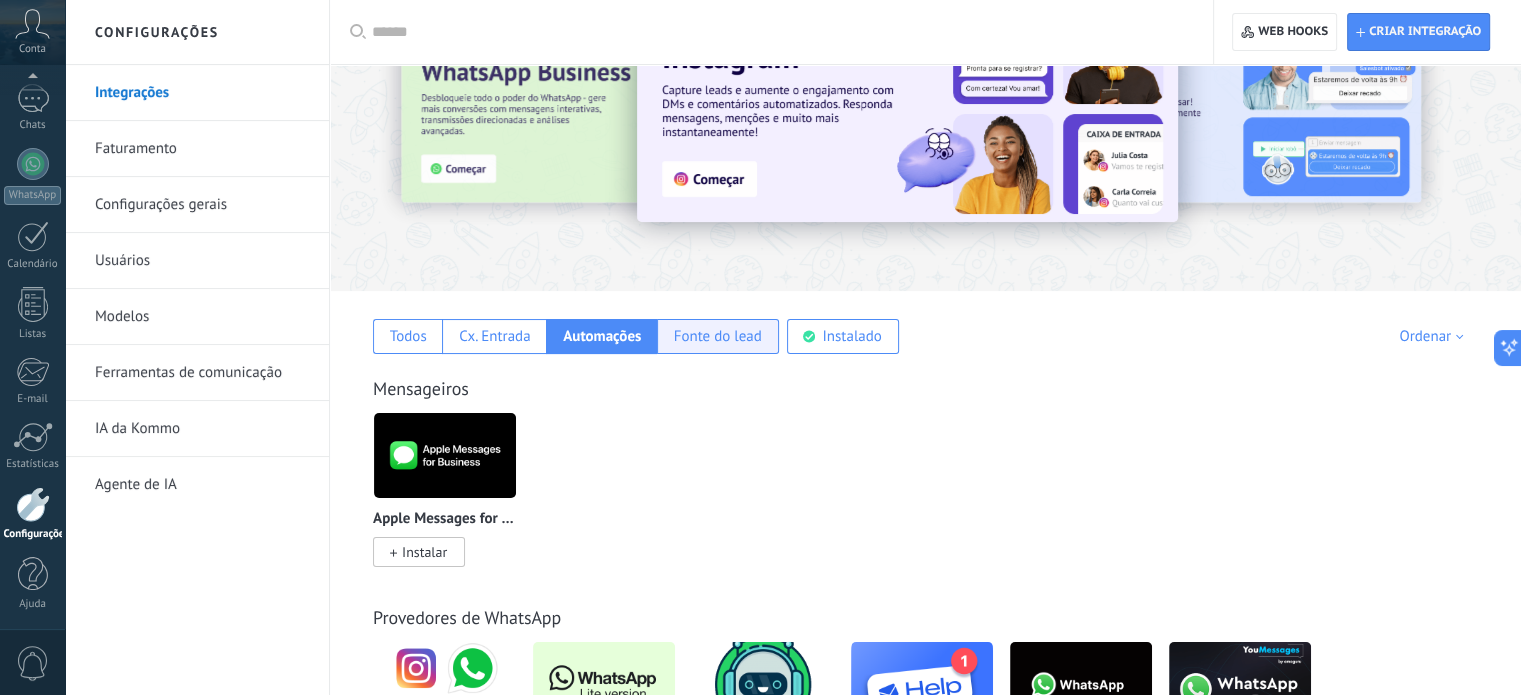 click on "Fonte do lead" at bounding box center [718, 336] 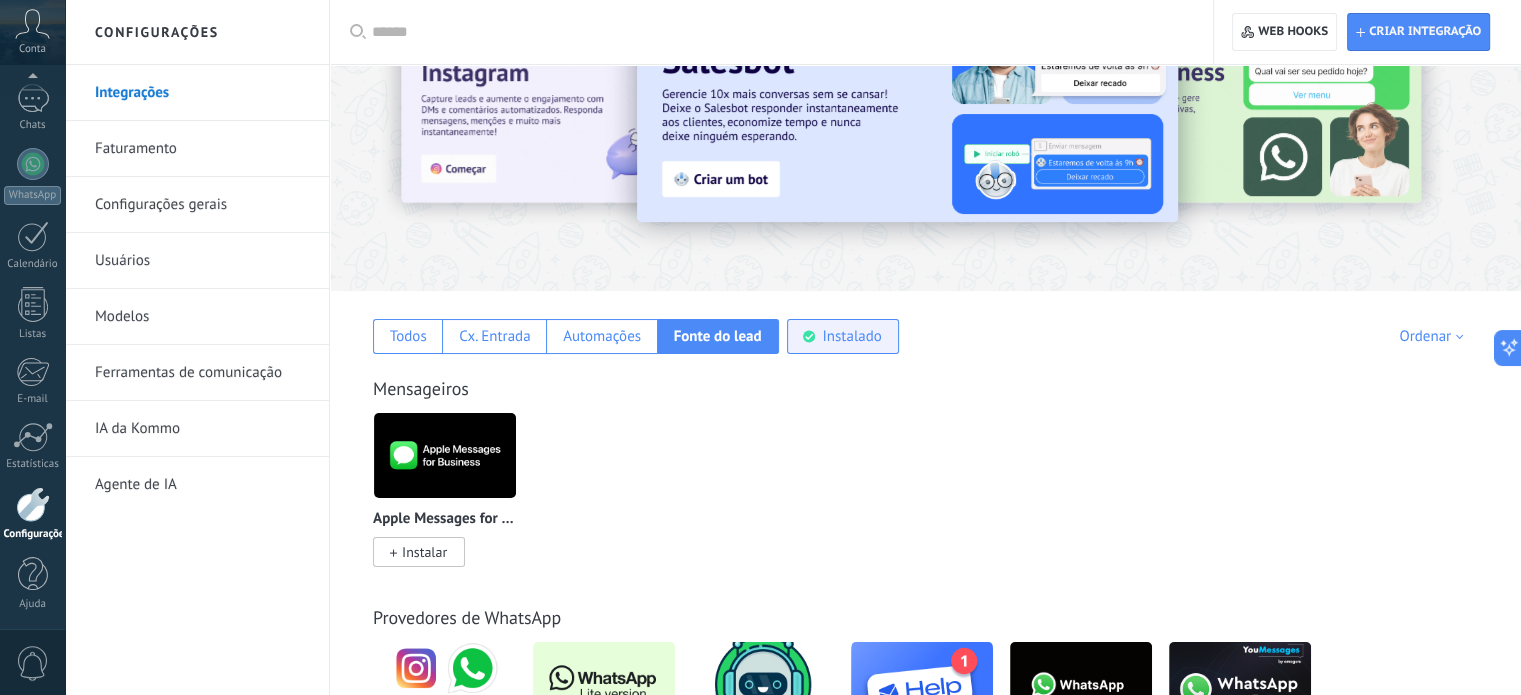 click on "Instalado" at bounding box center (851, 336) 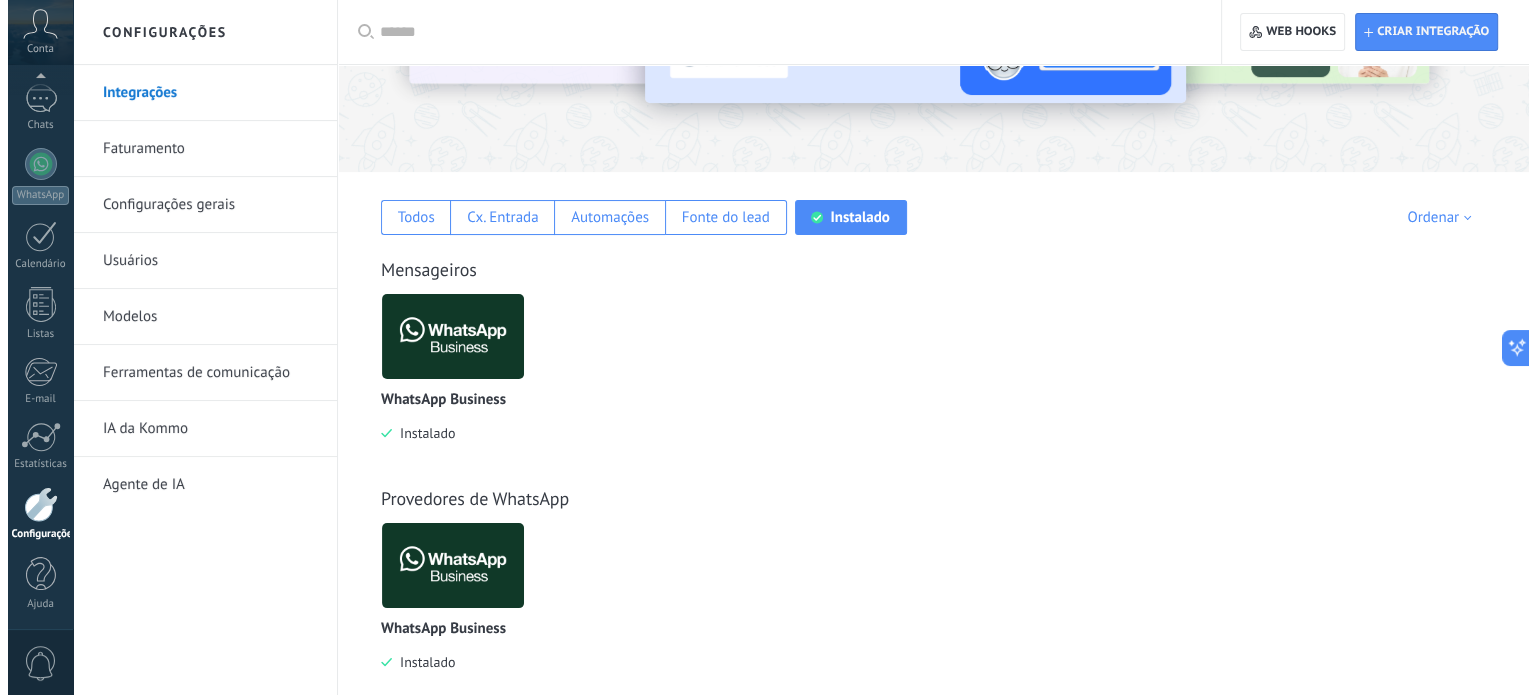 scroll, scrollTop: 251, scrollLeft: 0, axis: vertical 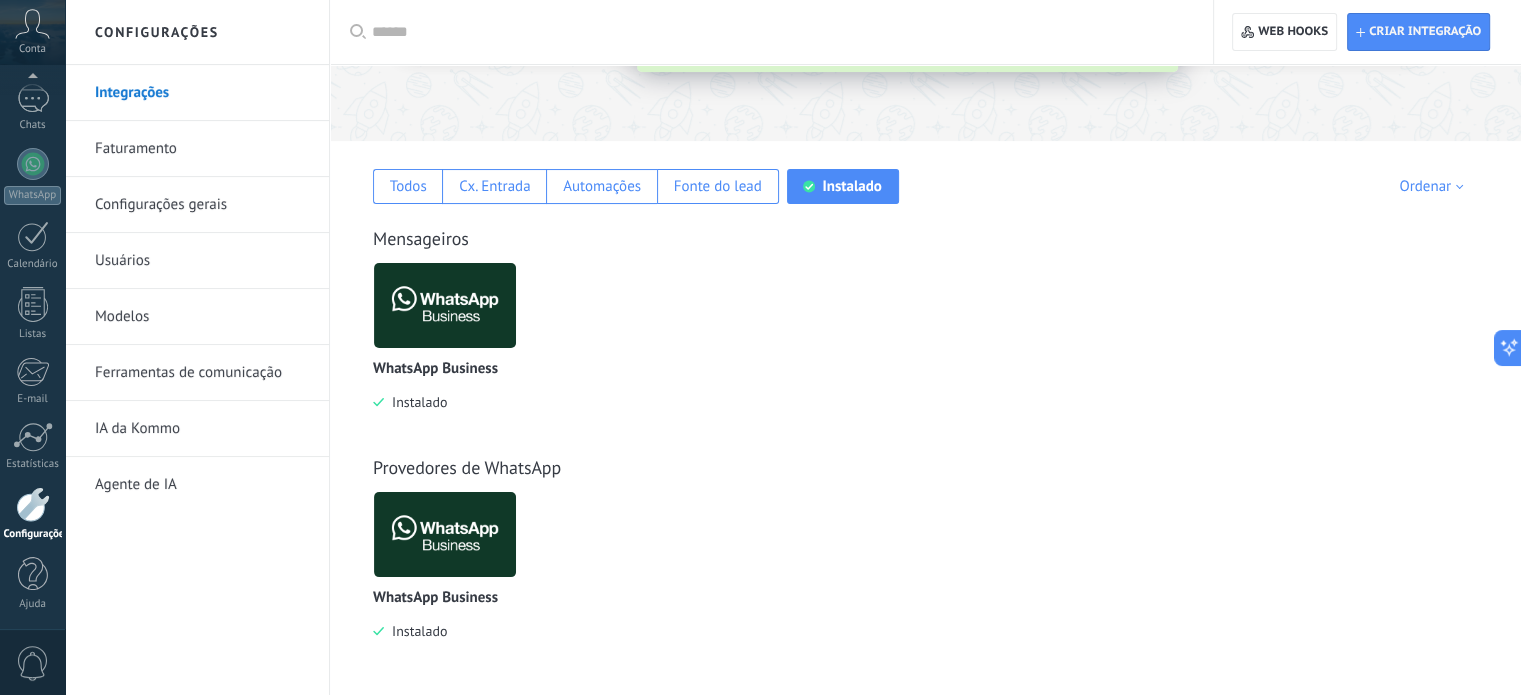 click at bounding box center [445, 534] 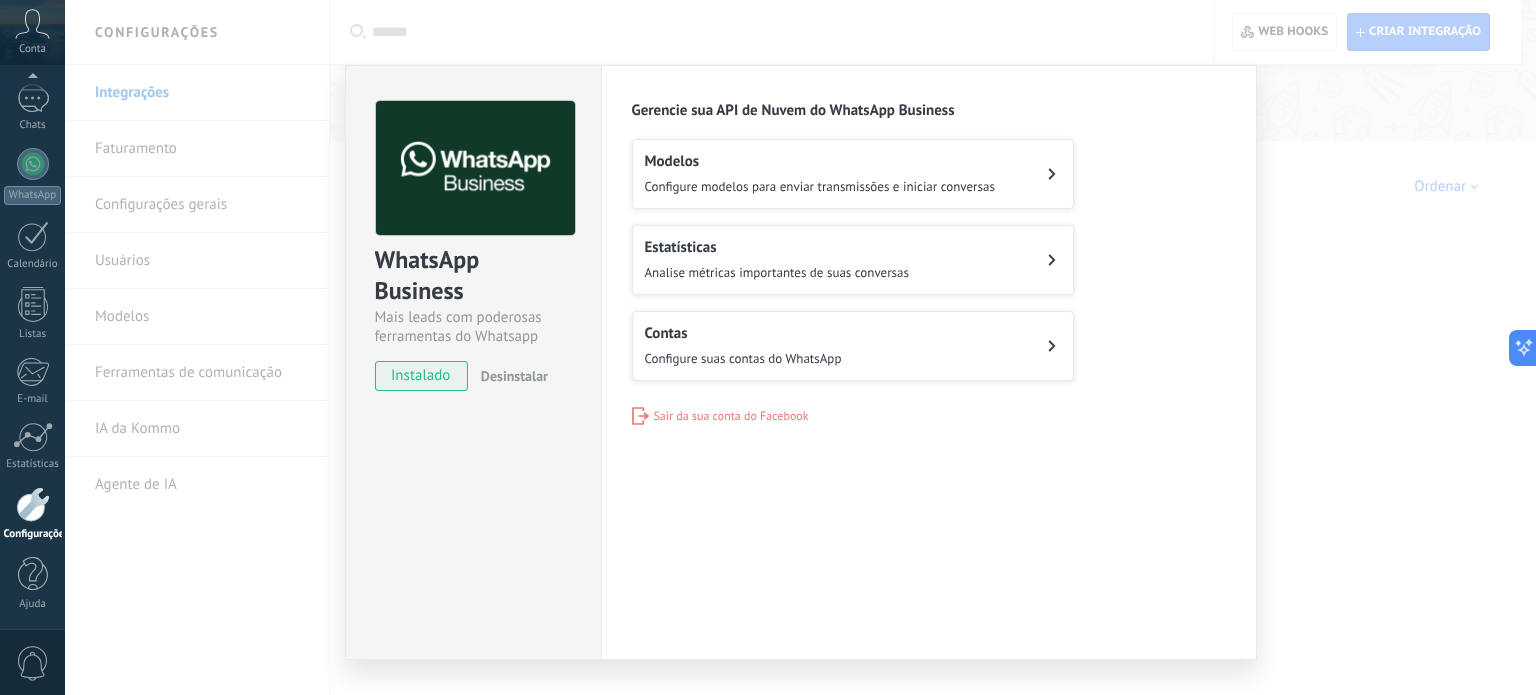 click on "Configure suas contas do WhatsApp" at bounding box center [743, 358] 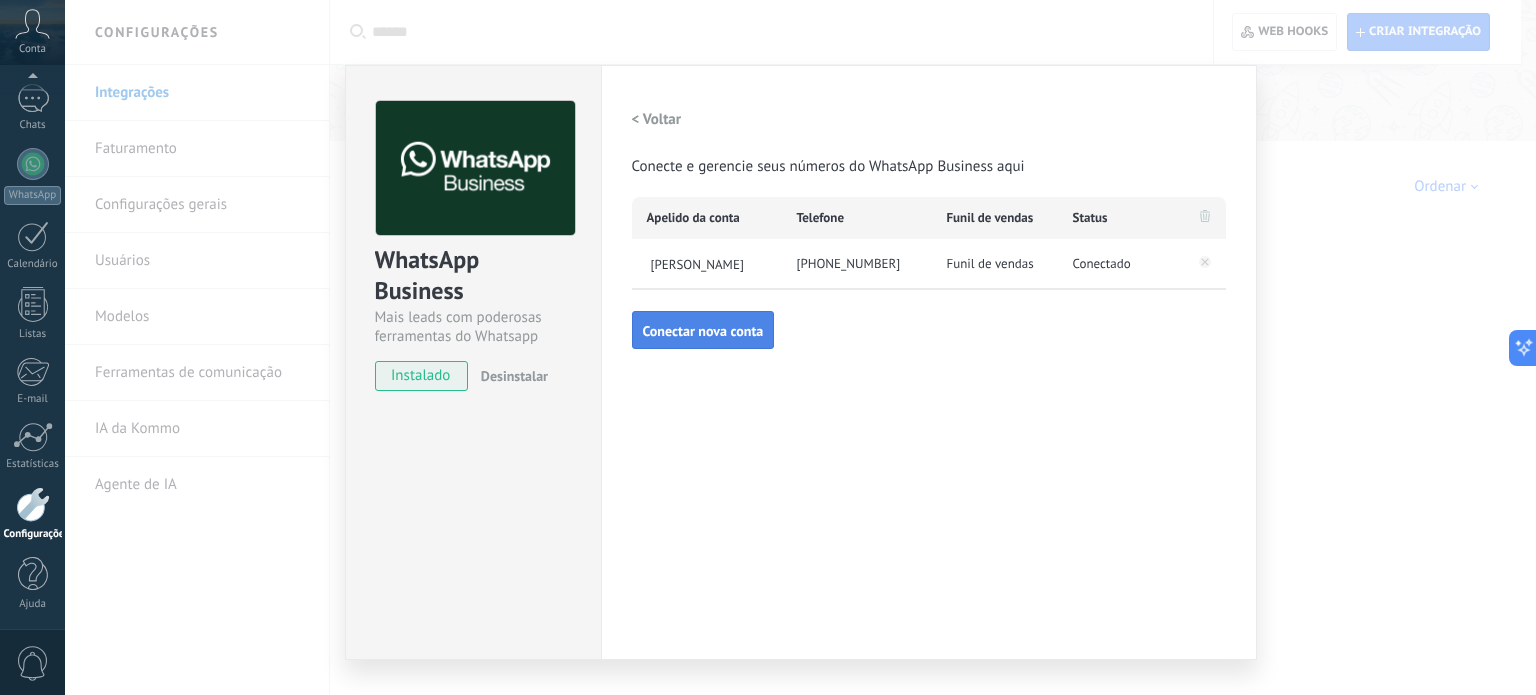 click on "Conectar nova conta" at bounding box center [703, 331] 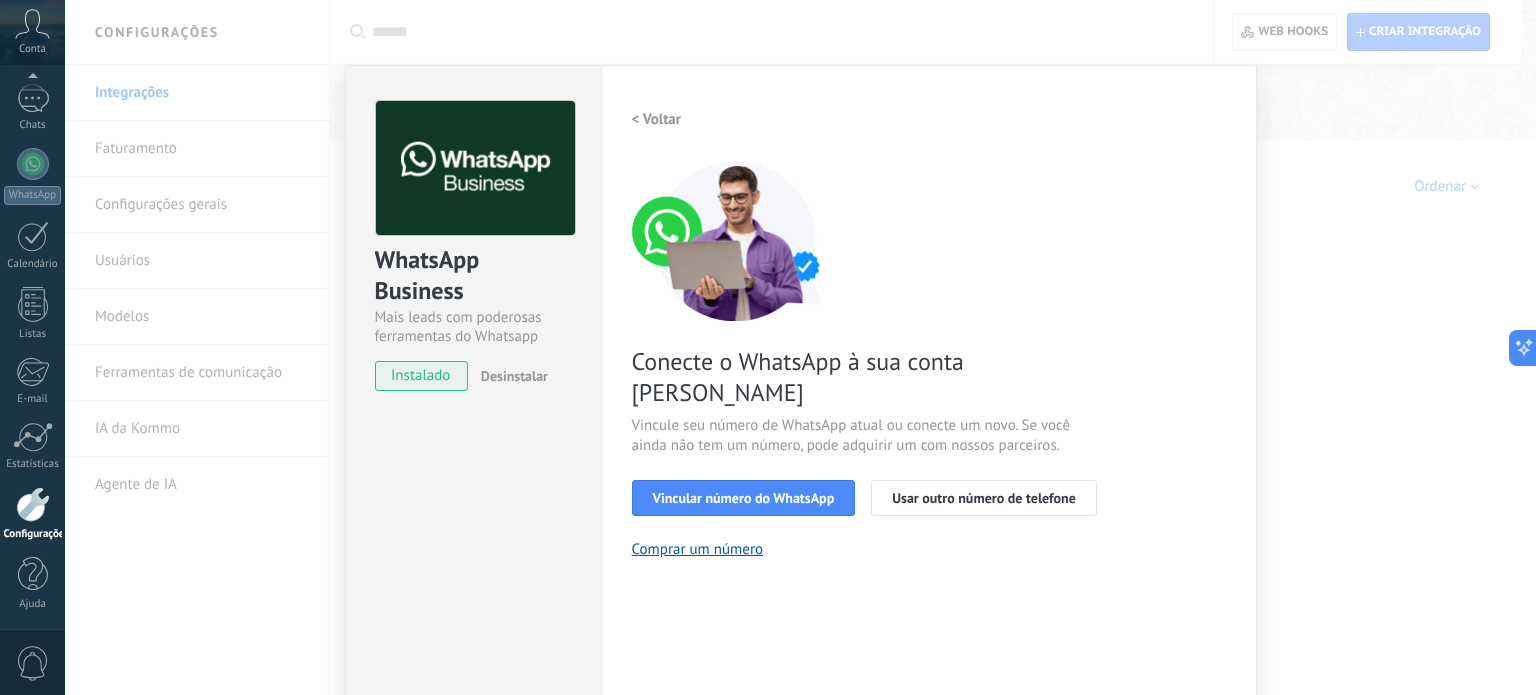 click on "< Voltar" at bounding box center (657, 119) 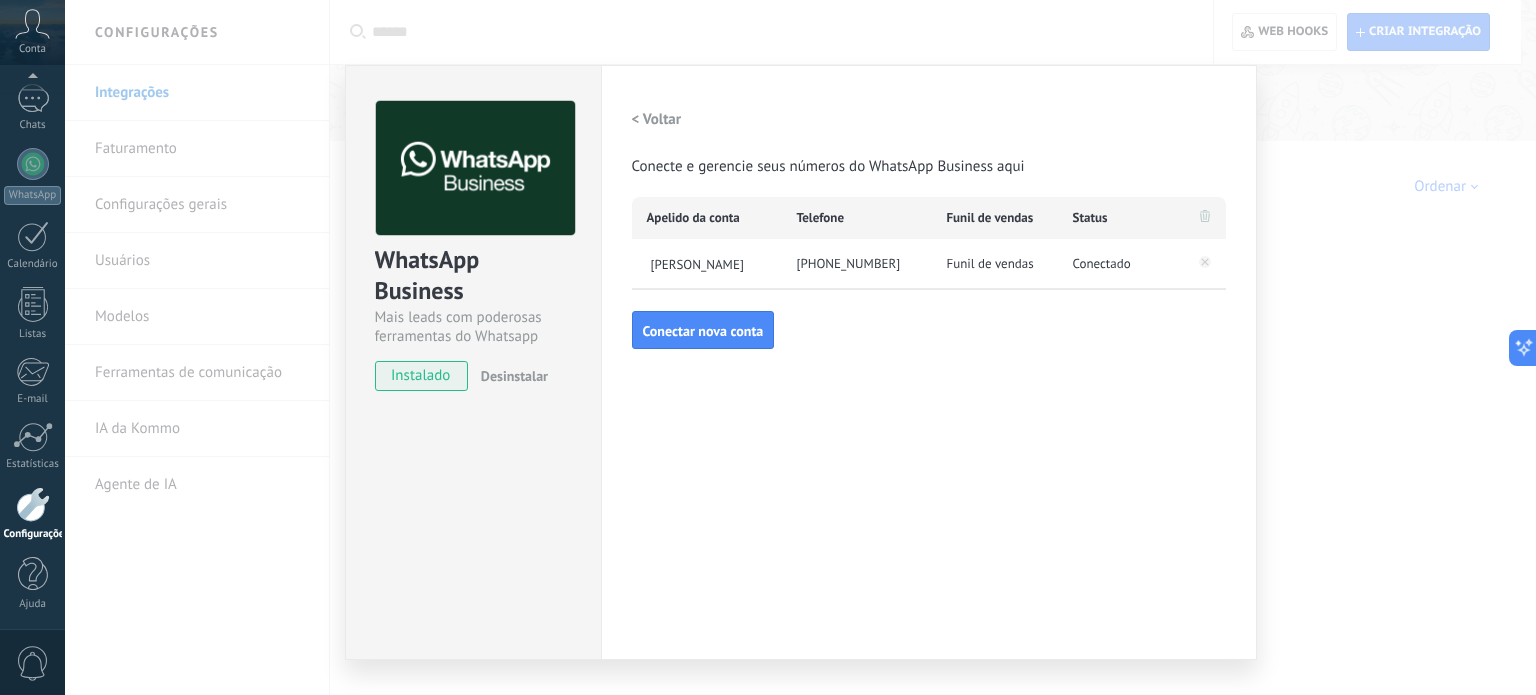 click on "< Voltar" at bounding box center [657, 119] 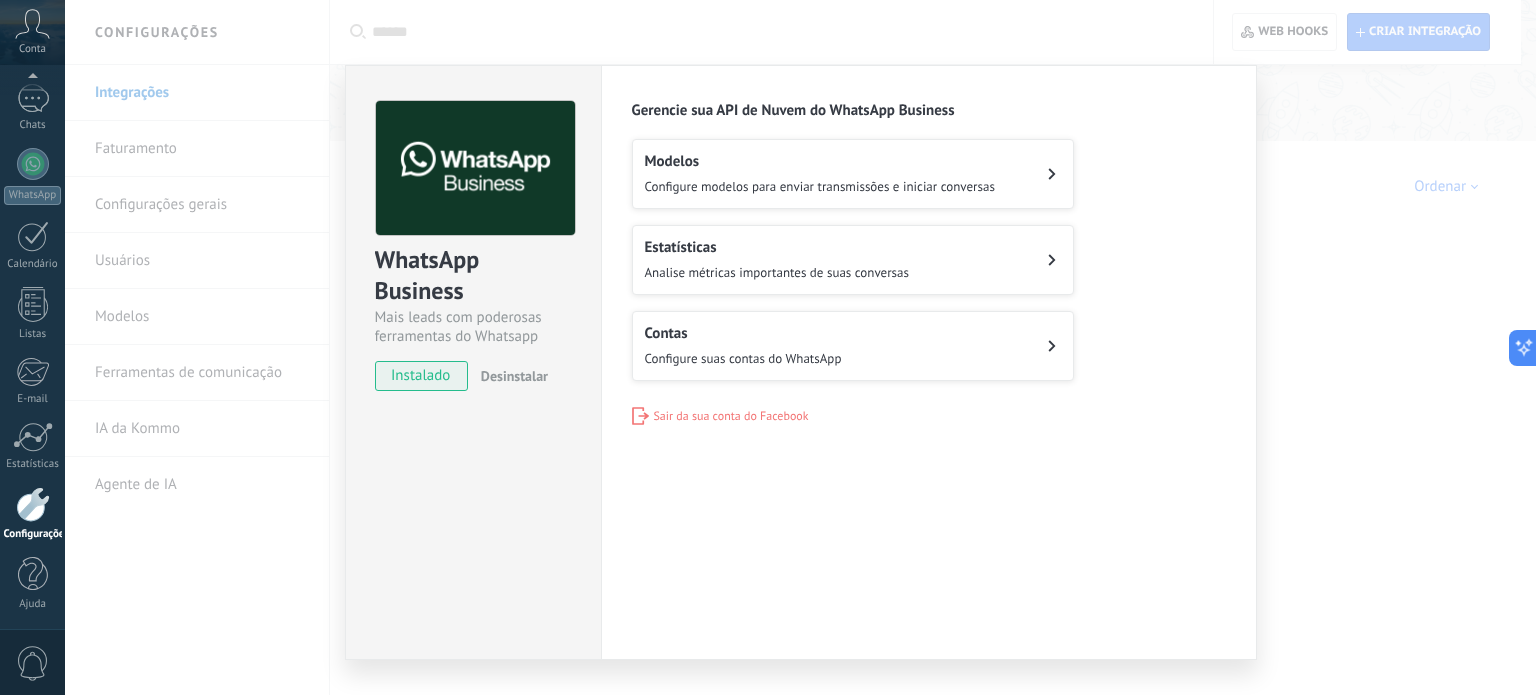 click on "Modelos Configure modelos para enviar transmissões e iniciar conversas" at bounding box center [820, 174] 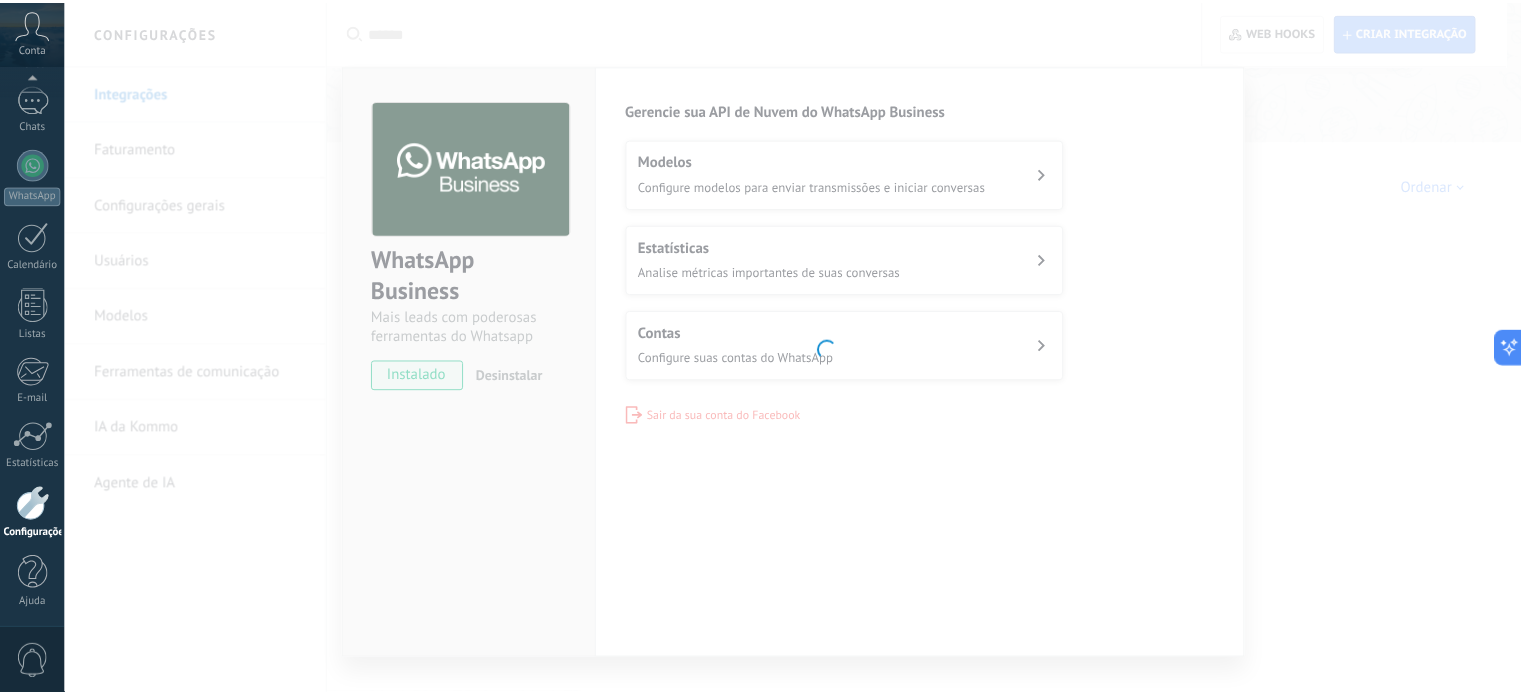 scroll, scrollTop: 0, scrollLeft: 0, axis: both 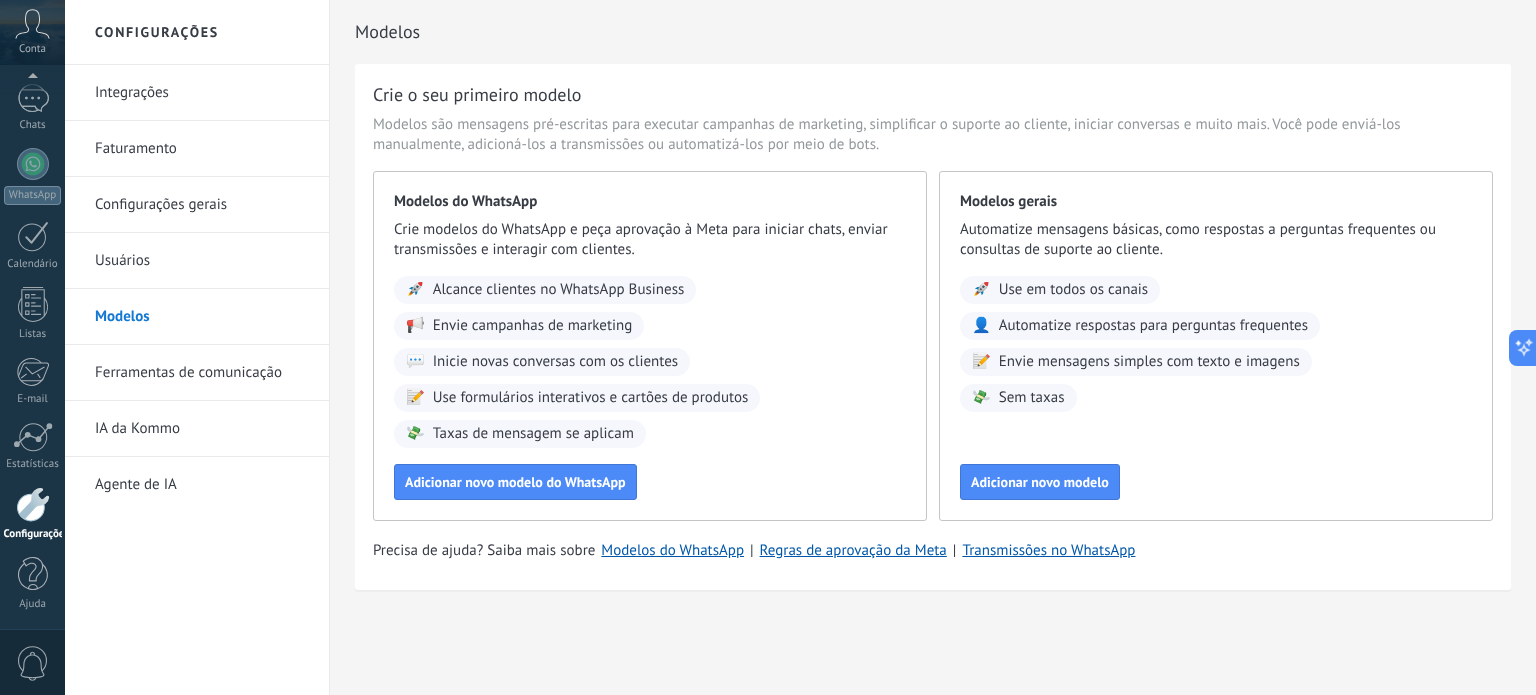 click 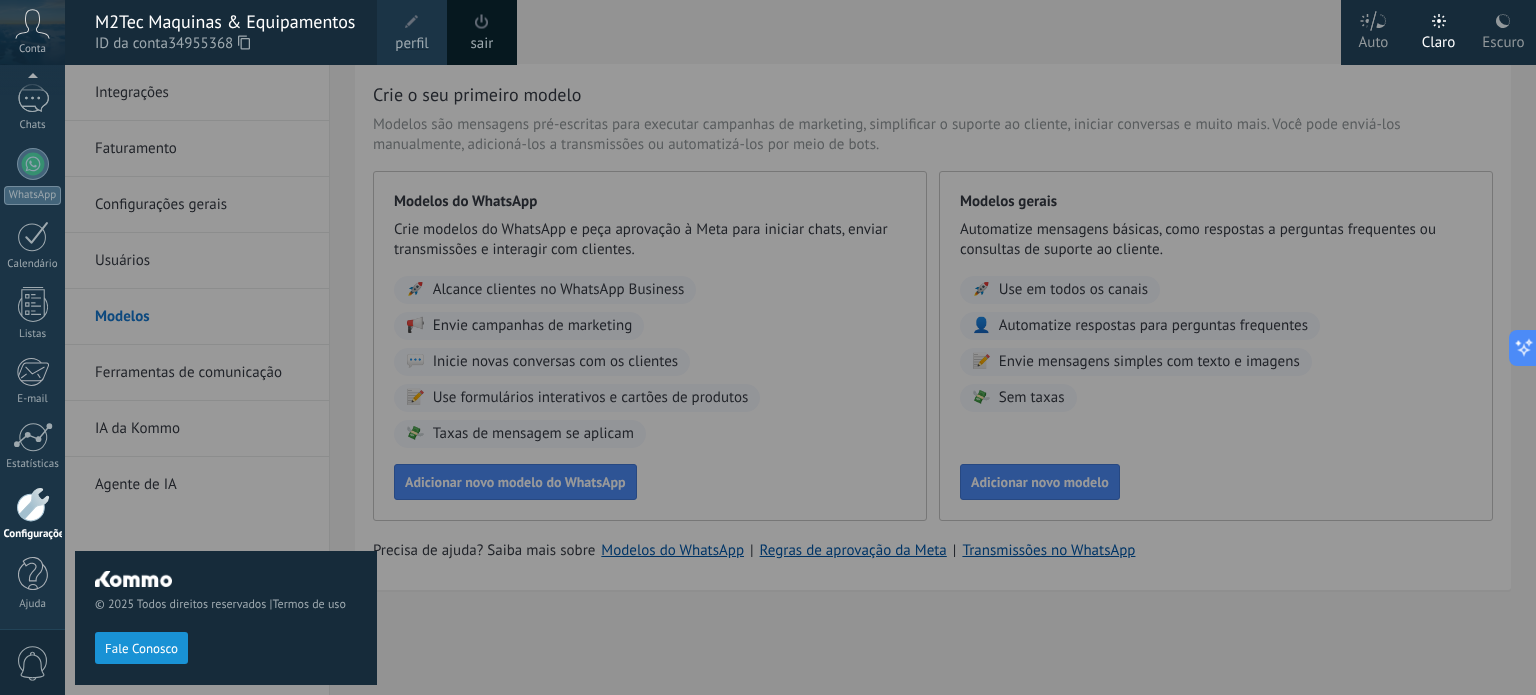 click on "perfil" at bounding box center [411, 44] 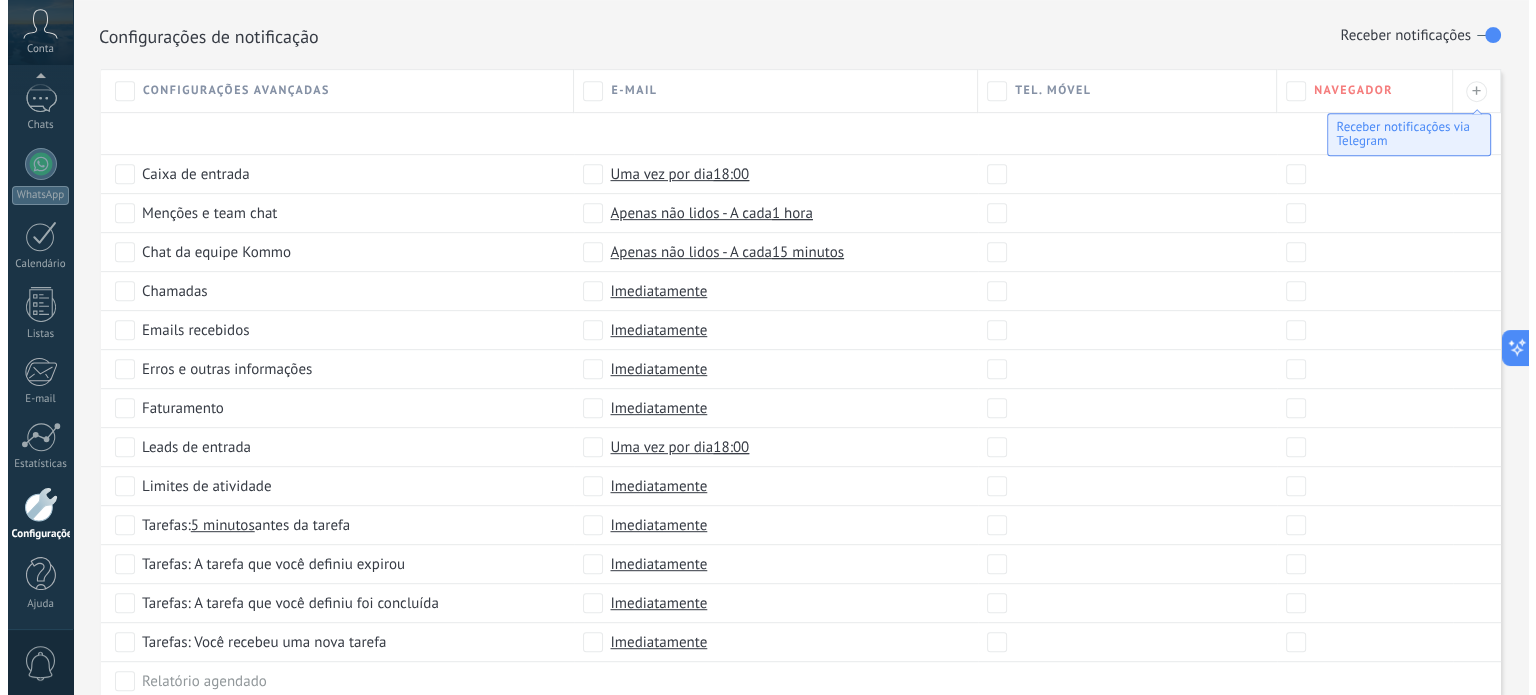 scroll, scrollTop: 980, scrollLeft: 0, axis: vertical 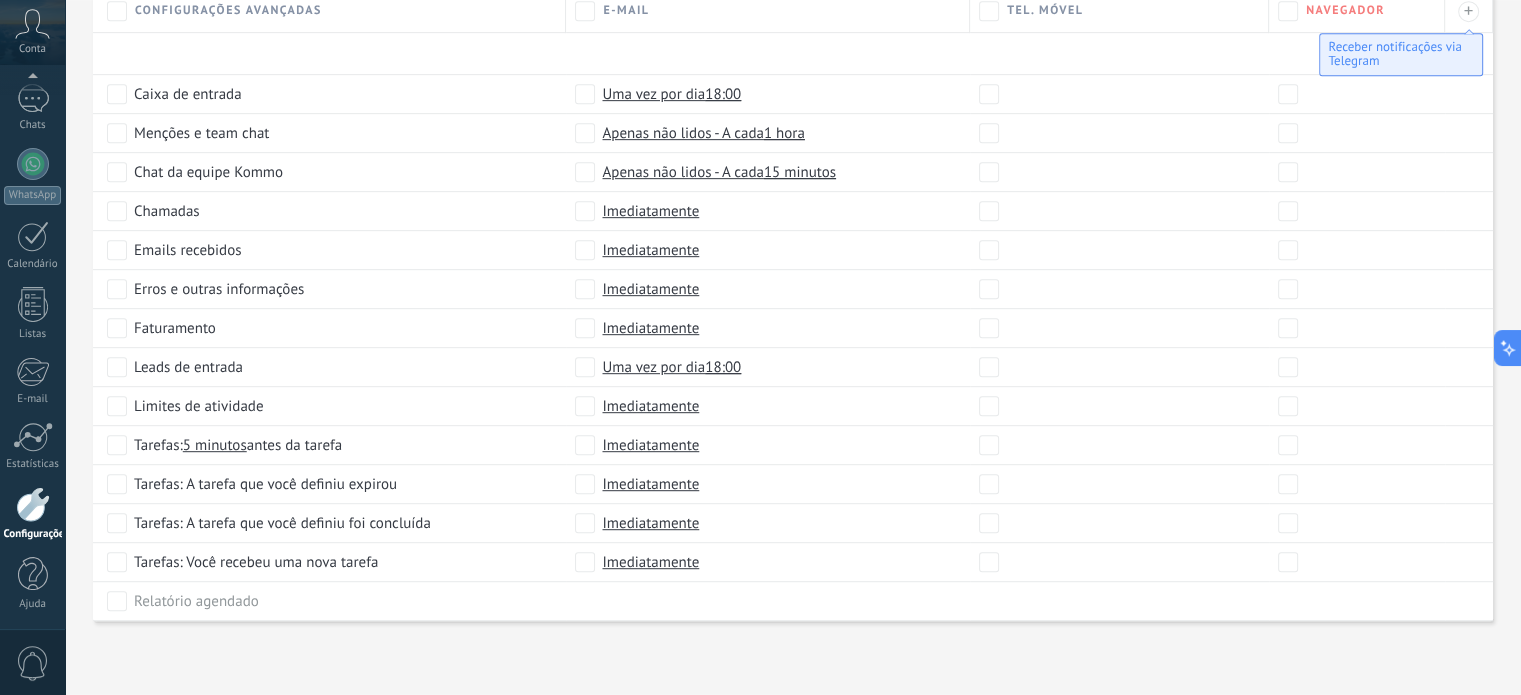click on "0" at bounding box center (33, 663) 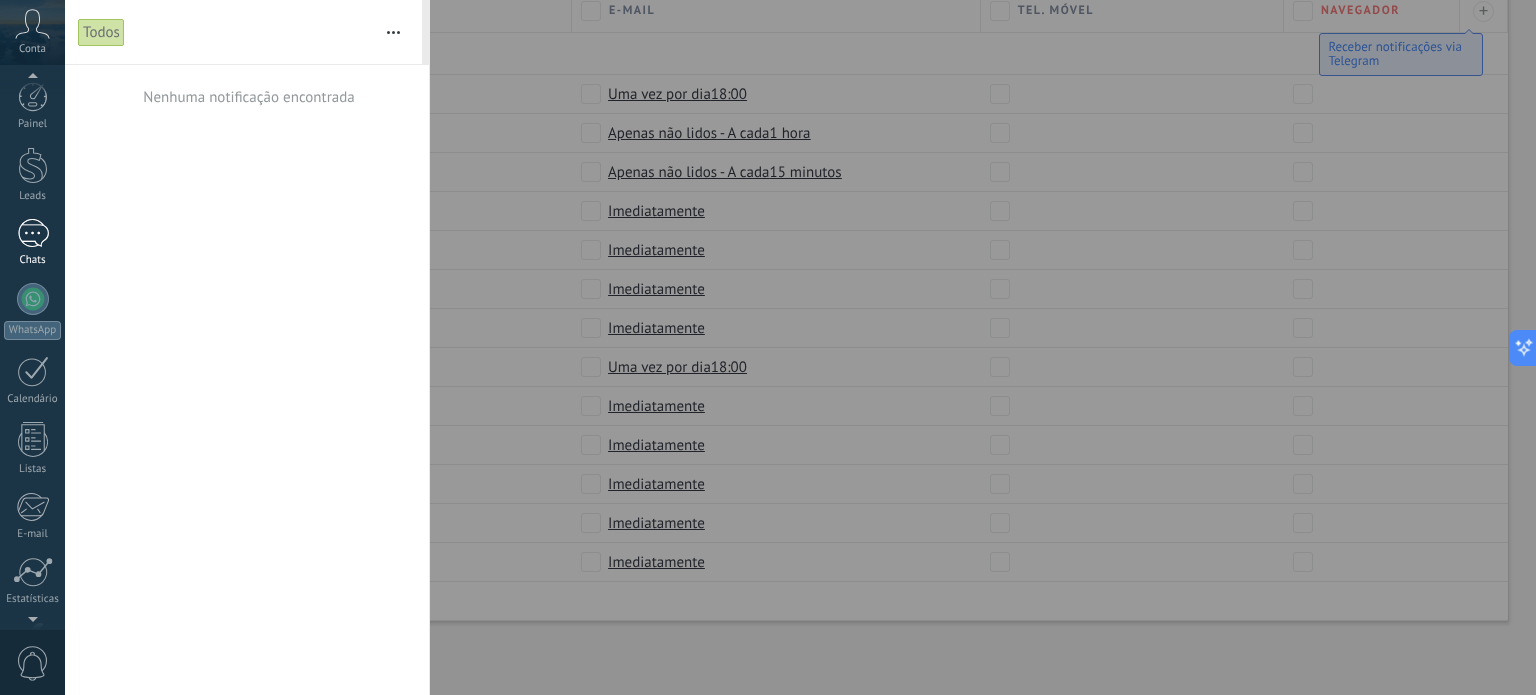 scroll, scrollTop: 0, scrollLeft: 0, axis: both 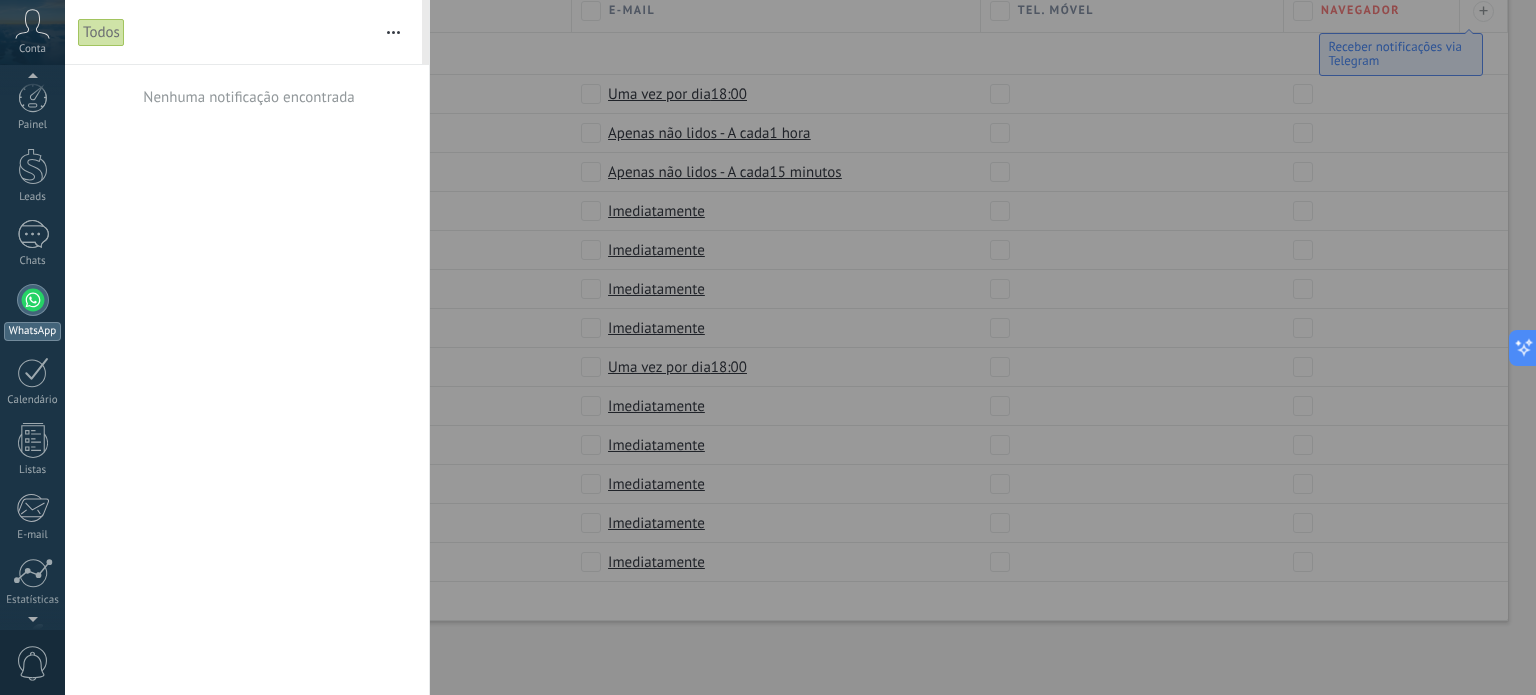 click at bounding box center [33, 300] 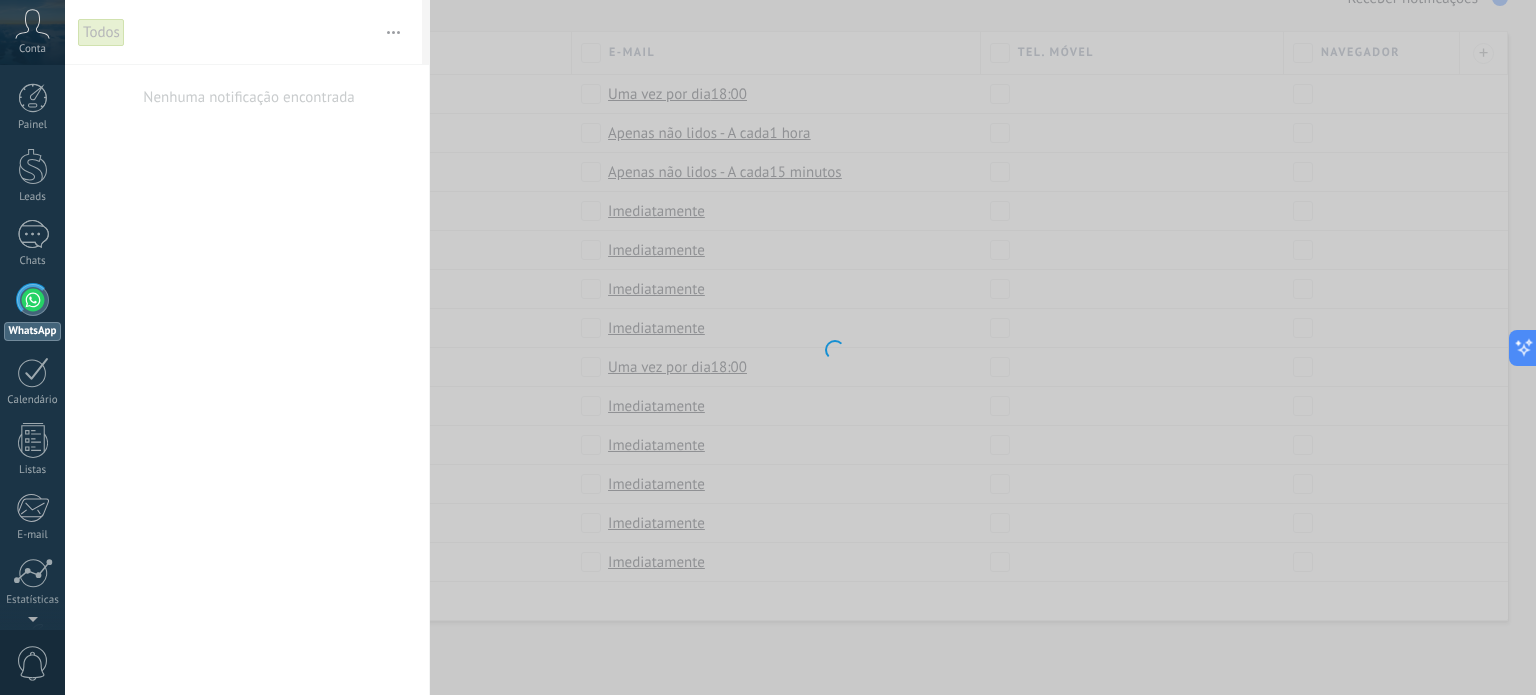 scroll, scrollTop: 0, scrollLeft: 0, axis: both 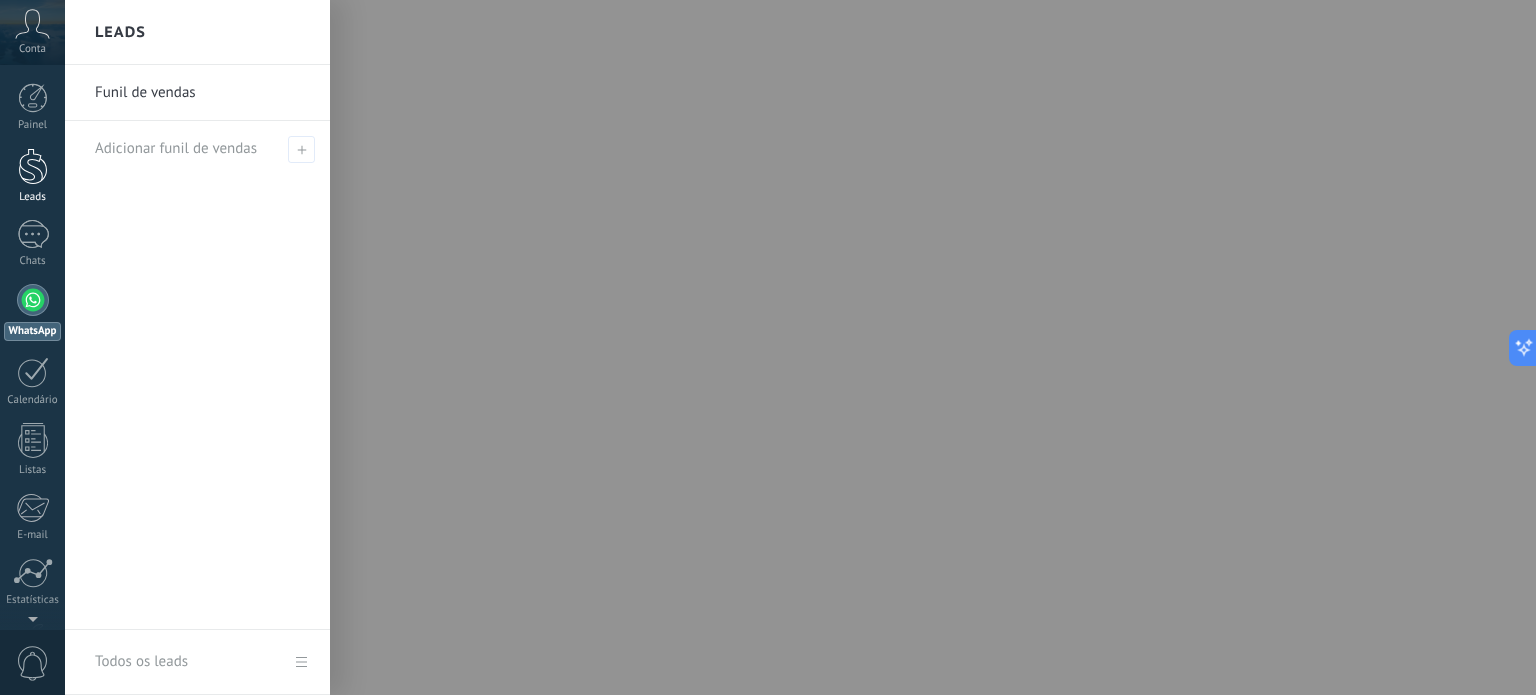 click at bounding box center (33, 166) 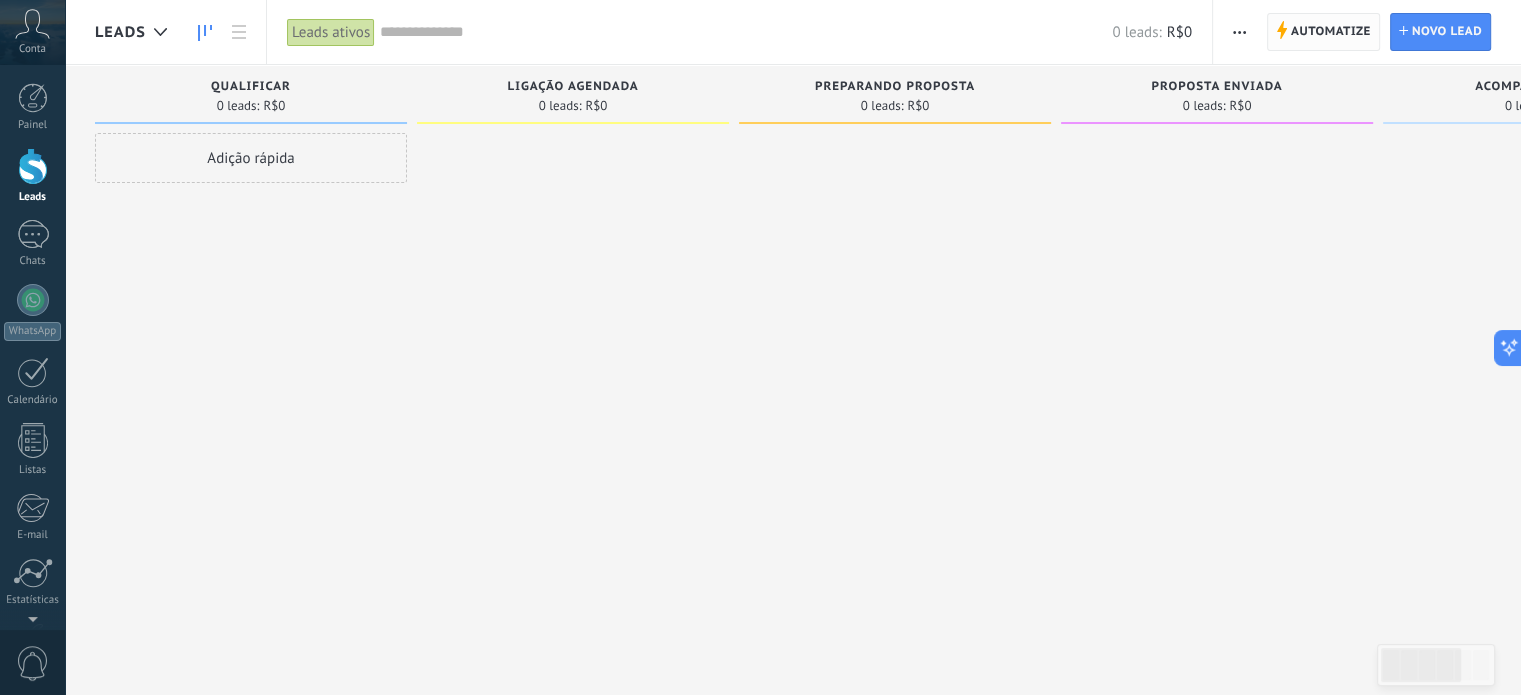 click on "Automatize" at bounding box center [1331, 32] 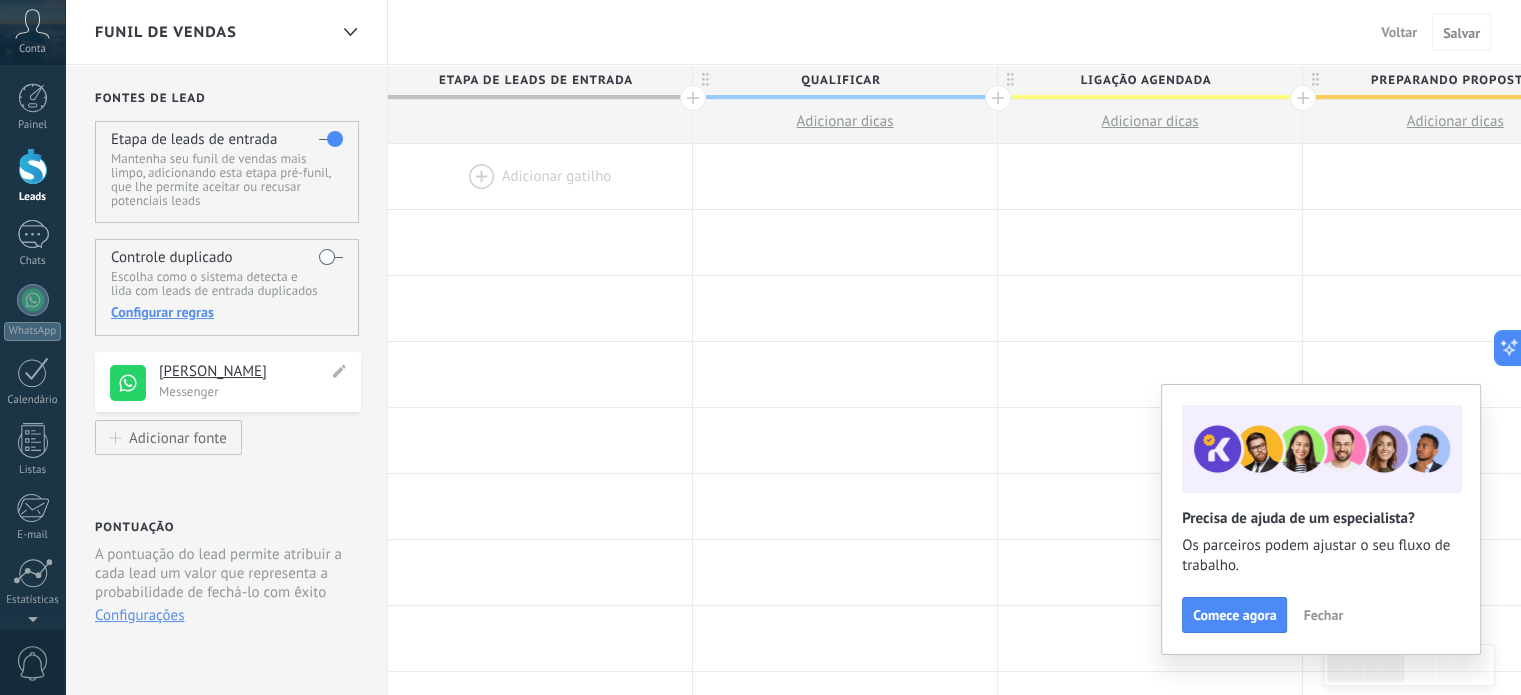 click on "[PERSON_NAME]" at bounding box center (243, 372) 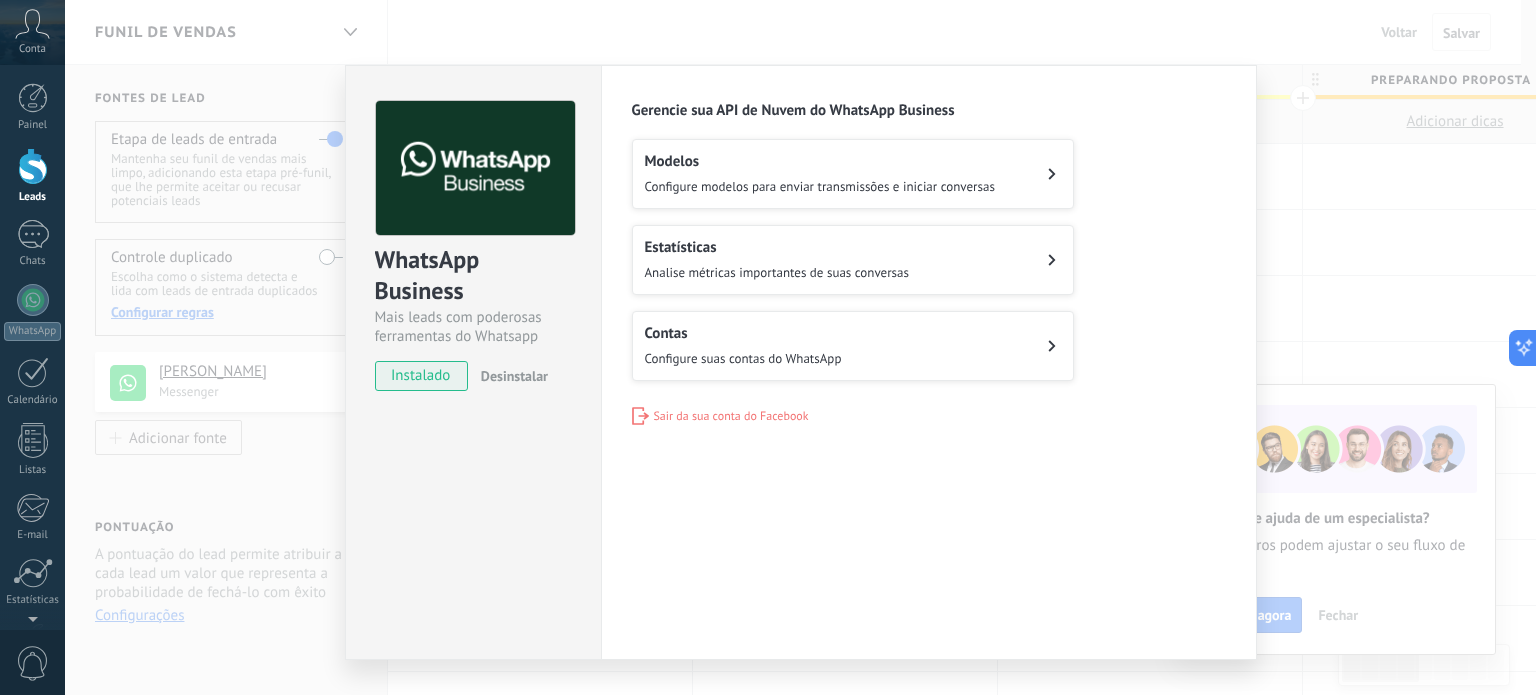 click on "Desinstalar" at bounding box center [514, 376] 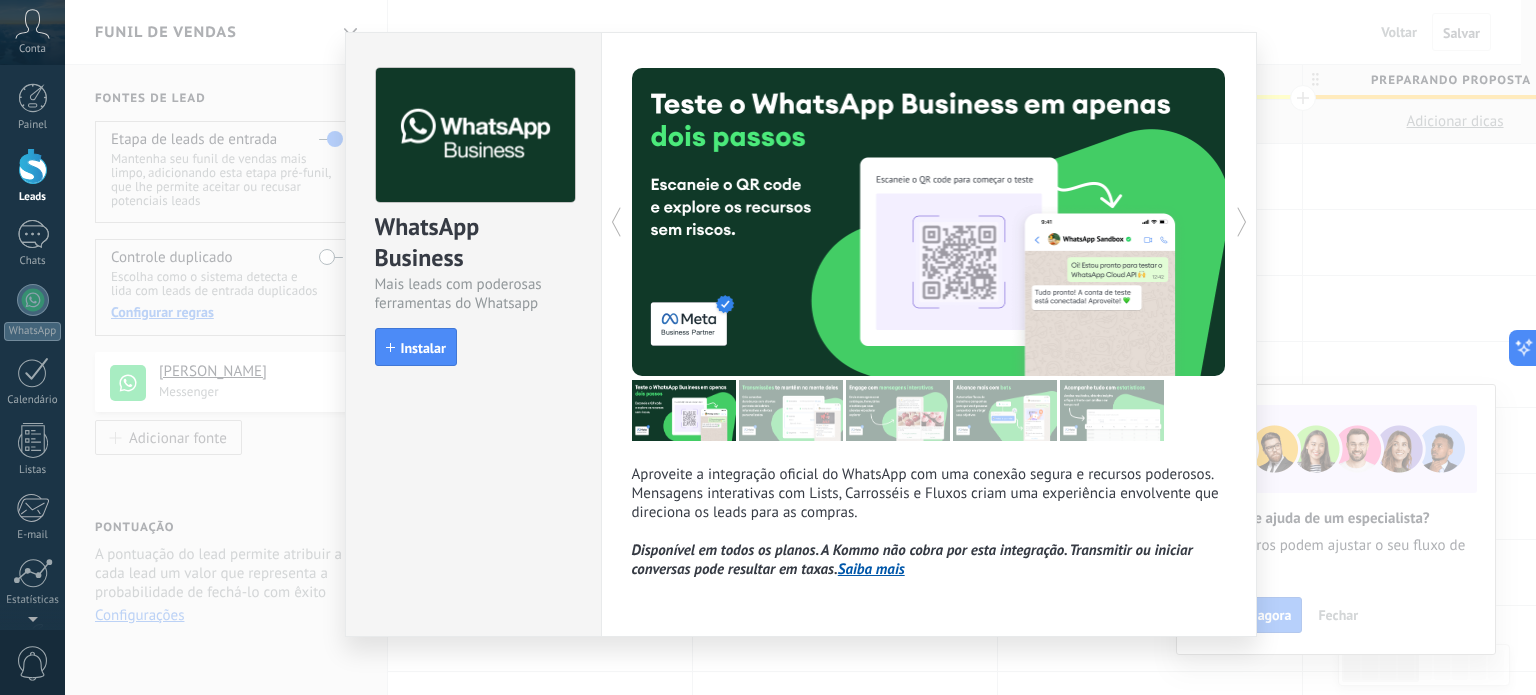 scroll, scrollTop: 50, scrollLeft: 0, axis: vertical 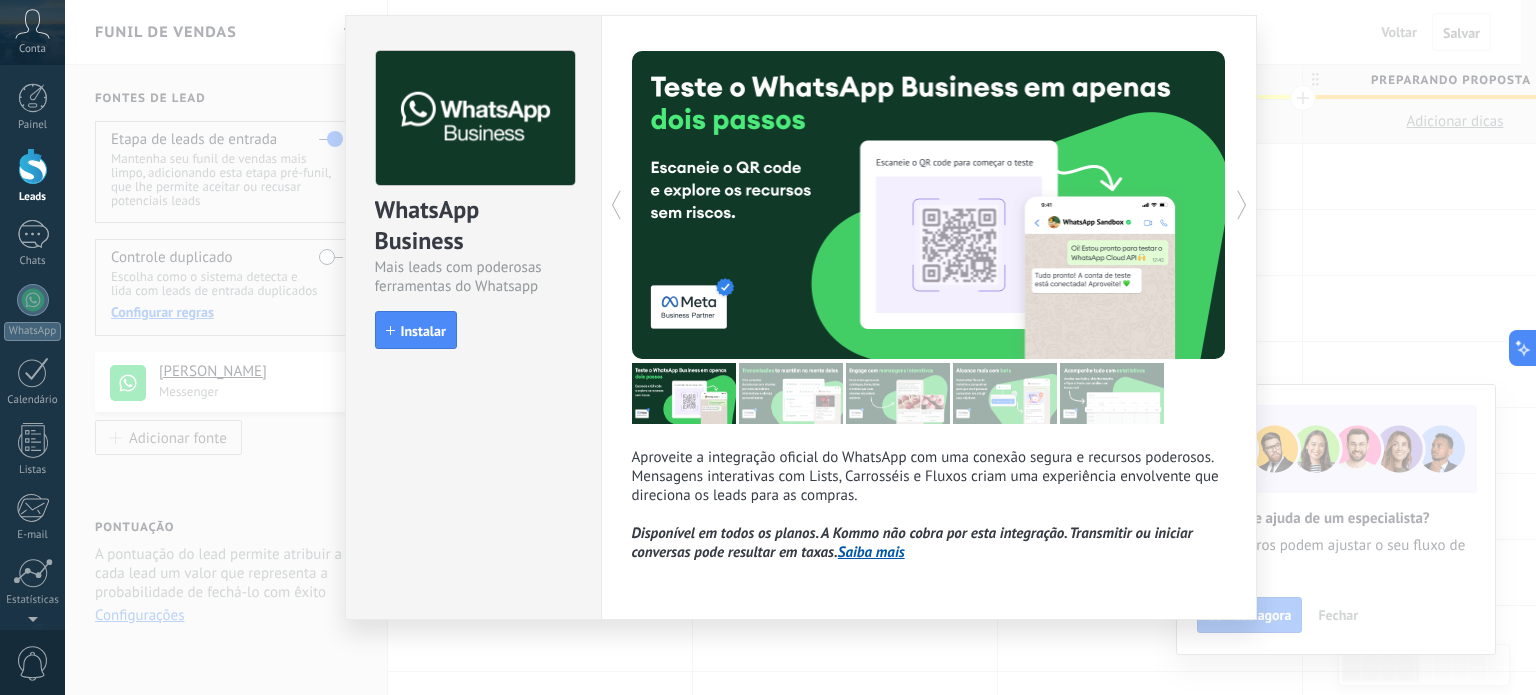 click on "WhatsApp Business Mais leads com poderosas ferramentas do Whatsapp install Instalar Aproveite a integração oficial do WhatsApp com uma conexão segura e recursos poderosos. Mensagens interativas com Lists, Carrosséis e Fluxos criam uma experiência envolvente que direciona os leads para as compras.    Disponível em todos os planos. A Kommo não cobra por esta integração. Transmitir ou iniciar conversas pode resultar em taxas.  Saiba mais Mais" at bounding box center (800, 347) 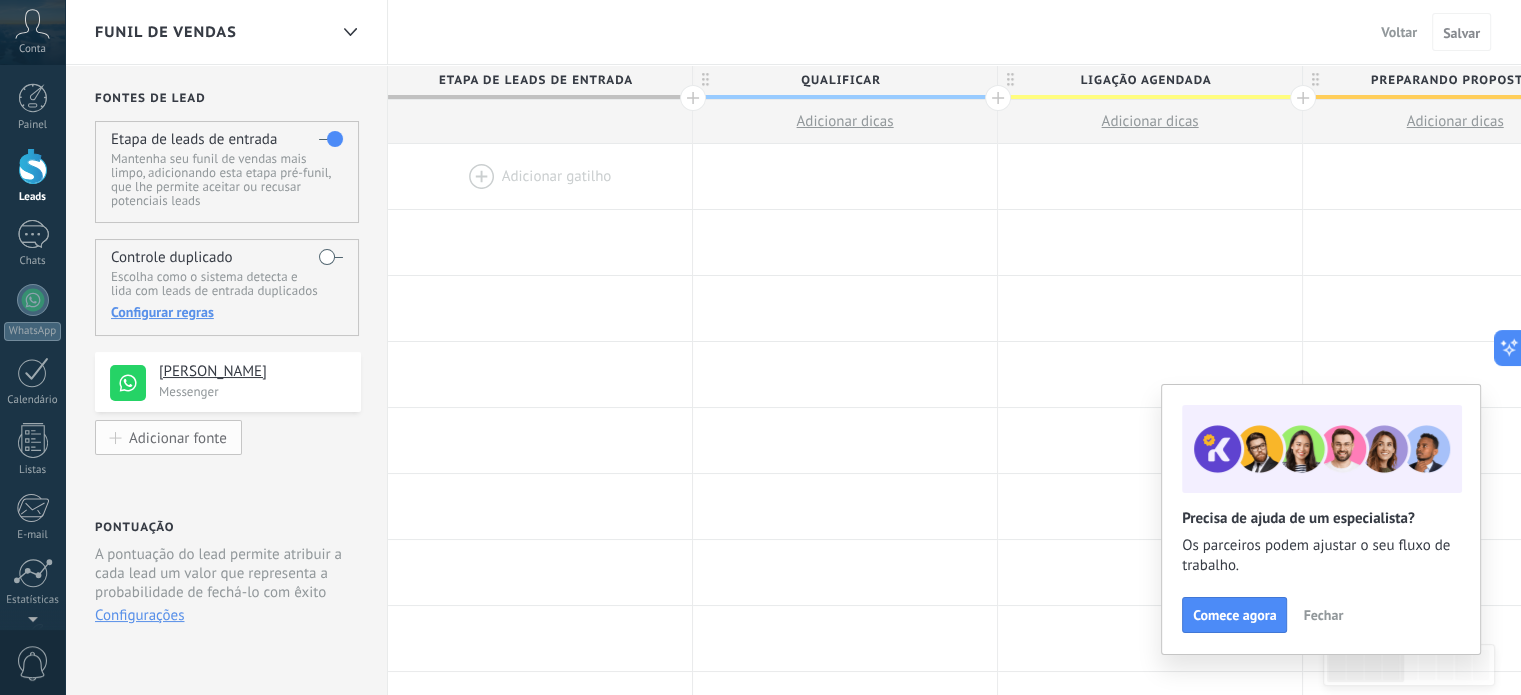 click on "Adicionar fonte" at bounding box center [178, 437] 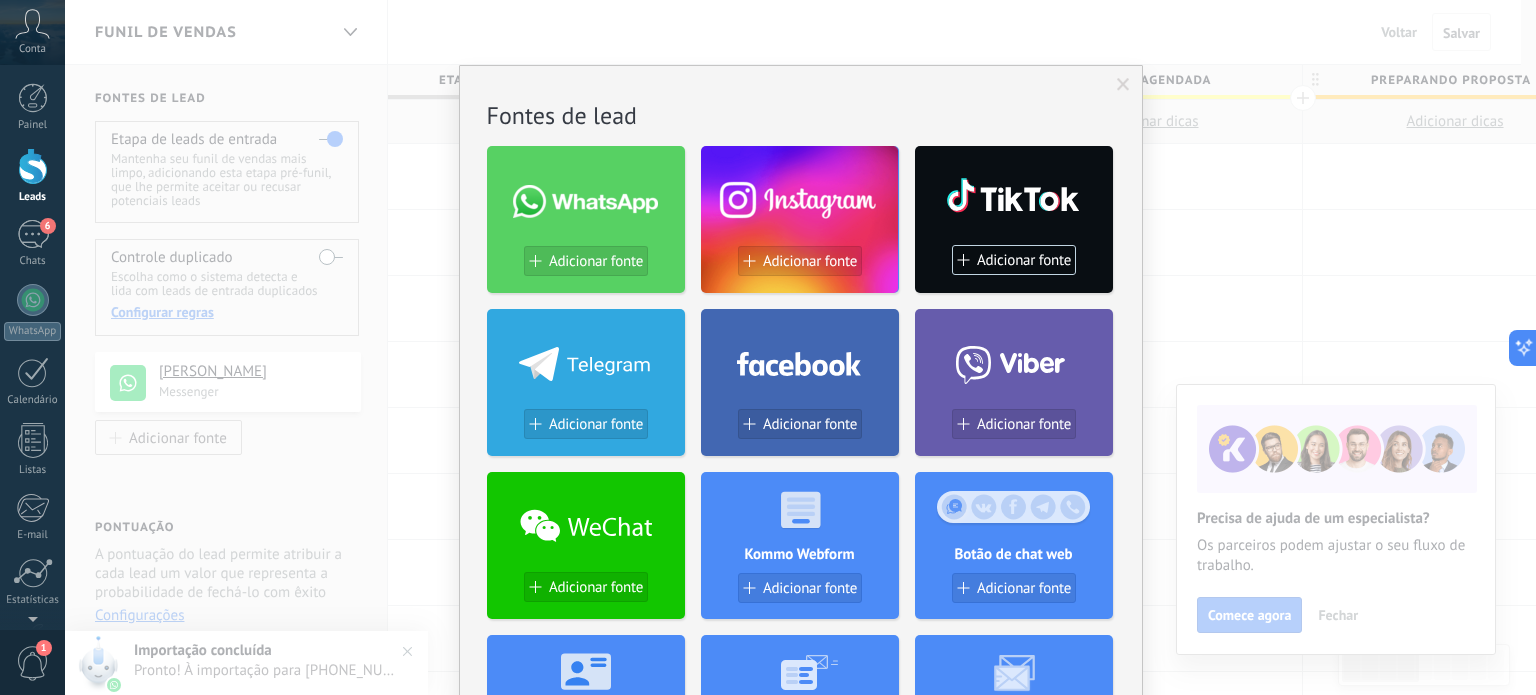 click at bounding box center (585, 201) 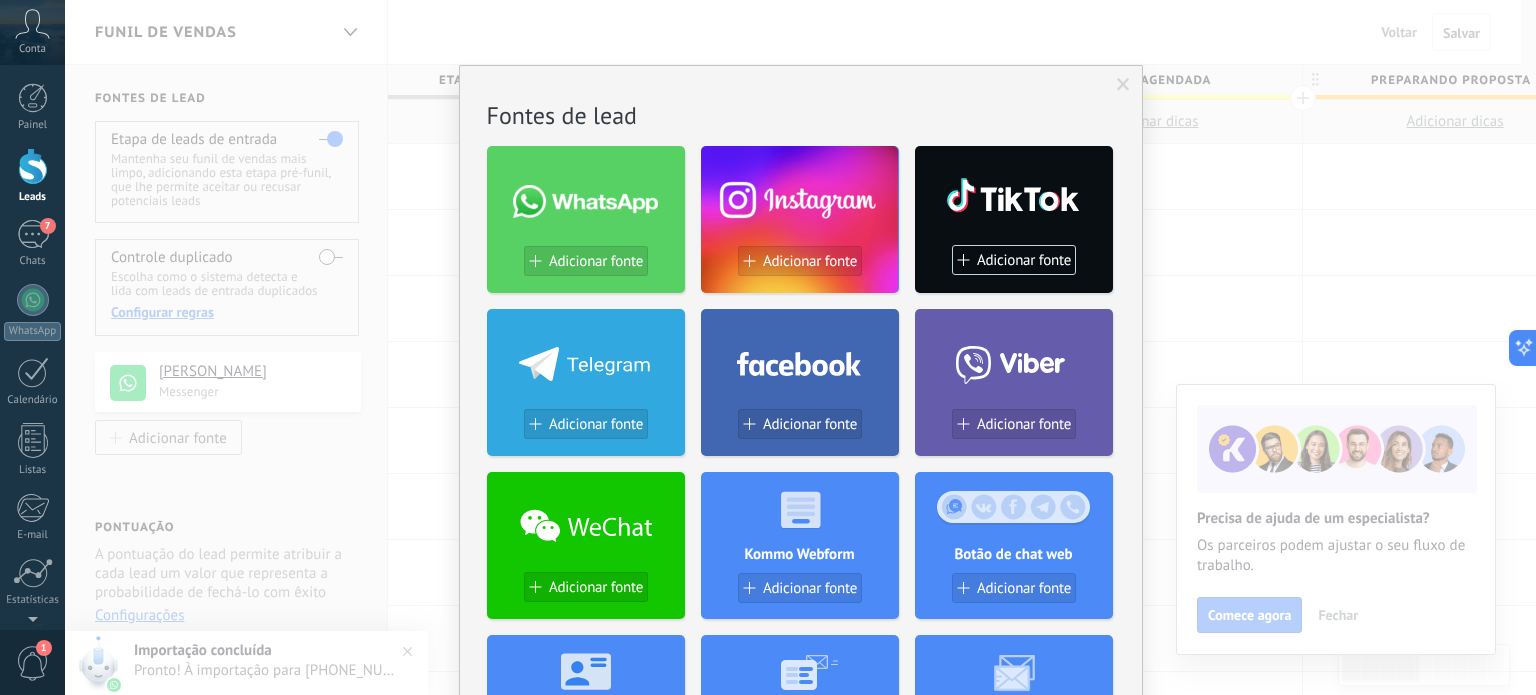 click on "Adicionar fonte" at bounding box center [596, 261] 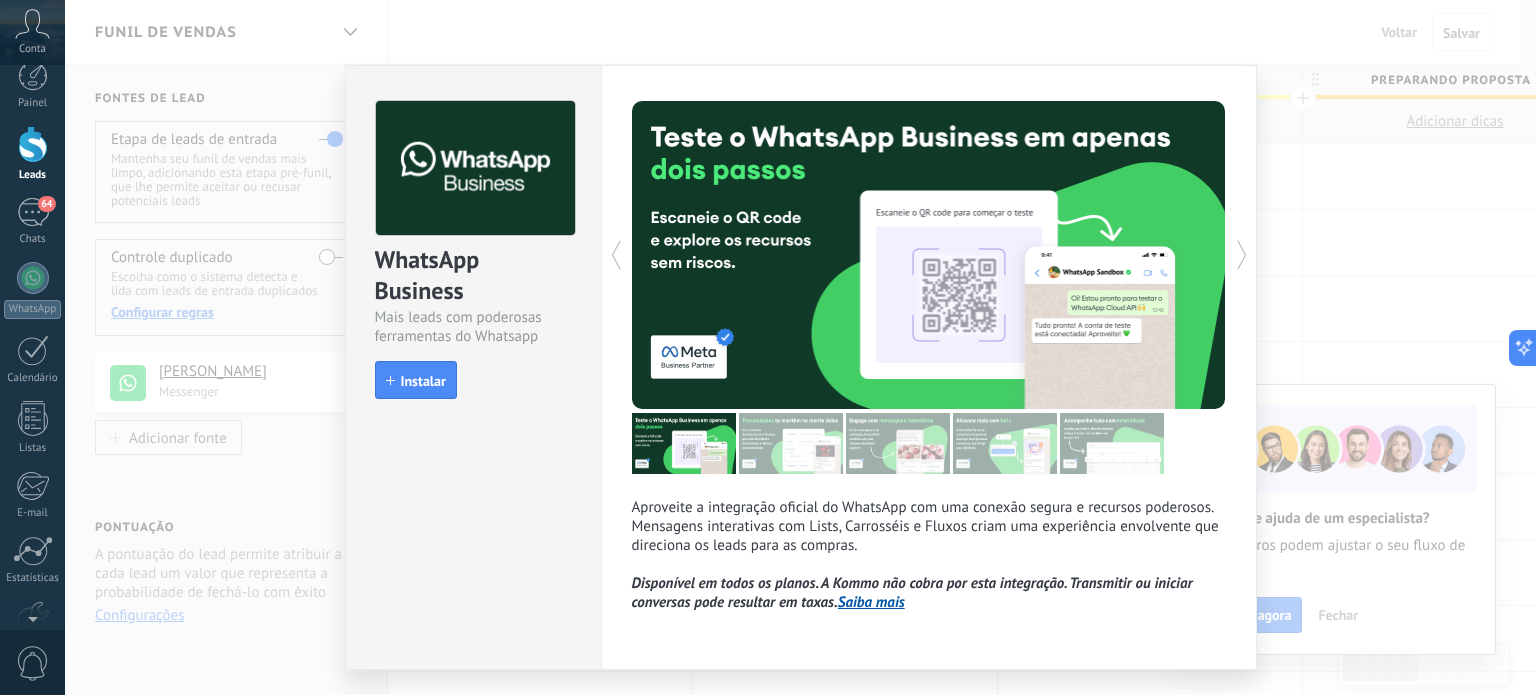 scroll, scrollTop: 0, scrollLeft: 0, axis: both 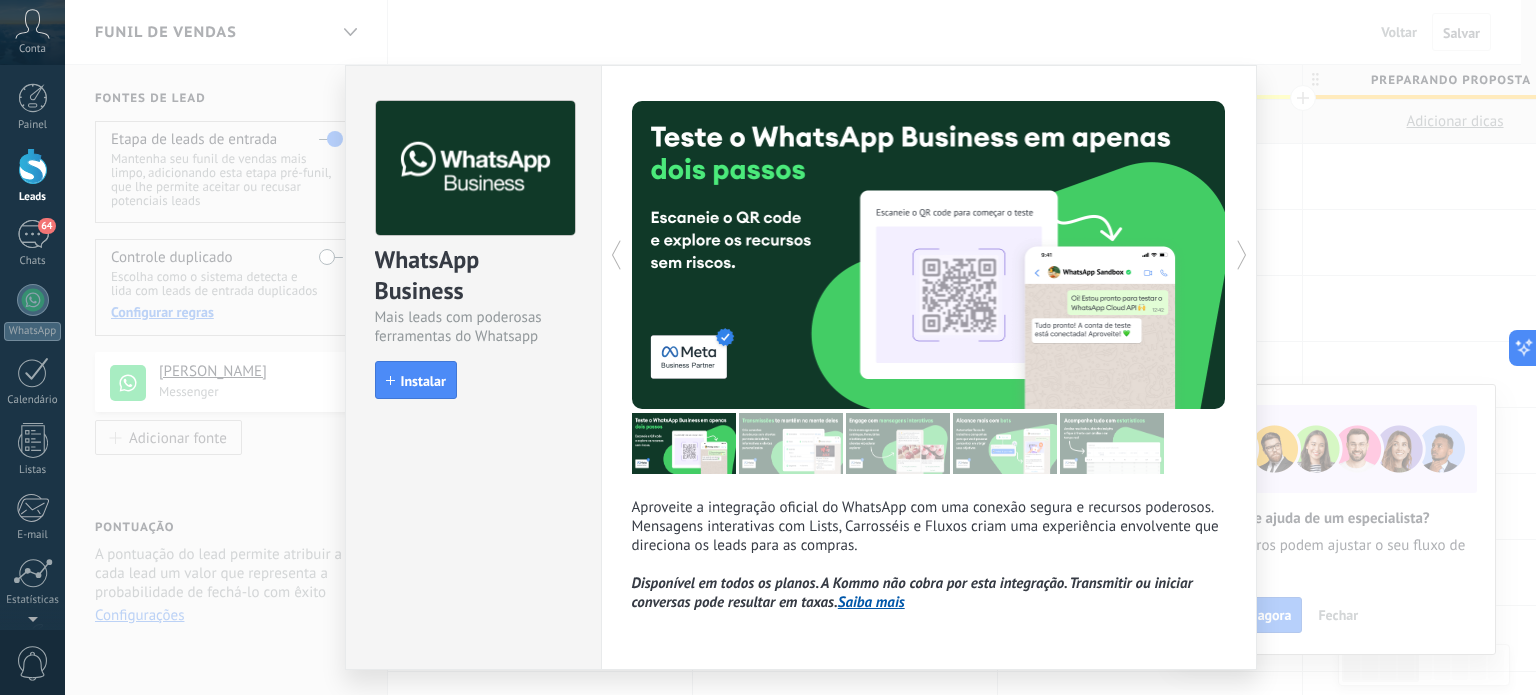 click at bounding box center [1077, 255] 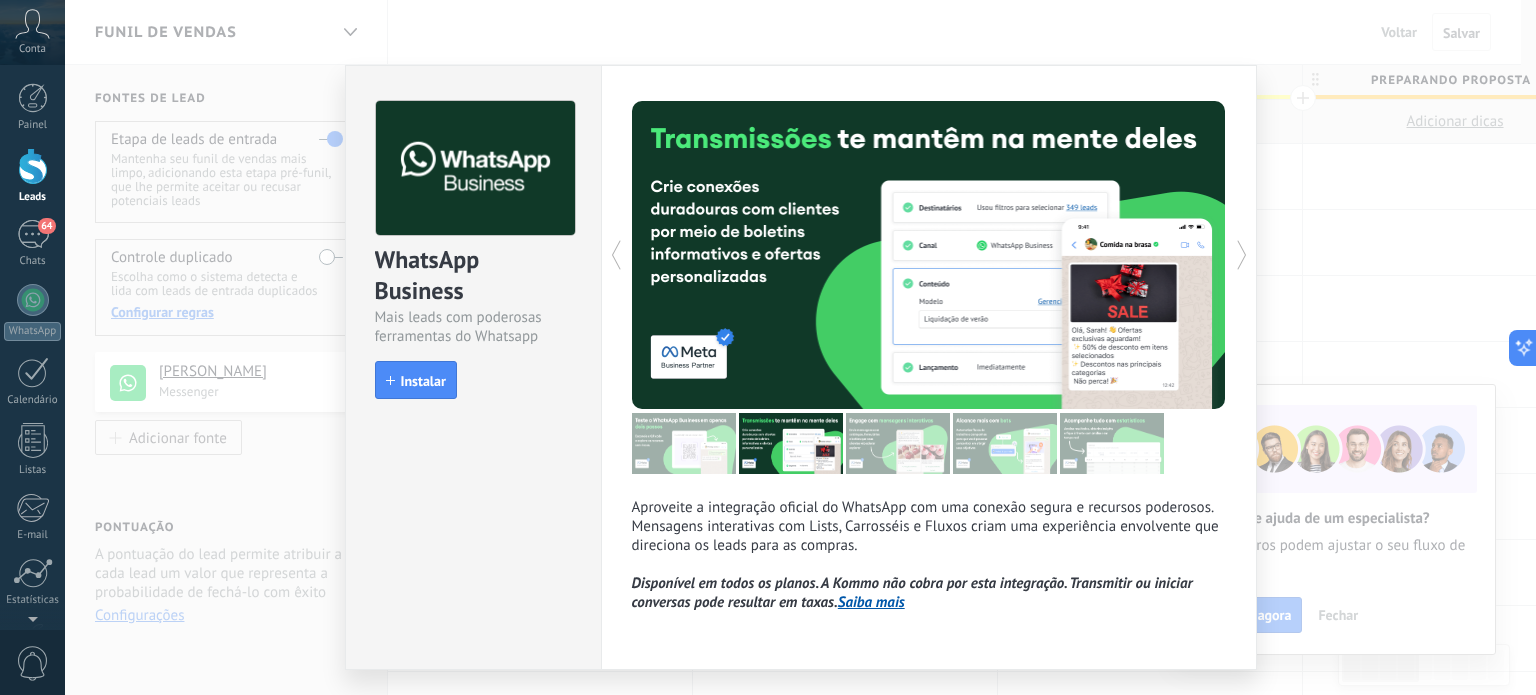 click on "WhatsApp Business Mais leads com poderosas ferramentas do Whatsapp install Instalar Aproveite a integração oficial do WhatsApp com uma conexão segura e recursos poderosos. Mensagens interativas com Lists, Carrosséis e Fluxos criam uma experiência envolvente que direciona os leads para as compras.    Disponível em todos os planos. A Kommo não cobra por esta integração. Transmitir ou iniciar conversas pode resultar em taxas.  Saiba mais Mais" at bounding box center [800, 347] 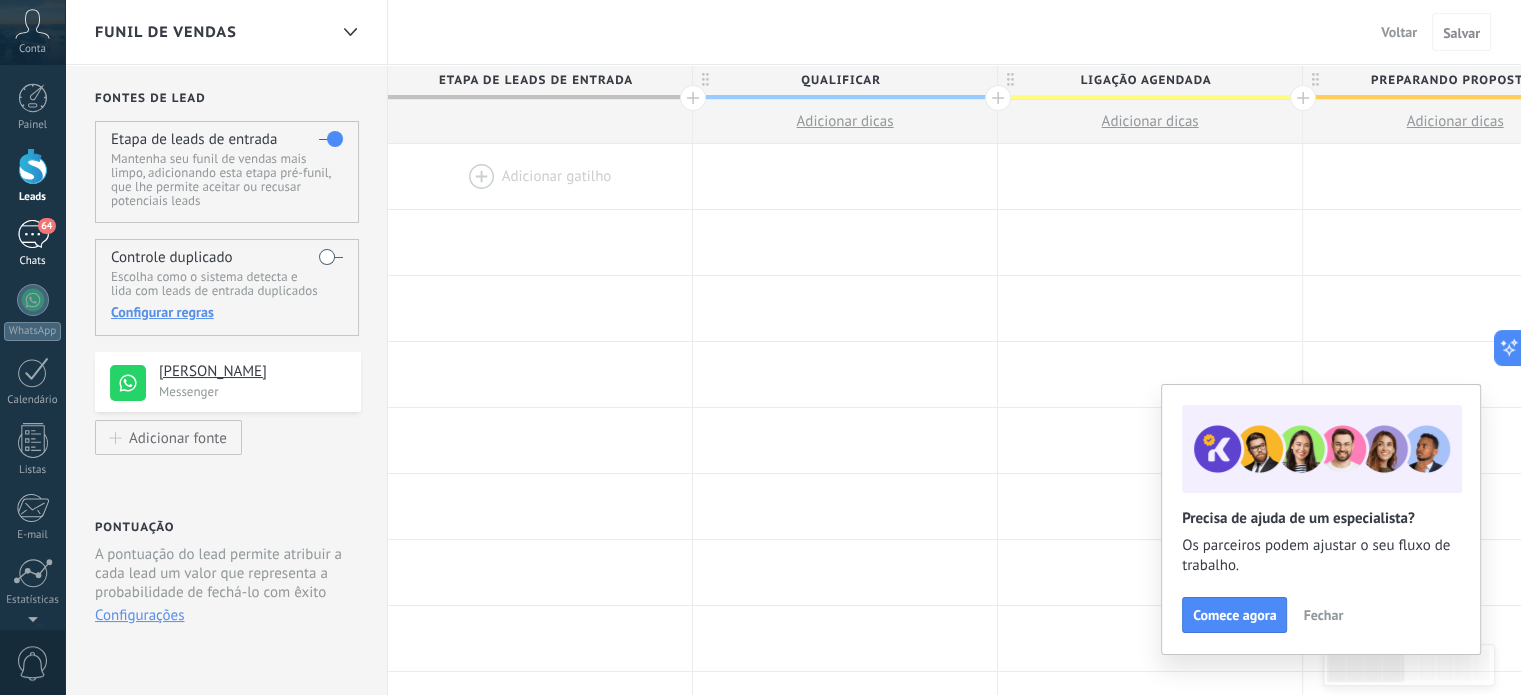 click on "64" at bounding box center (33, 234) 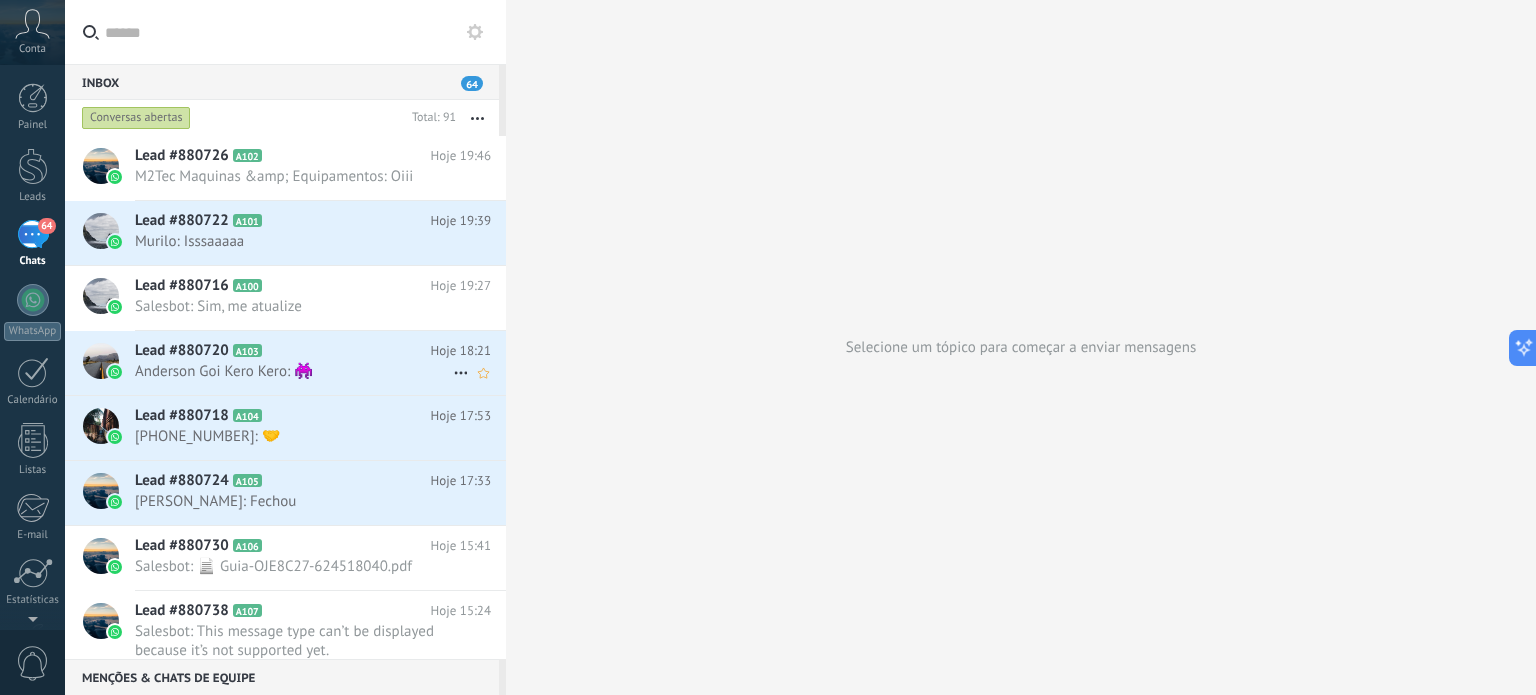 click on "Anderson Goi Kero Kero: 👾" at bounding box center [294, 371] 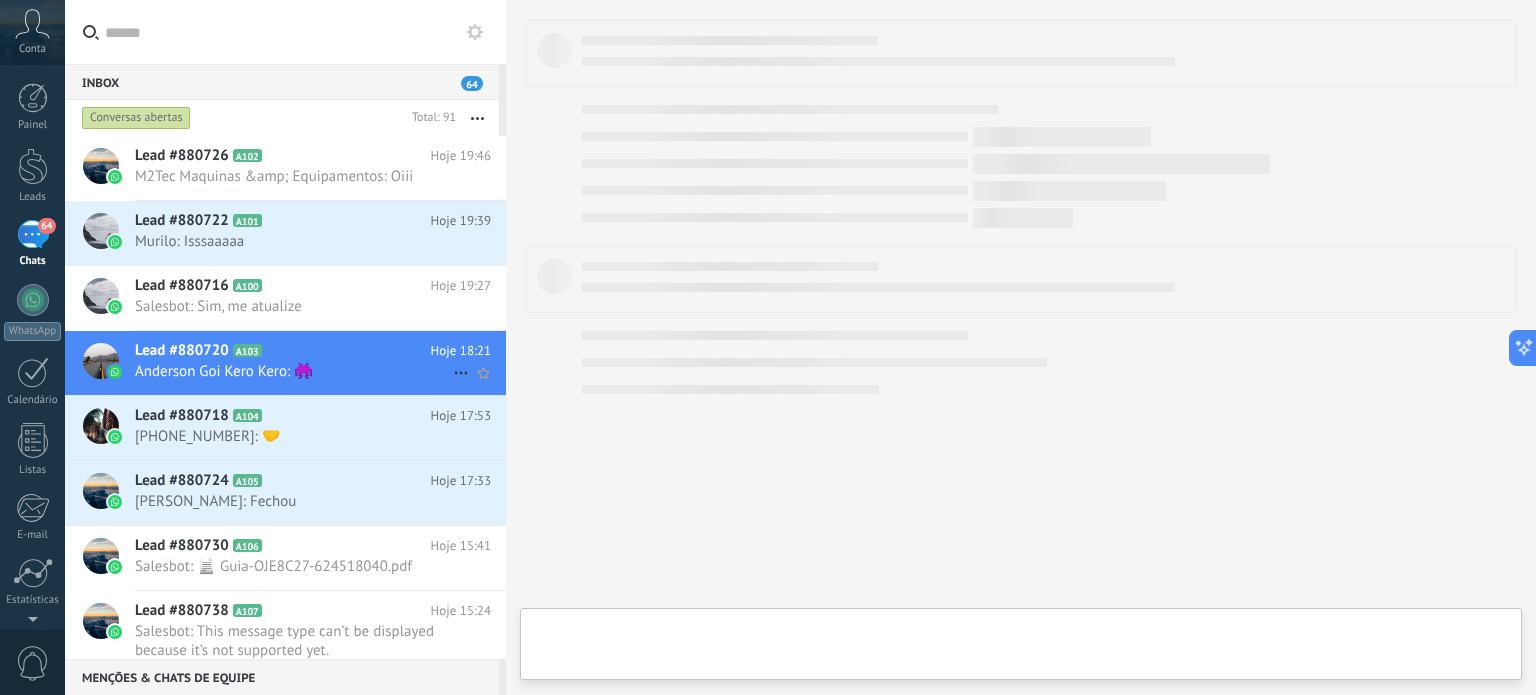 click on "Lead #880720" at bounding box center [182, 351] 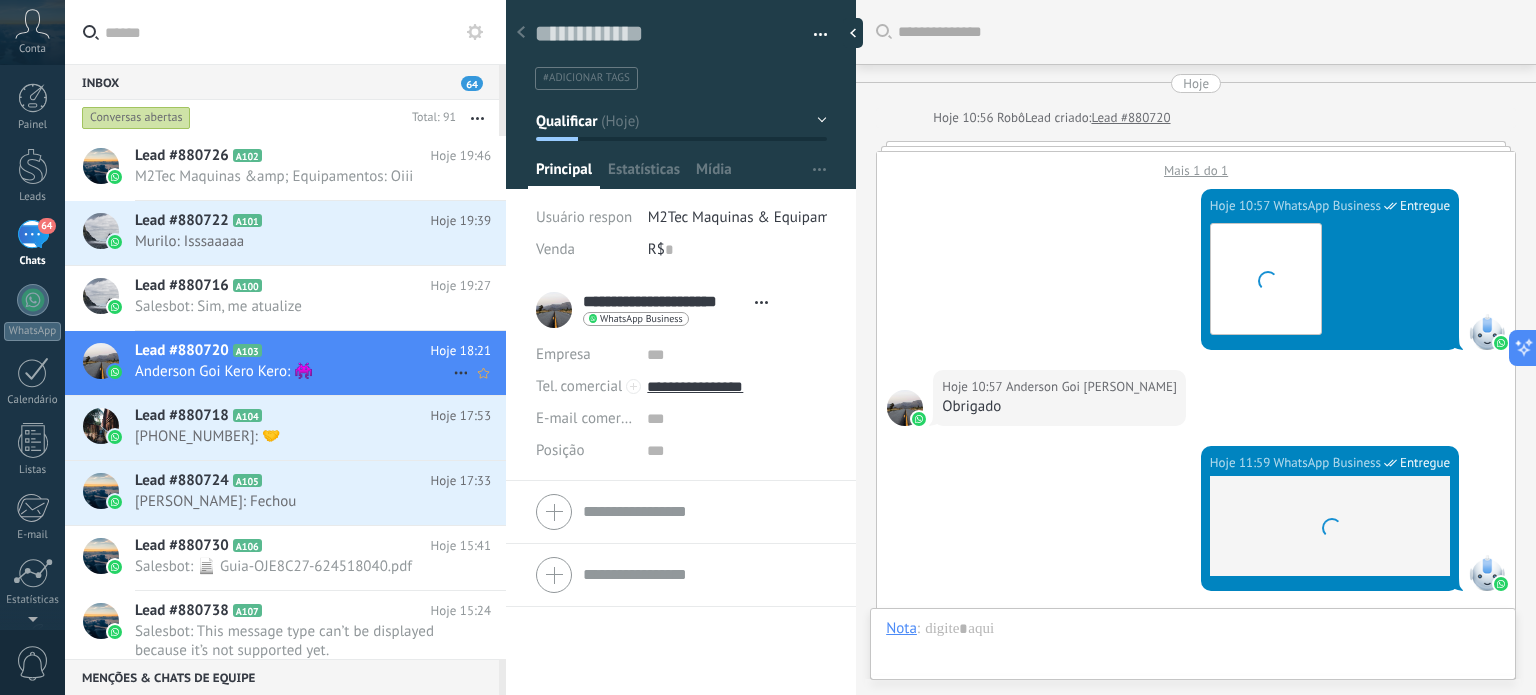scroll, scrollTop: 29, scrollLeft: 0, axis: vertical 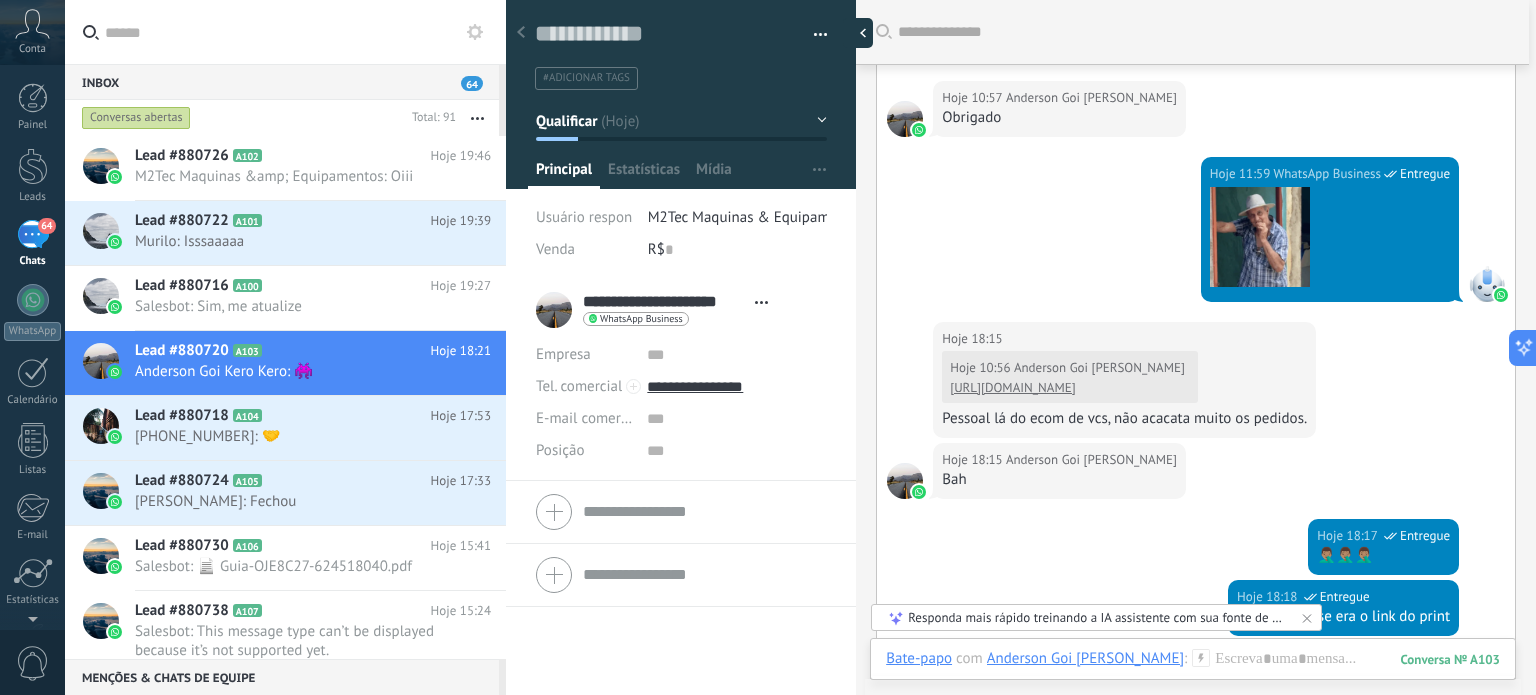 click at bounding box center [858, 33] 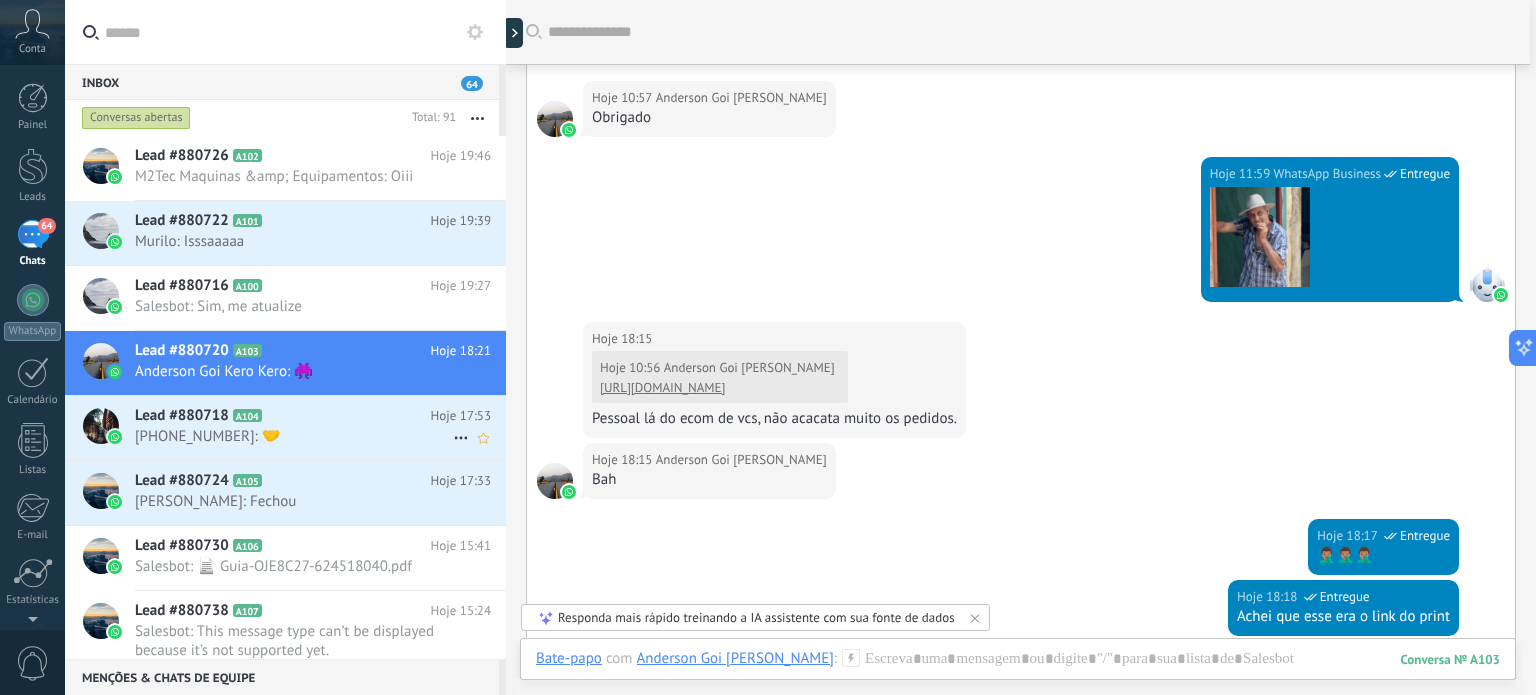 click on "+554891026552: 🤝" at bounding box center [294, 436] 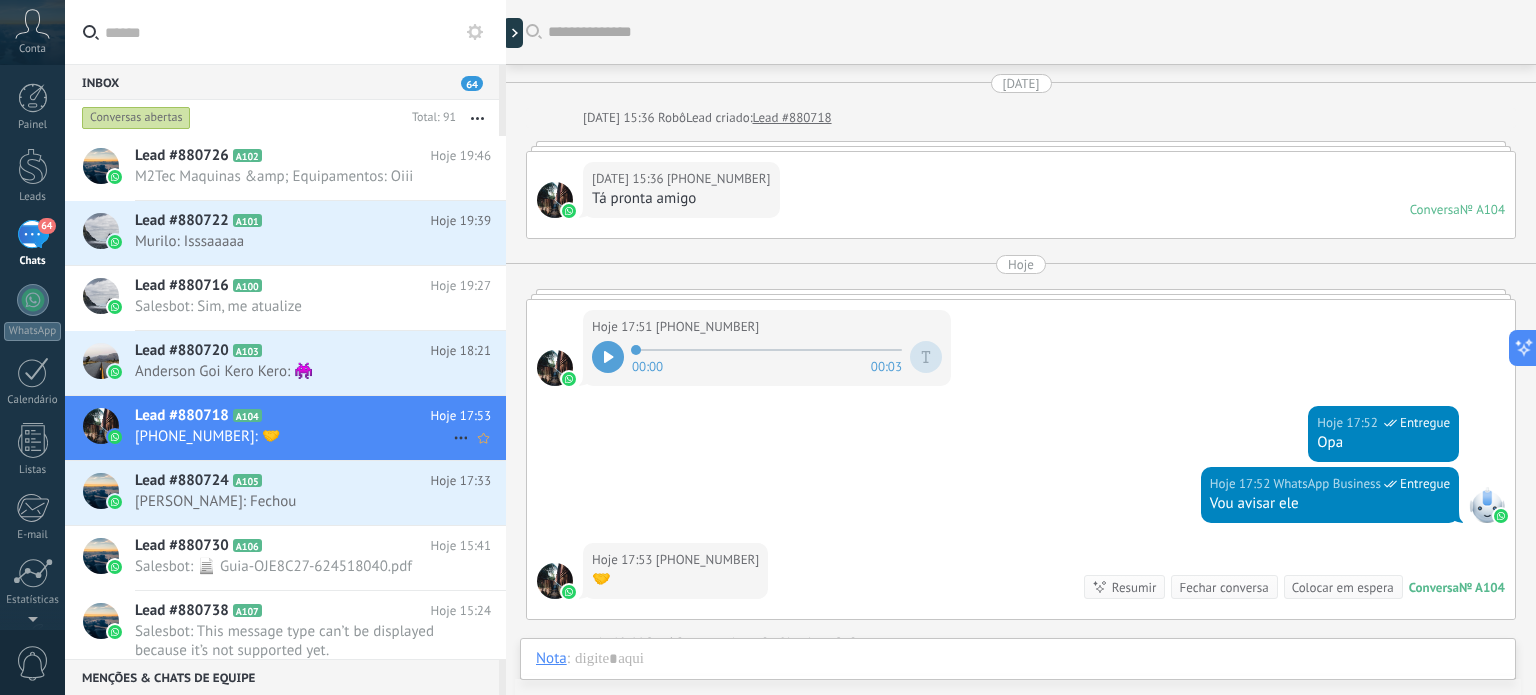 scroll, scrollTop: 232, scrollLeft: 0, axis: vertical 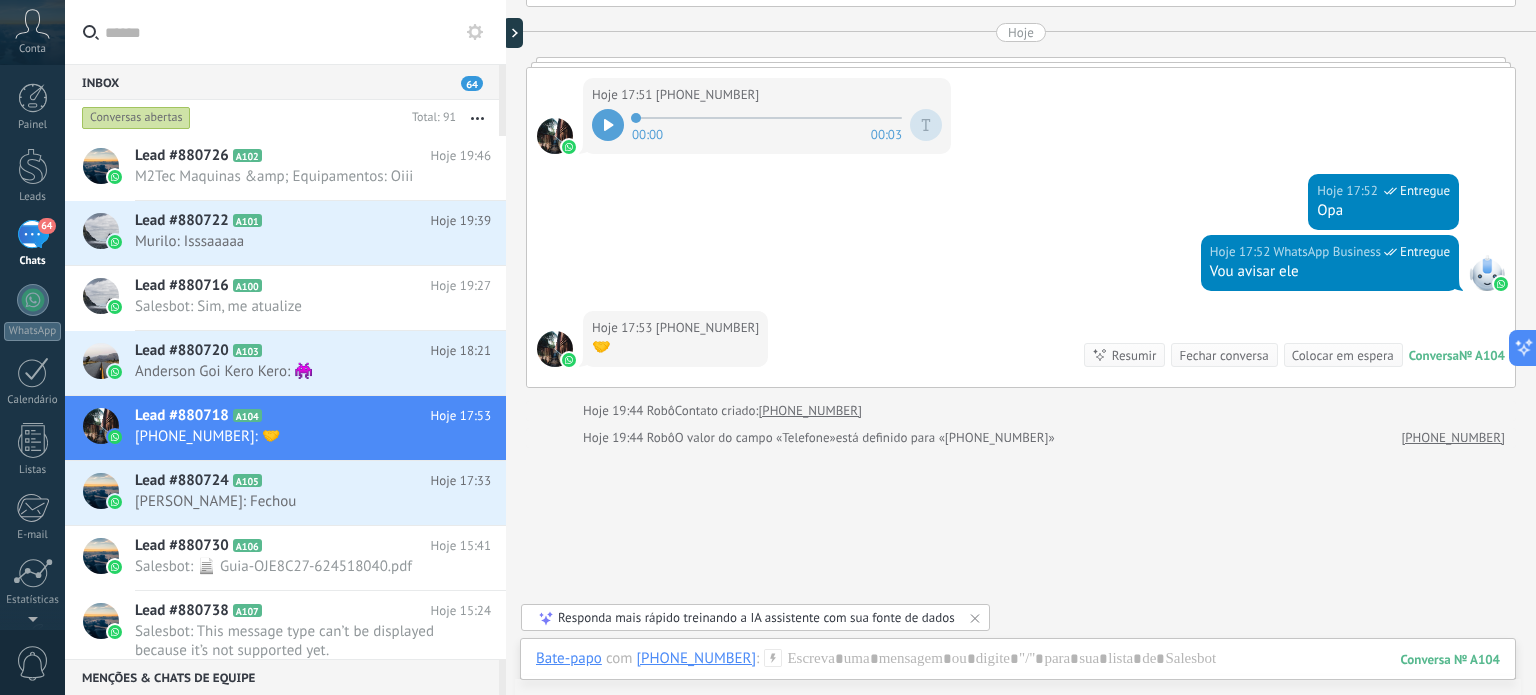 click 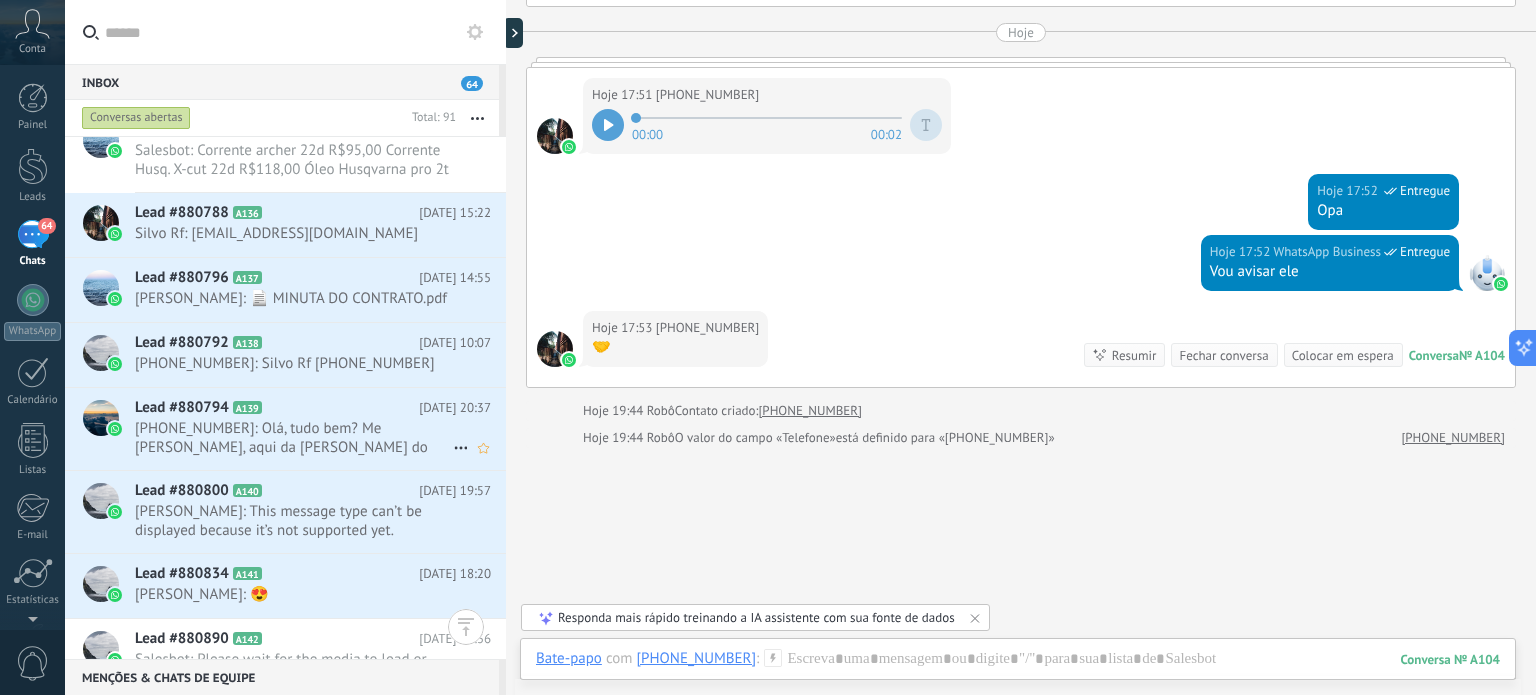 scroll, scrollTop: 2200, scrollLeft: 0, axis: vertical 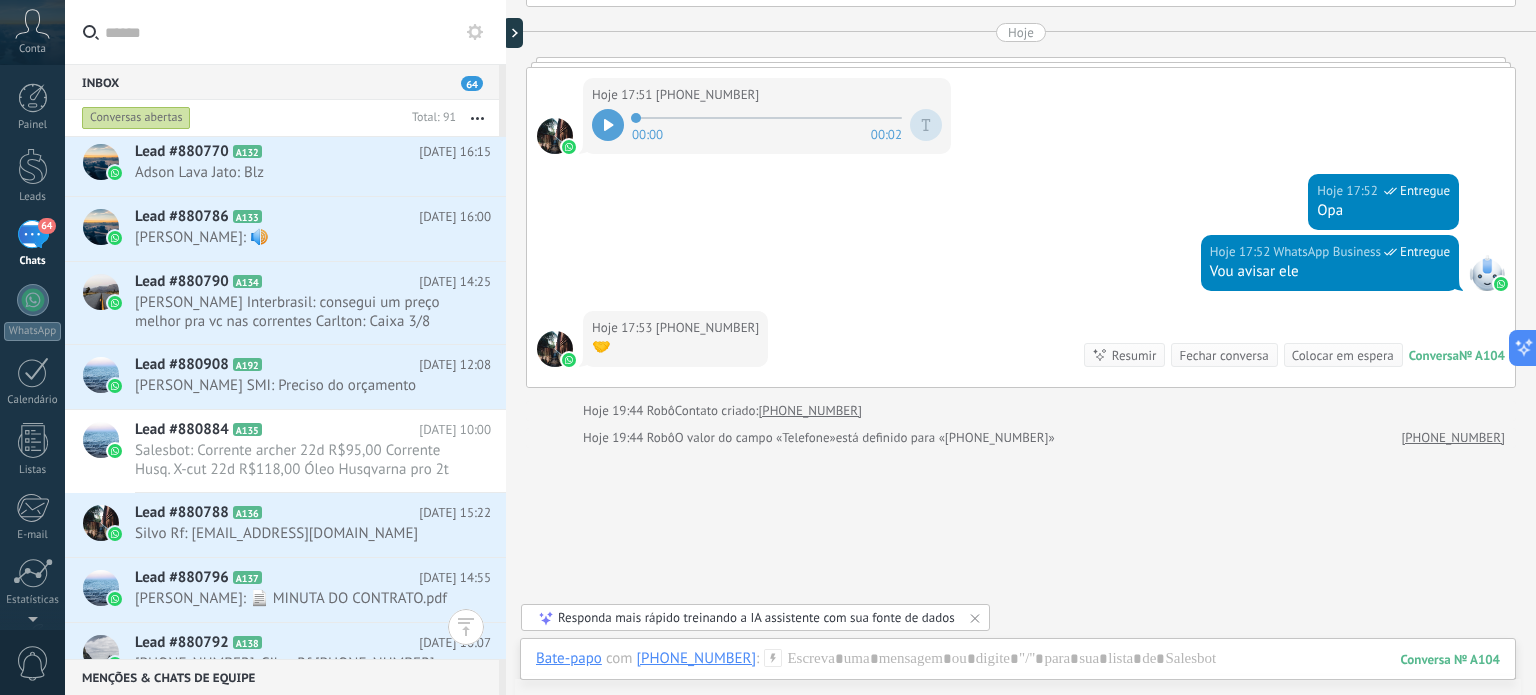 click on "Inbox 64" at bounding box center (282, 82) 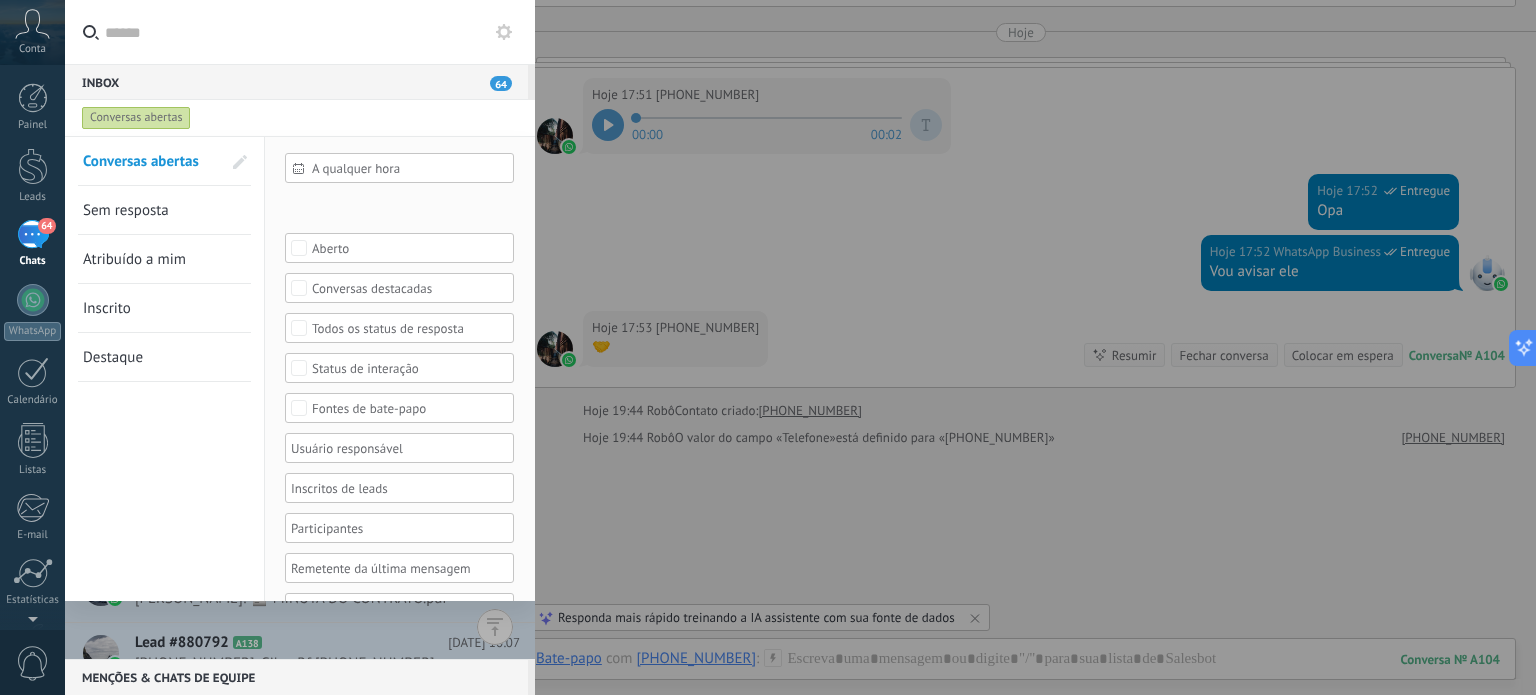 click at bounding box center (408, 448) 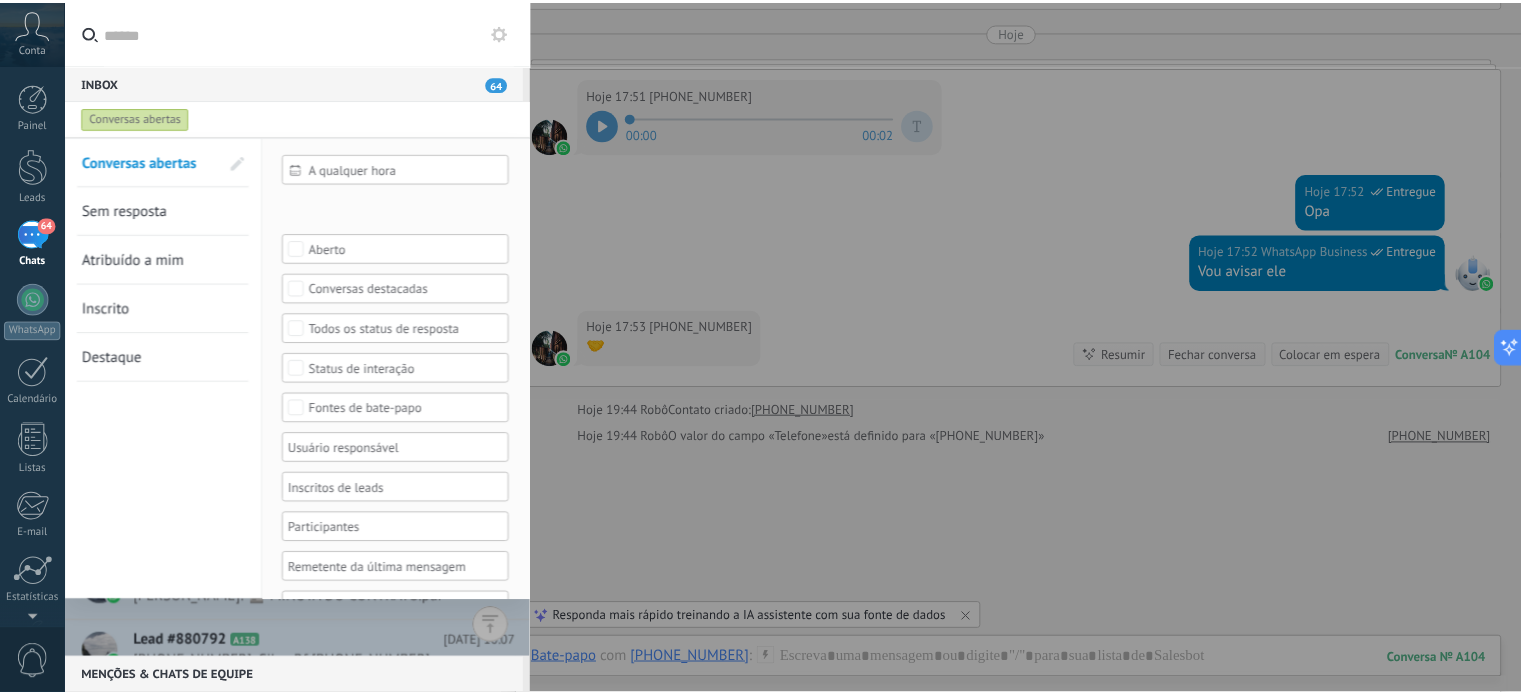 scroll, scrollTop: 79, scrollLeft: 0, axis: vertical 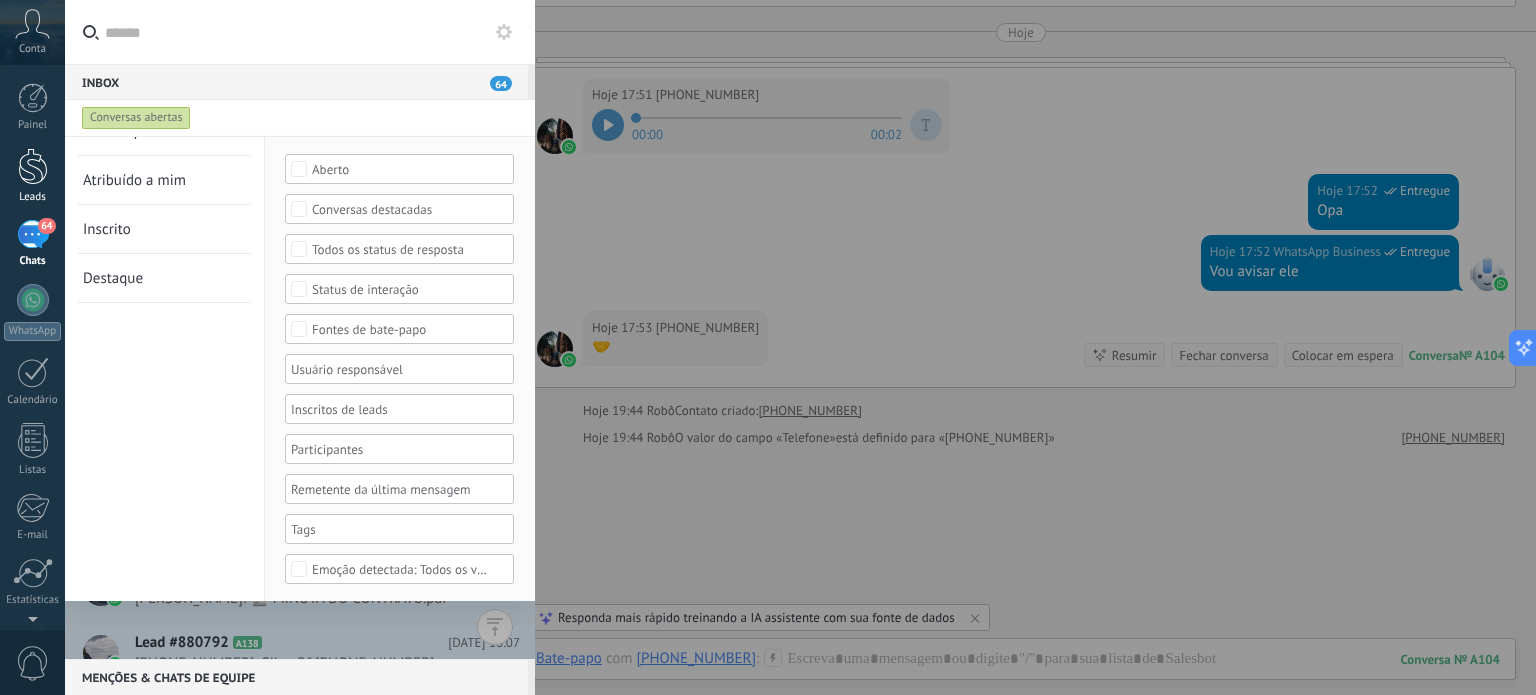 click at bounding box center [33, 166] 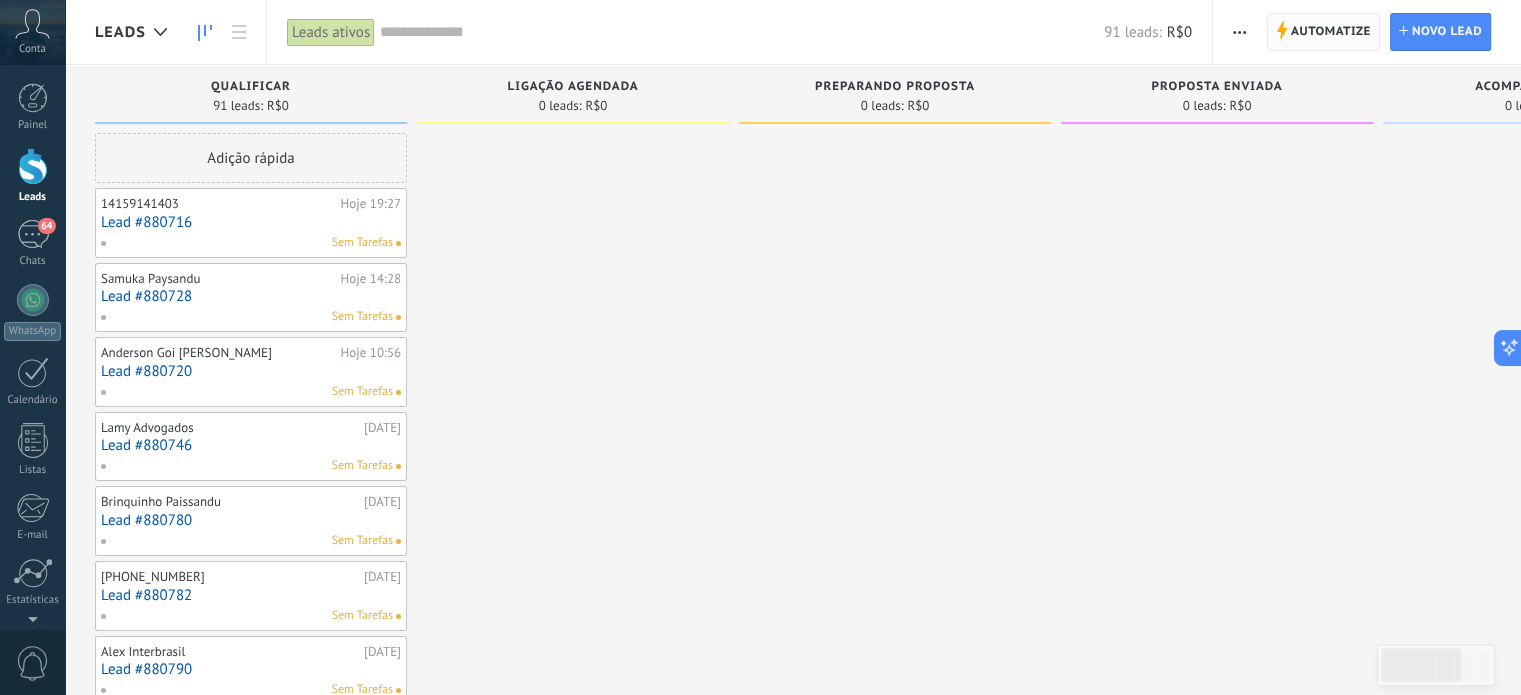 click on "Automatize" at bounding box center (1331, 32) 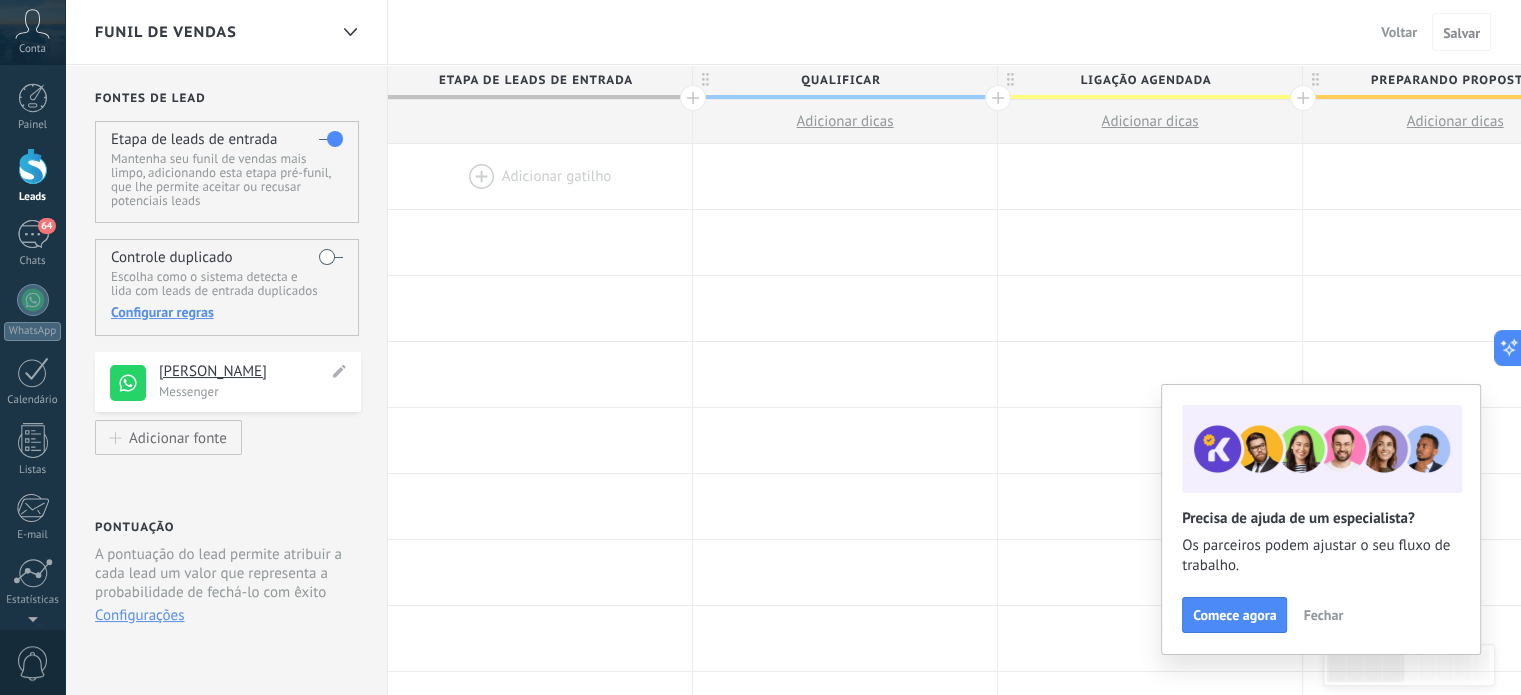 click on "[PERSON_NAME]" at bounding box center [243, 372] 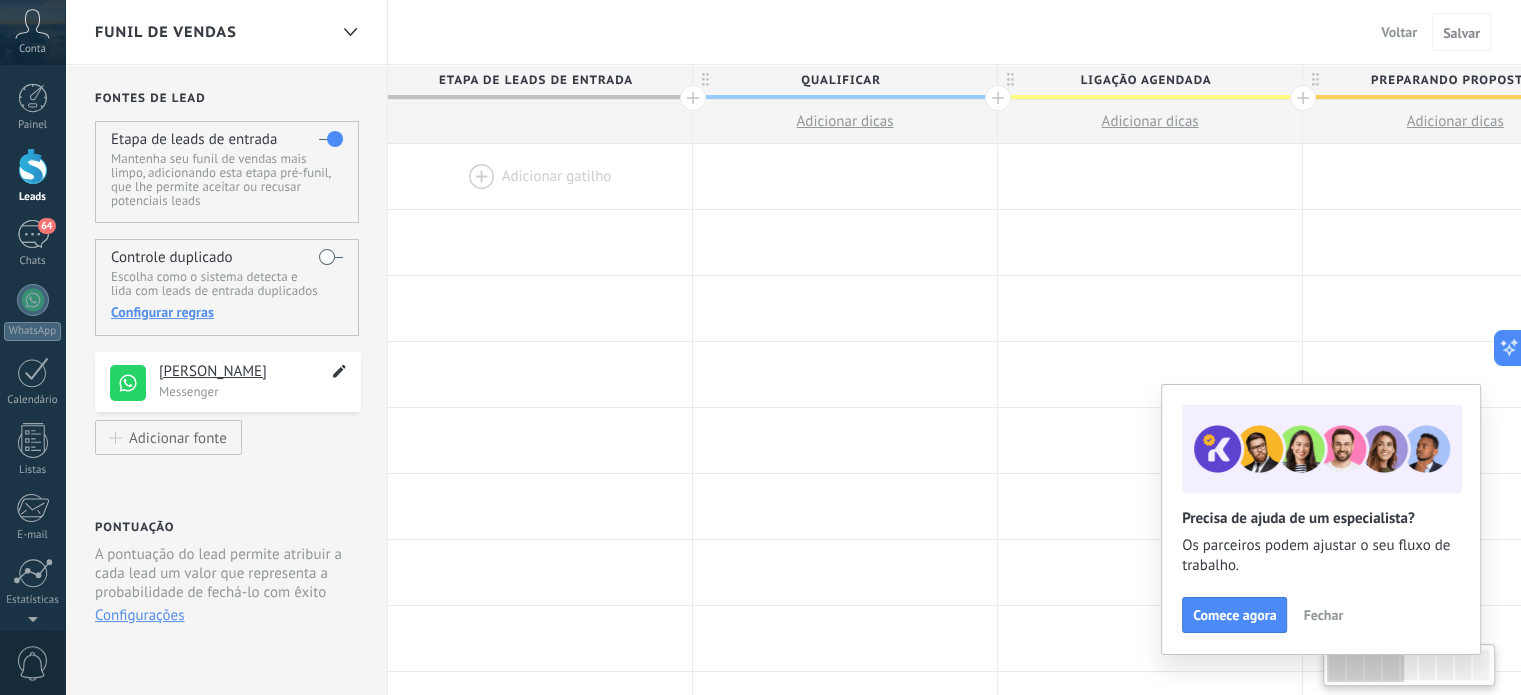 click 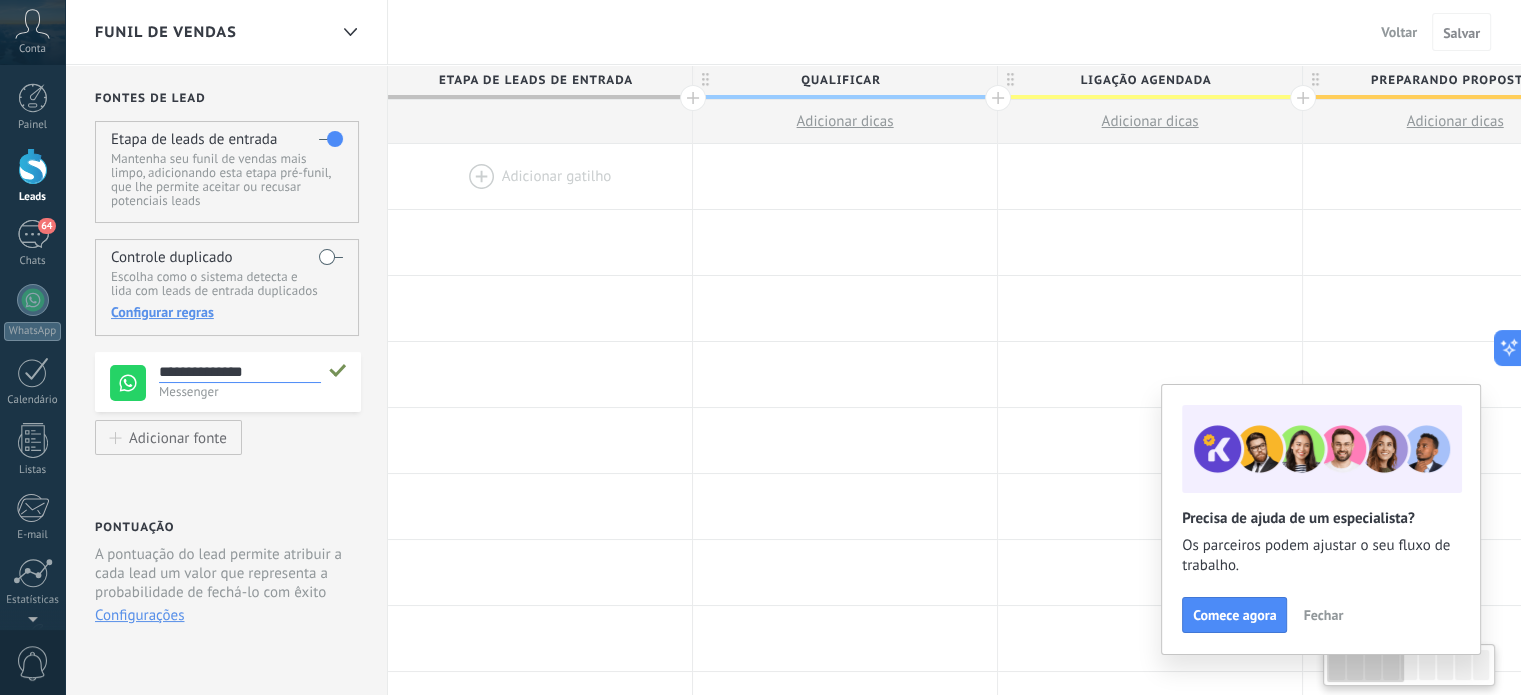 type on "**********" 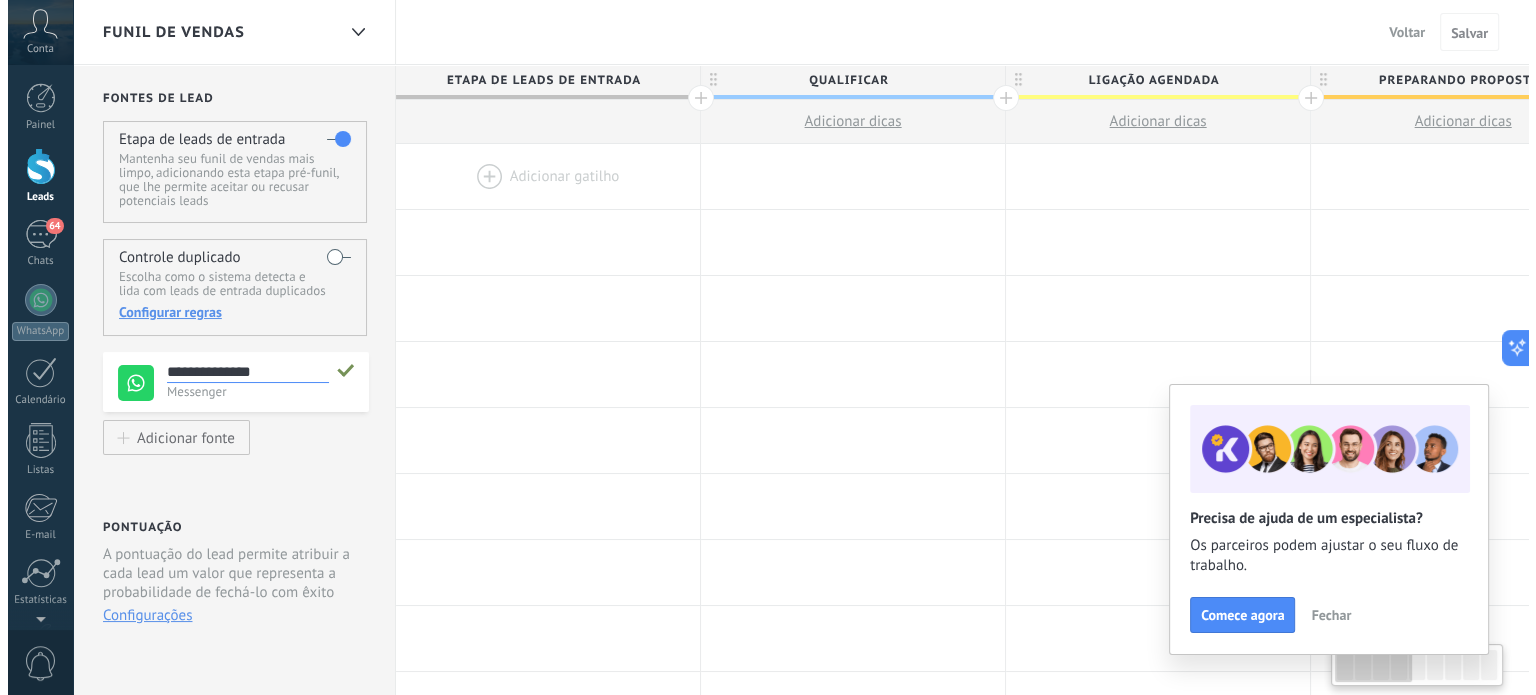 scroll, scrollTop: 19, scrollLeft: 0, axis: vertical 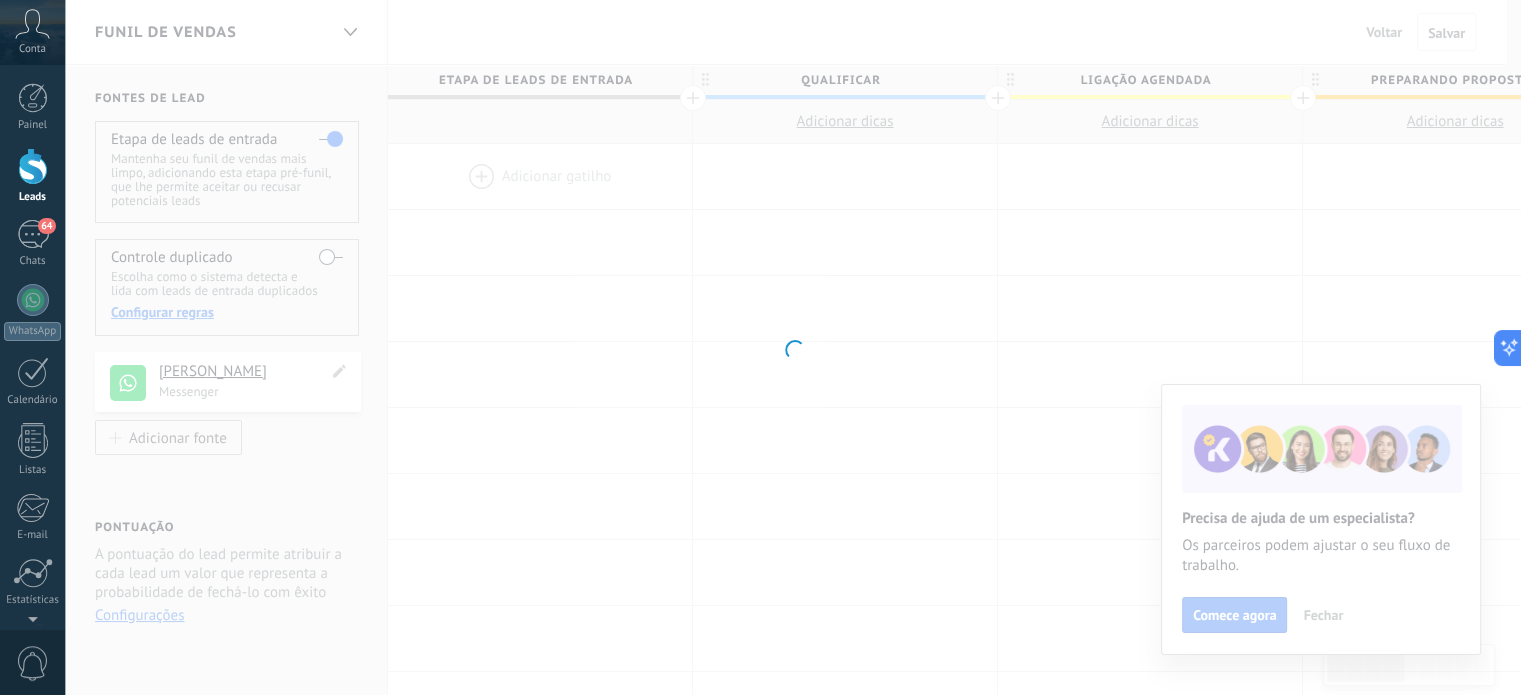 click at bounding box center [793, 347] 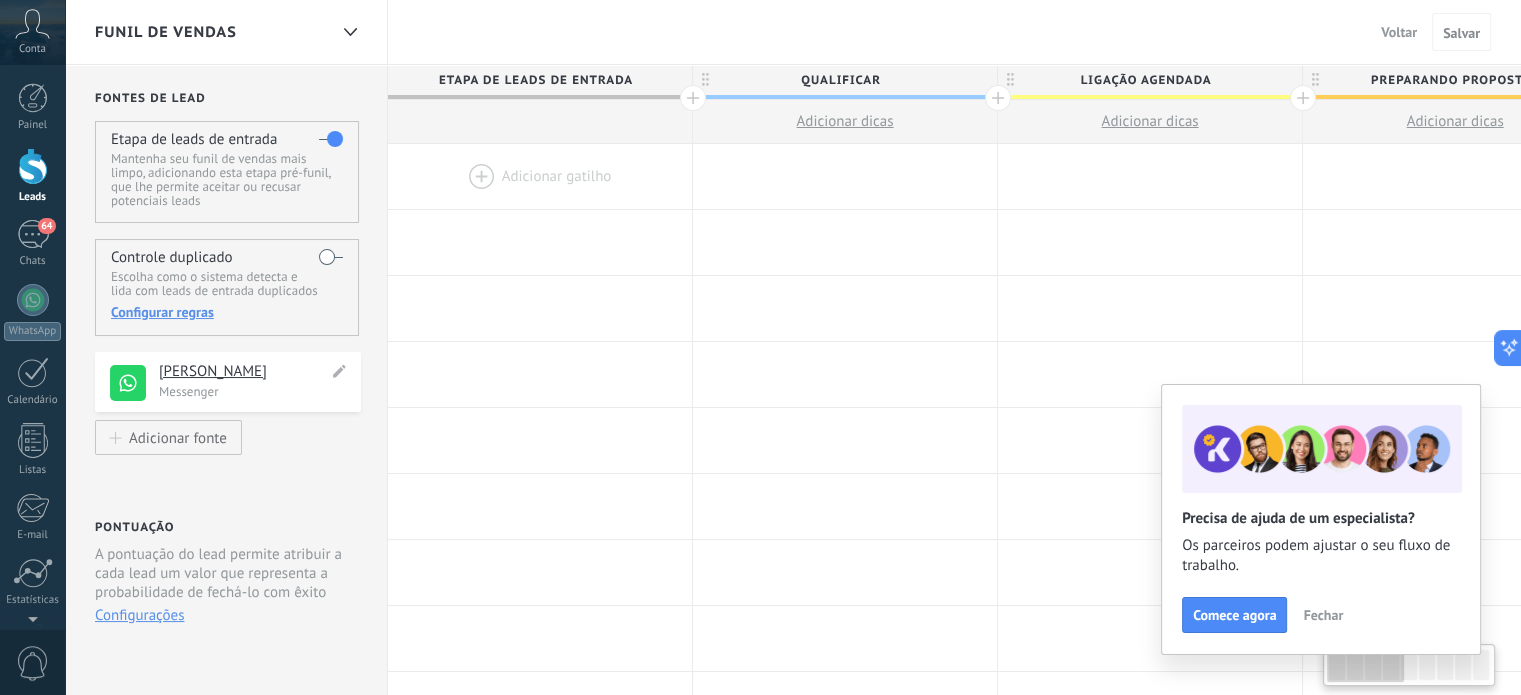 click on "[PERSON_NAME]" at bounding box center (243, 372) 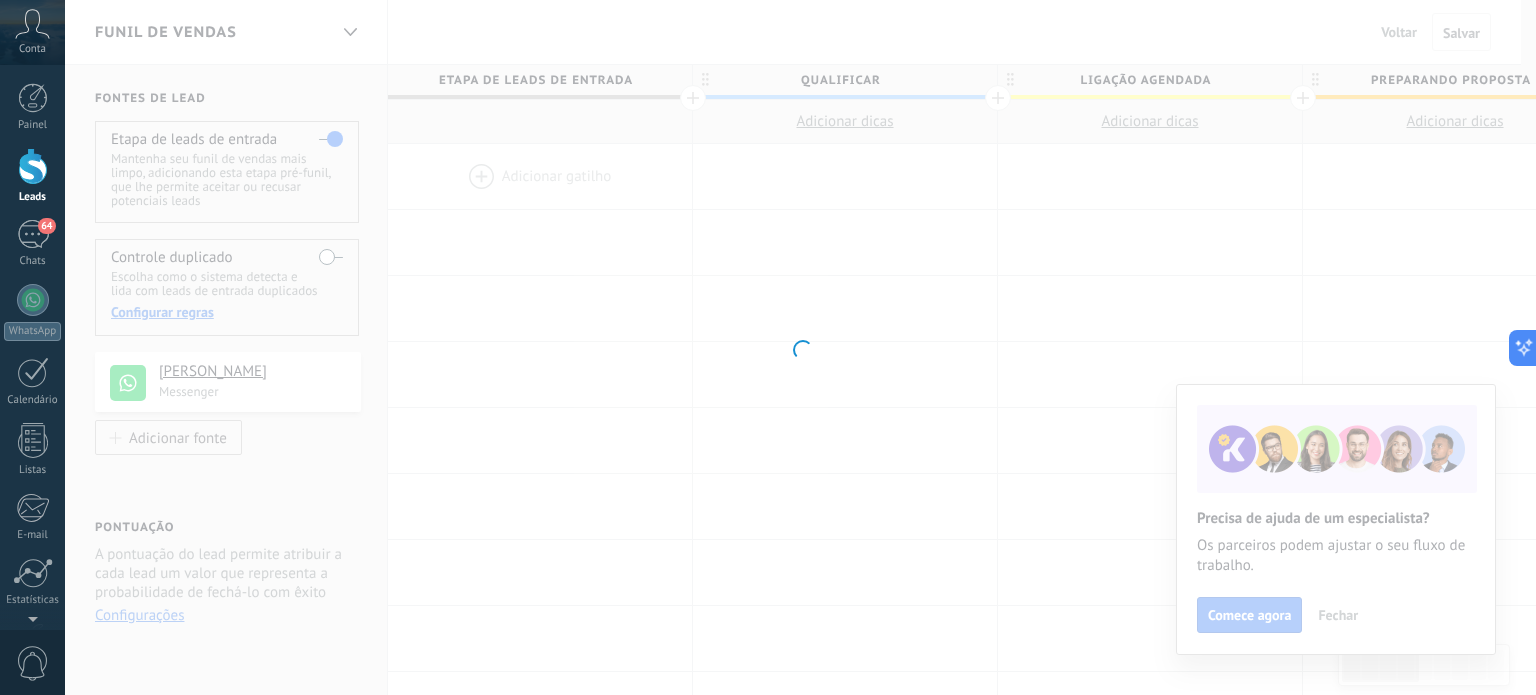 click at bounding box center (800, 347) 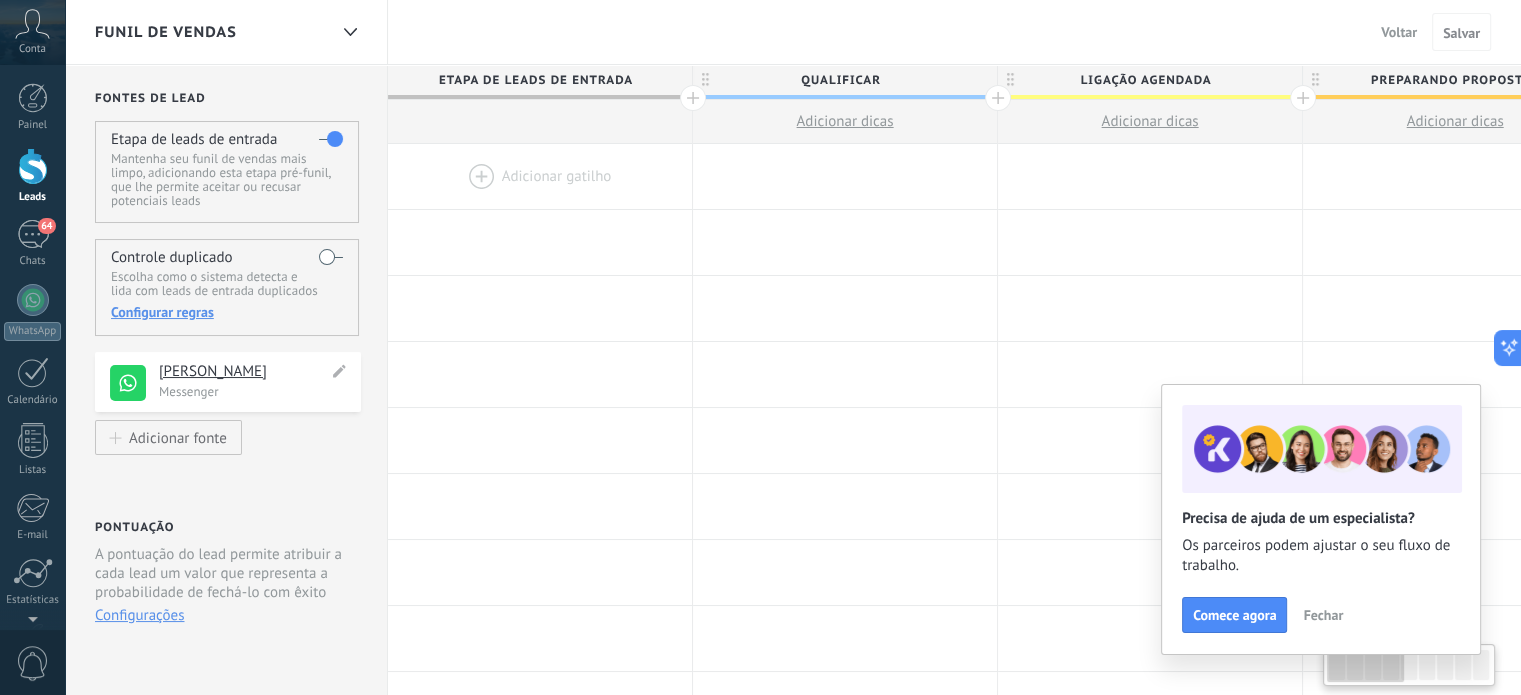 click on "**********" at bounding box center (228, 382) 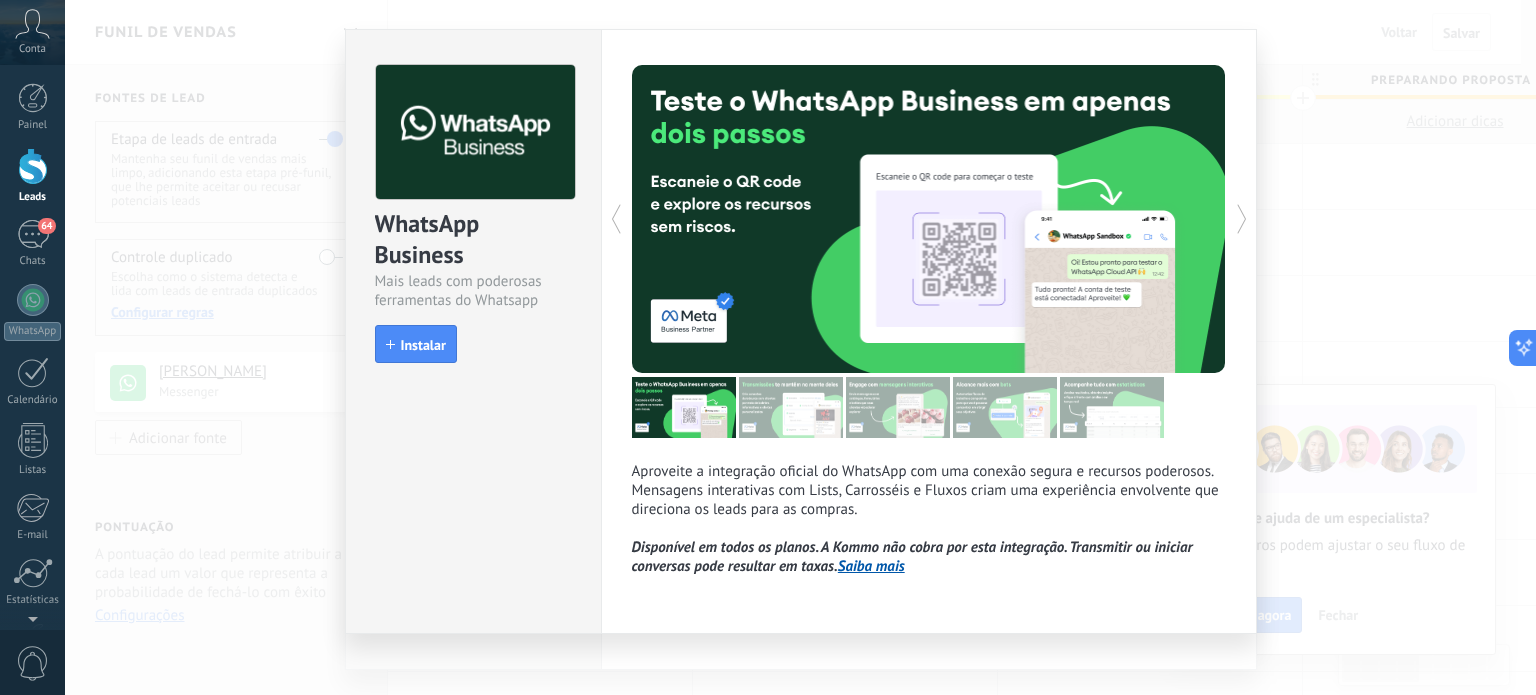 scroll, scrollTop: 50, scrollLeft: 0, axis: vertical 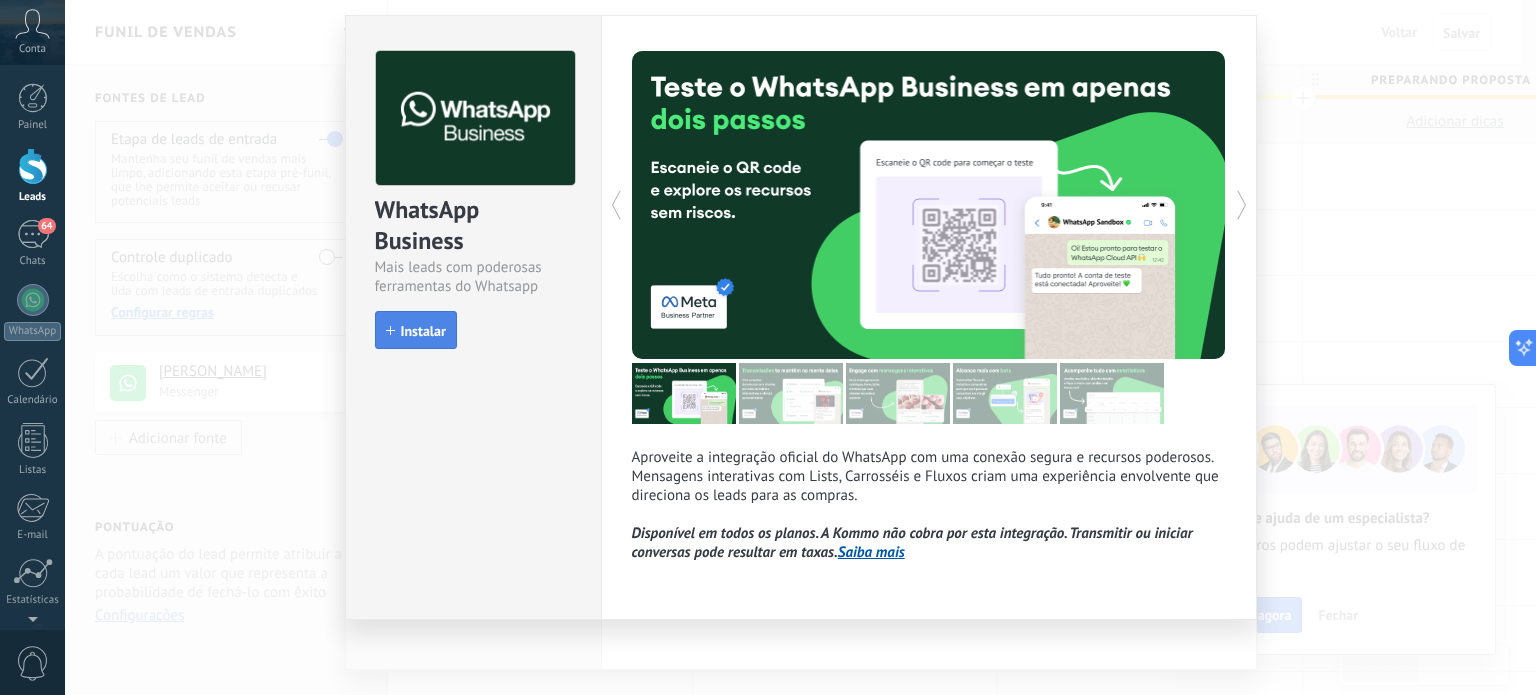 click on "Instalar" at bounding box center (416, 380) 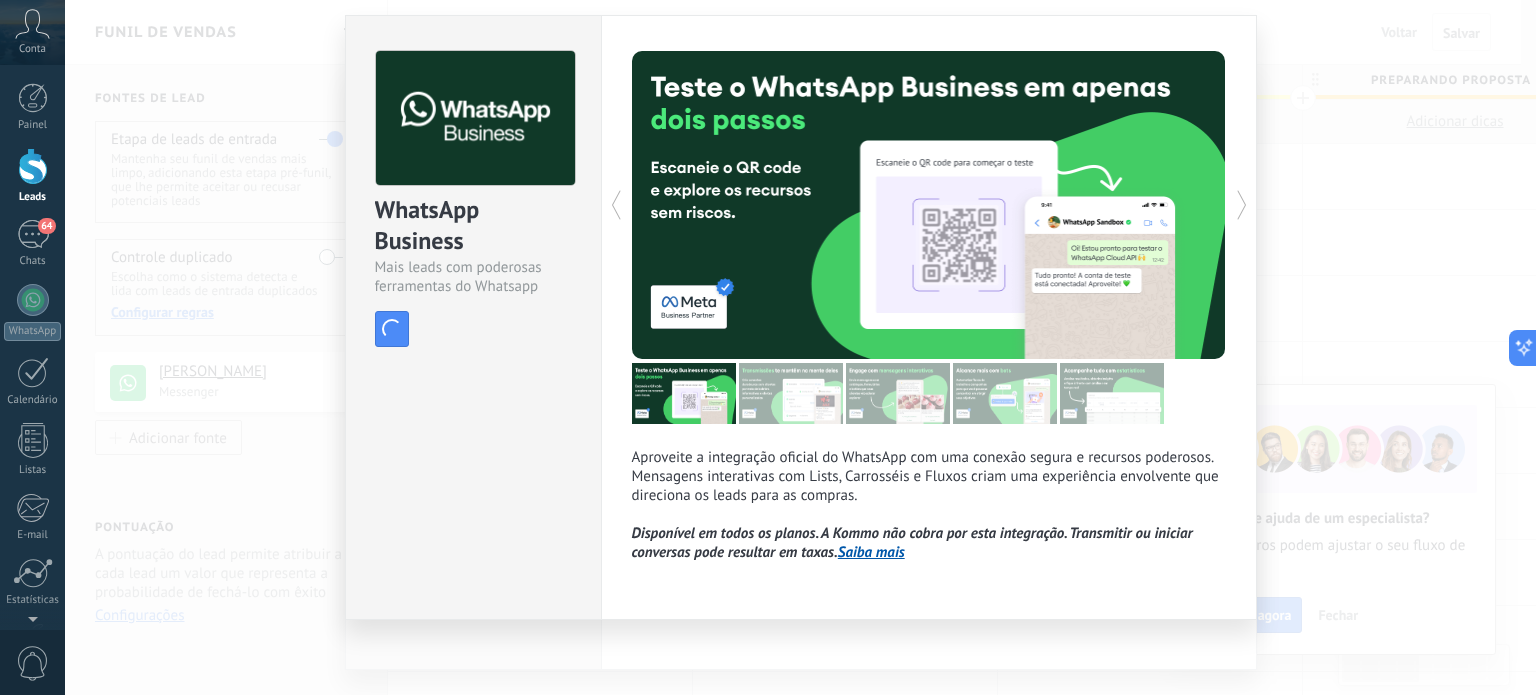 scroll, scrollTop: 40, scrollLeft: 0, axis: vertical 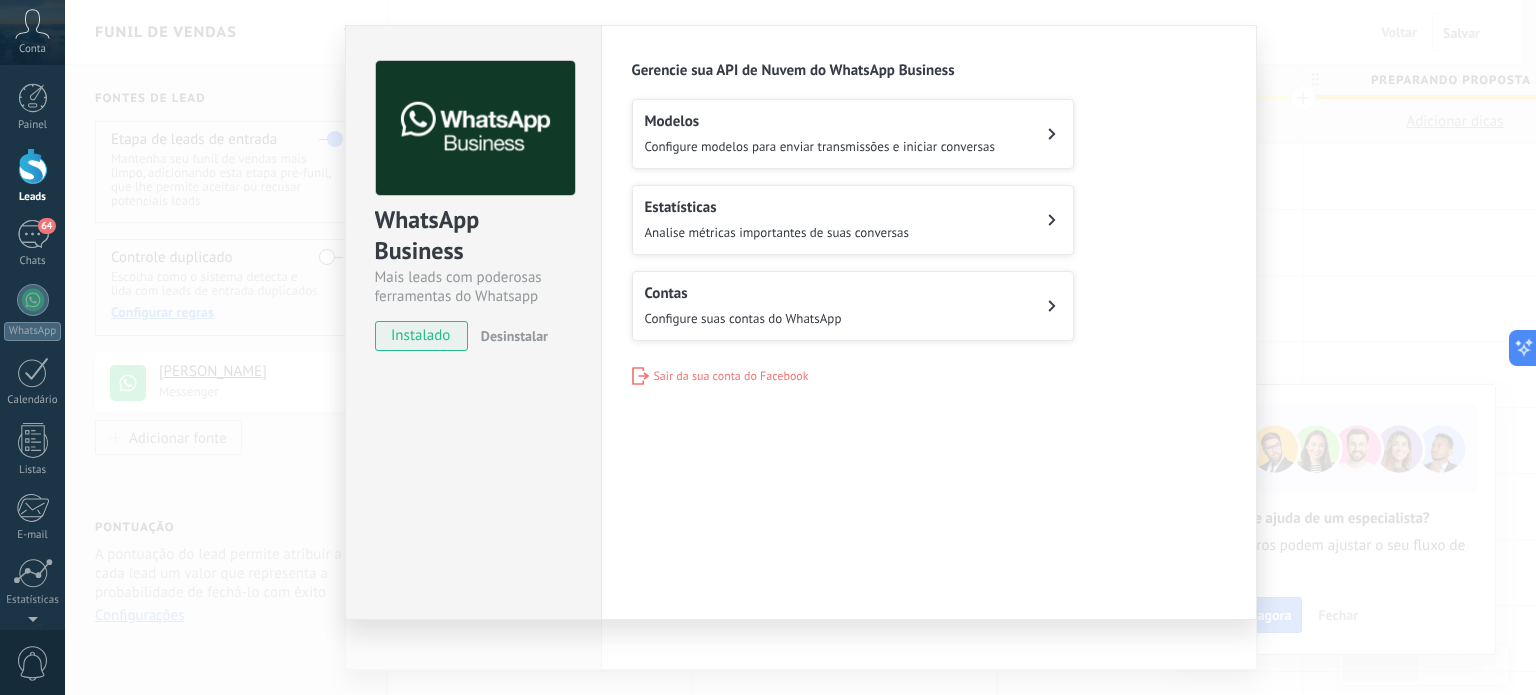 click on "Contas Configure suas contas do WhatsApp" at bounding box center (853, 306) 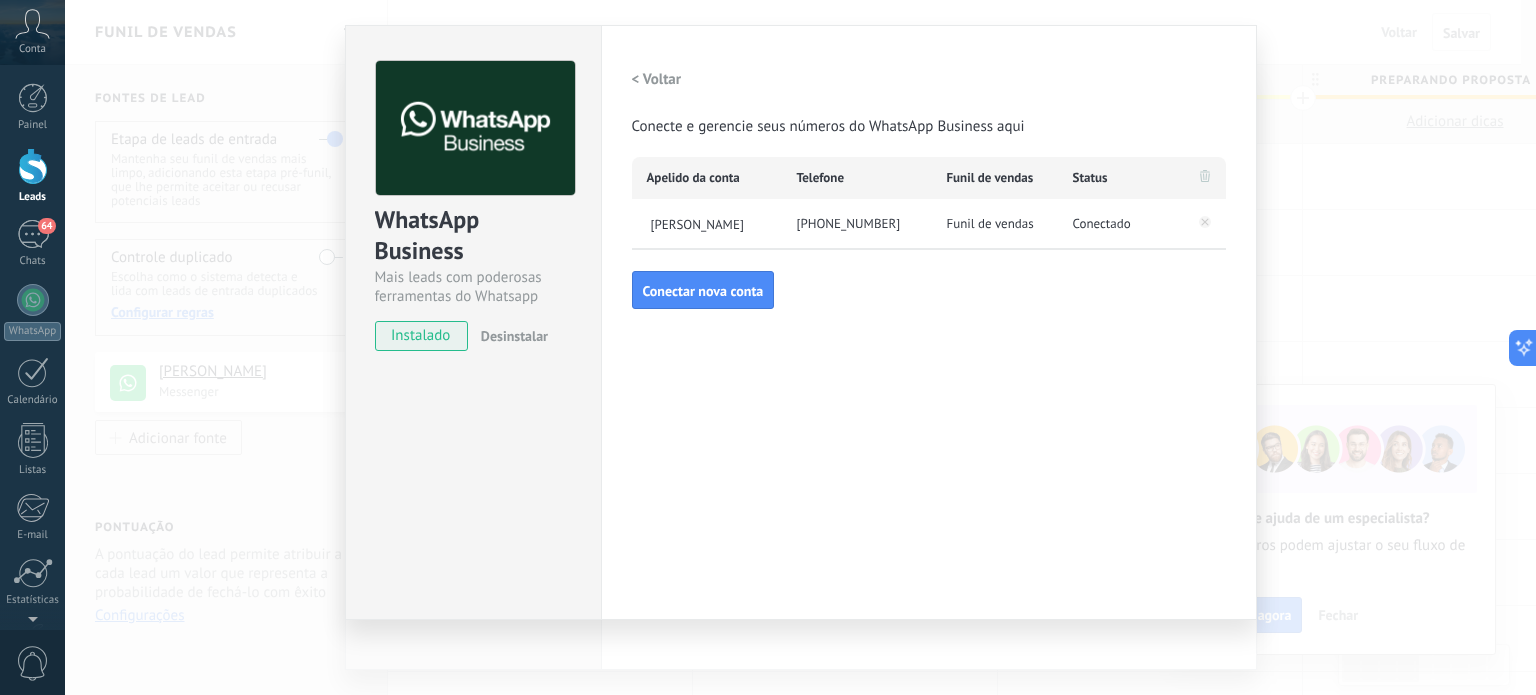 click on "< Voltar" at bounding box center [657, 79] 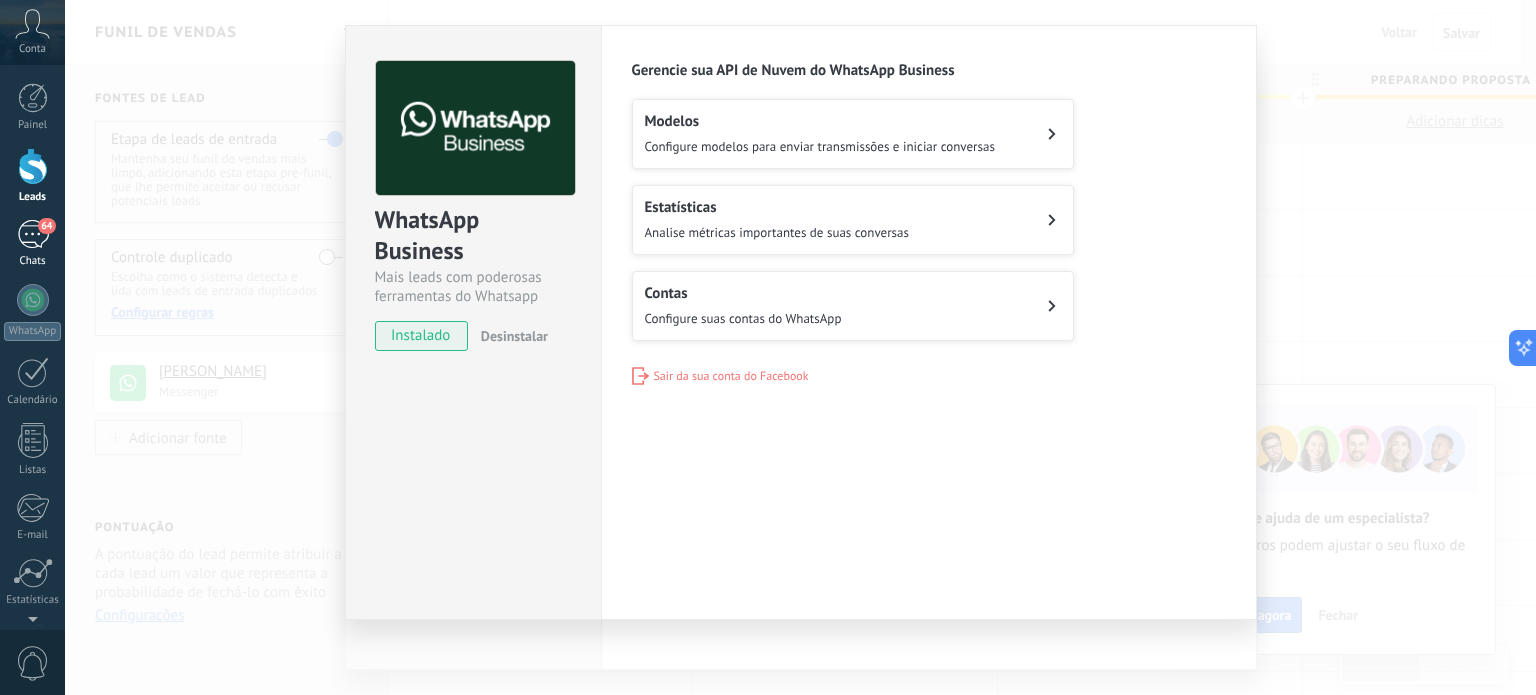 click on "64" at bounding box center [33, 234] 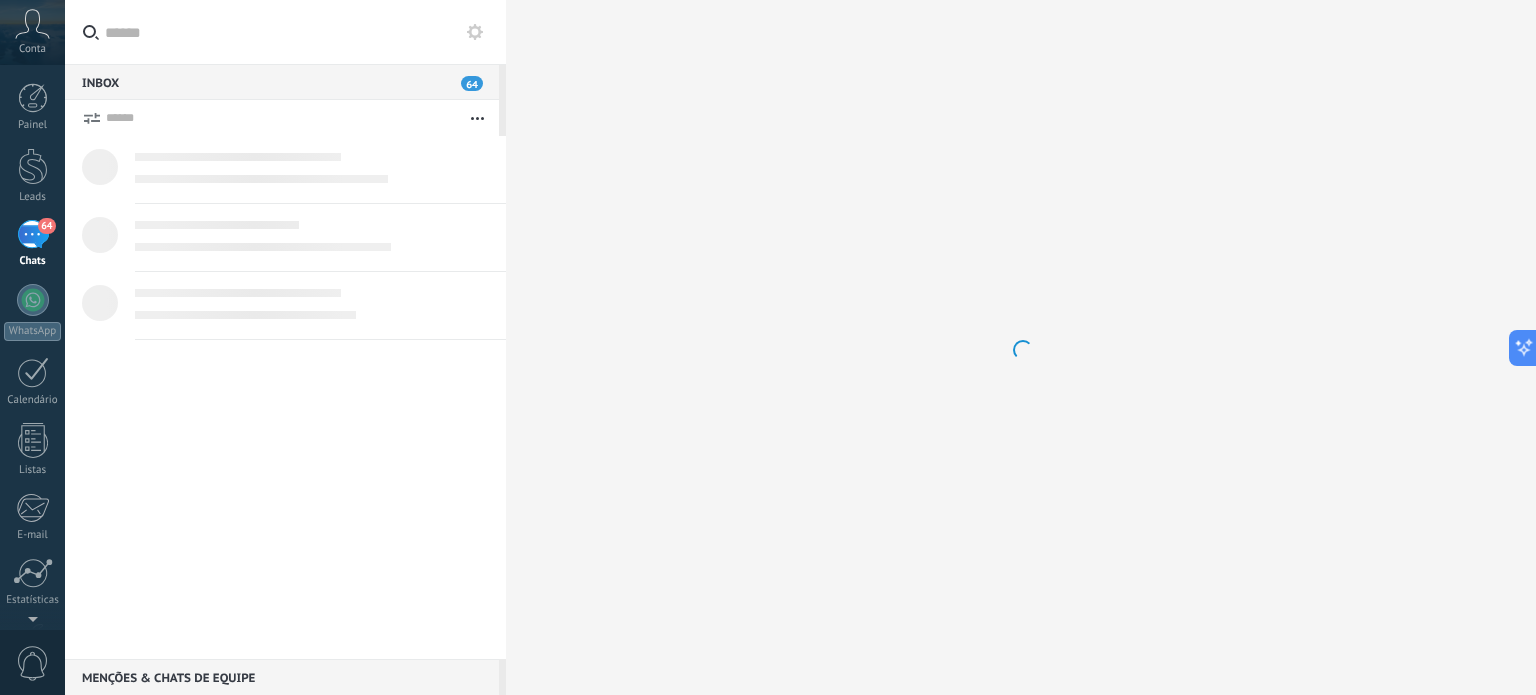 scroll, scrollTop: 0, scrollLeft: 0, axis: both 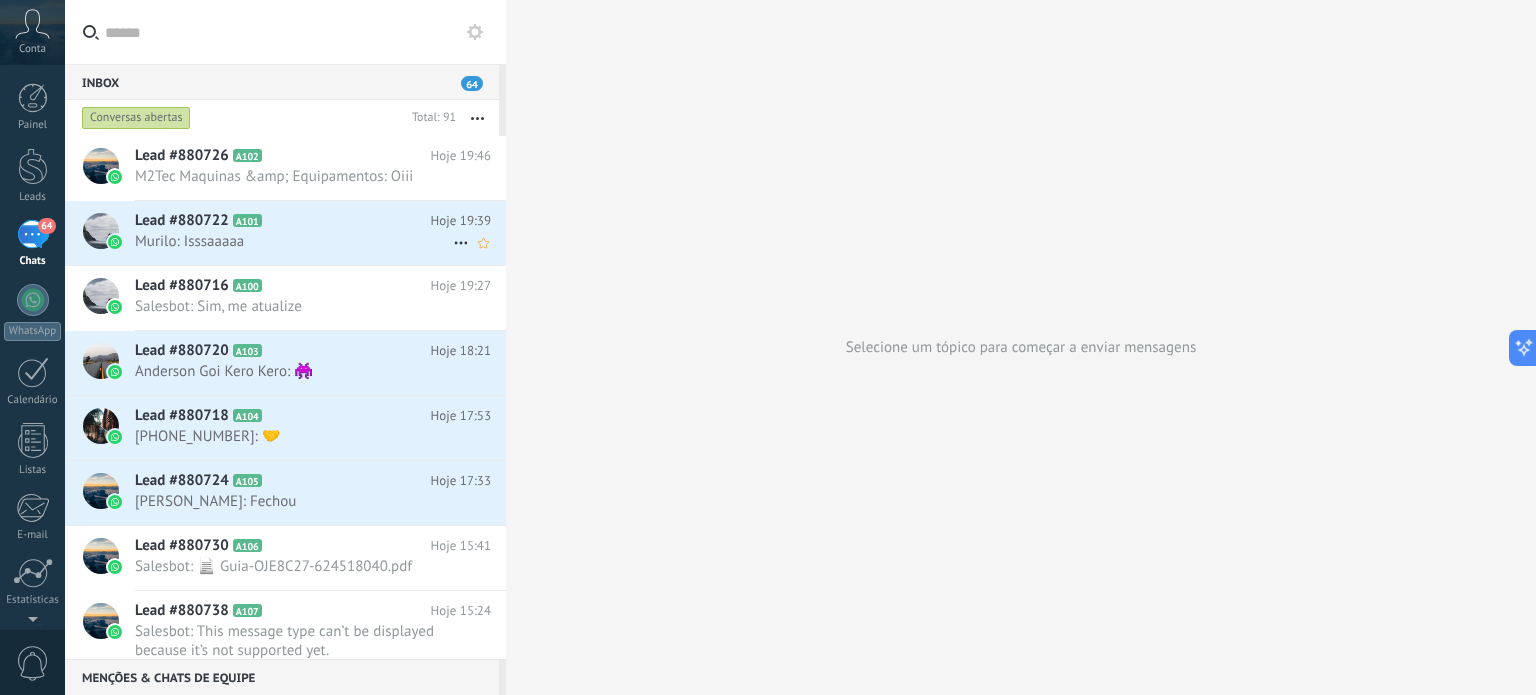 click at bounding box center [101, 231] 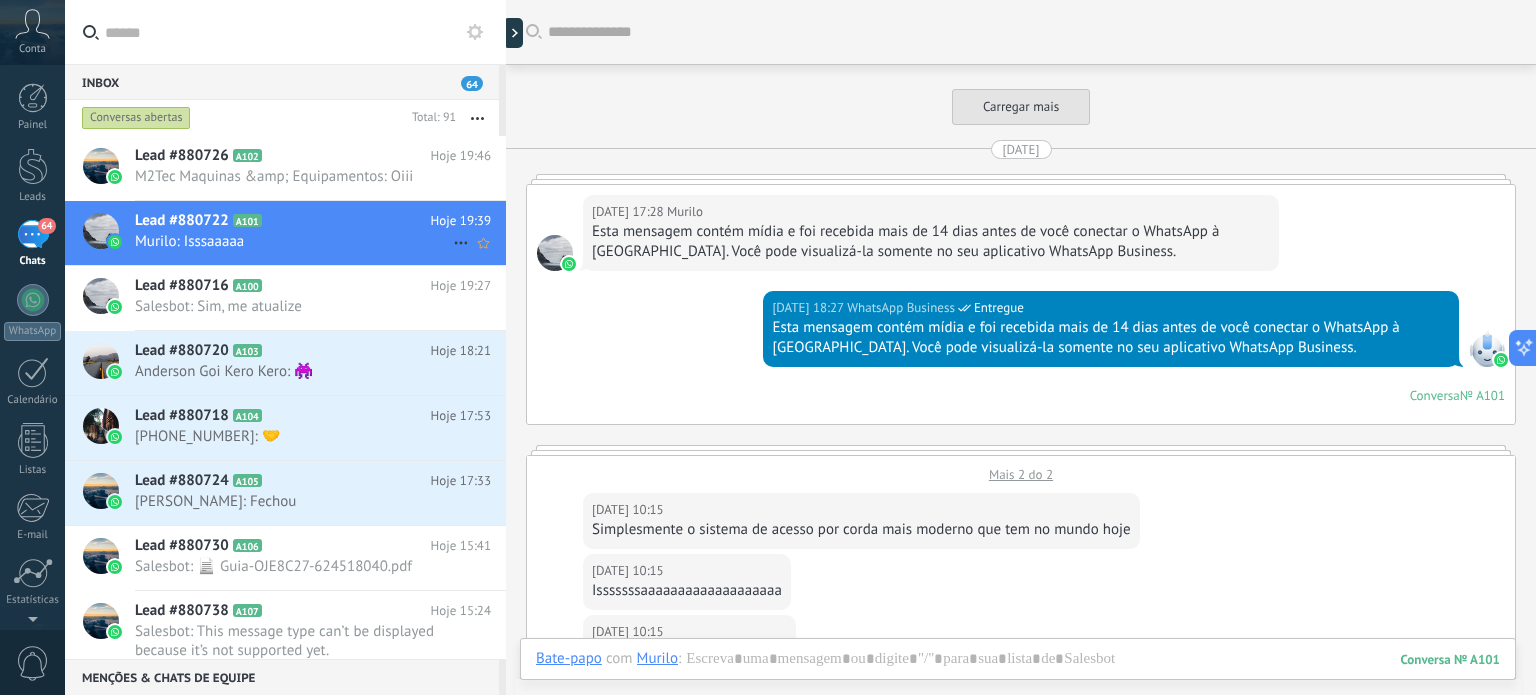 scroll, scrollTop: 1663, scrollLeft: 0, axis: vertical 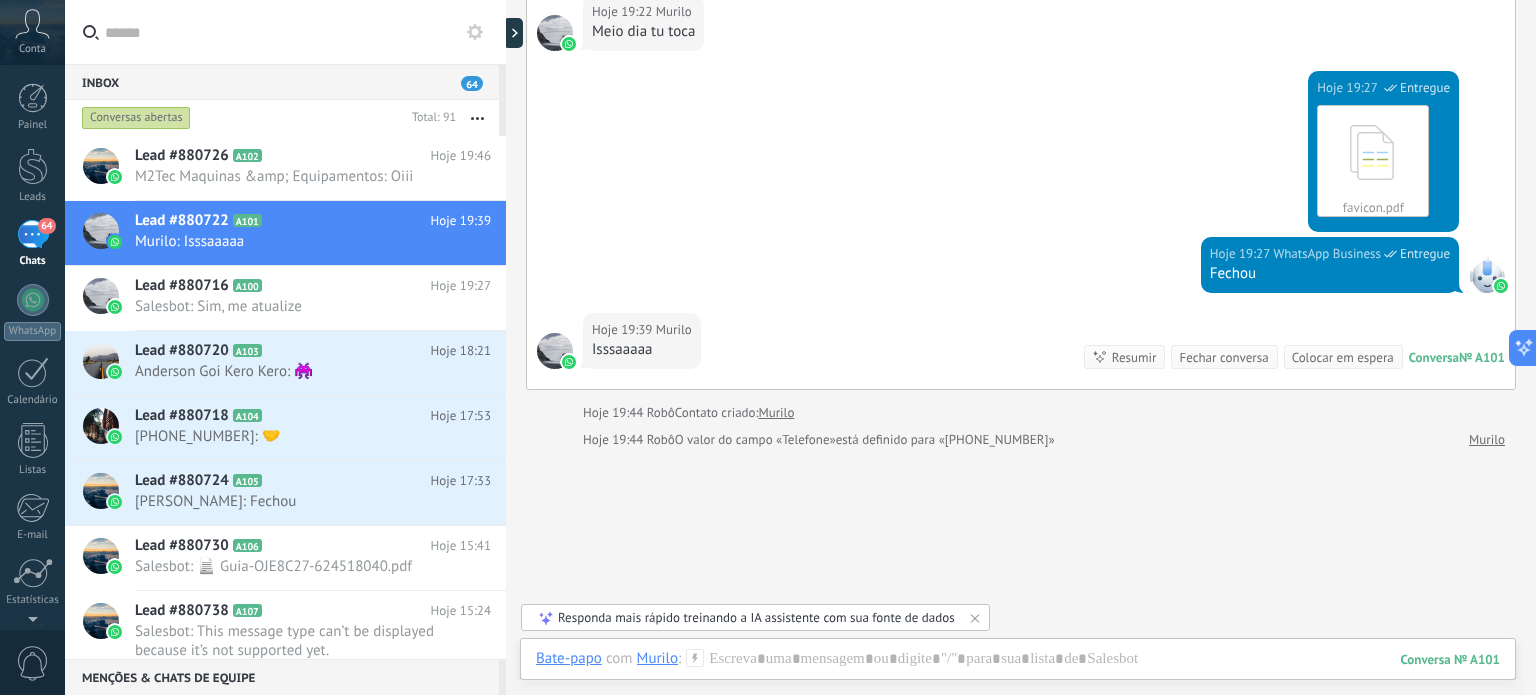 click at bounding box center (555, -1410) 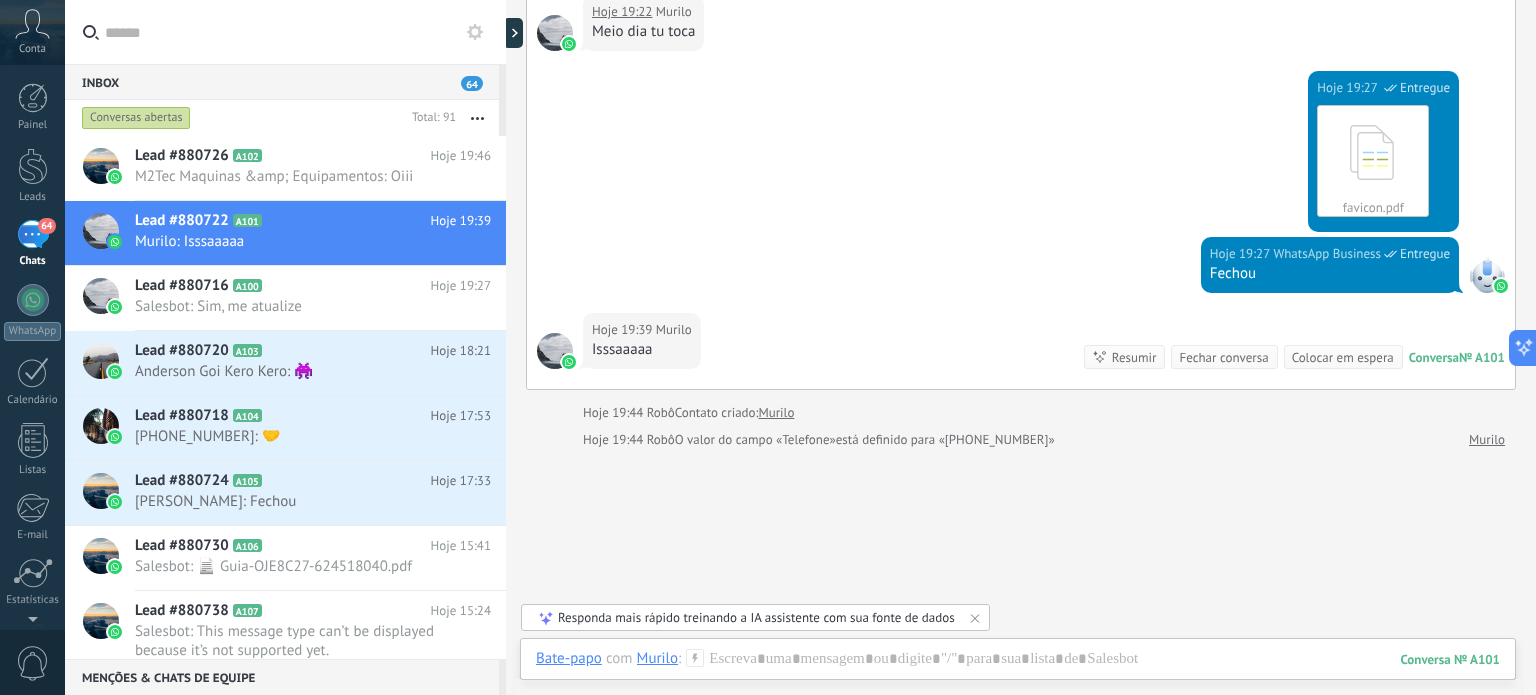 click on ".abccls-1,.abccls-2{fill-rule:evenodd}.abccls-2{fill:#fff} .abfcls-1{fill:none}.abfcls-2{fill:#fff} .abncls-1{isolation:isolate}.abncls-2{opacity:.06}.abncls-2,.abncls-3,.abncls-6{mix-blend-mode:multiply}.abncls-3{opacity:.15}.abncls-4,.abncls-8{fill:#fff}.abncls-5{fill:url(#abnlinear-gradient)}.abncls-6{opacity:.04}.abncls-7{fill:url(#abnlinear-gradient-2)}.abncls-8{fill-rule:evenodd} .abqst0{fill:#ffa200} .abwcls-1{fill:#252525} .cls-1{isolation:isolate} .acicls-1{fill:none} .aclcls-1{fill:#232323} .acnst0{display:none} .addcls-1,.addcls-2{fill:none;stroke-miterlimit:10}.addcls-1{stroke:#dfe0e5}.addcls-2{stroke:#a1a7ab} .adecls-1,.adecls-2{fill:none;stroke-miterlimit:10}.adecls-1{stroke:#dfe0e5}.adecls-2{stroke:#a1a7ab} .adqcls-1{fill:#8591a5;fill-rule:evenodd} .aeccls-1{fill:#5c9f37} .aeecls-1{fill:#f86161} .aejcls-1{fill:#8591a5;fill-rule:evenodd} .aekcls-1{fill-rule:evenodd} .aelcls-1{fill-rule:evenodd;fill:currentColor} .aemcls-1{fill-rule:evenodd;fill:currentColor} .aencls-2{fill:#f86161;opacity:.3}" at bounding box center [768, 347] 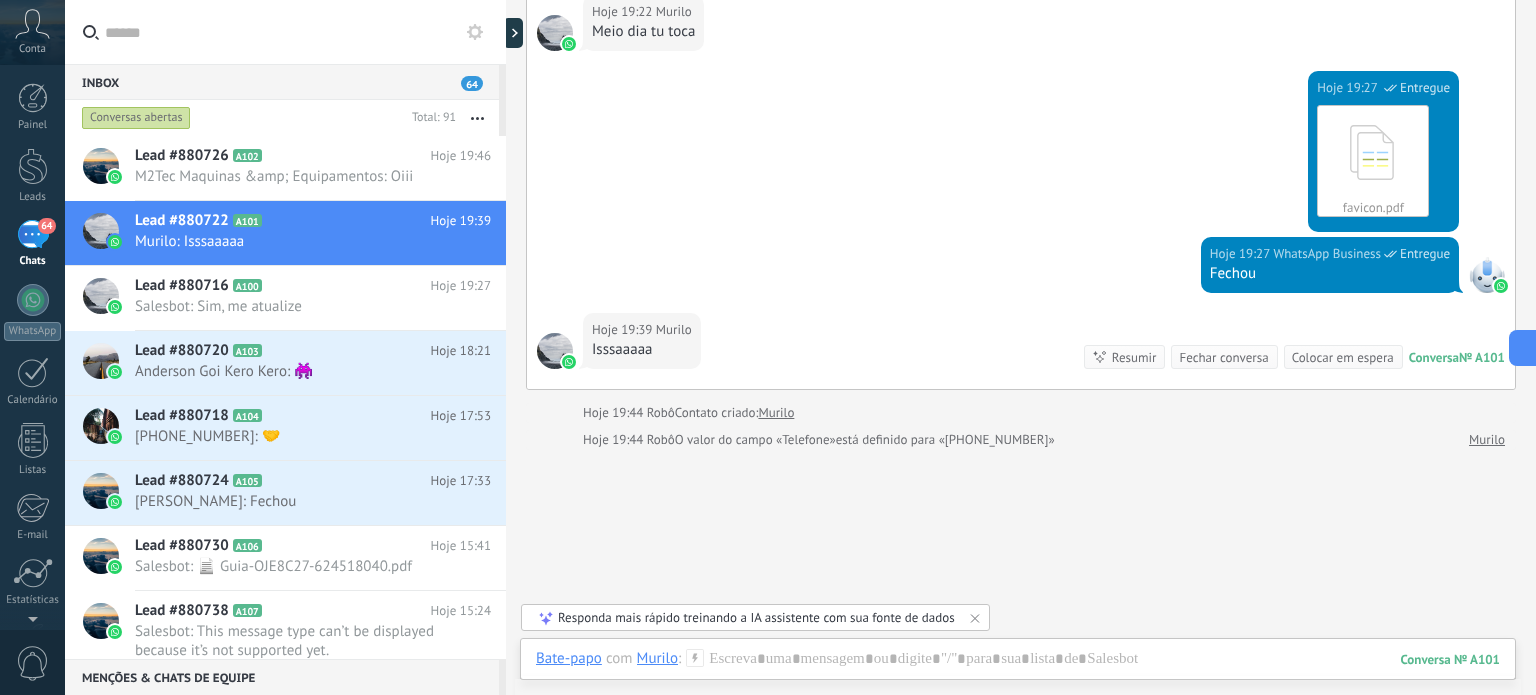scroll, scrollTop: 1466, scrollLeft: 0, axis: vertical 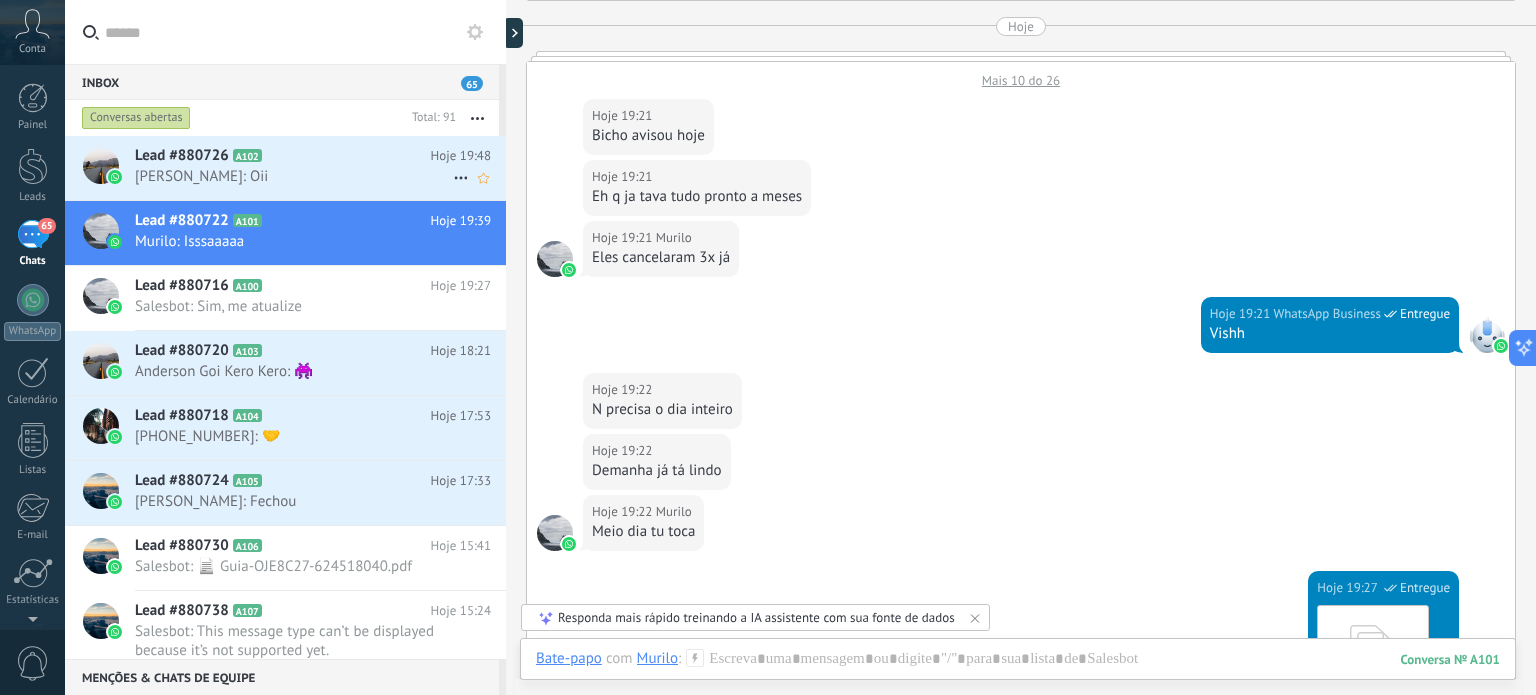 click on "Ingryd Gosch: Oii" at bounding box center [294, 176] 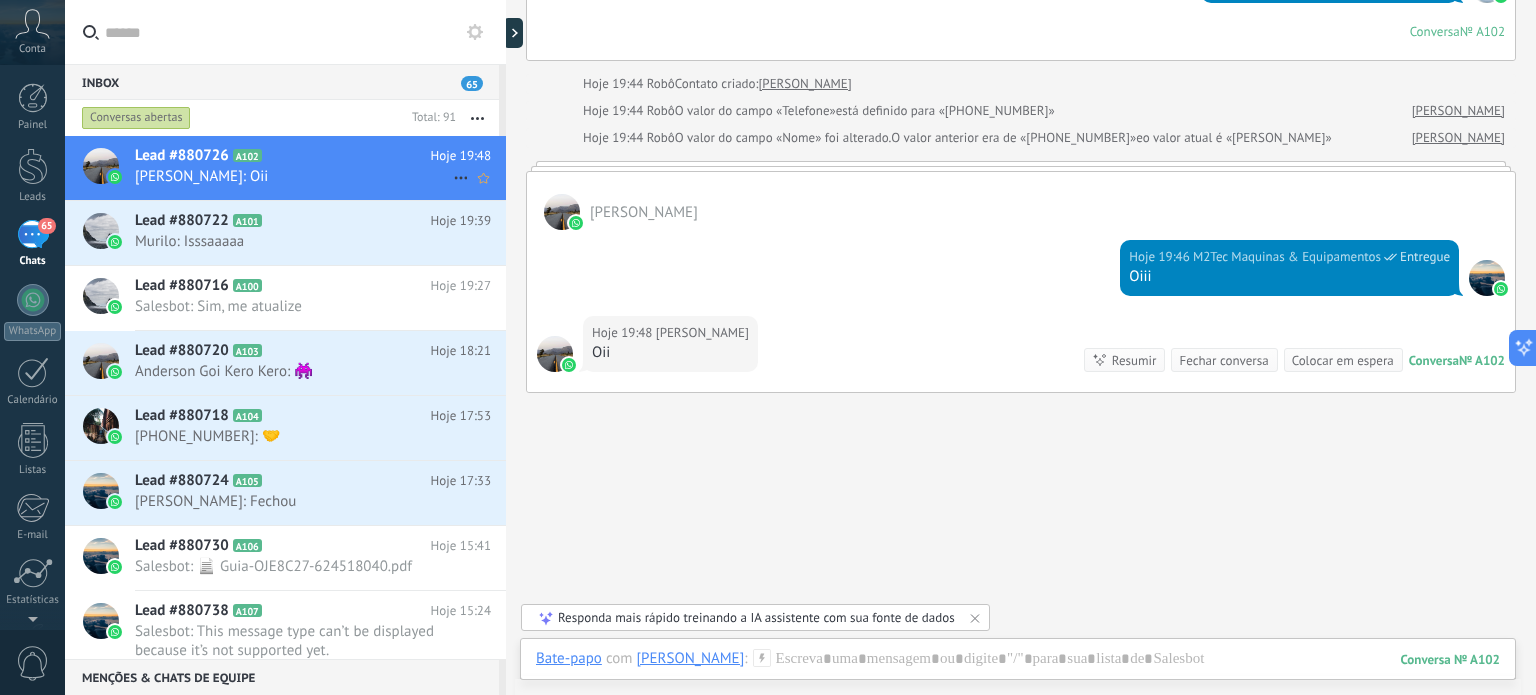 scroll, scrollTop: 3883, scrollLeft: 0, axis: vertical 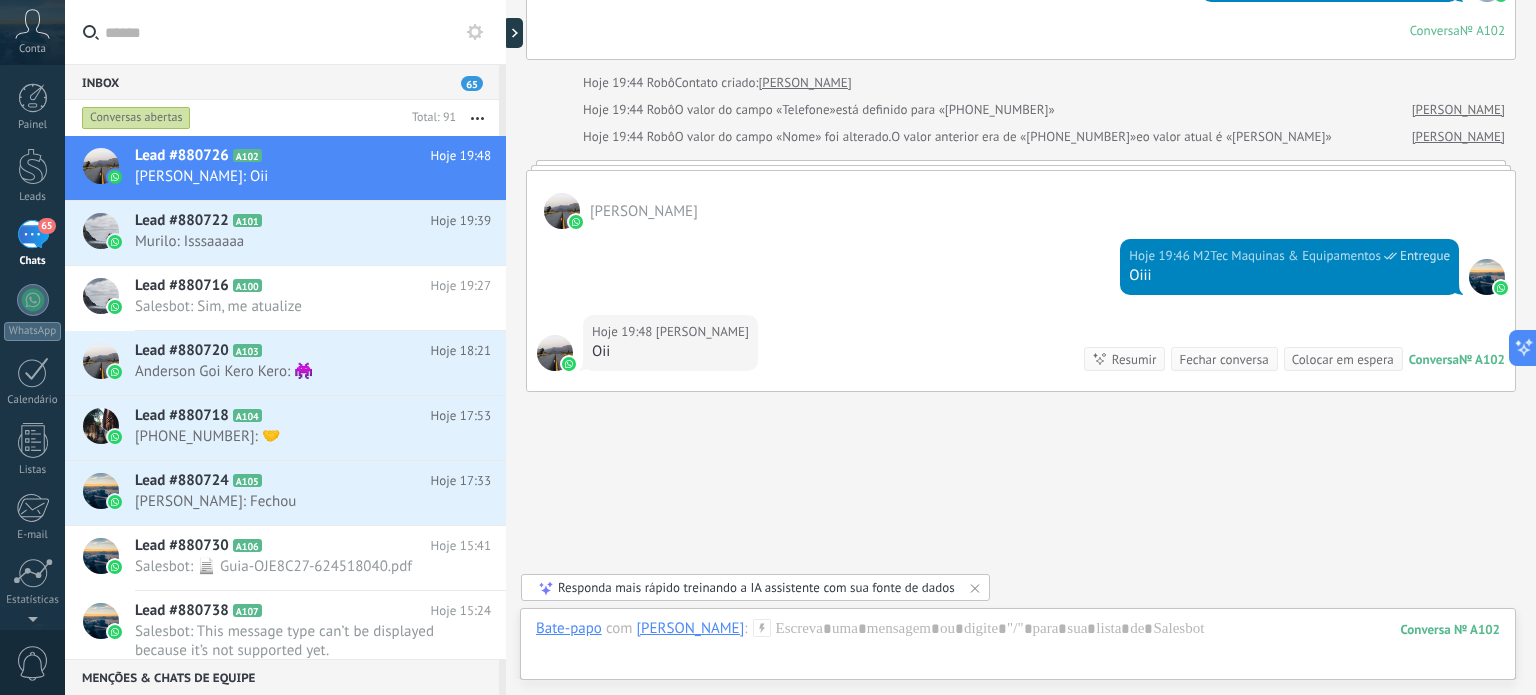 click on "Conversas abertas" at bounding box center (136, 118) 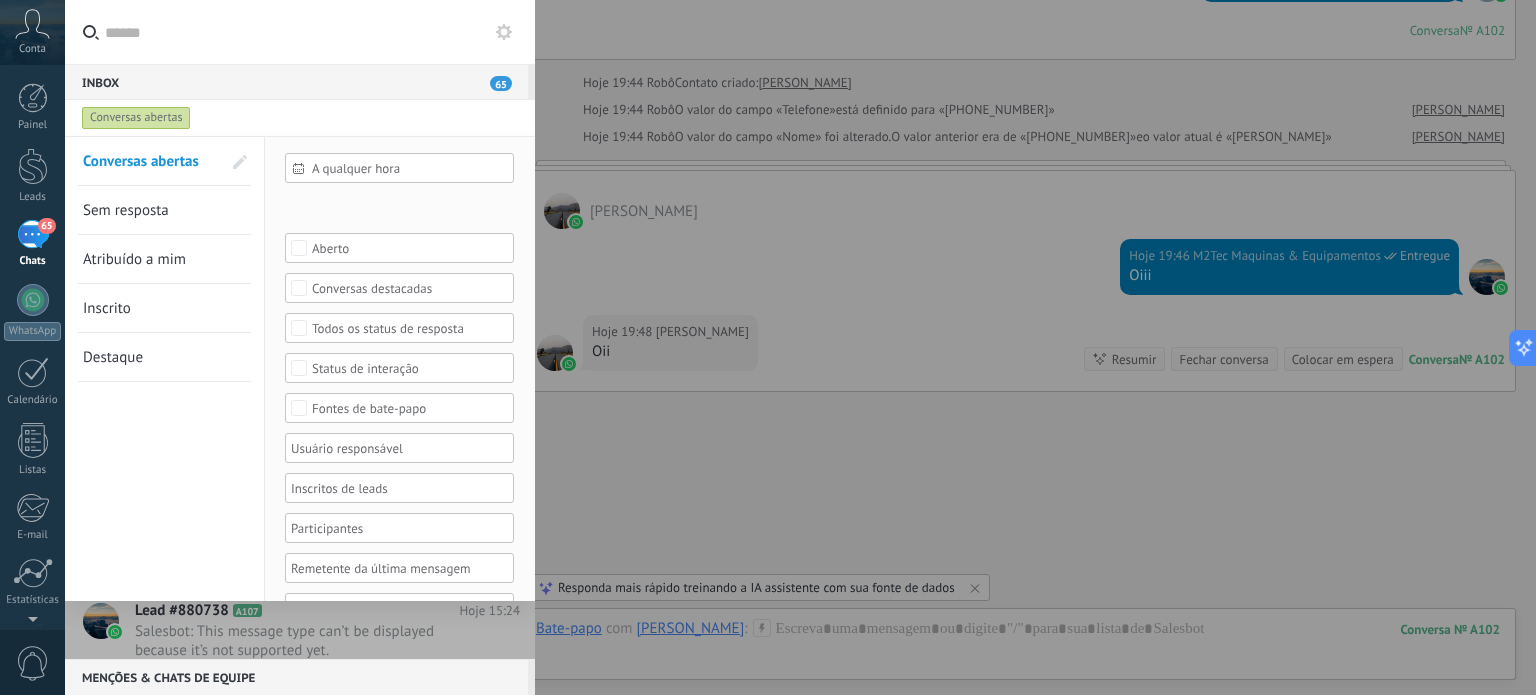 click on "Conversas abertas" at bounding box center [136, 118] 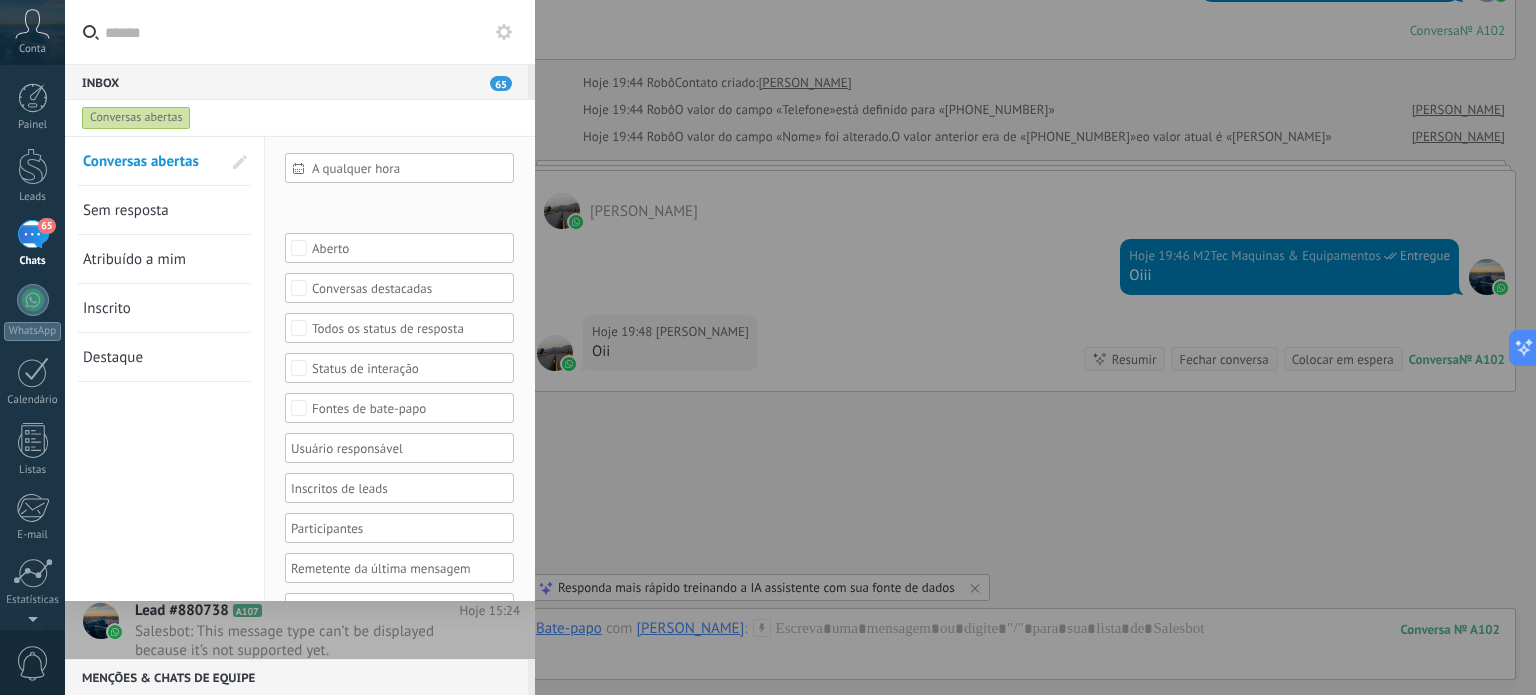 click on "Painel
Leads
65
Chats
WhatsApp
Clientes" at bounding box center (32, 425) 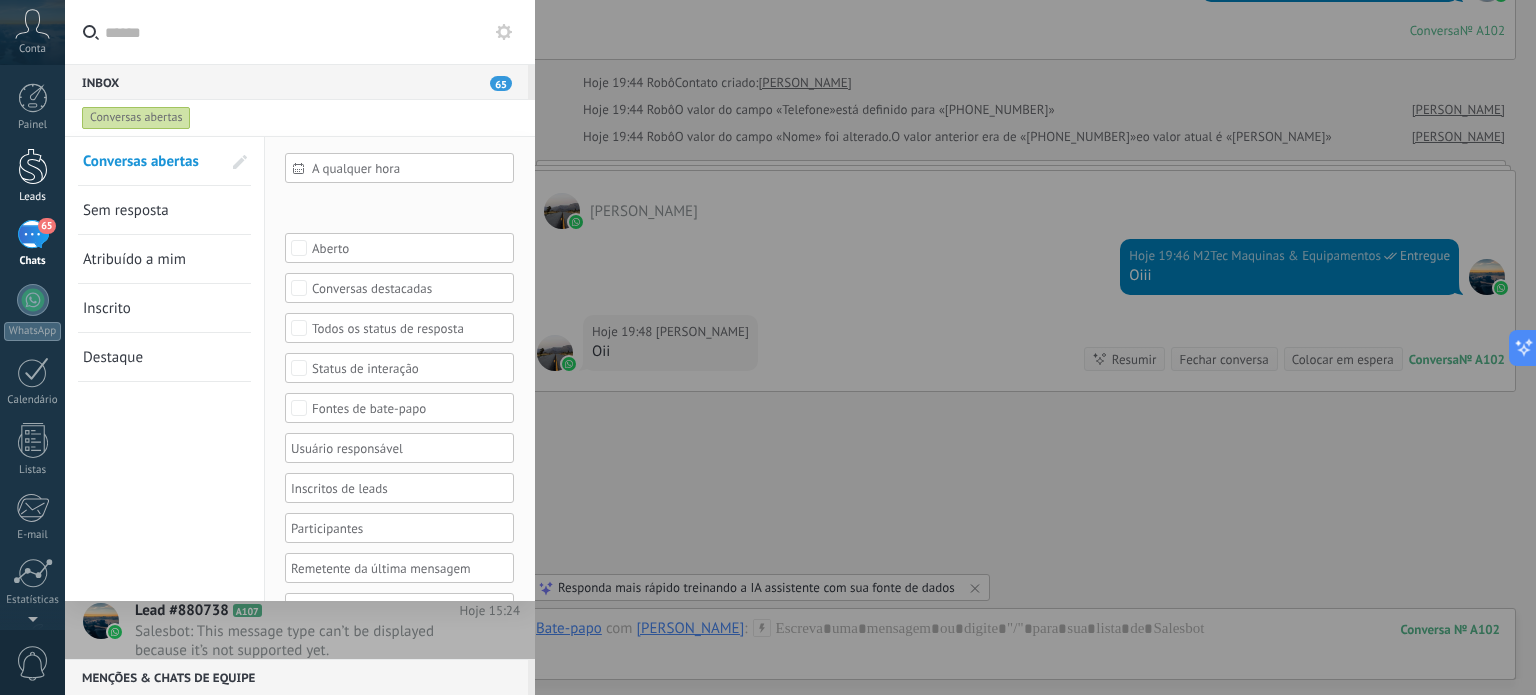 click at bounding box center (33, 166) 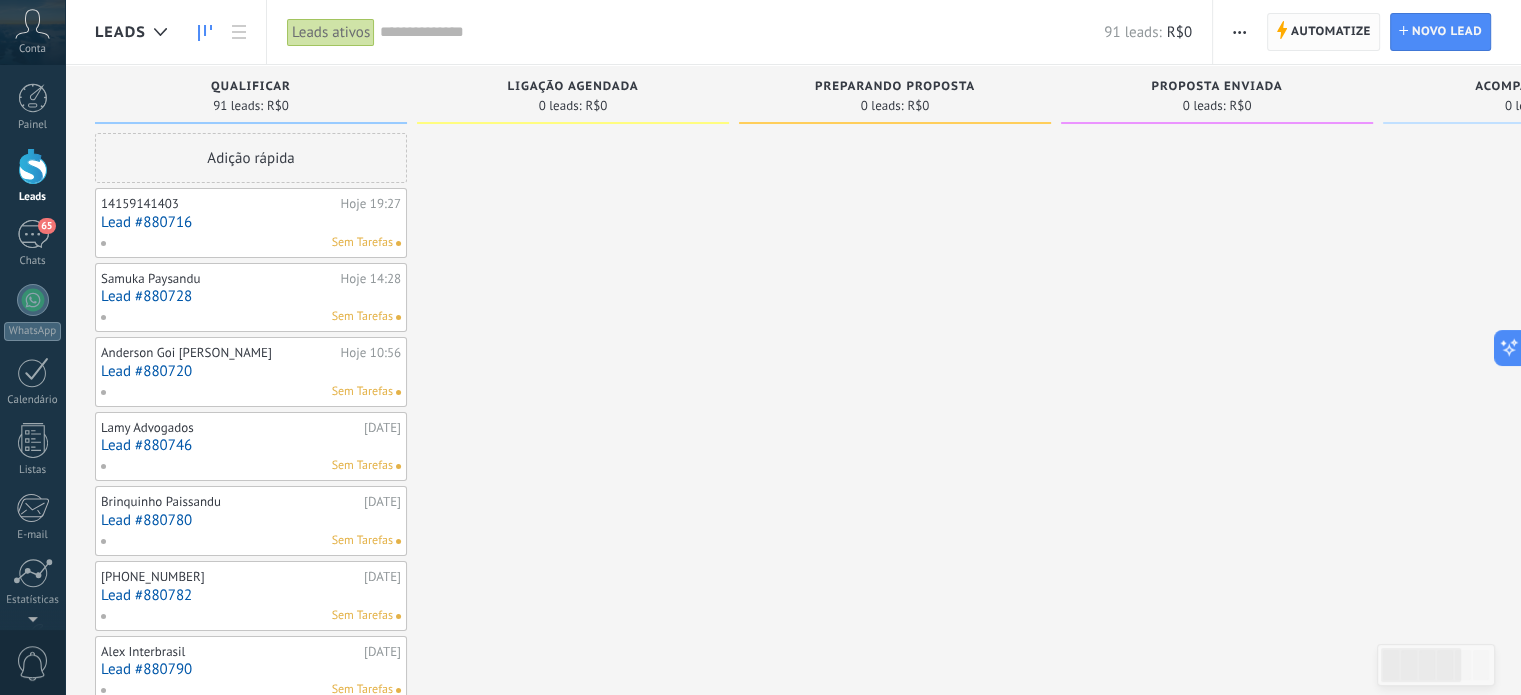 click on "Automatize" at bounding box center (1331, 32) 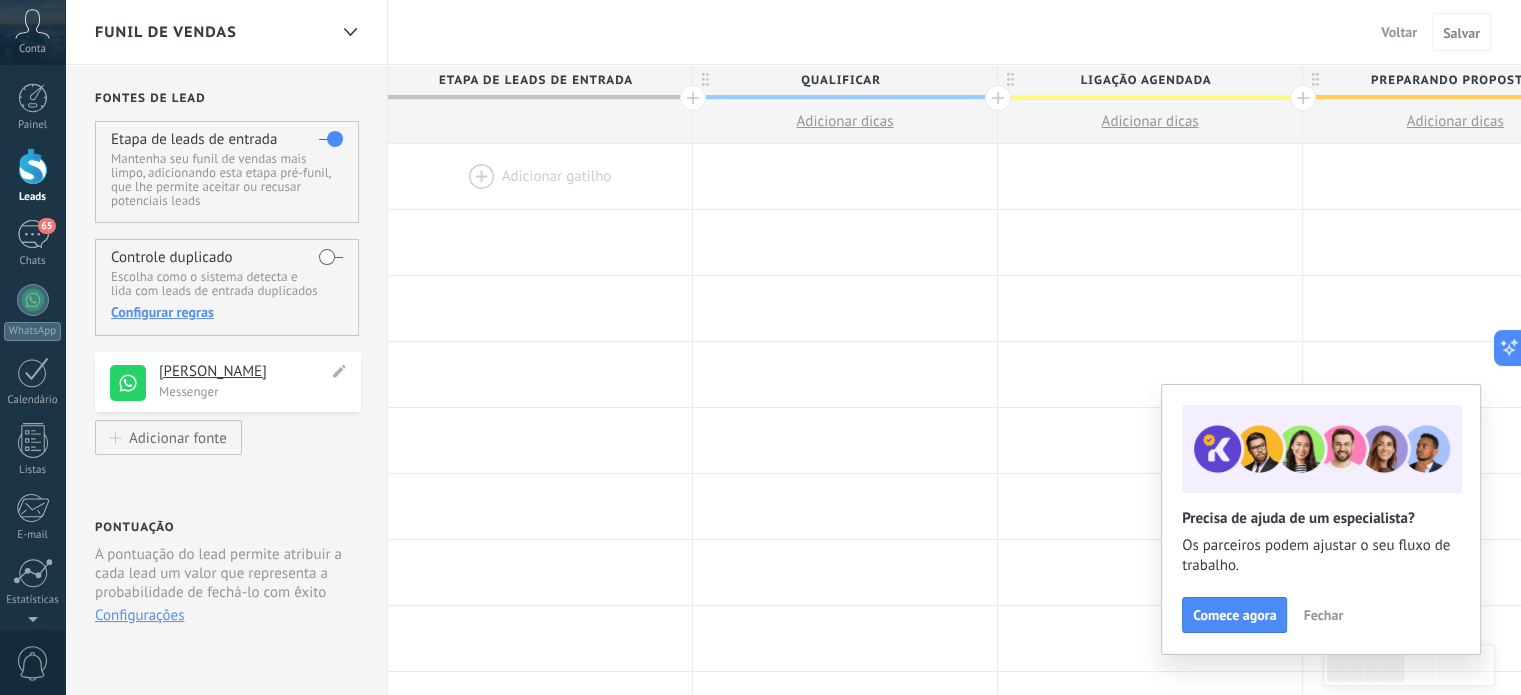 click on "[PERSON_NAME]" at bounding box center (243, 372) 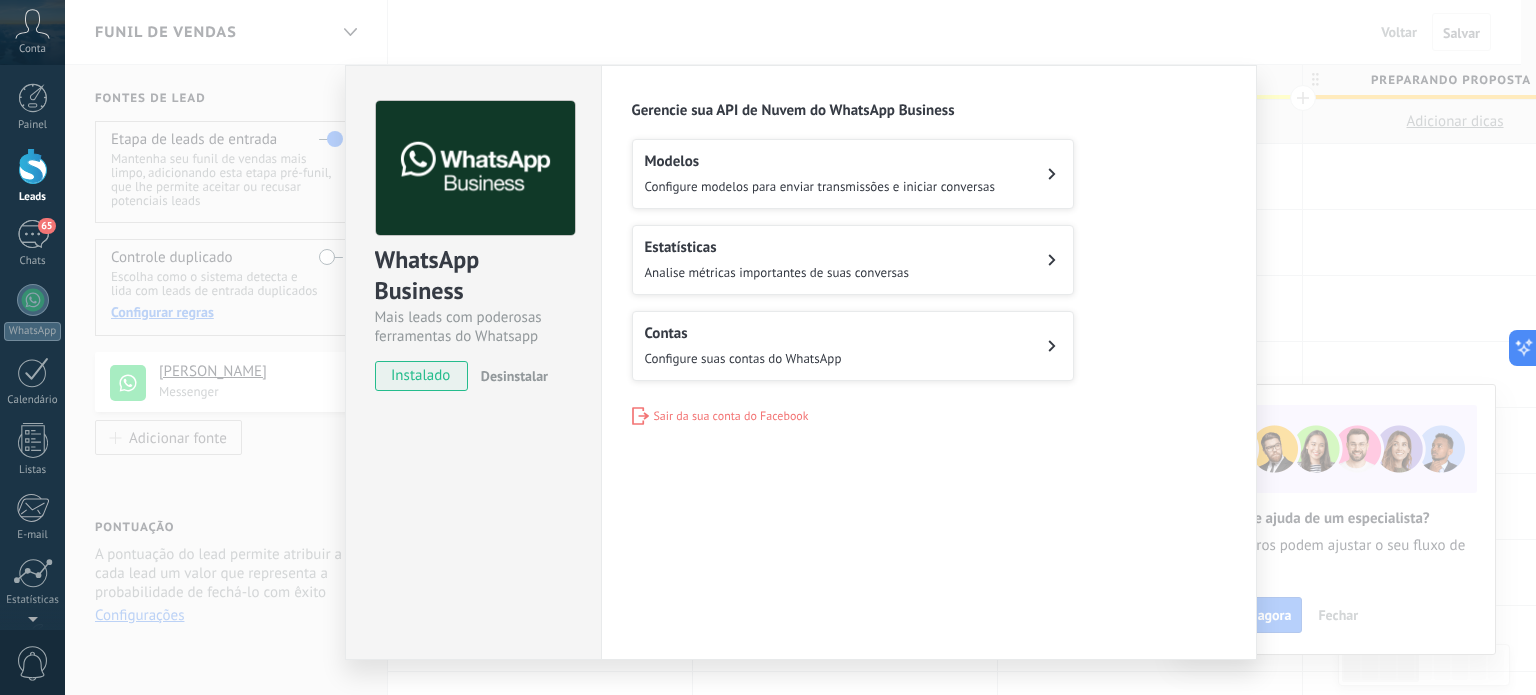 click on "WhatsApp Business Mais leads com poderosas ferramentas do Whatsapp instalado Desinstalar Configurações Autorização Esta aba registra os usuários que permitiram acesso à esta conta. Se você quiser remover a possibilidade de um usuário de enviar solicitações para a conta em relação a esta integração, você pode revogar o acesso. Se o acesso de todos os usuários for revogado, a integração parará de funcionar. Este app está instalado, mas ninguém concedeu acesso ainda. WhatsApp Cloud API Mais _:  Salvar Gerencie sua API de Nuvem do WhatsApp Business Modelos Configure modelos para enviar transmissões e iniciar conversas Estatísticas Analise métricas importantes de suas conversas Contas Configure suas contas do WhatsApp Sair da sua conta do Facebook" at bounding box center [800, 347] 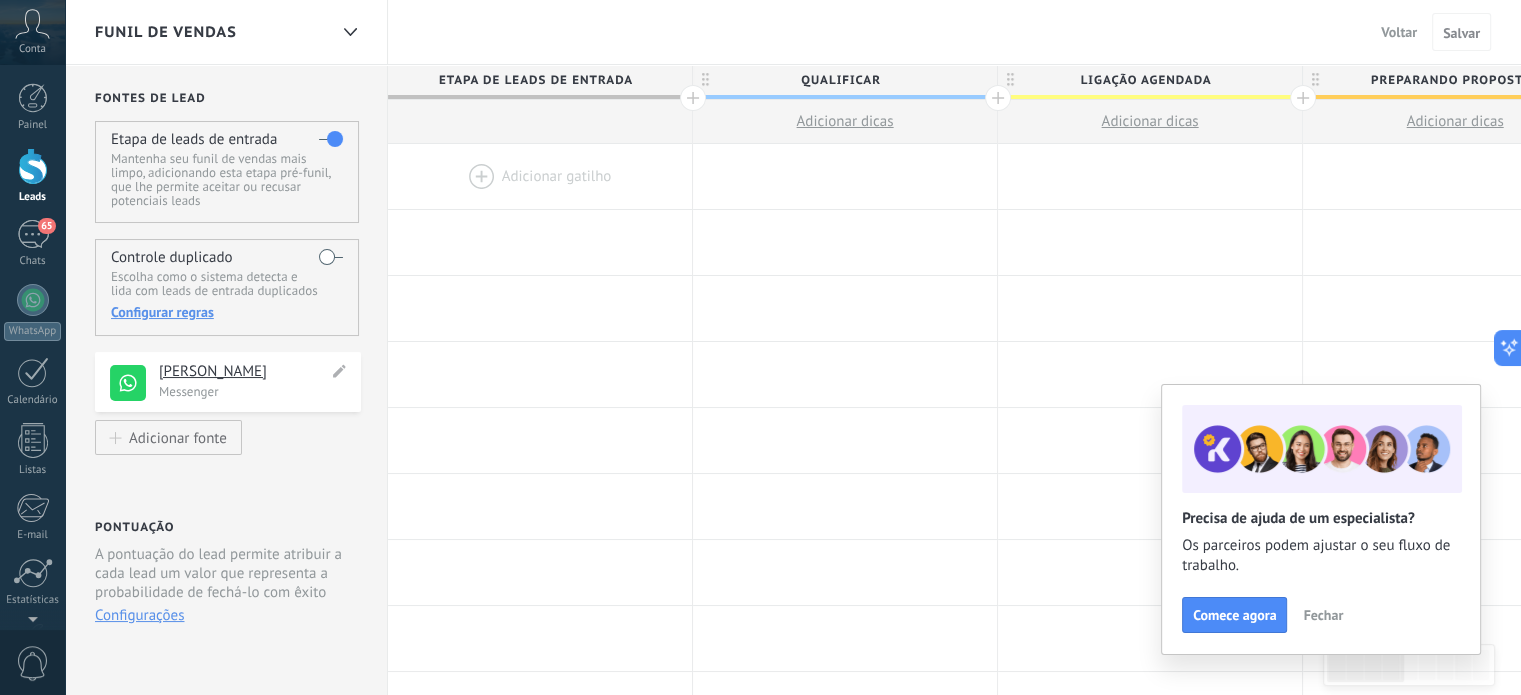 click on "[PERSON_NAME]" at bounding box center [243, 372] 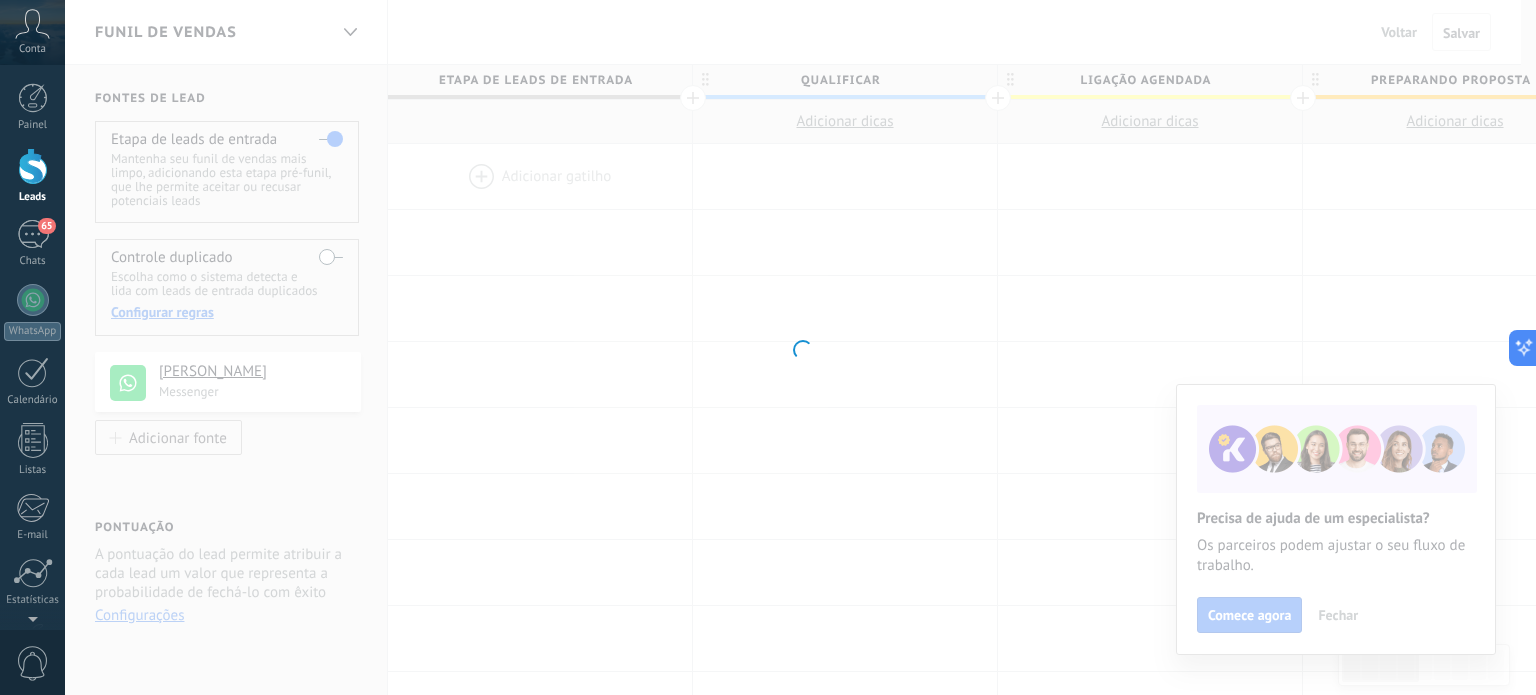 click at bounding box center (800, 347) 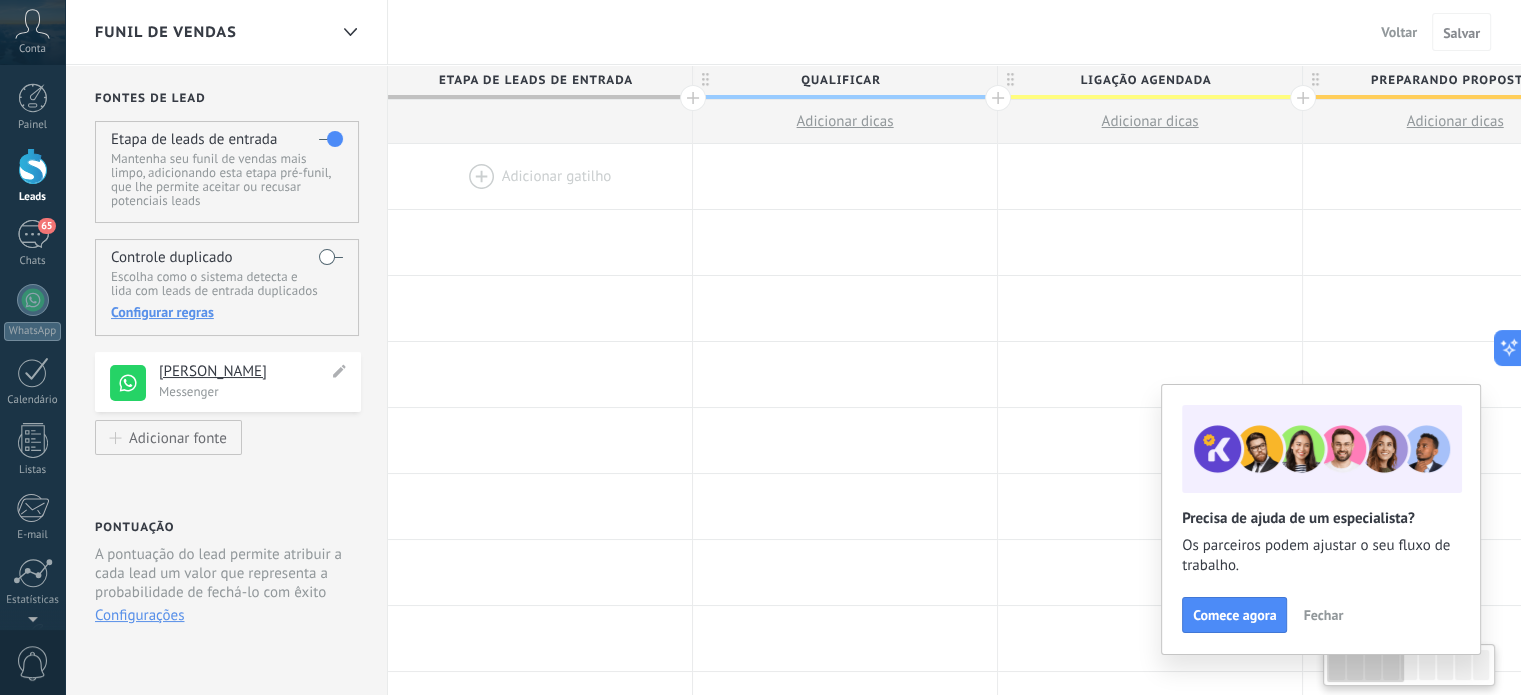 click 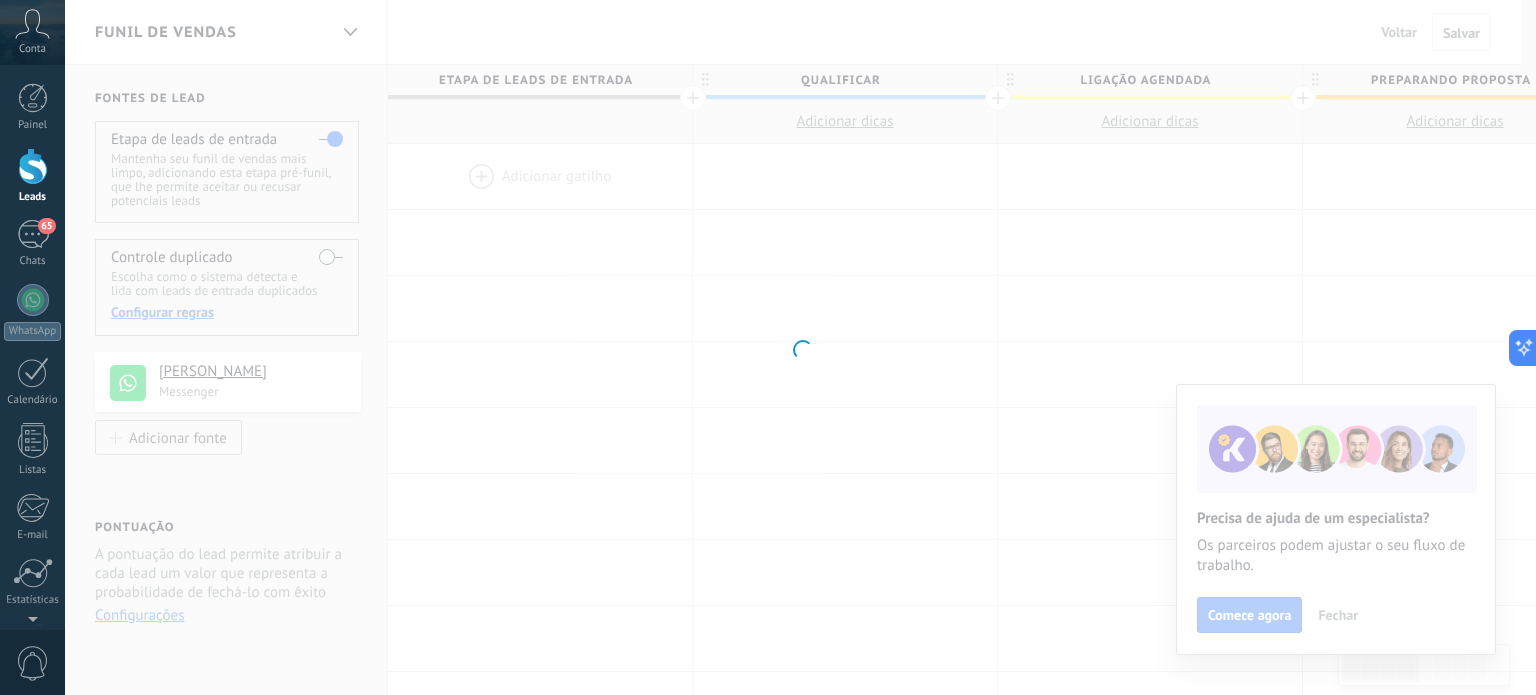 click at bounding box center [800, 347] 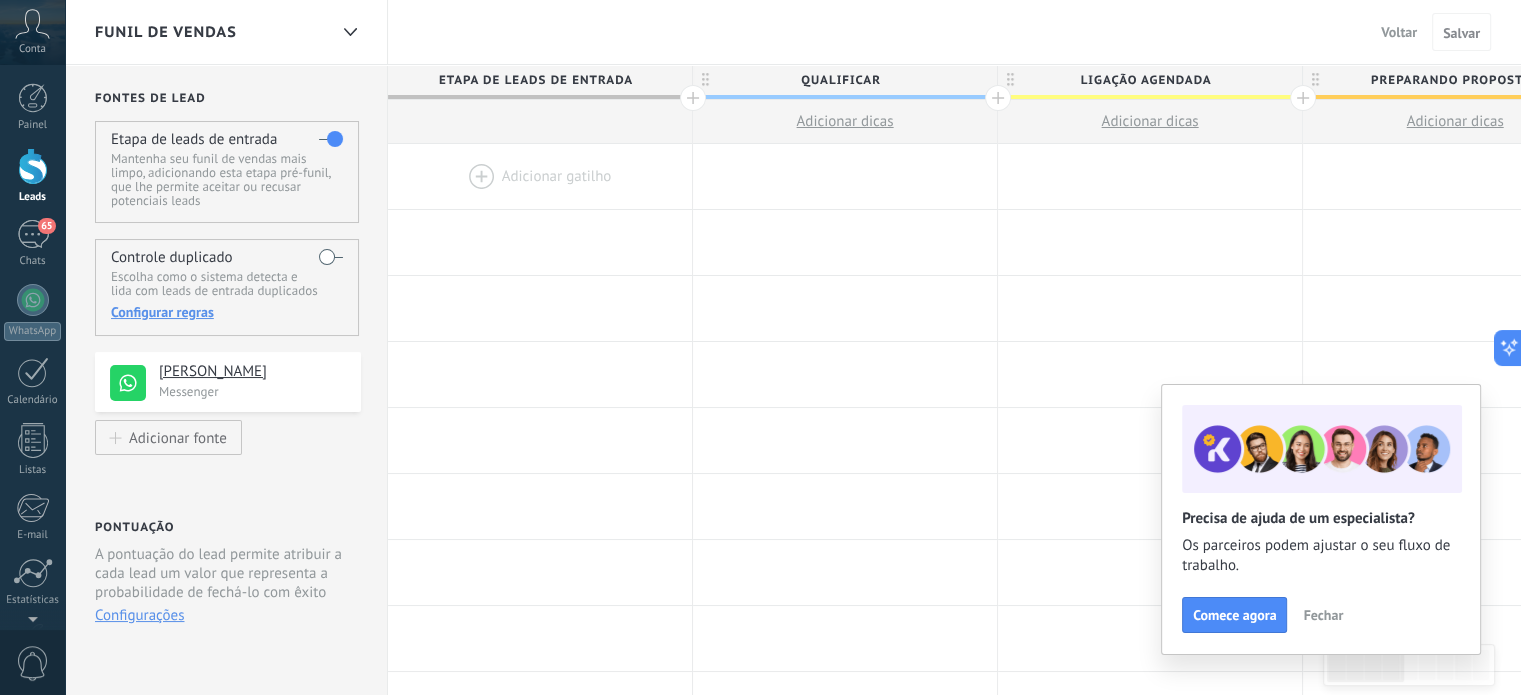click 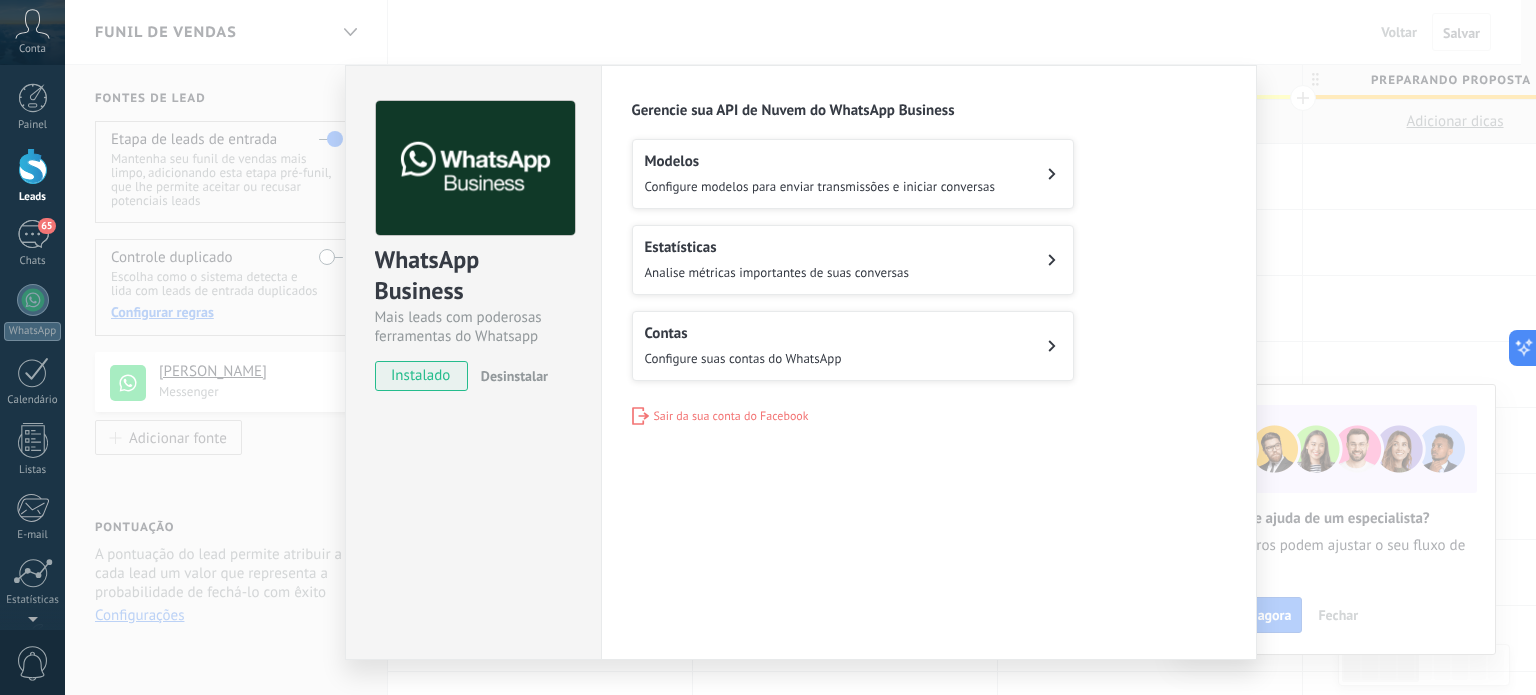 click at bounding box center [475, 168] 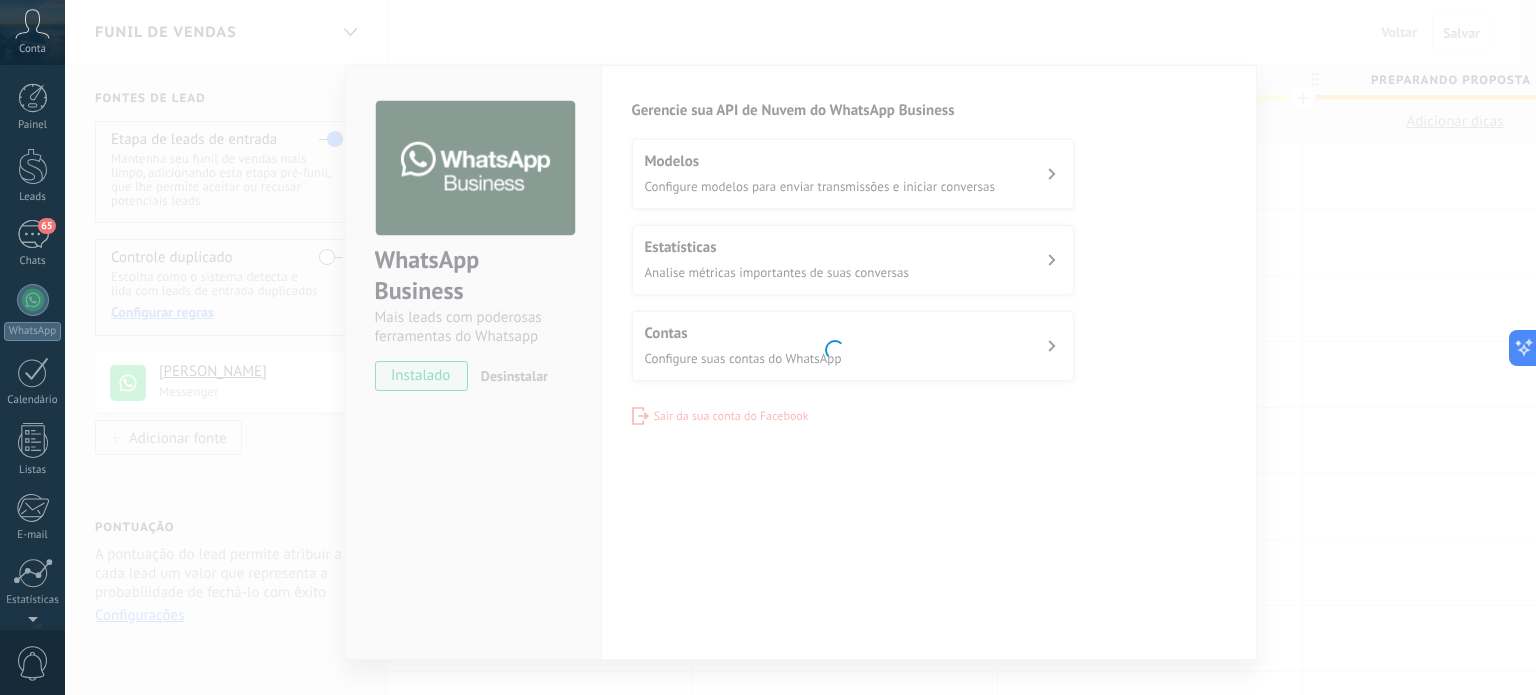 scroll, scrollTop: 136, scrollLeft: 0, axis: vertical 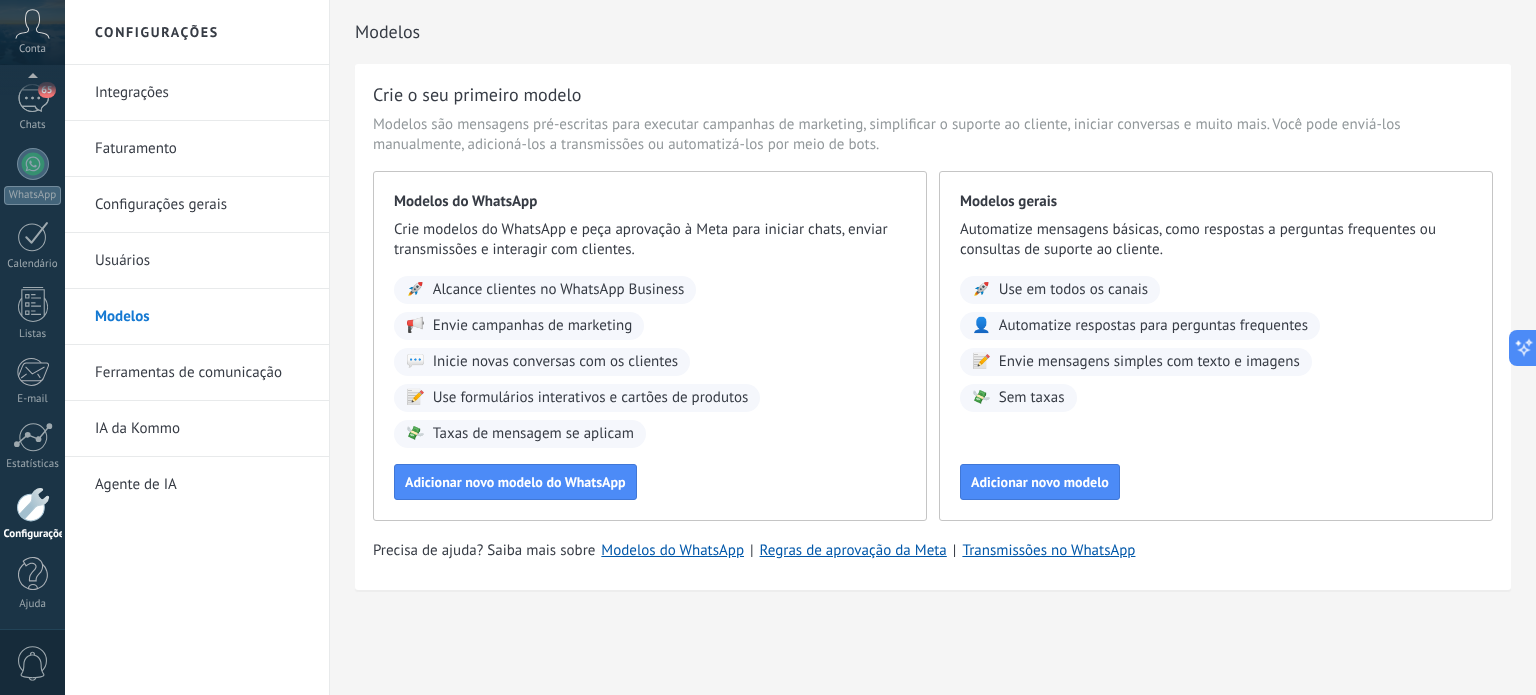 click on "Modelos" at bounding box center [202, 317] 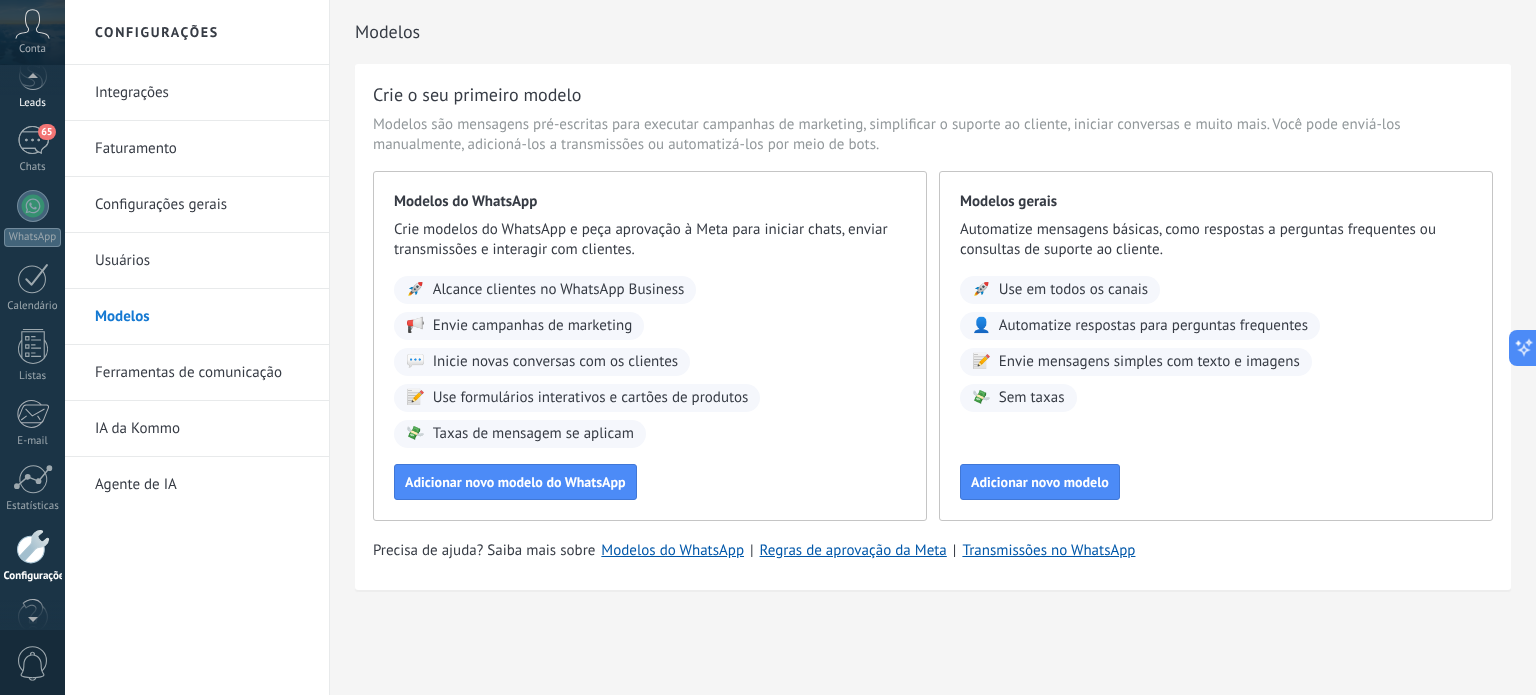 drag, startPoint x: 29, startPoint y: 91, endPoint x: 28, endPoint y: 101, distance: 10.049875 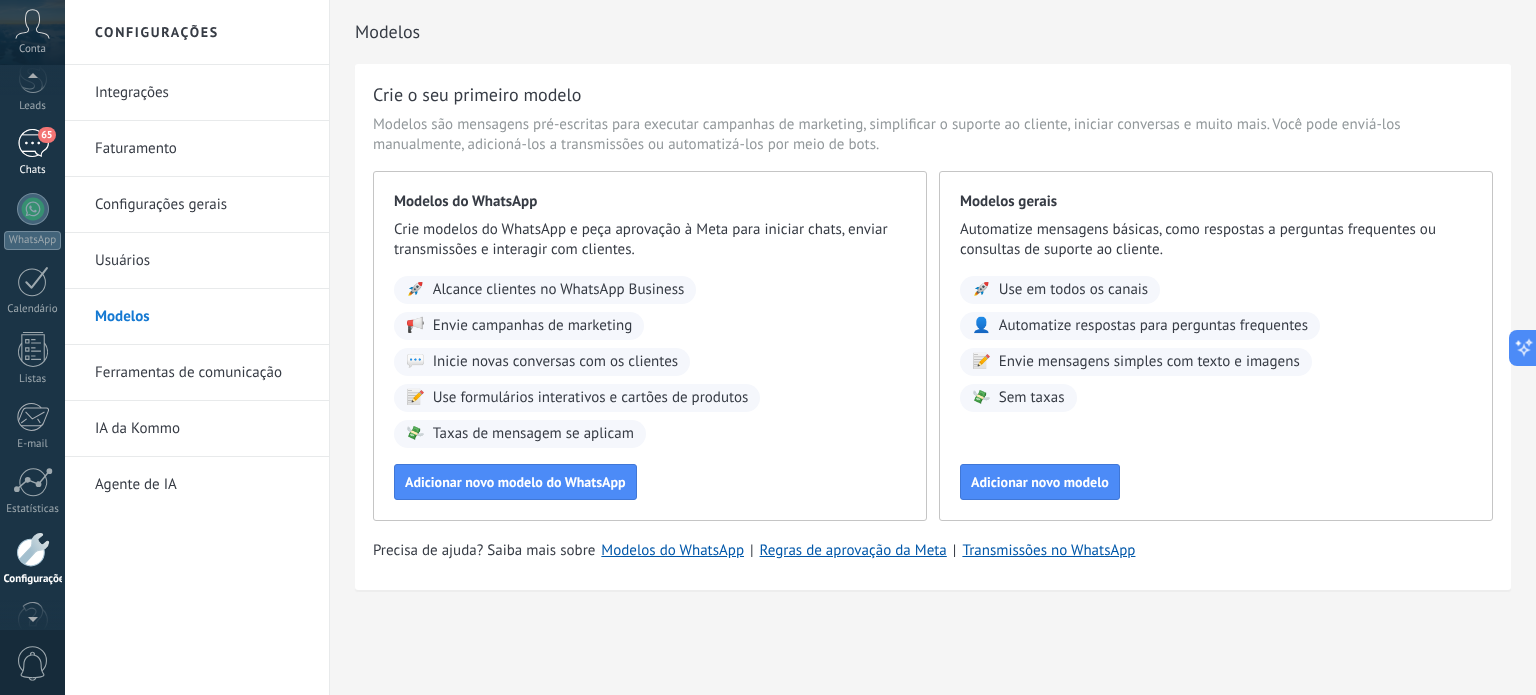 click on "65" at bounding box center (33, 143) 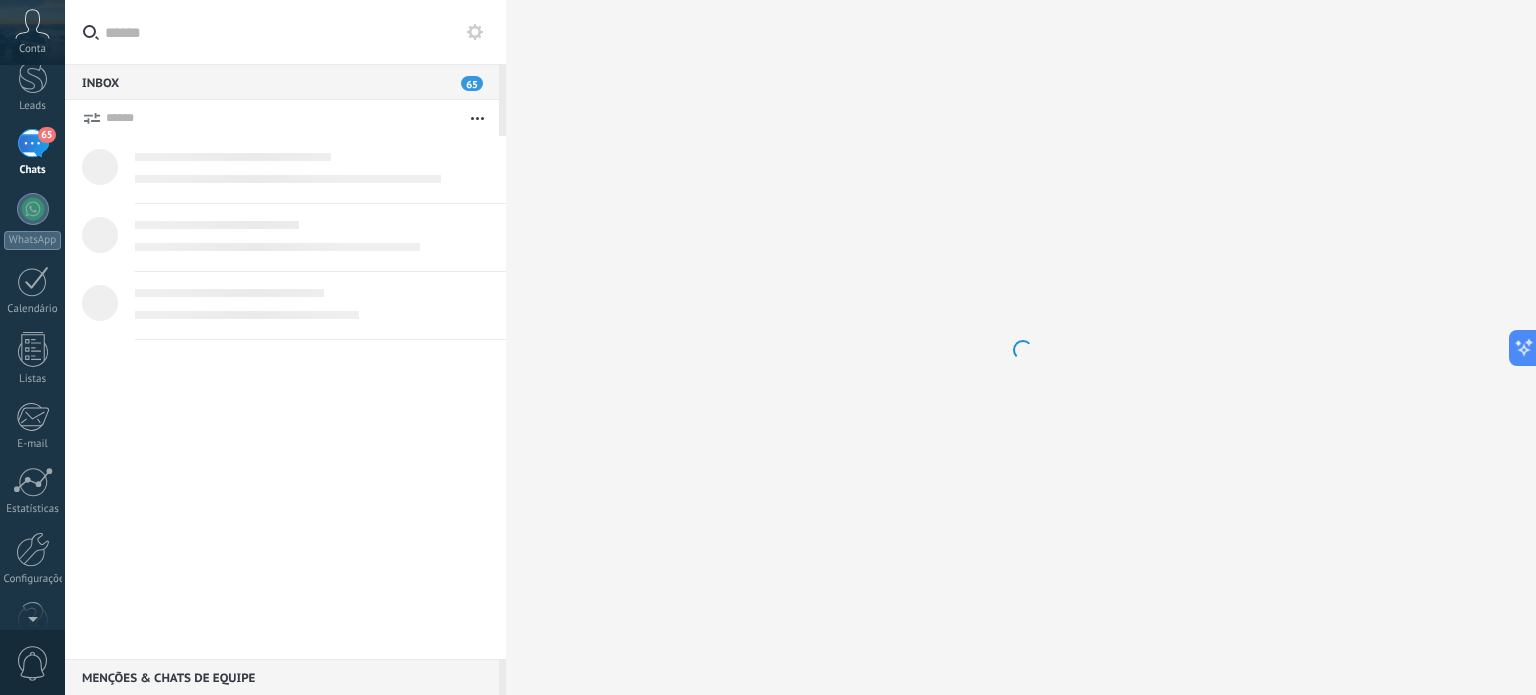 scroll, scrollTop: 0, scrollLeft: 0, axis: both 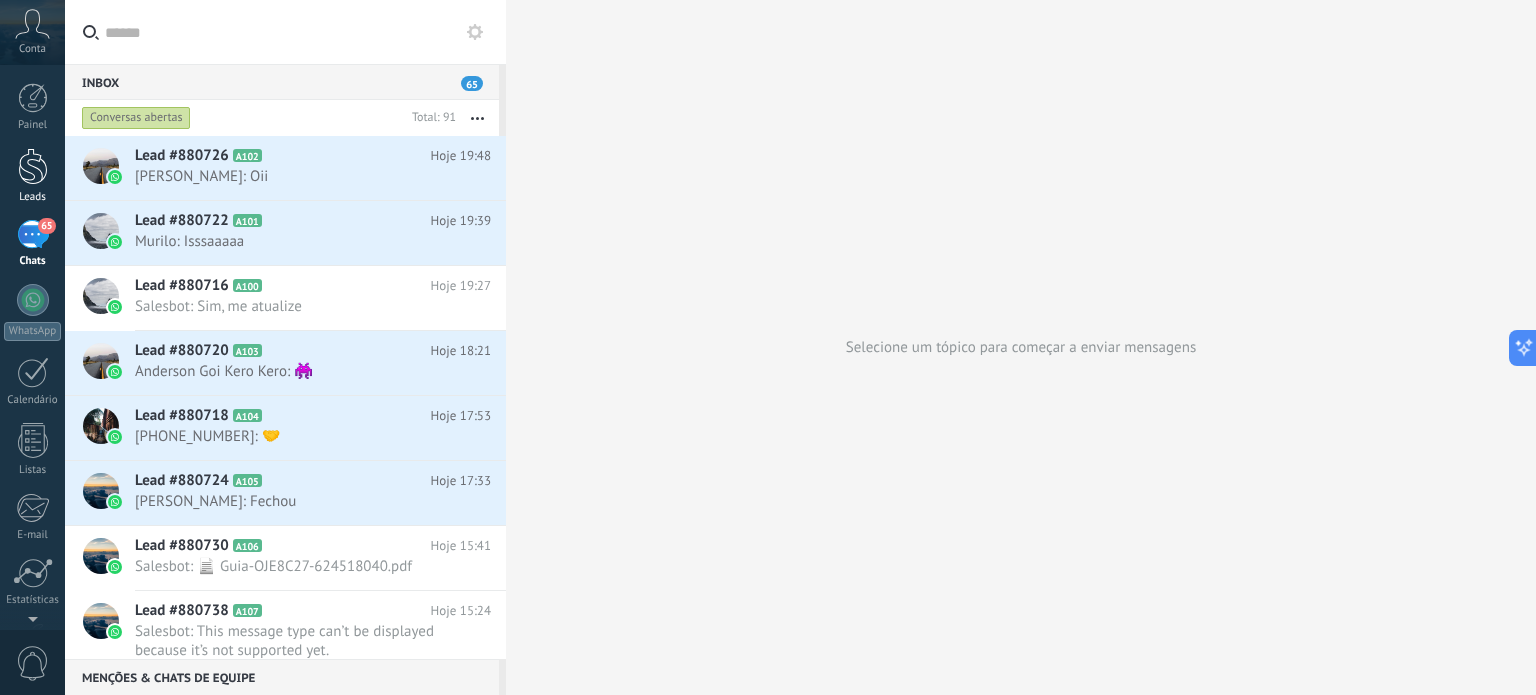 click on "Leads" at bounding box center [32, 176] 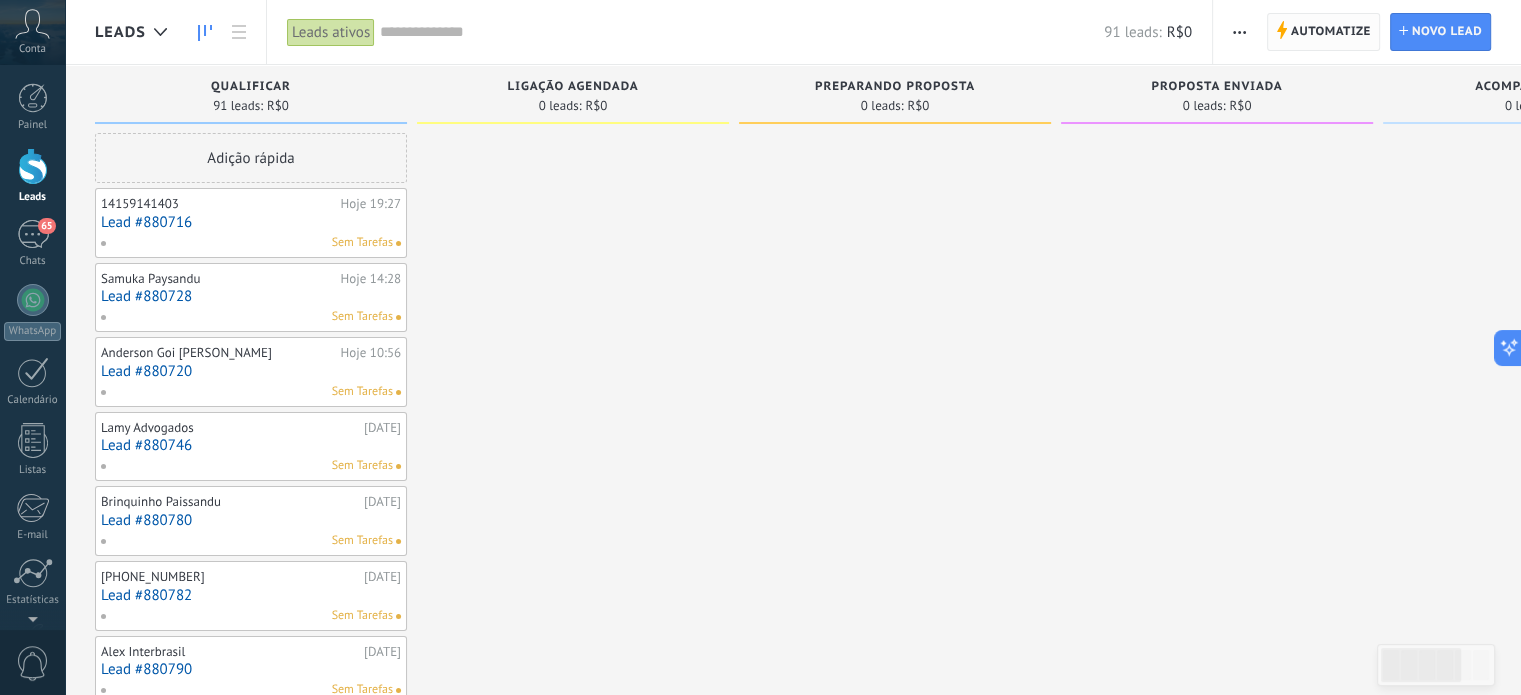 click on "Automatize" at bounding box center (1331, 32) 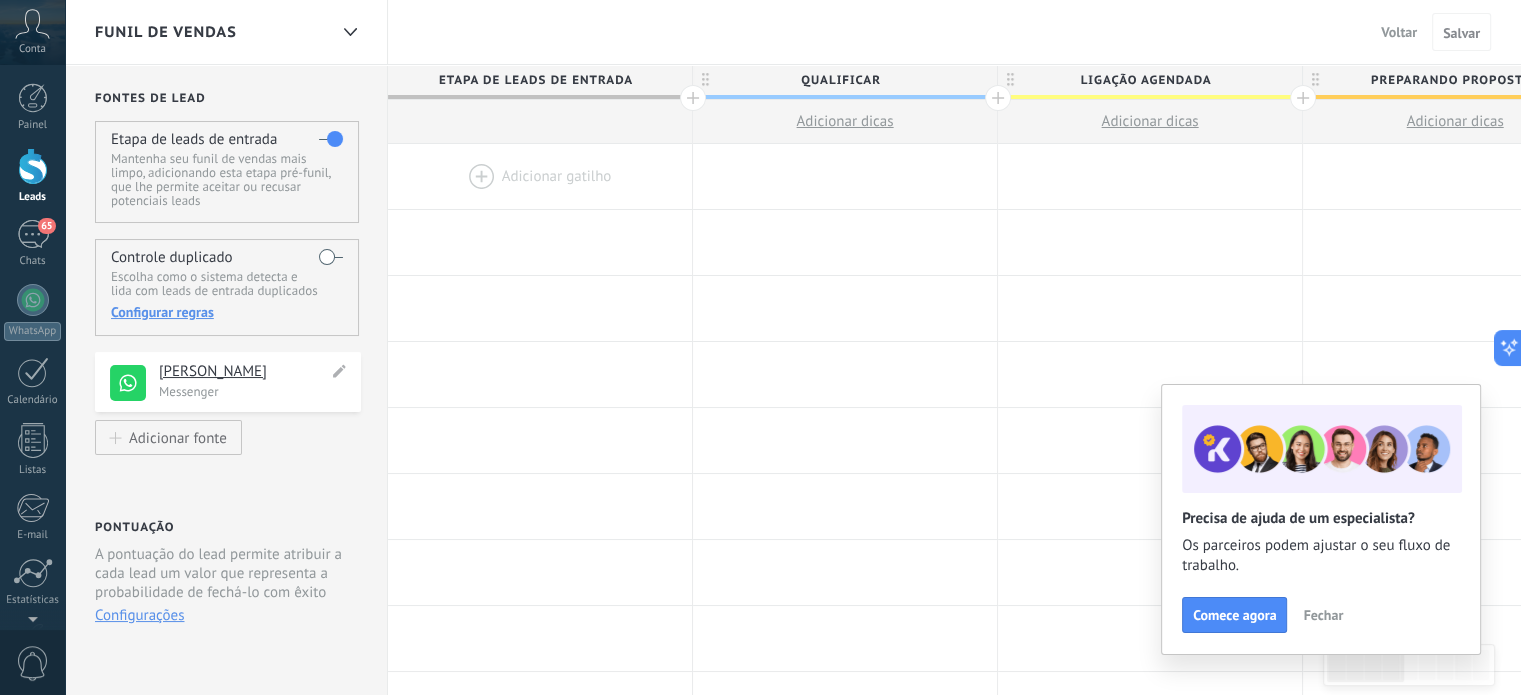 click on "[PERSON_NAME]" at bounding box center [243, 372] 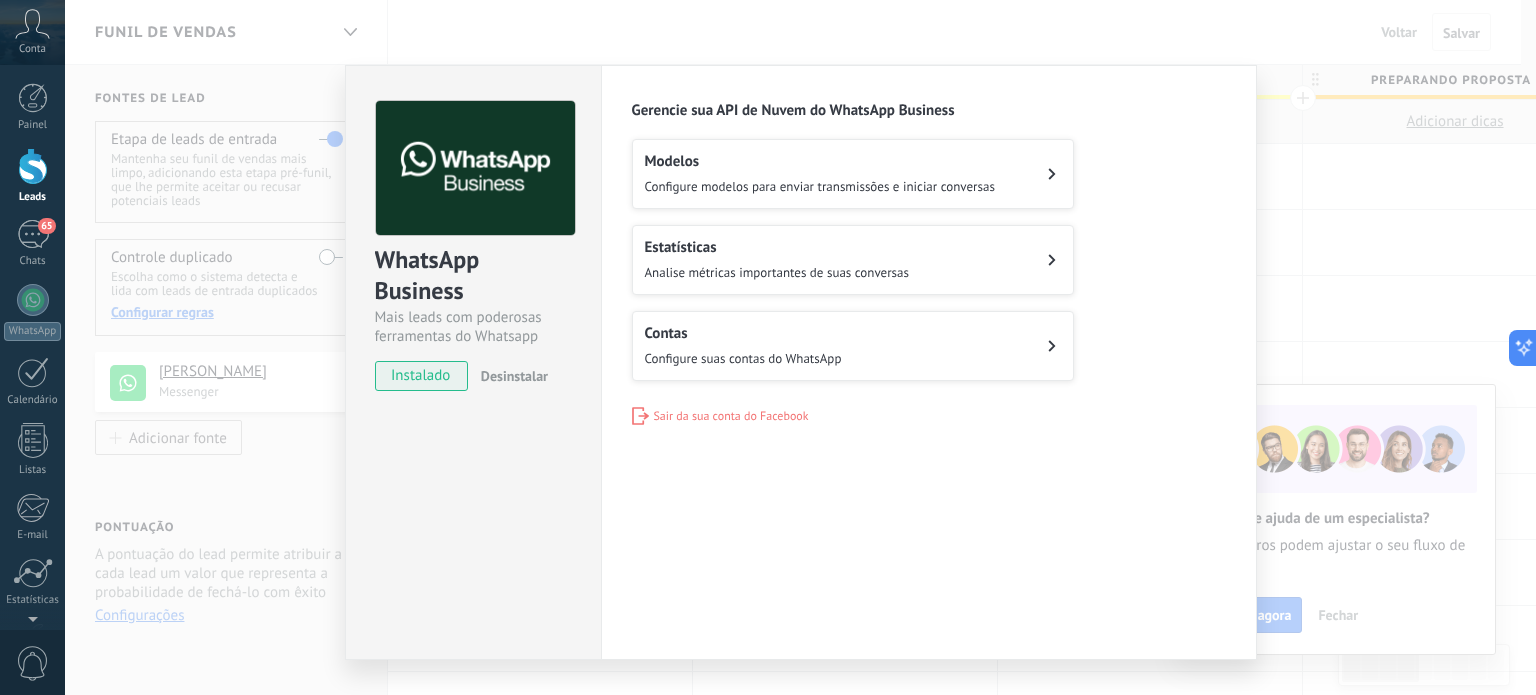 click on "Sair da sua conta do Facebook" at bounding box center (731, 416) 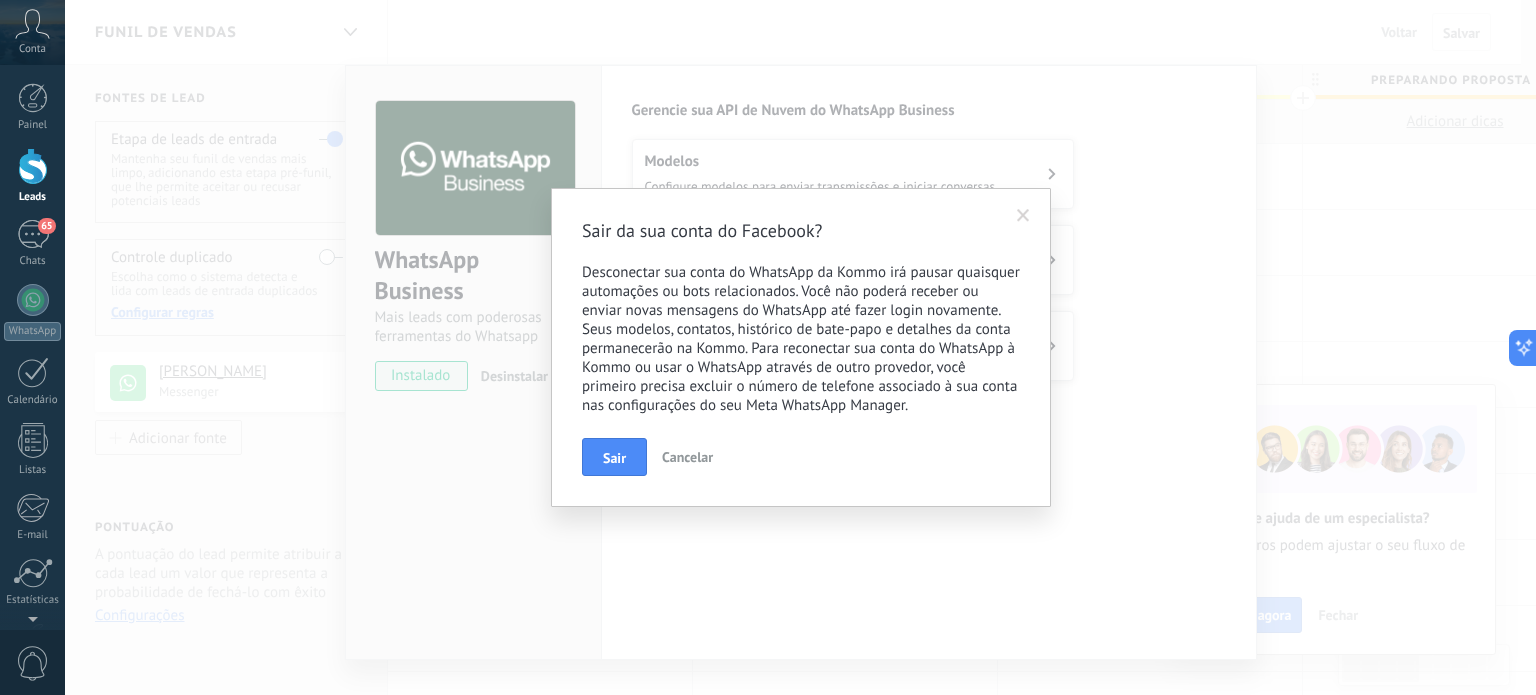 click on "Sair da sua conta do Facebook? Desconectar sua conta do WhatsApp da Kommo irá pausar quaisquer automações ou bots relacionados. Você não poderá receber ou enviar novas mensagens do WhatsApp até fazer login novamente. Seus modelos, contatos, histórico de bate-papo e detalhes da conta permanecerão na Kommo. Para reconectar sua conta do WhatsApp à Kommo ou usar o WhatsApp através de outro provedor, você primeiro precisa excluir o número de telefone associado à sua conta nas configurações do seu Meta WhatsApp Manager. Sair Cancelar" at bounding box center [801, 347] 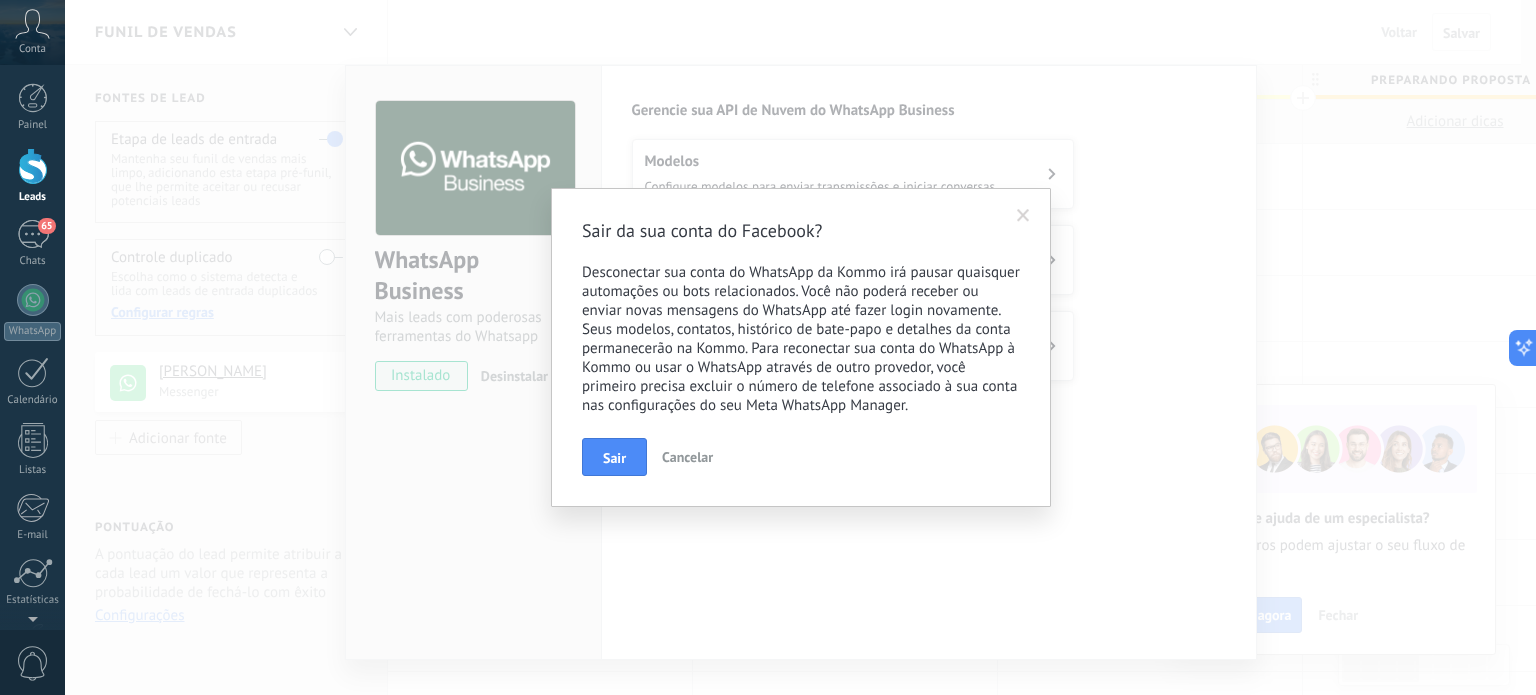 click on "Sair" at bounding box center [614, 457] 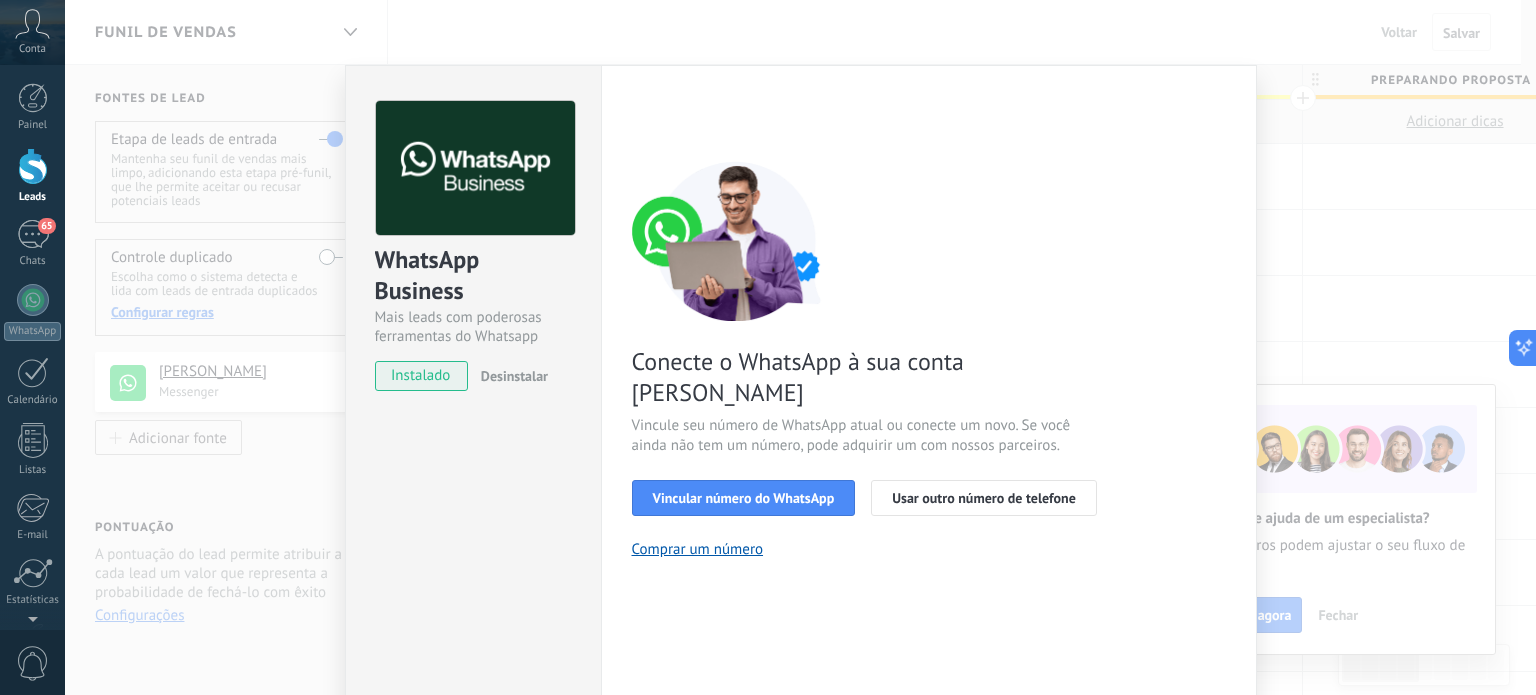 click on "Desinstalar" at bounding box center [514, 376] 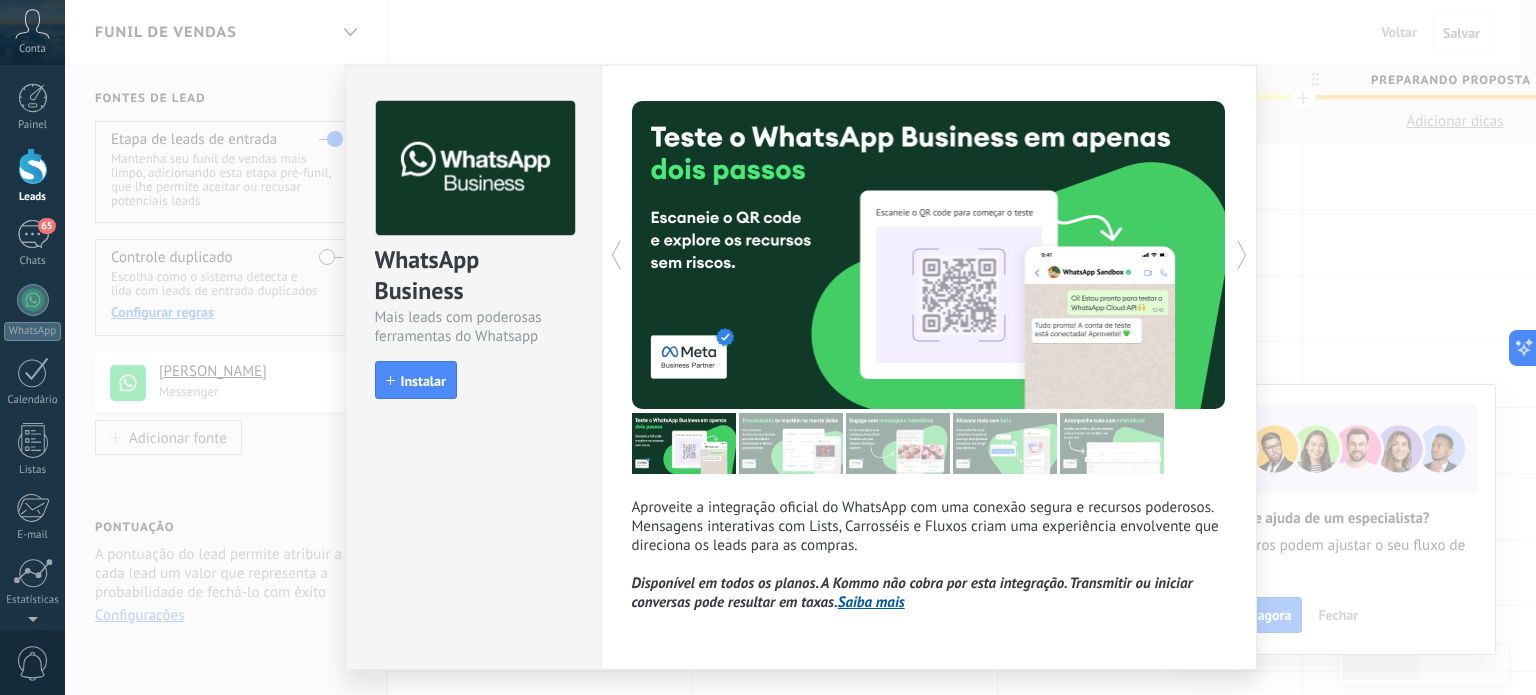 click on "WhatsApp Business Mais leads com poderosas ferramentas do Whatsapp install Instalar Aproveite a integração oficial do WhatsApp com uma conexão segura e recursos poderosos. Mensagens interativas com Lists, Carrosséis e Fluxos criam uma experiência envolvente que direciona os leads para as compras.    Disponível em todos os planos. A Kommo não cobra por esta integração. Transmitir ou iniciar conversas pode resultar em taxas.  Saiba mais Mais" at bounding box center [800, 347] 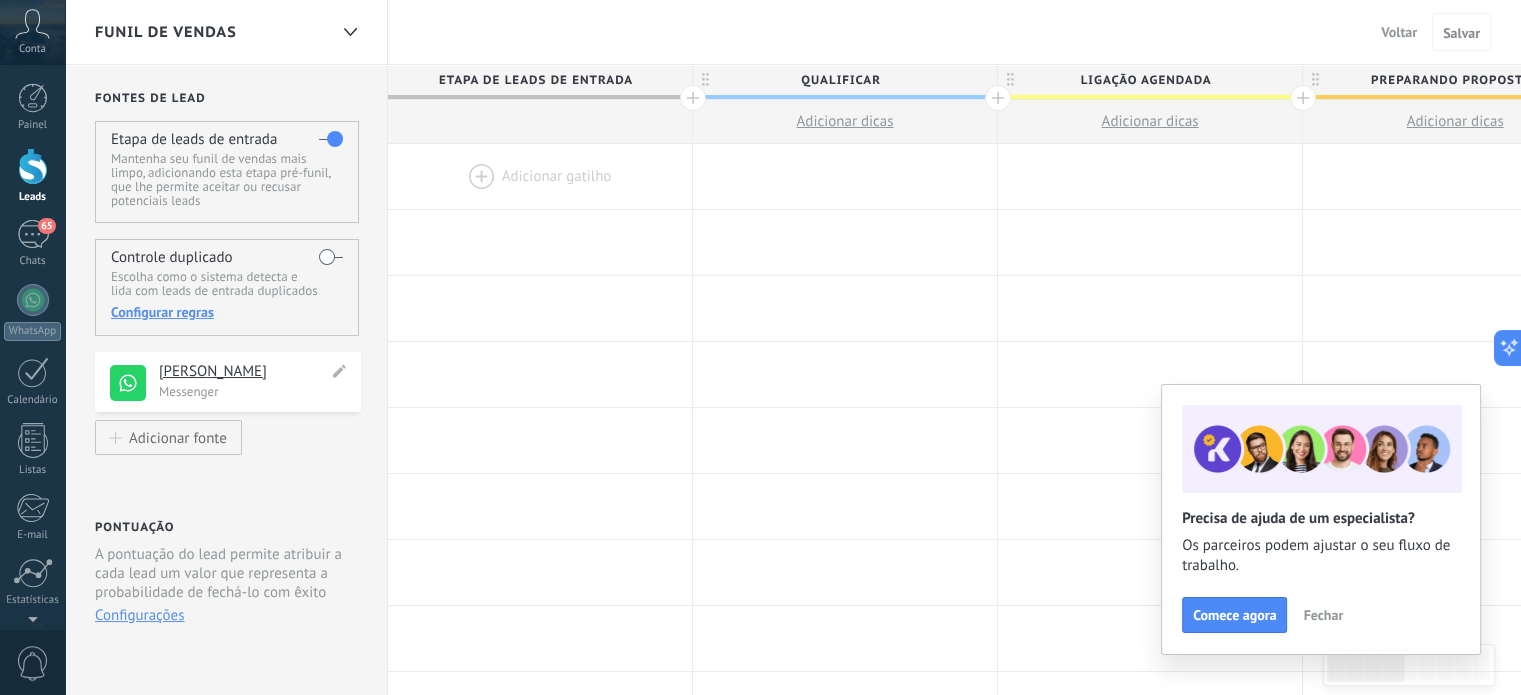 drag, startPoint x: 274, startPoint y: 374, endPoint x: 298, endPoint y: 389, distance: 28.301943 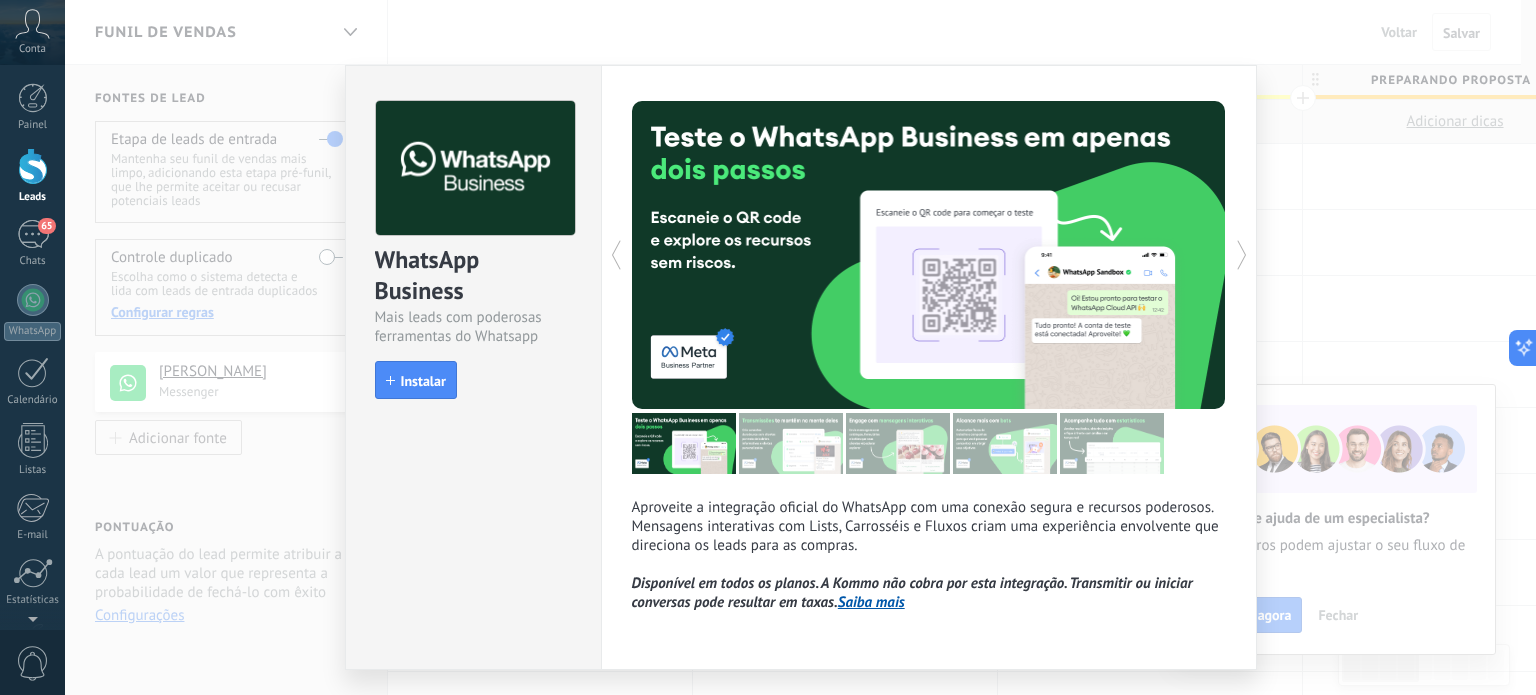 click on "WhatsApp Business Mais leads com poderosas ferramentas do Whatsapp install Instalar Aproveite a integração oficial do WhatsApp com uma conexão segura e recursos poderosos. Mensagens interativas com Lists, Carrosséis e Fluxos criam uma experiência envolvente que direciona os leads para as compras.    Disponível em todos os planos. A Kommo não cobra por esta integração. Transmitir ou iniciar conversas pode resultar em taxas.  Saiba mais Mais" at bounding box center [800, 347] 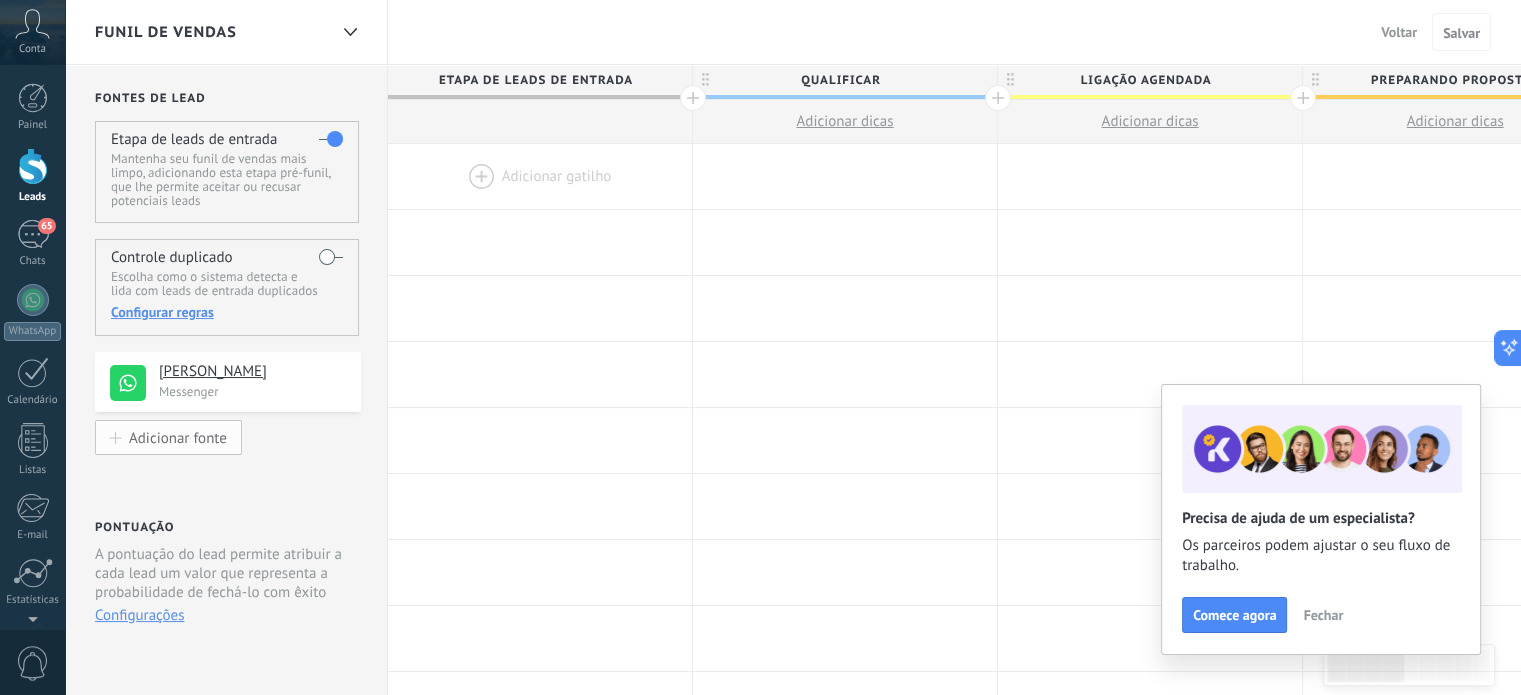 click on "Adicionar fonte" at bounding box center (178, 437) 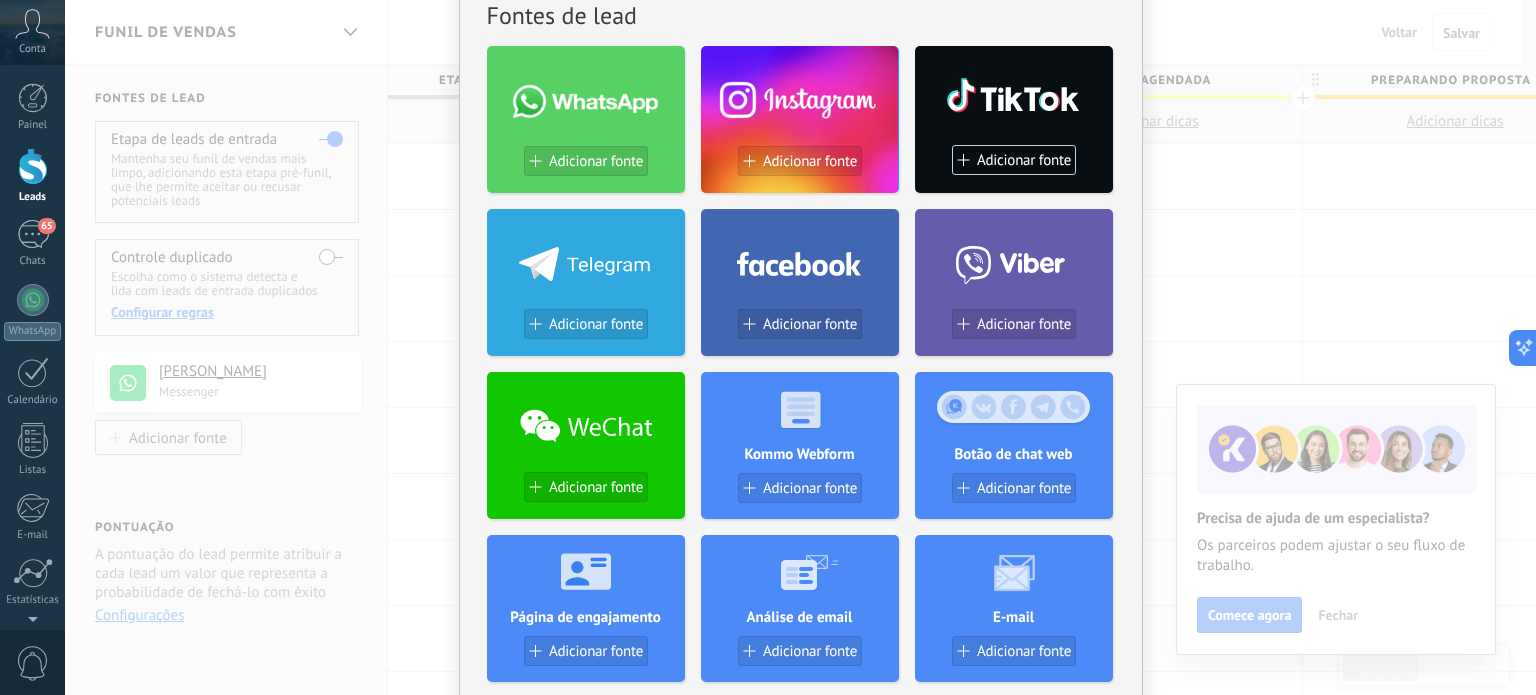scroll, scrollTop: 0, scrollLeft: 0, axis: both 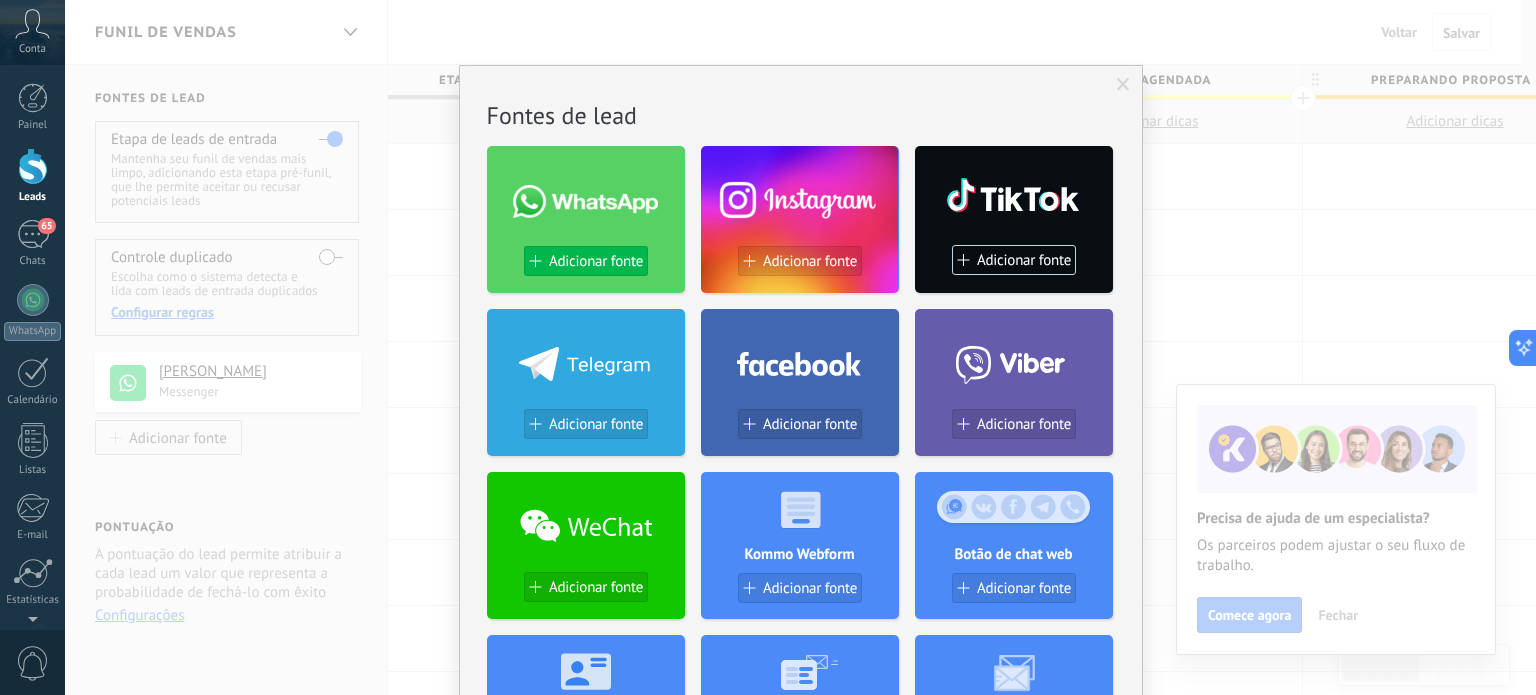 click on "Adicionar fonte" at bounding box center (596, 261) 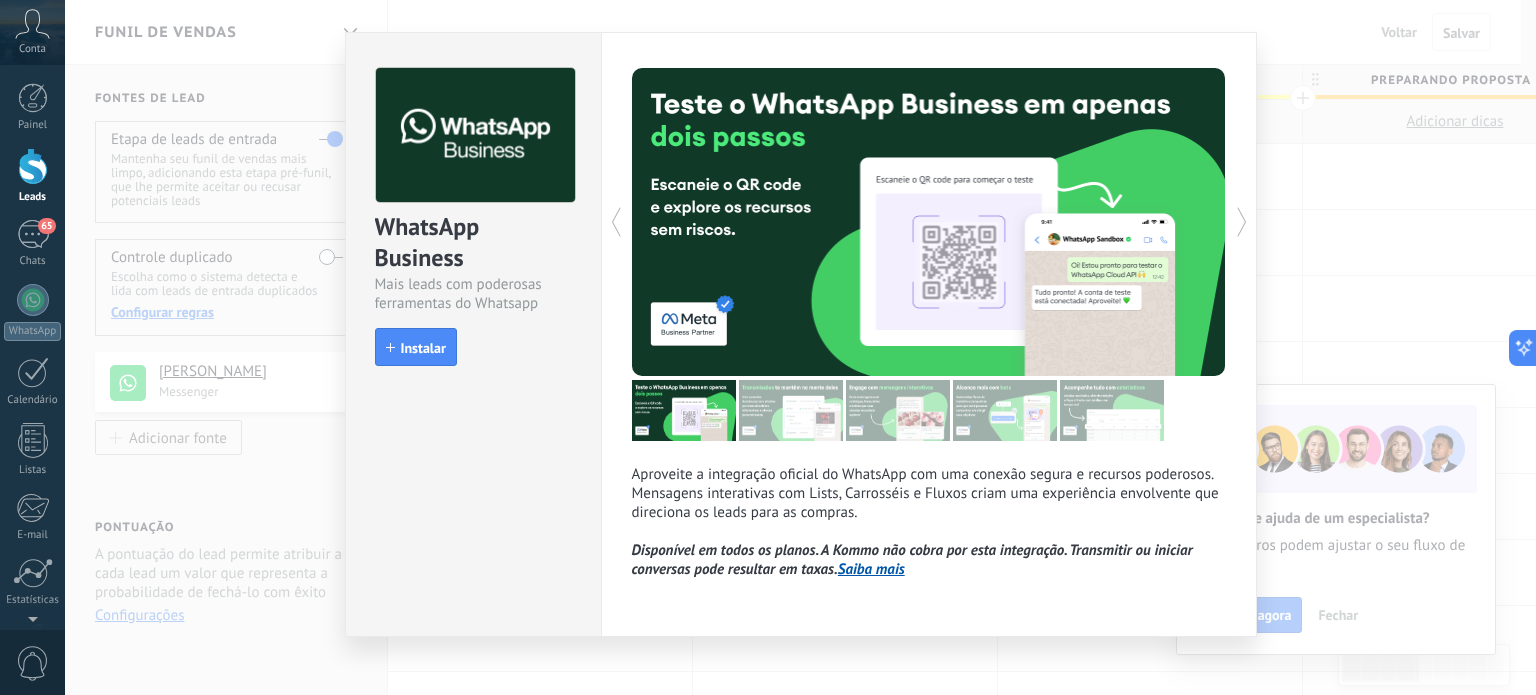 scroll, scrollTop: 50, scrollLeft: 0, axis: vertical 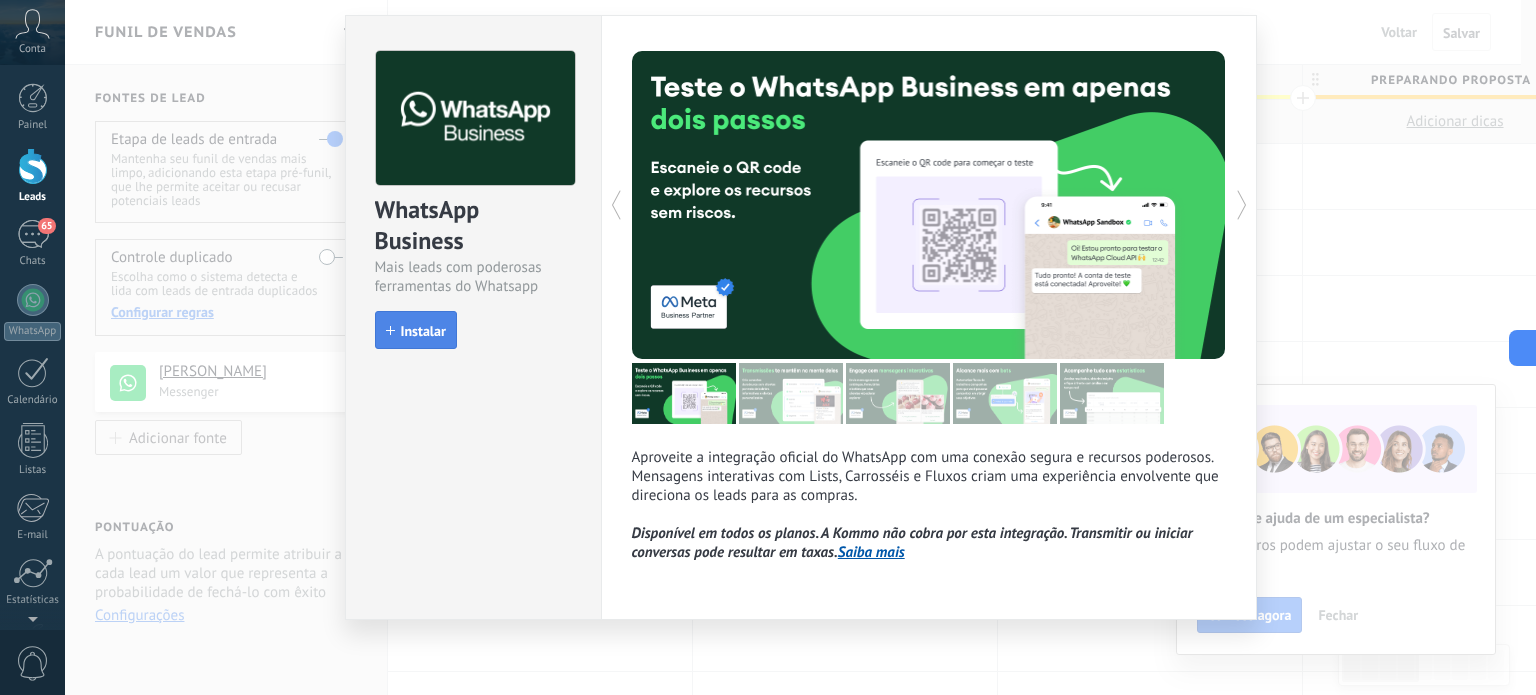 click 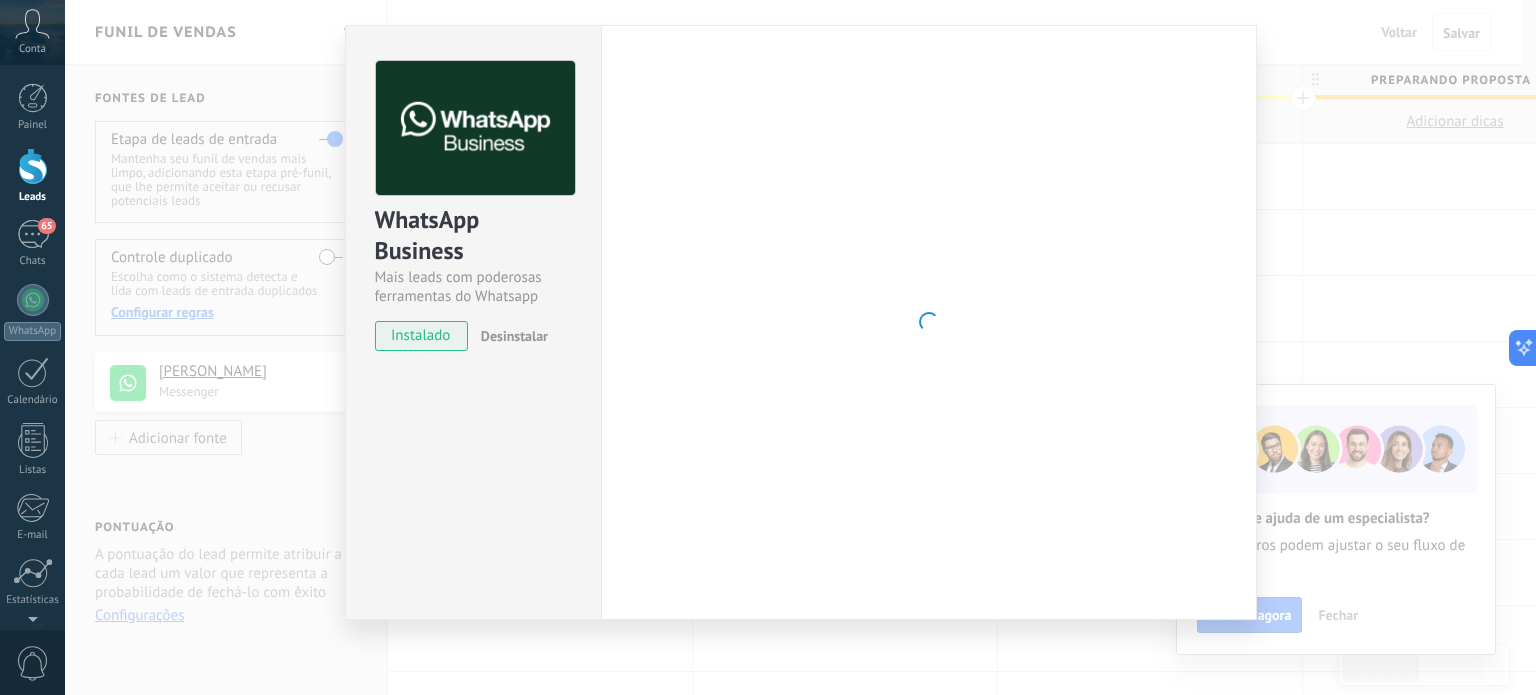 scroll, scrollTop: 50, scrollLeft: 0, axis: vertical 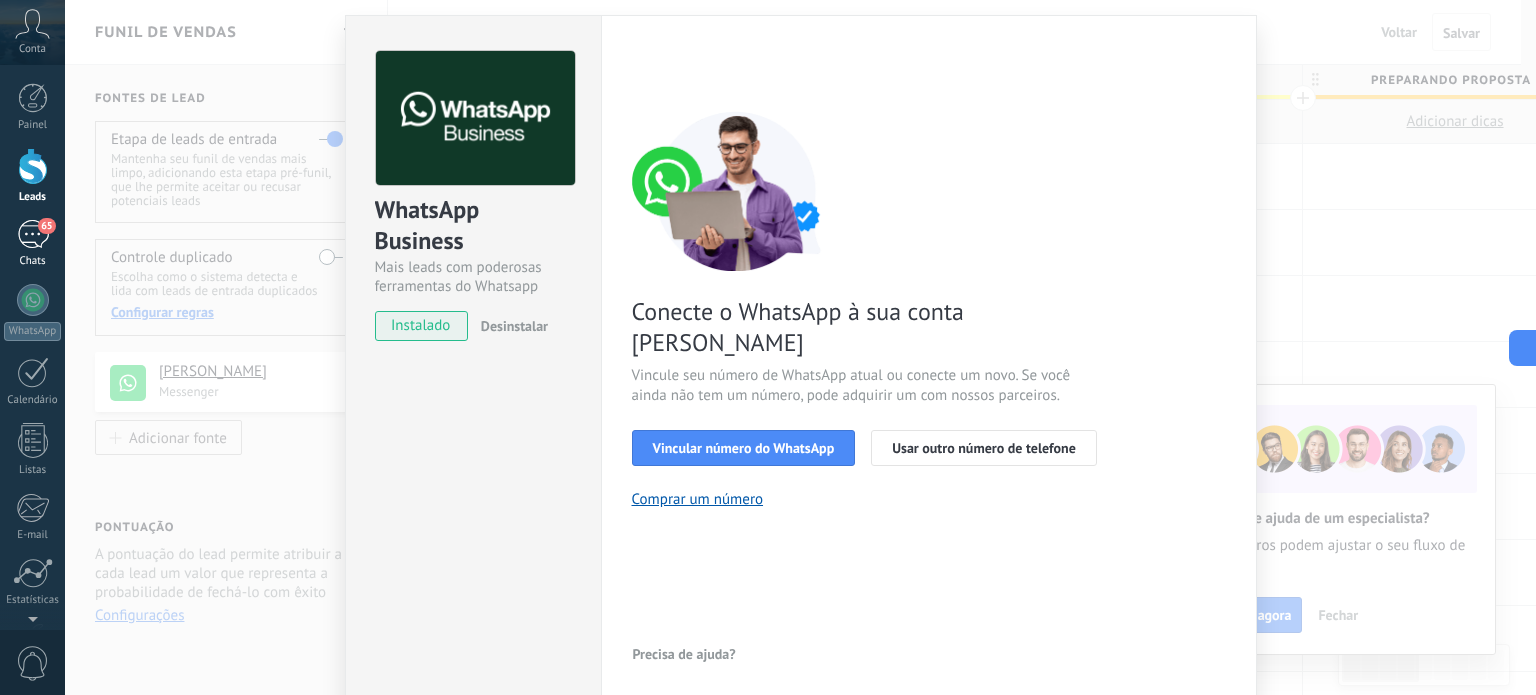 click on "65
Chats" at bounding box center (32, 244) 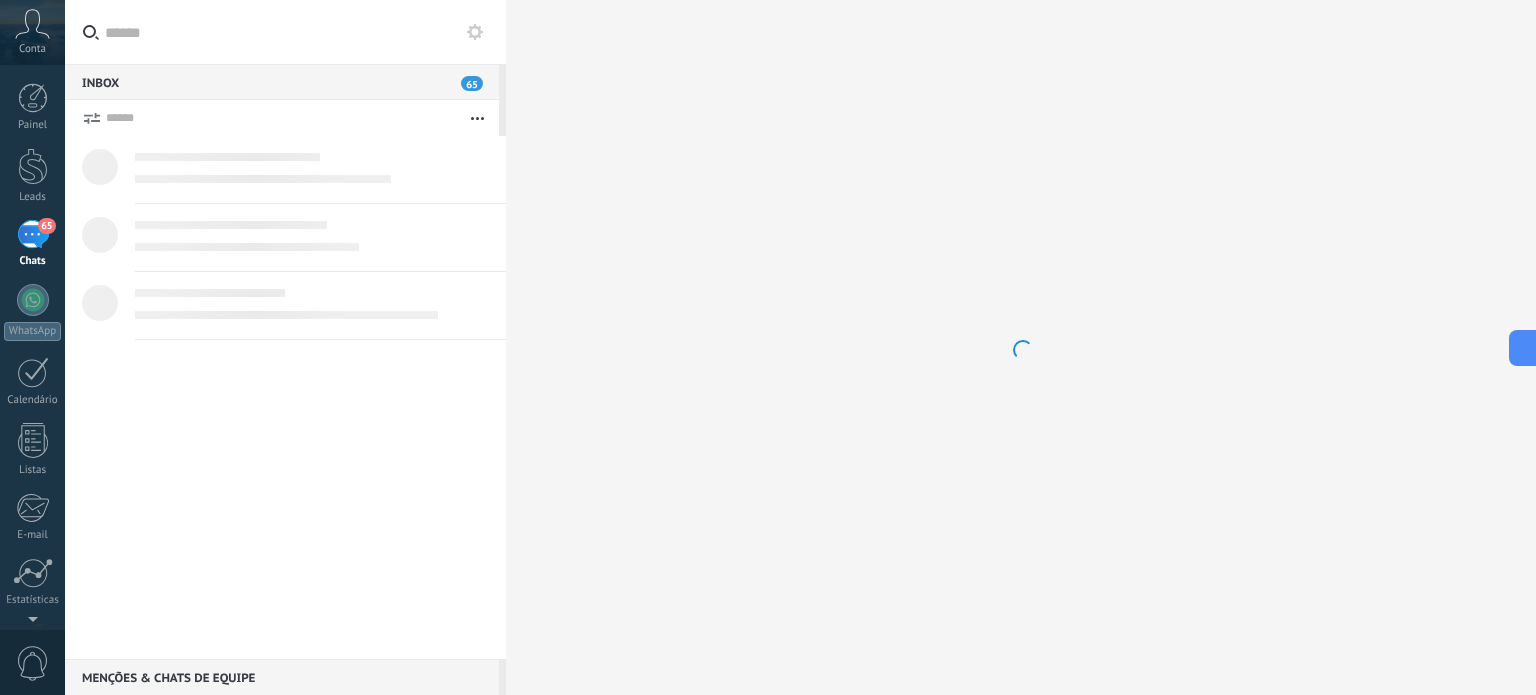 scroll, scrollTop: 0, scrollLeft: 0, axis: both 